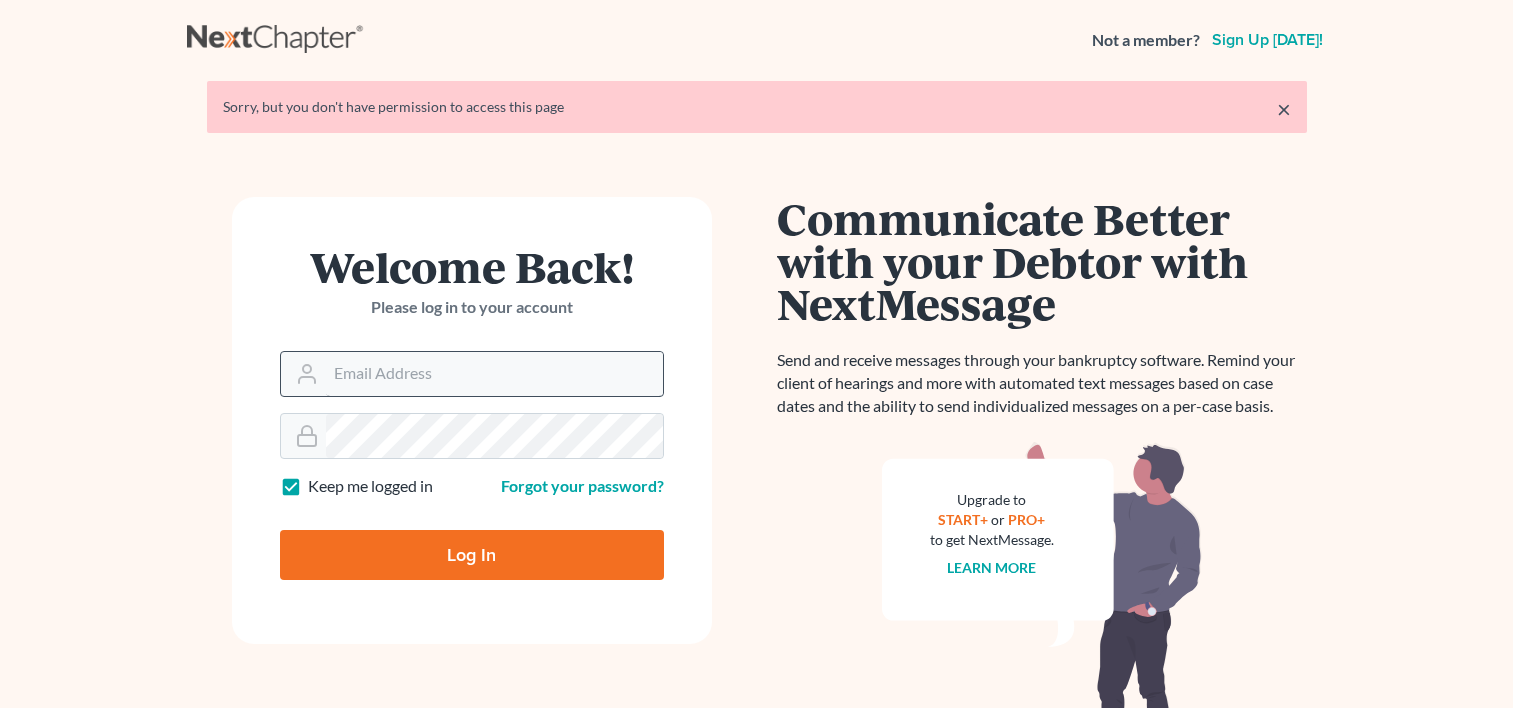 scroll, scrollTop: 0, scrollLeft: 0, axis: both 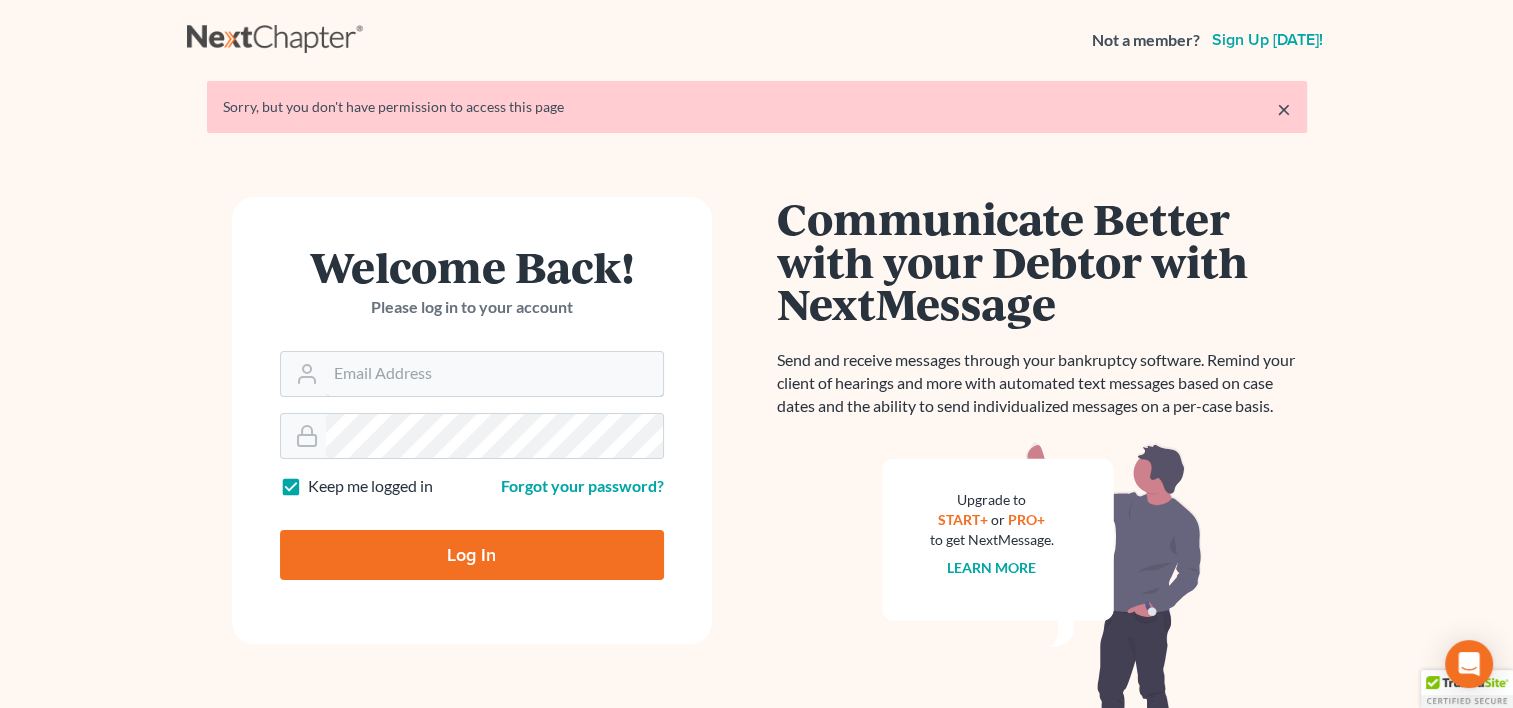 type on "[EMAIL_ADDRESS][DOMAIN_NAME]" 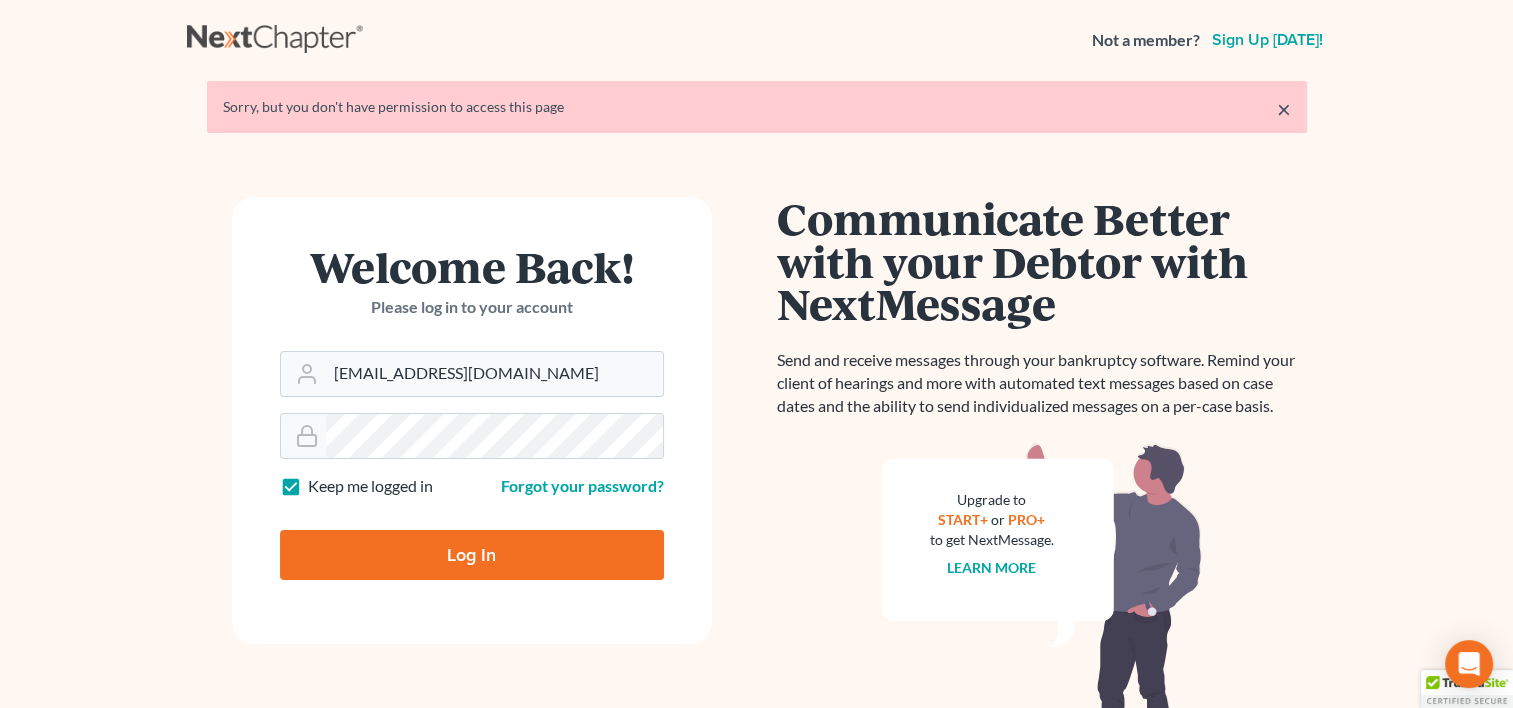 click on "Log In" at bounding box center (472, 555) 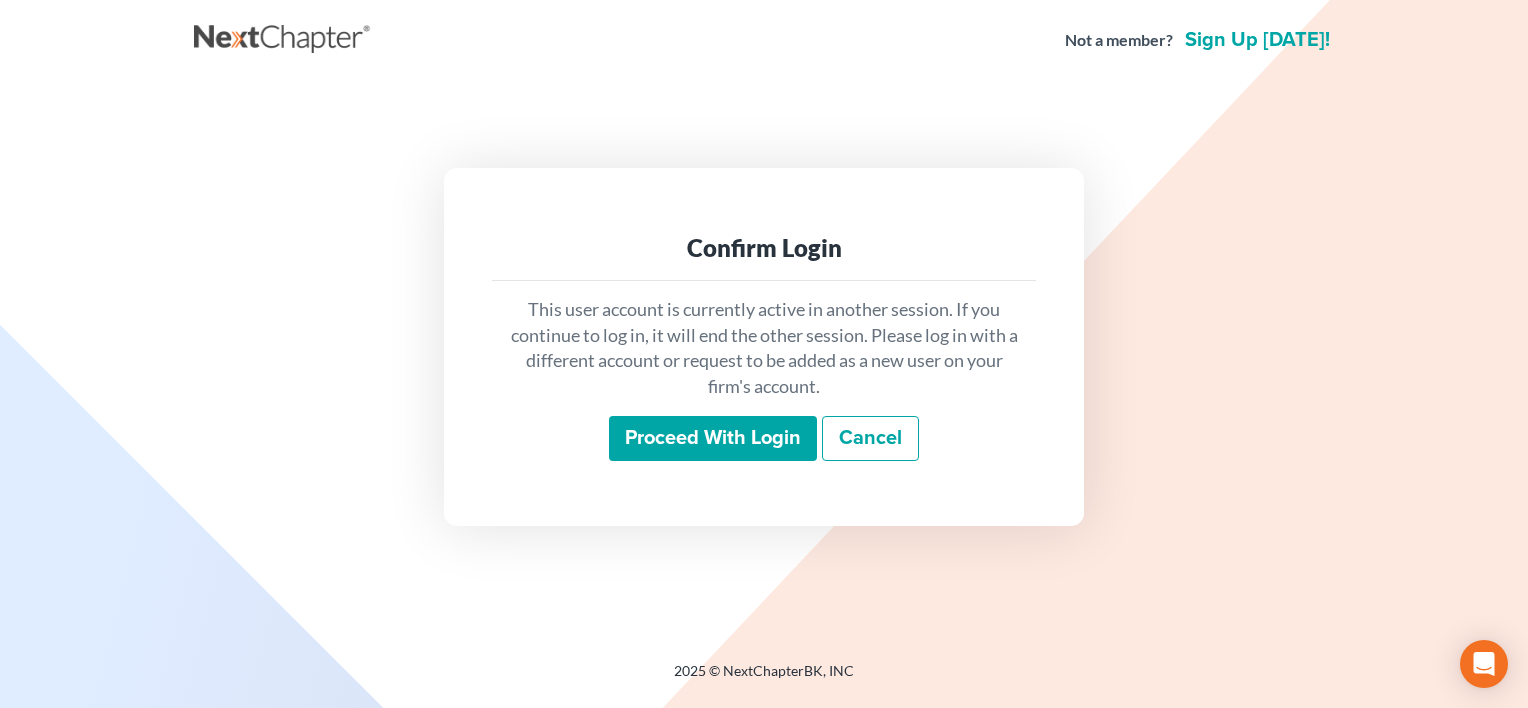 scroll, scrollTop: 0, scrollLeft: 0, axis: both 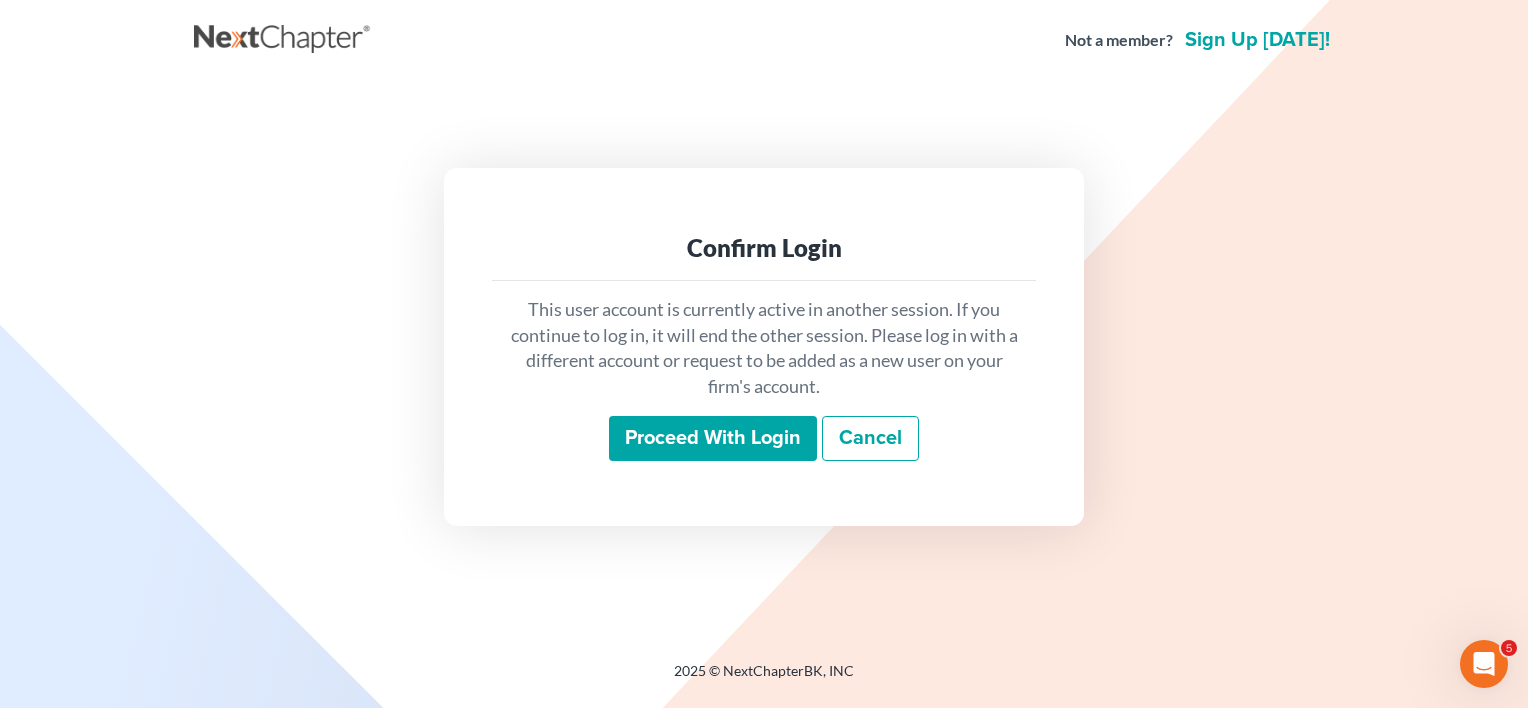 click on "Proceed with login" at bounding box center [713, 439] 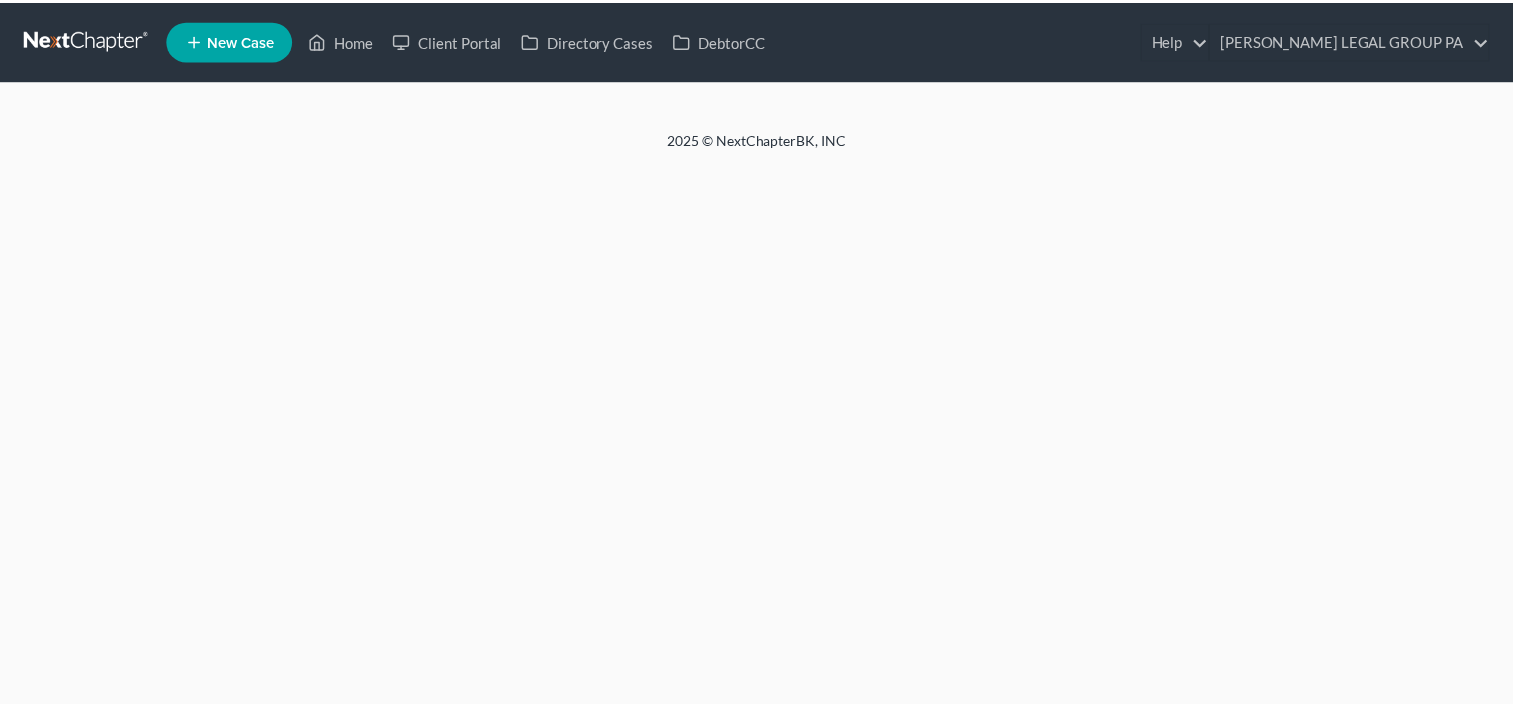 scroll, scrollTop: 0, scrollLeft: 0, axis: both 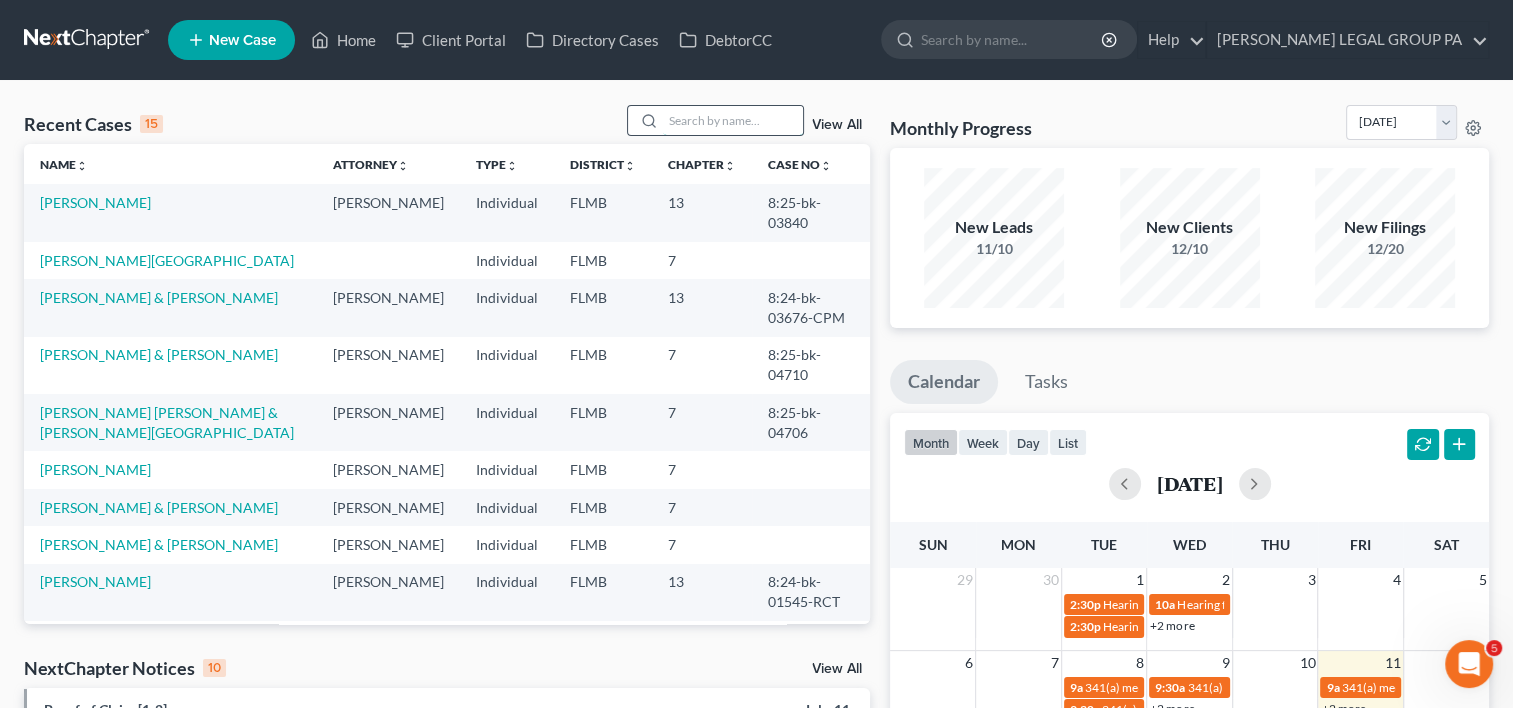 click at bounding box center (733, 120) 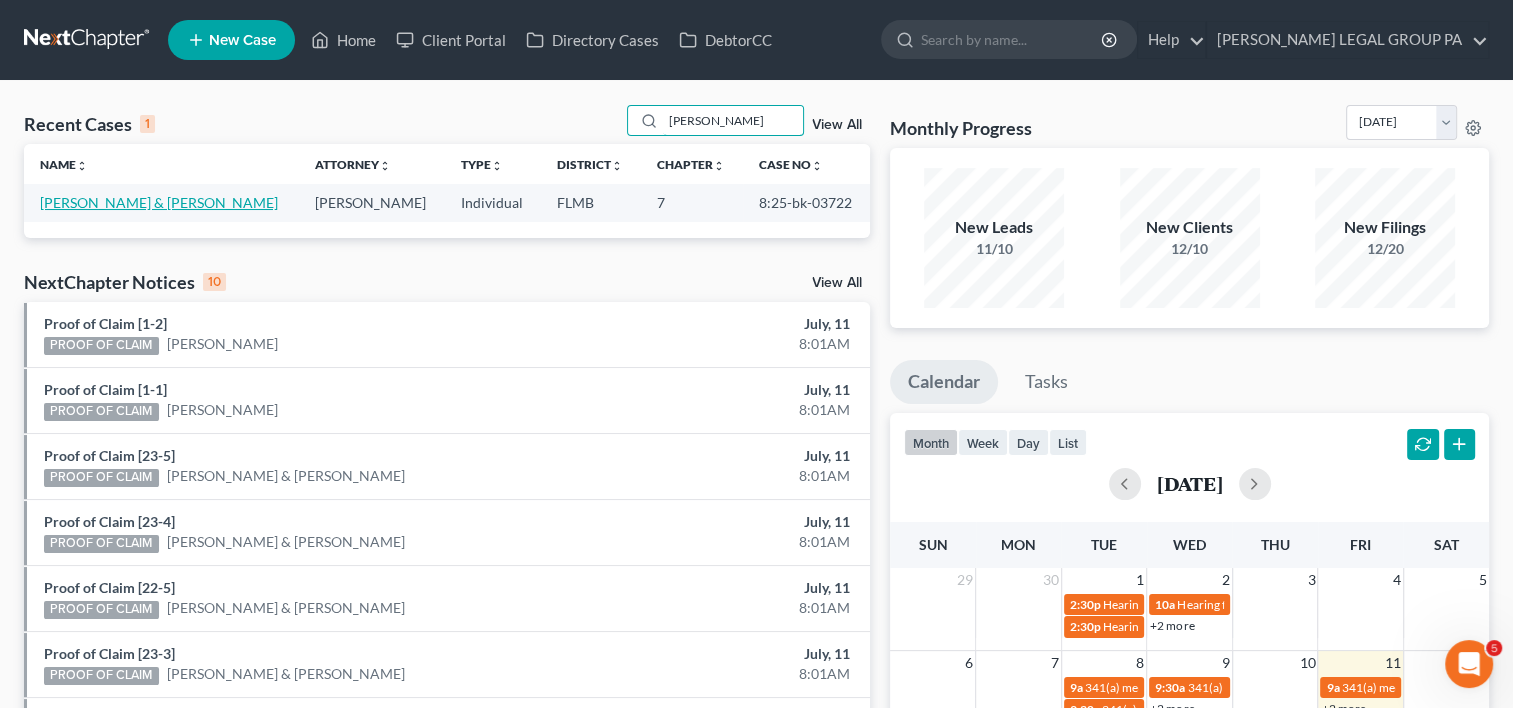 type on "lyons" 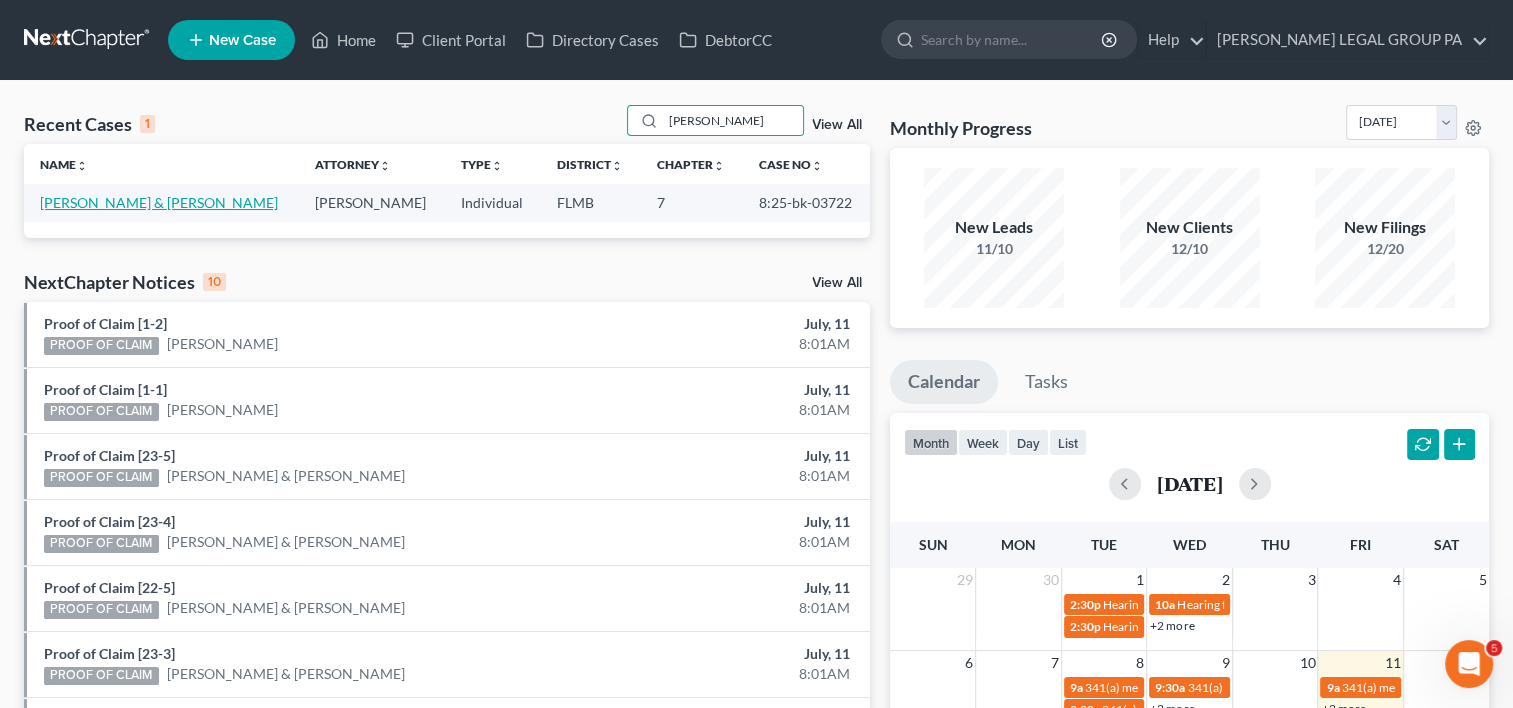 click on "[PERSON_NAME] & [PERSON_NAME]" at bounding box center (159, 202) 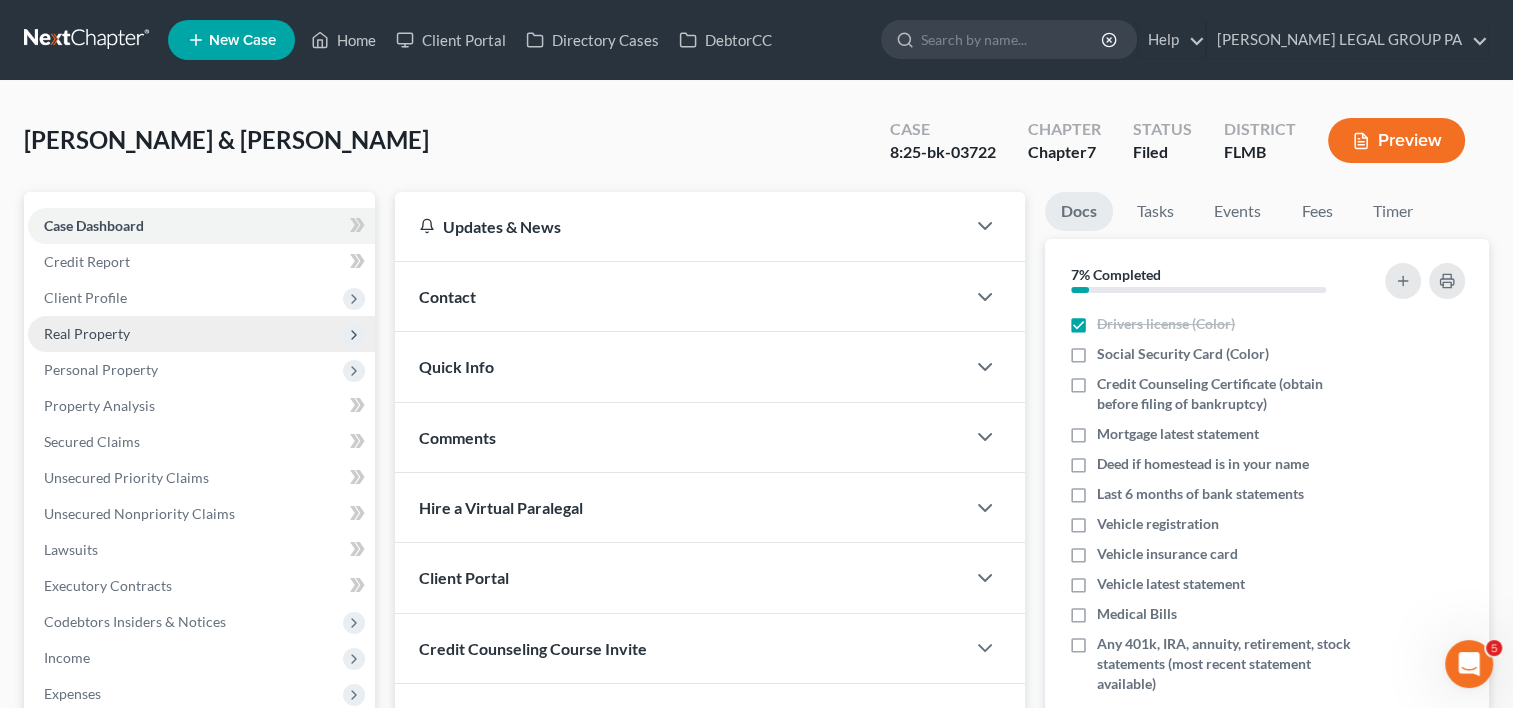 scroll, scrollTop: 333, scrollLeft: 0, axis: vertical 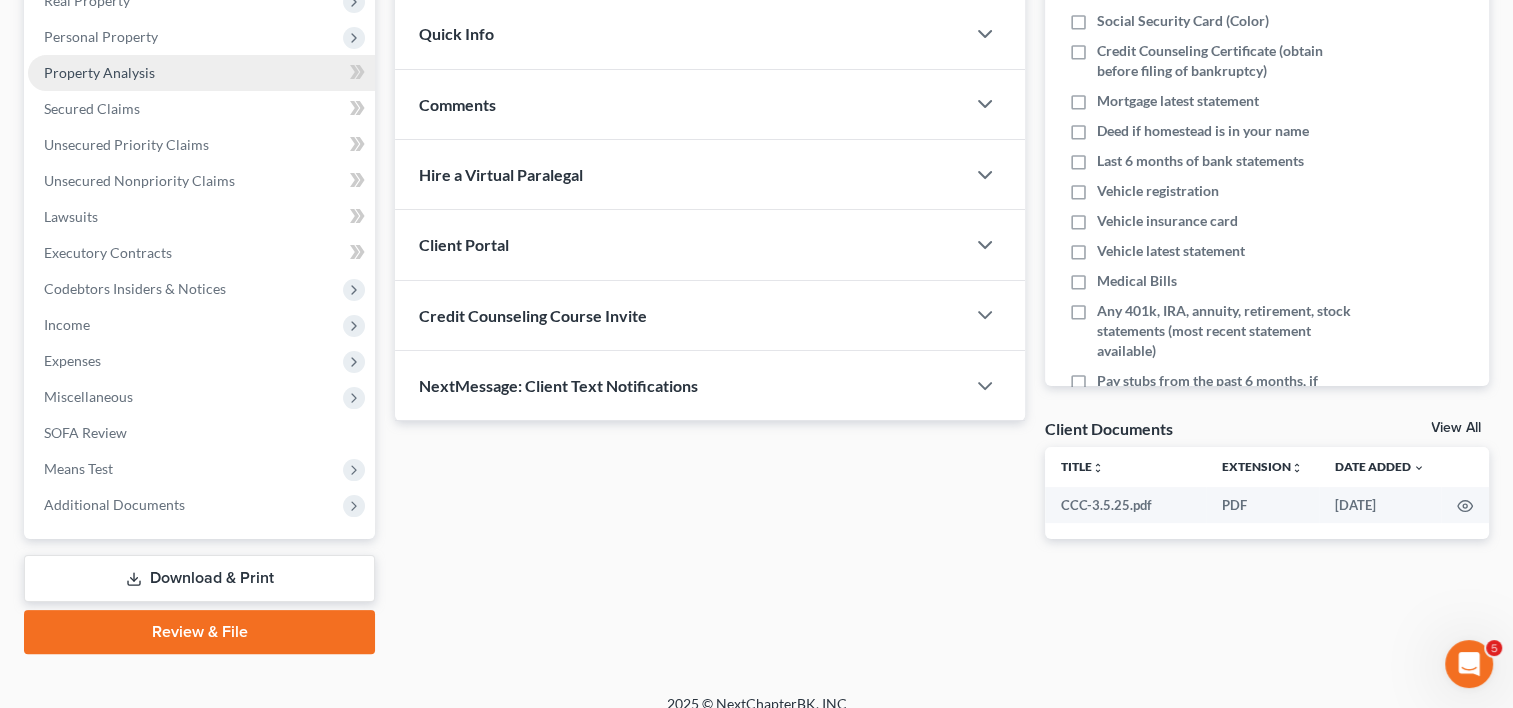 click on "Property Analysis" at bounding box center [99, 72] 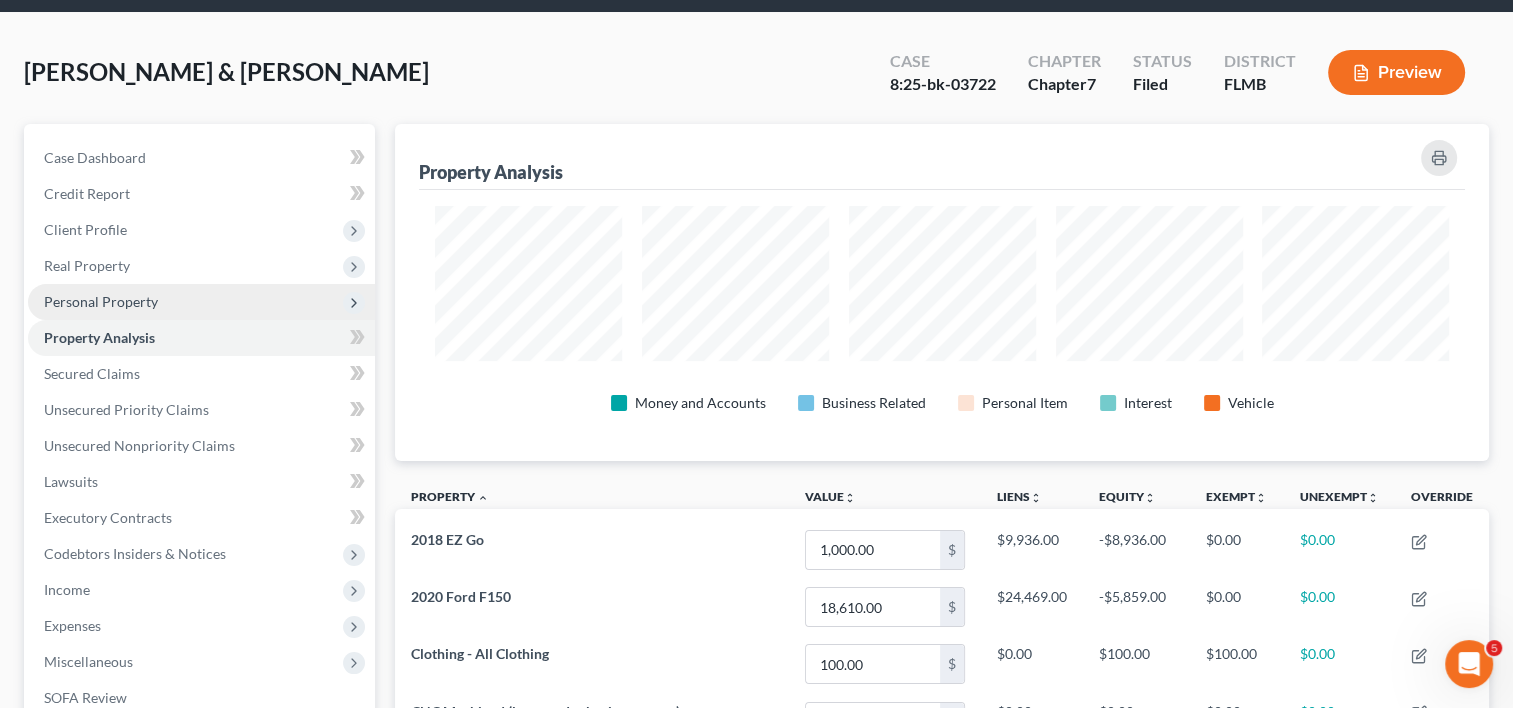 scroll, scrollTop: 0, scrollLeft: 0, axis: both 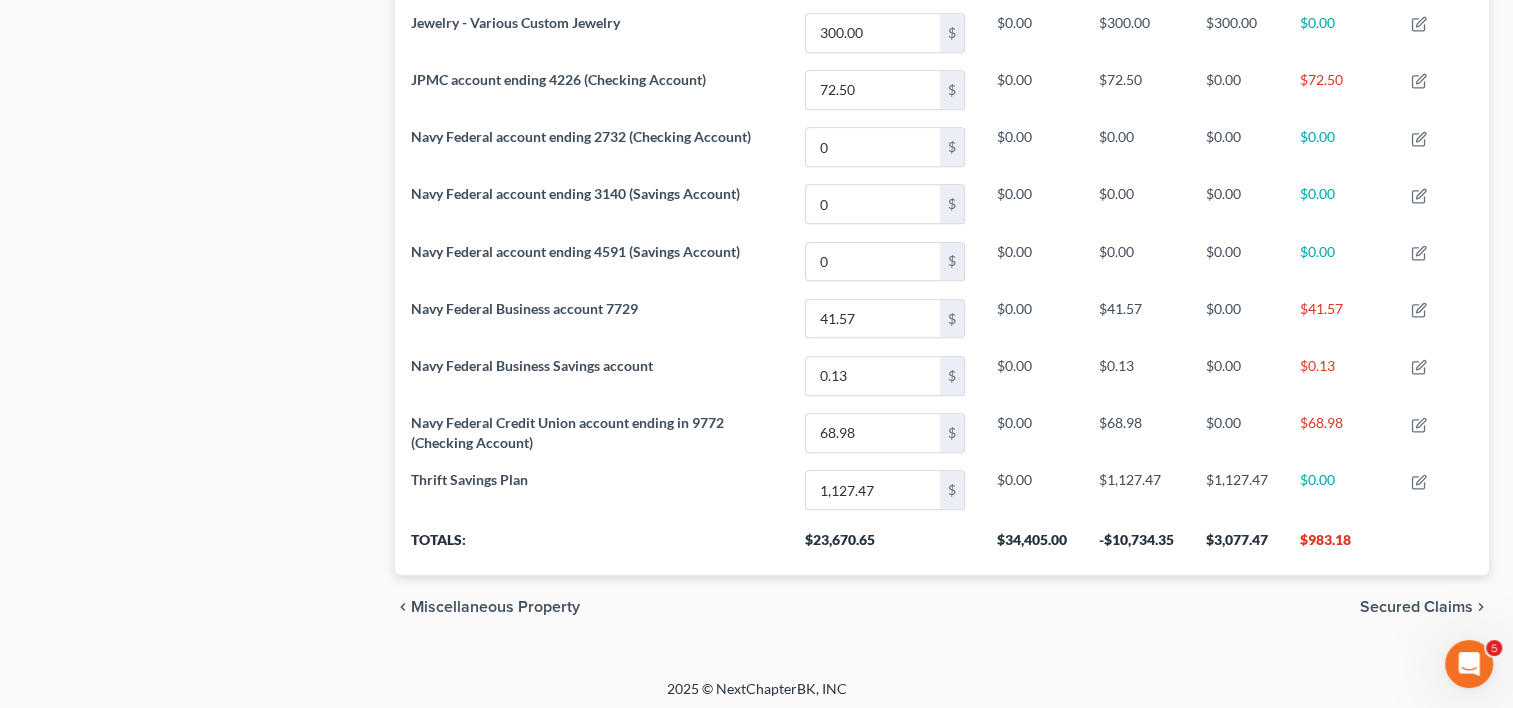 click on "Case Dashboard
Payments
Invoices
Payments
Payments
Credit Report
Client Profile" at bounding box center [199, -106] 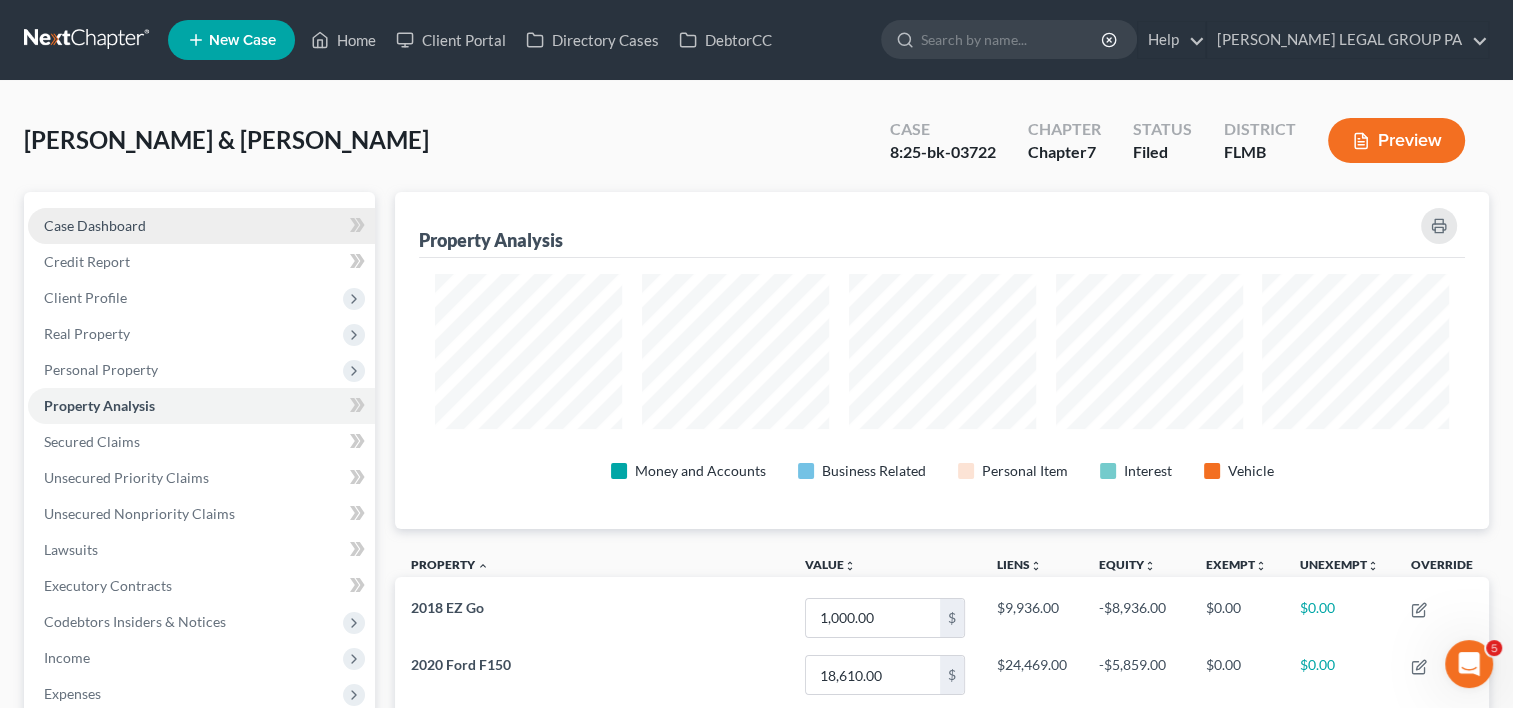 scroll, scrollTop: 500, scrollLeft: 0, axis: vertical 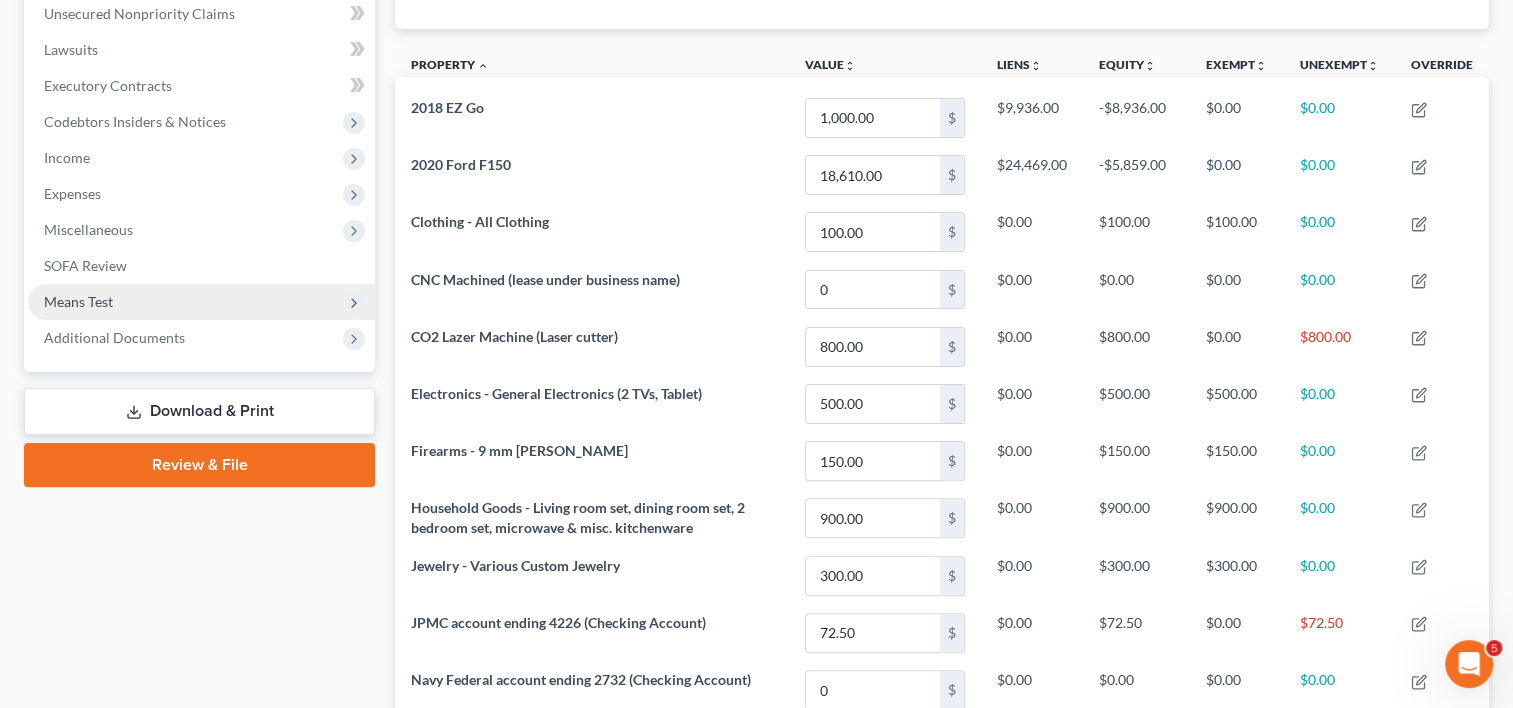 click on "Means Test" at bounding box center (201, 302) 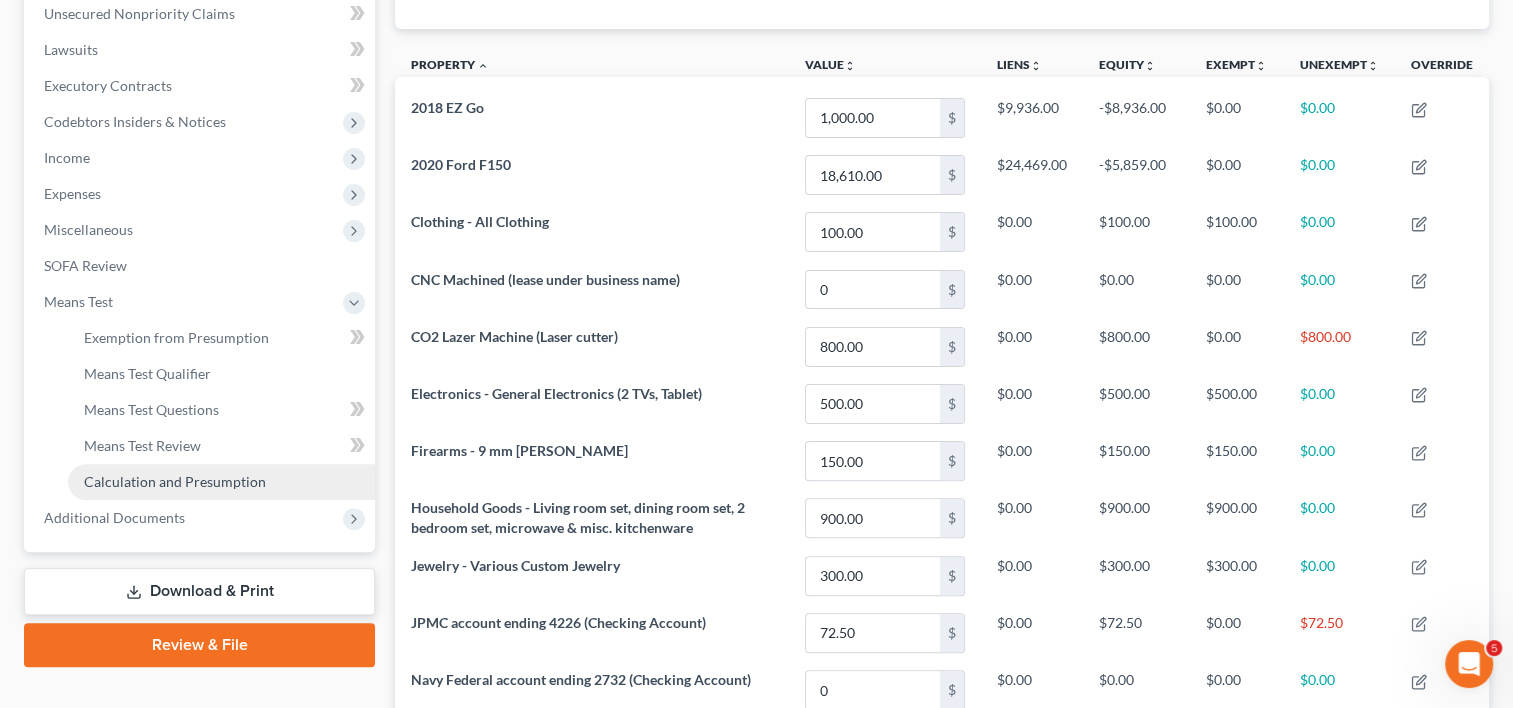 click on "Calculation and Presumption" at bounding box center (175, 481) 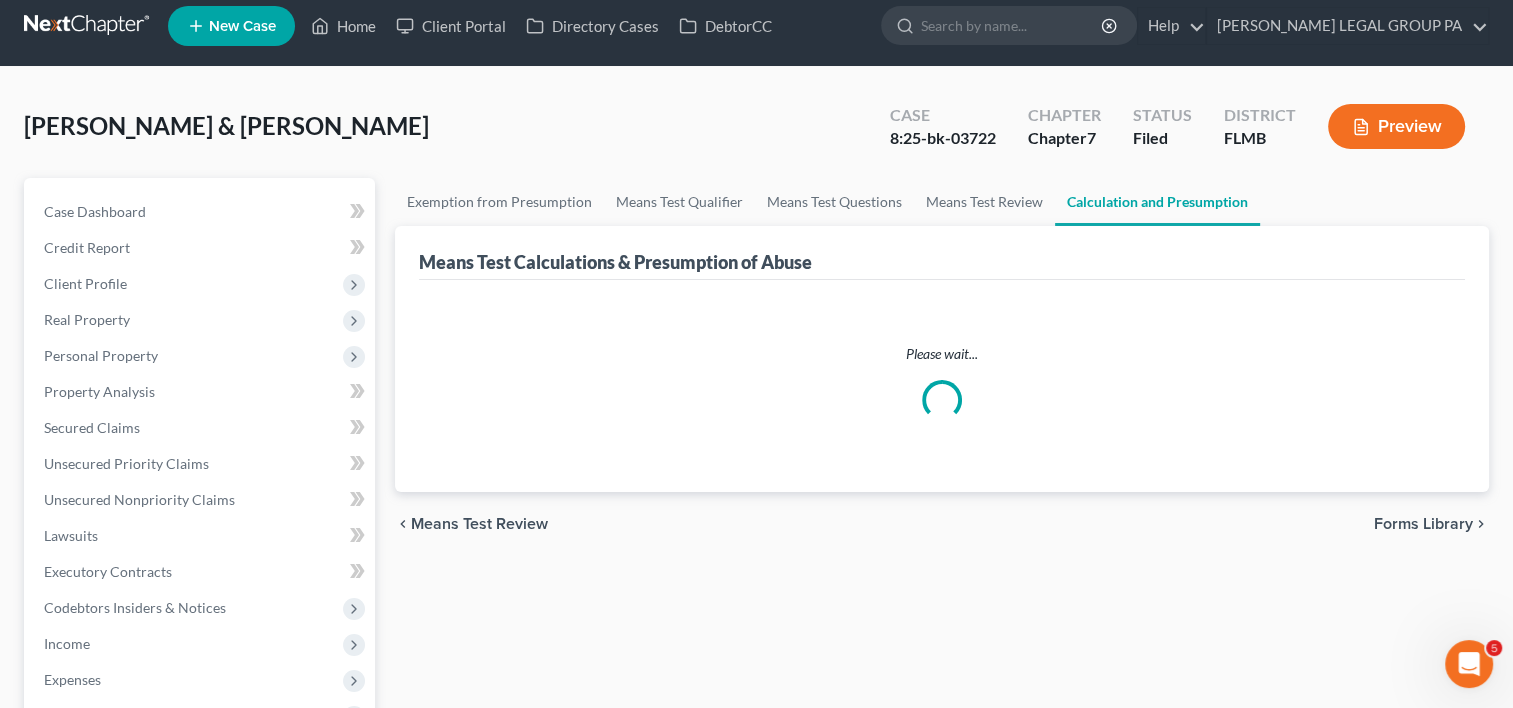 scroll, scrollTop: 0, scrollLeft: 0, axis: both 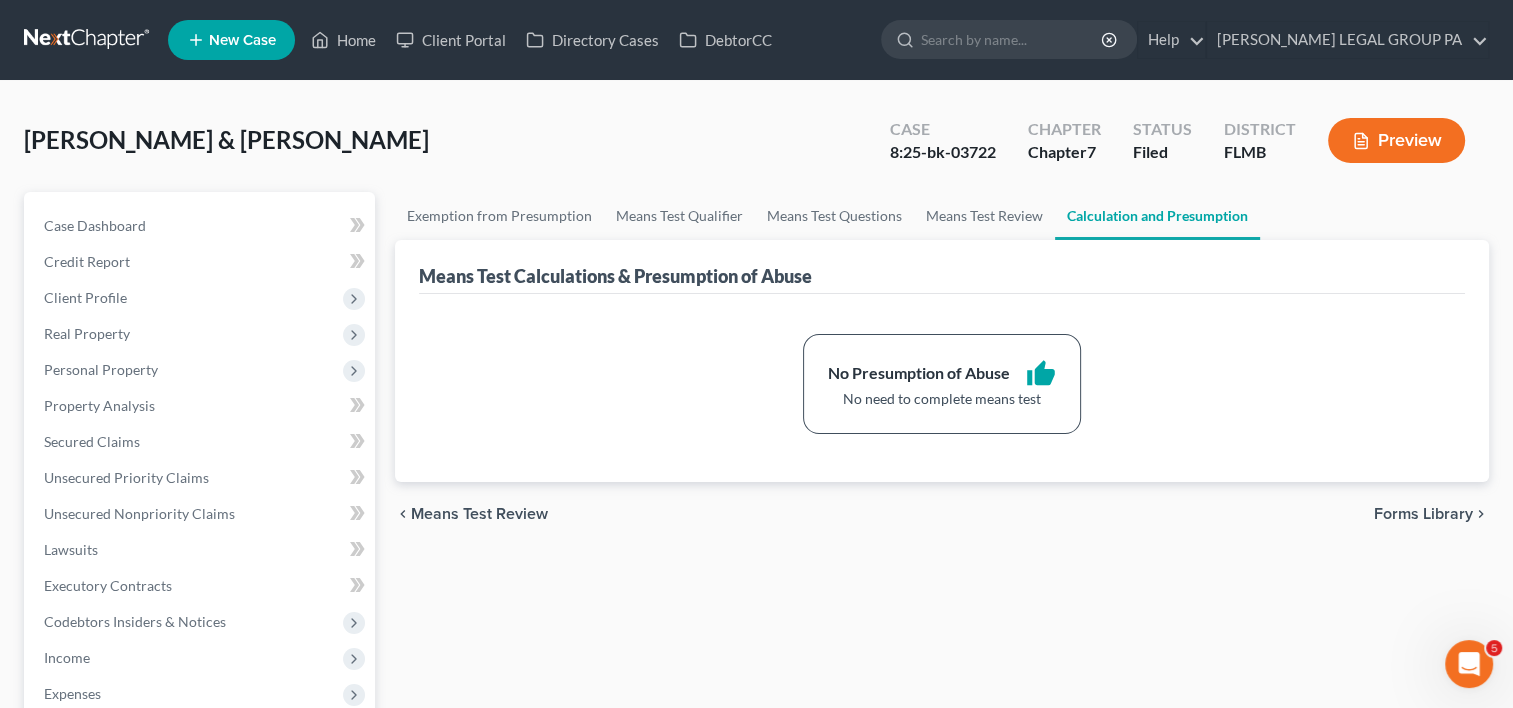 click on "Exemption from Presumption
Means Test Qualifier
Means Test Questions
Means Test Review
Calculation and Presumption
Means Test Calculations & Presumption of Abuse
No Presumption of Abuse thumb_up No need to complete means test
chevron_left
Means Test Review
Forms Library
chevron_right" at bounding box center (942, 679) 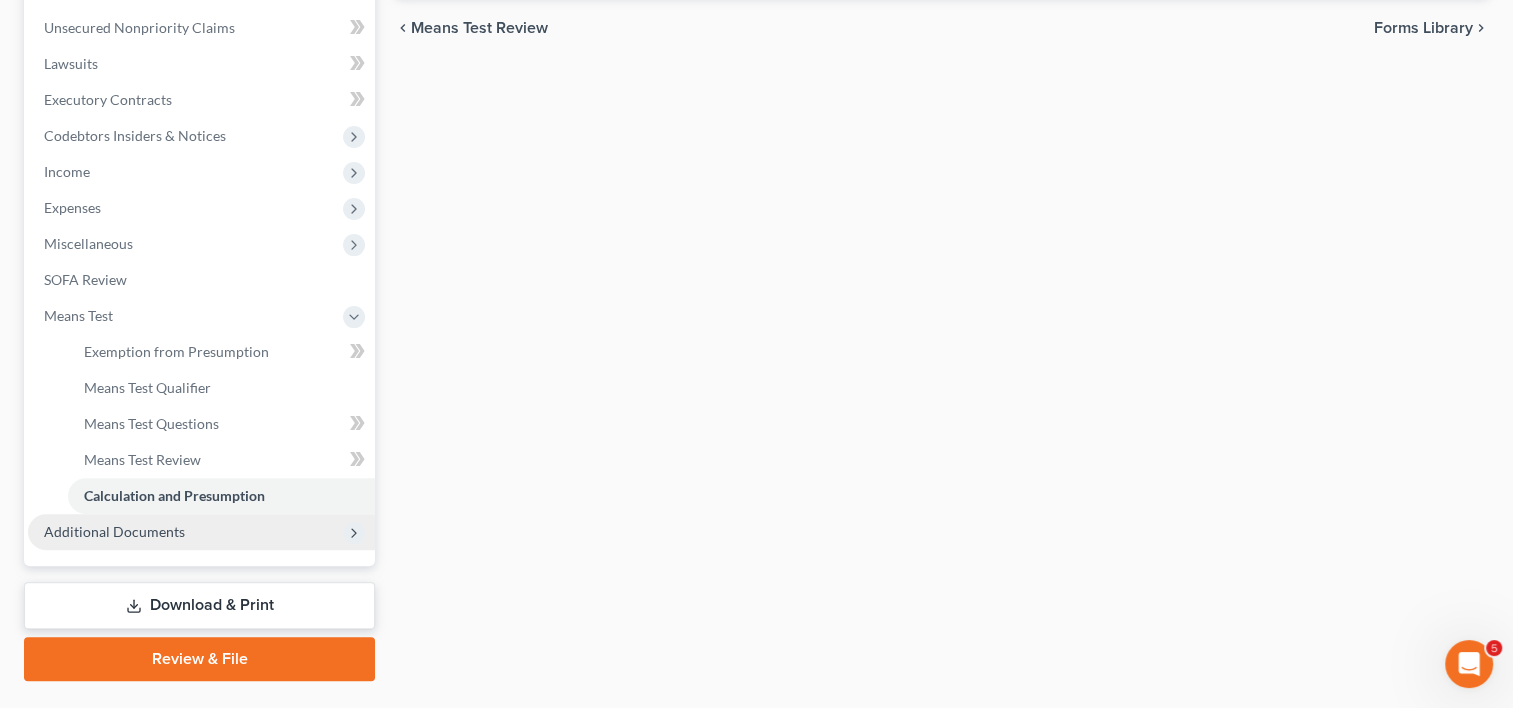 scroll, scrollTop: 533, scrollLeft: 0, axis: vertical 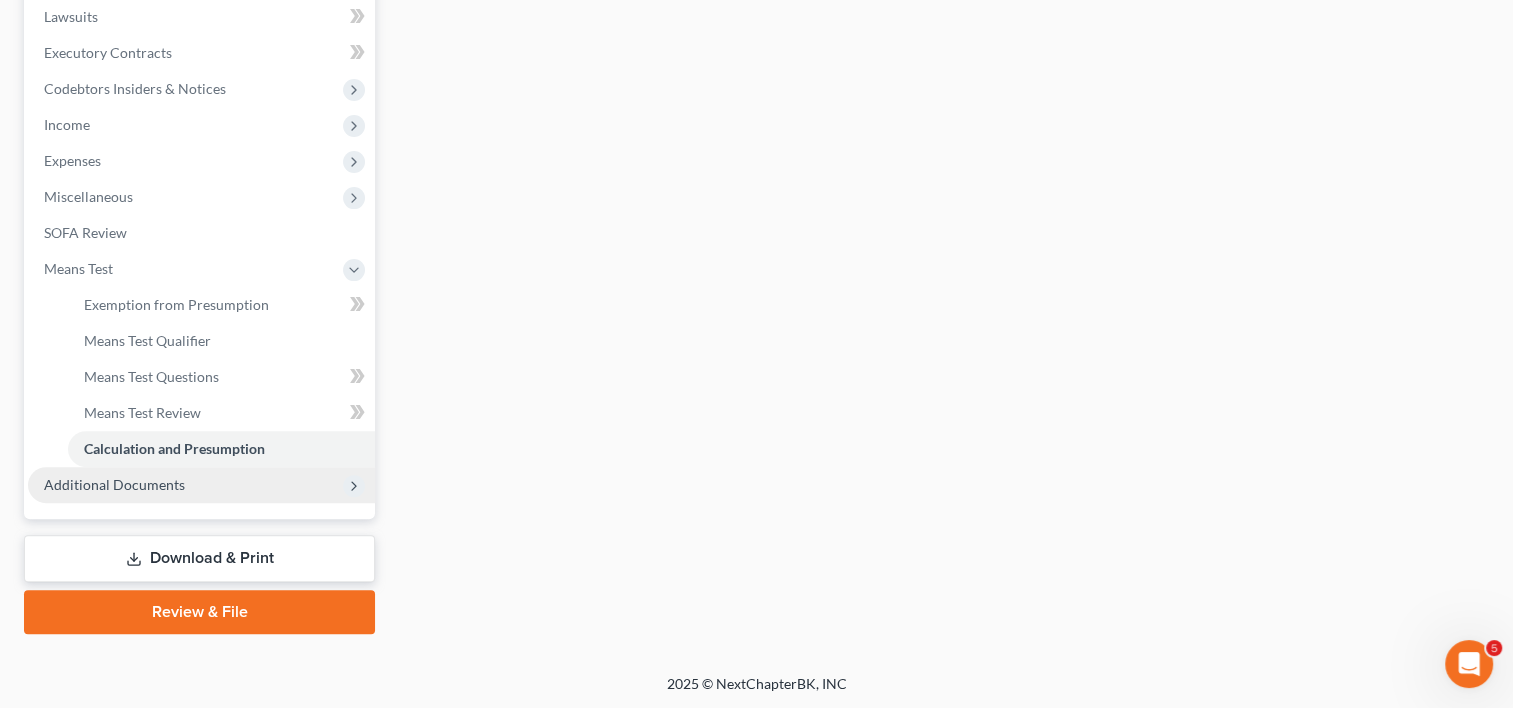 click on "Additional Documents" at bounding box center [201, 485] 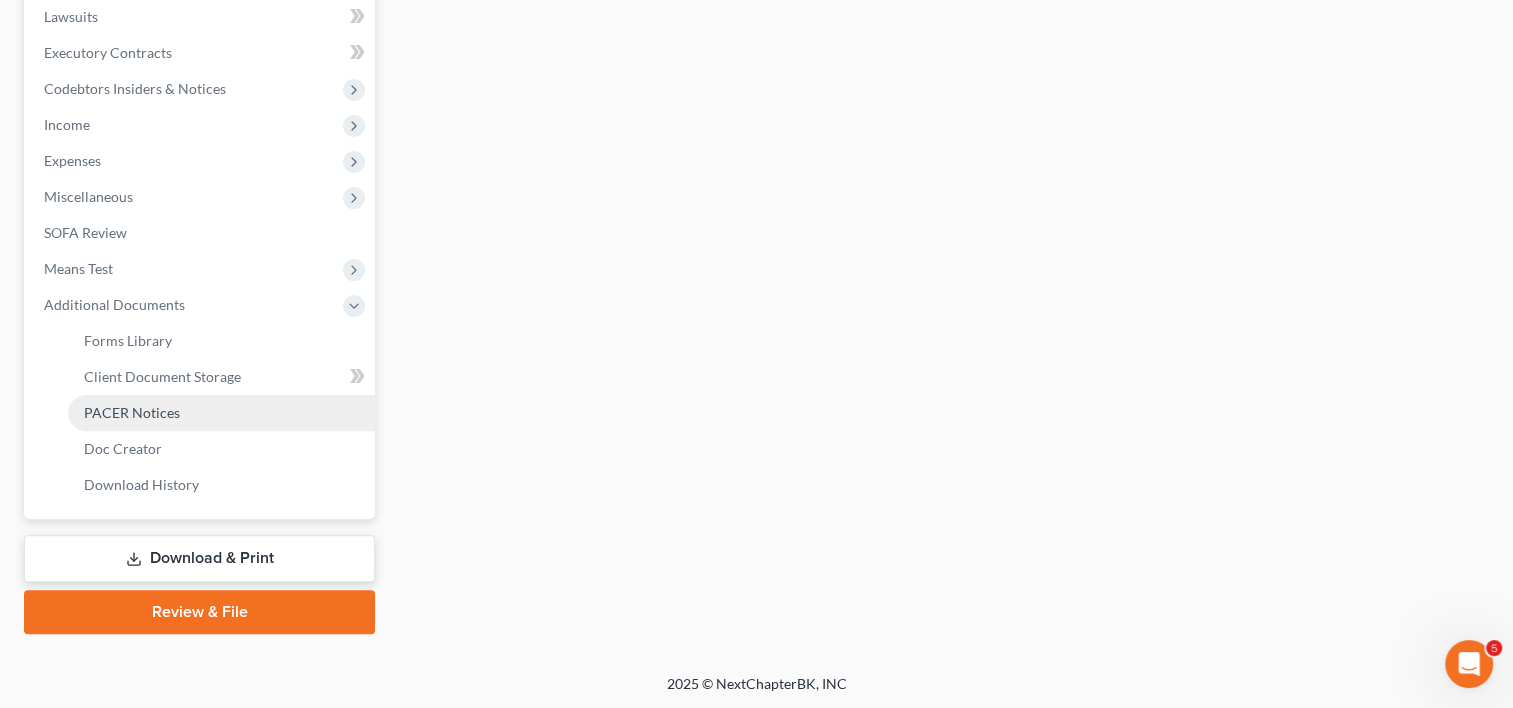 click on "PACER Notices" at bounding box center (221, 413) 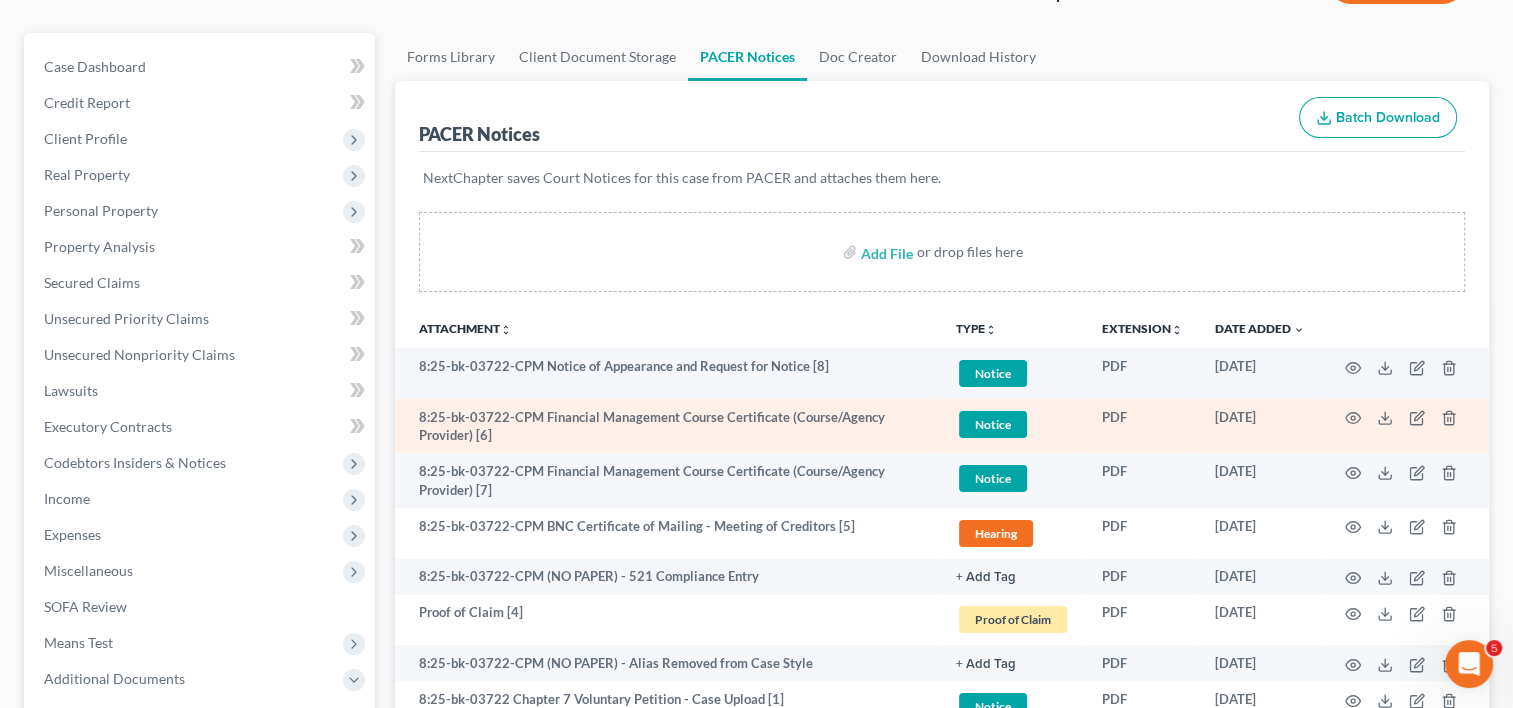 scroll, scrollTop: 500, scrollLeft: 0, axis: vertical 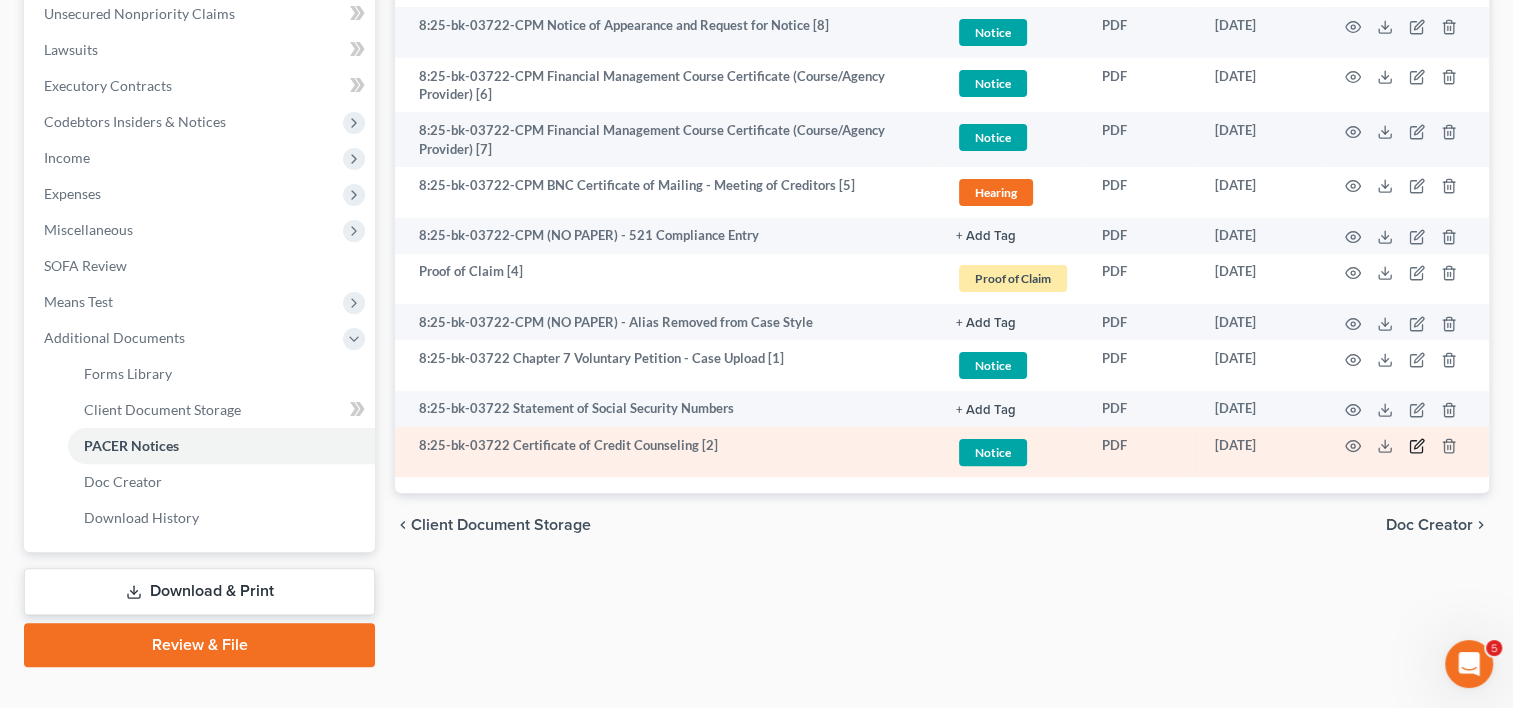 click 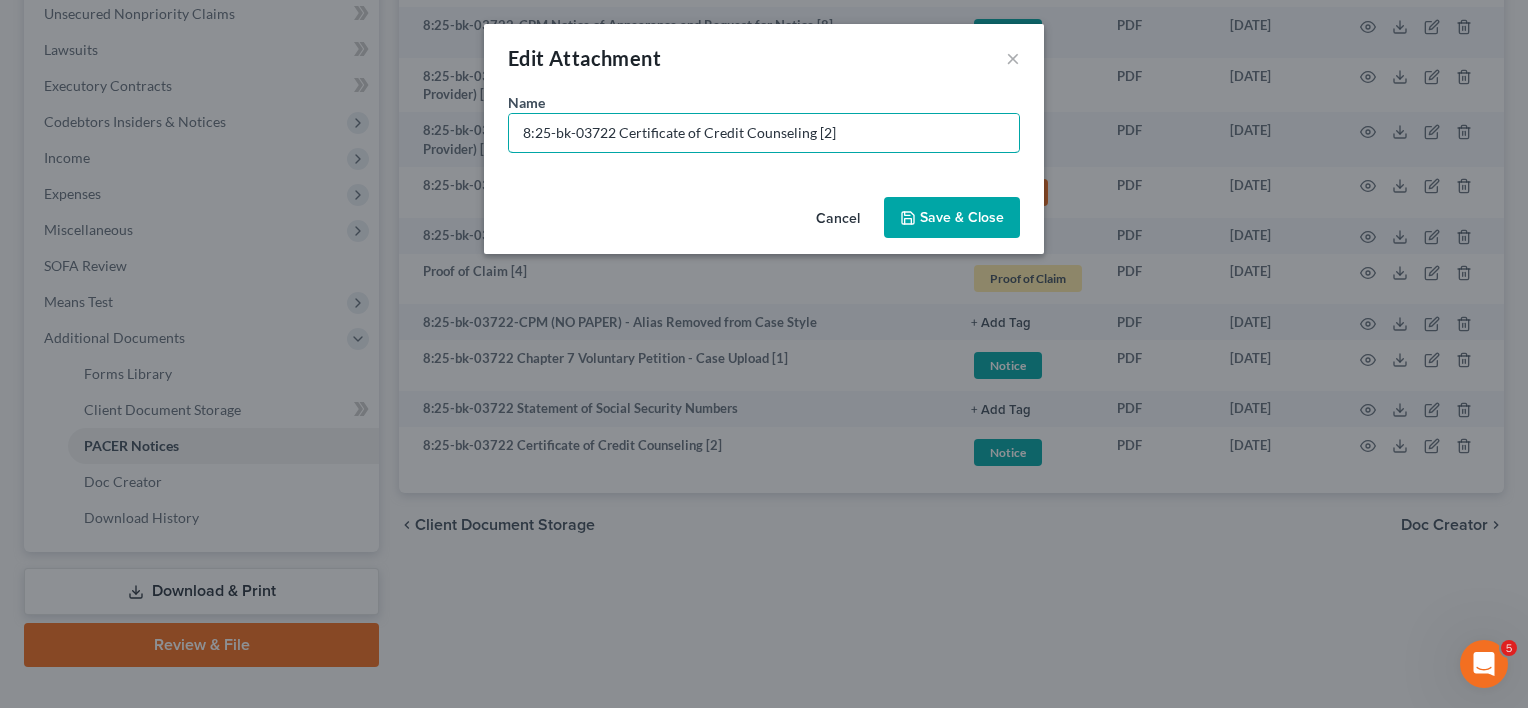 drag, startPoint x: 508, startPoint y: 144, endPoint x: 310, endPoint y: 156, distance: 198.3633 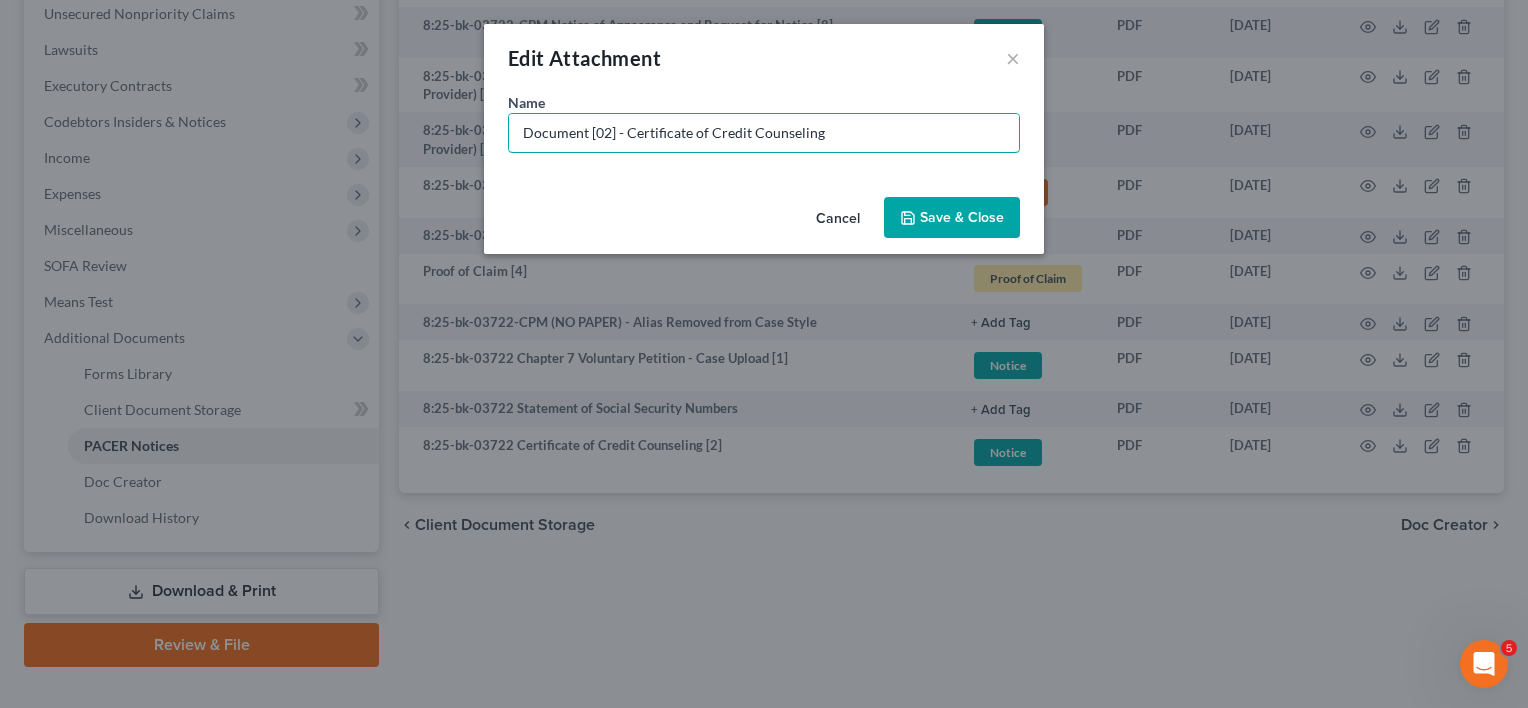 type on "Document [02] - Certificate of Credit Counseling" 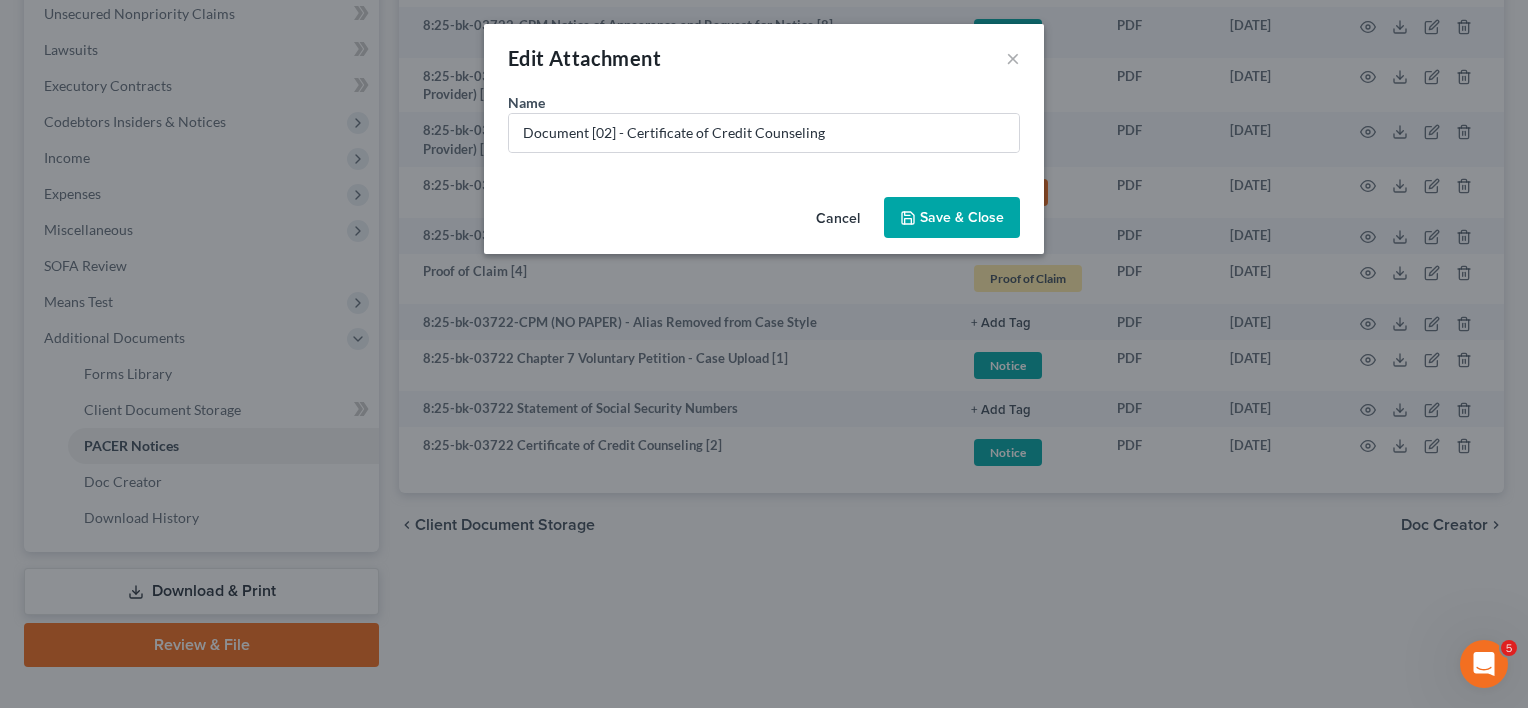 click on "Save & Close" at bounding box center (962, 217) 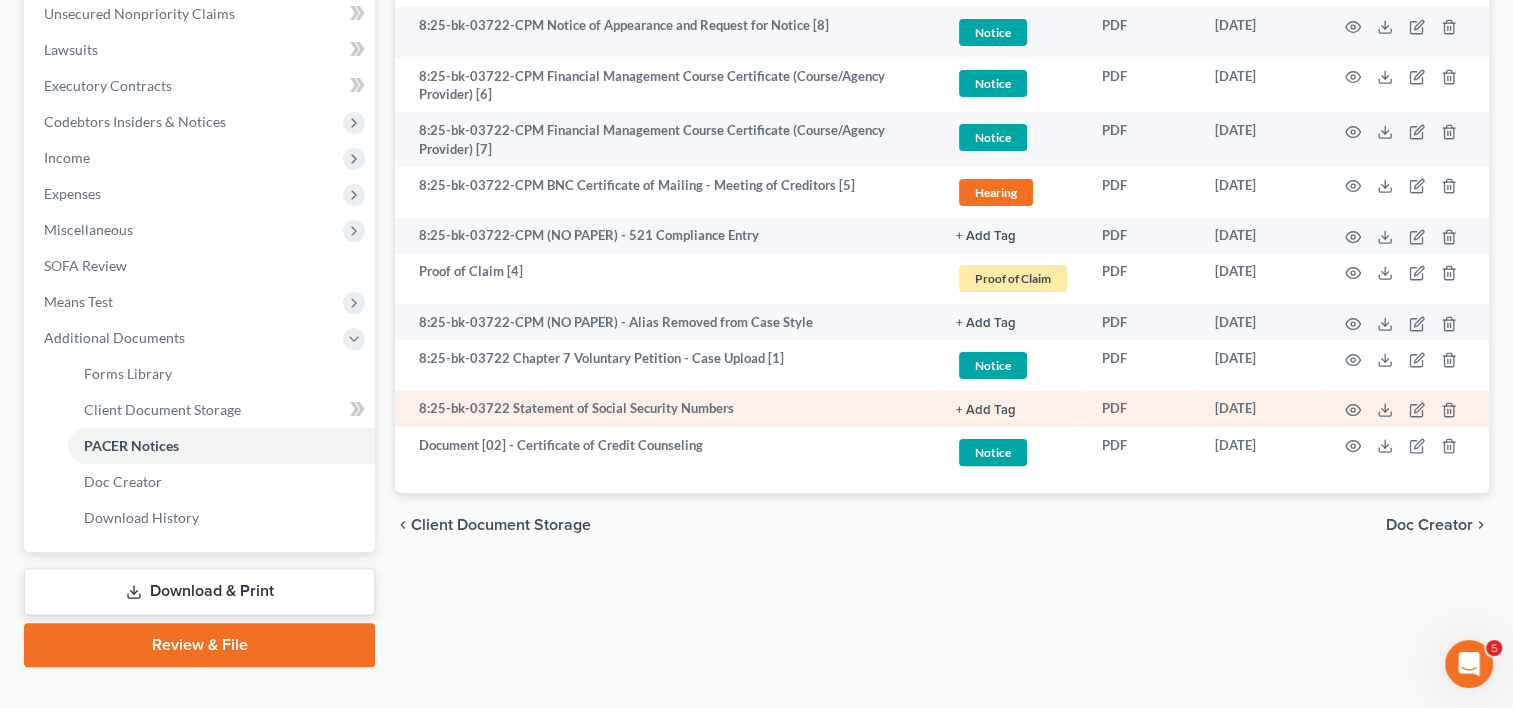 click on "+ Add Tag" at bounding box center [986, 236] 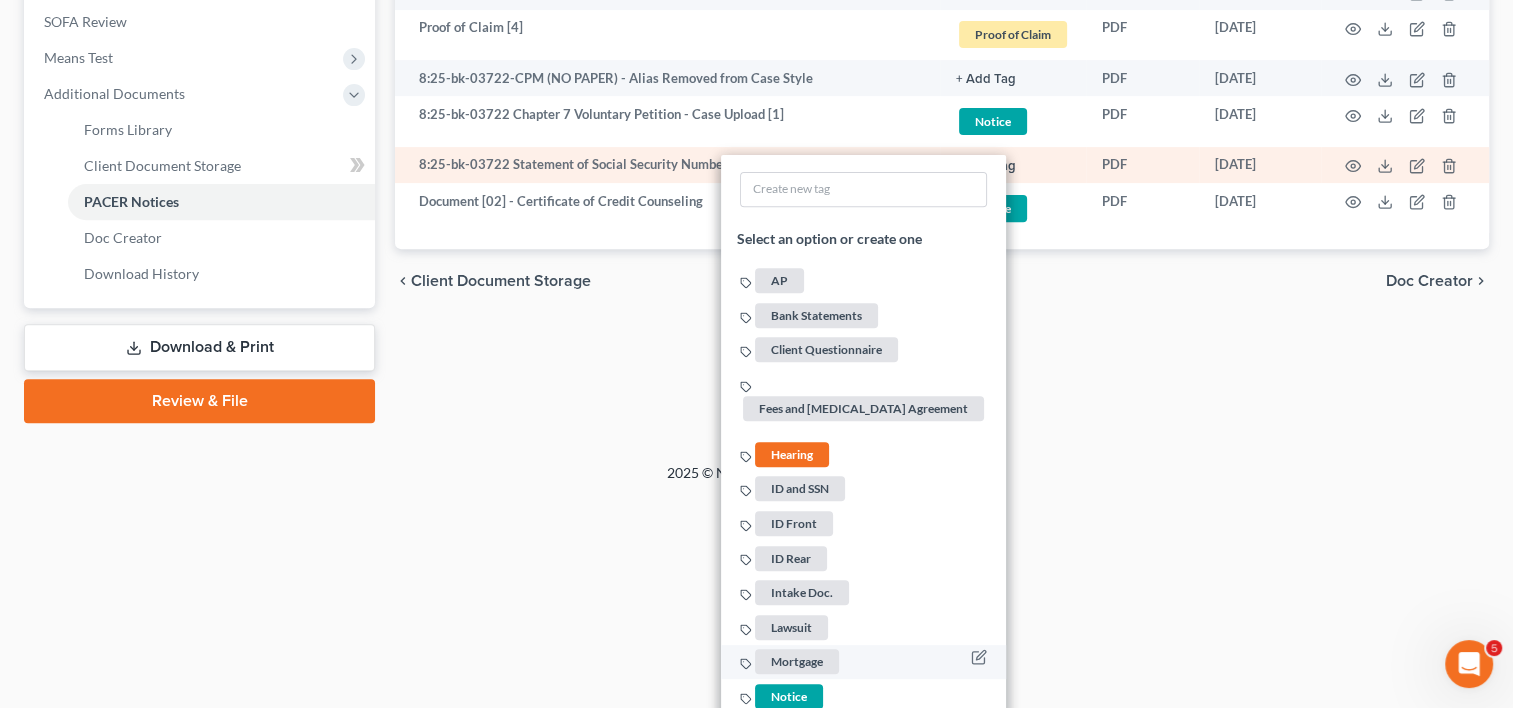 scroll, scrollTop: 947, scrollLeft: 0, axis: vertical 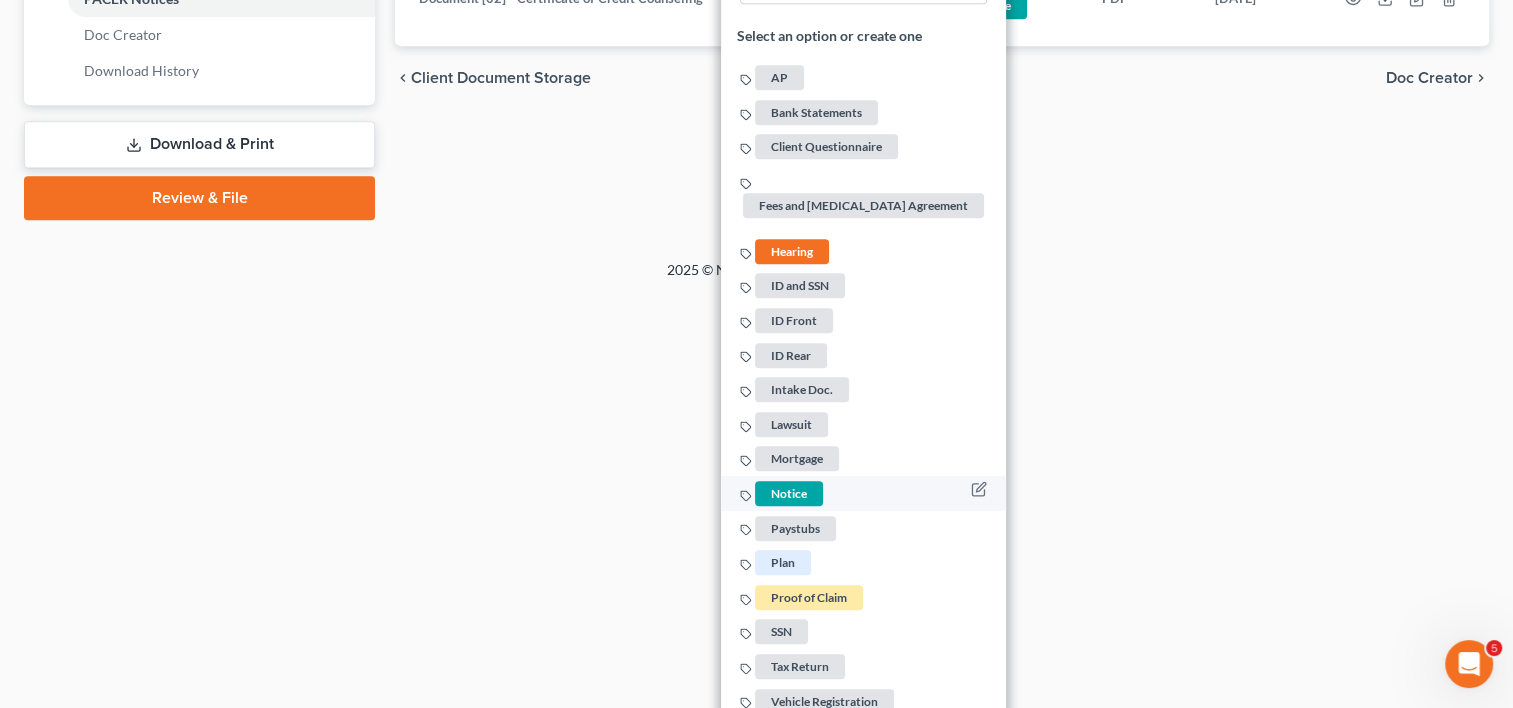 click on "Notice" at bounding box center [789, 493] 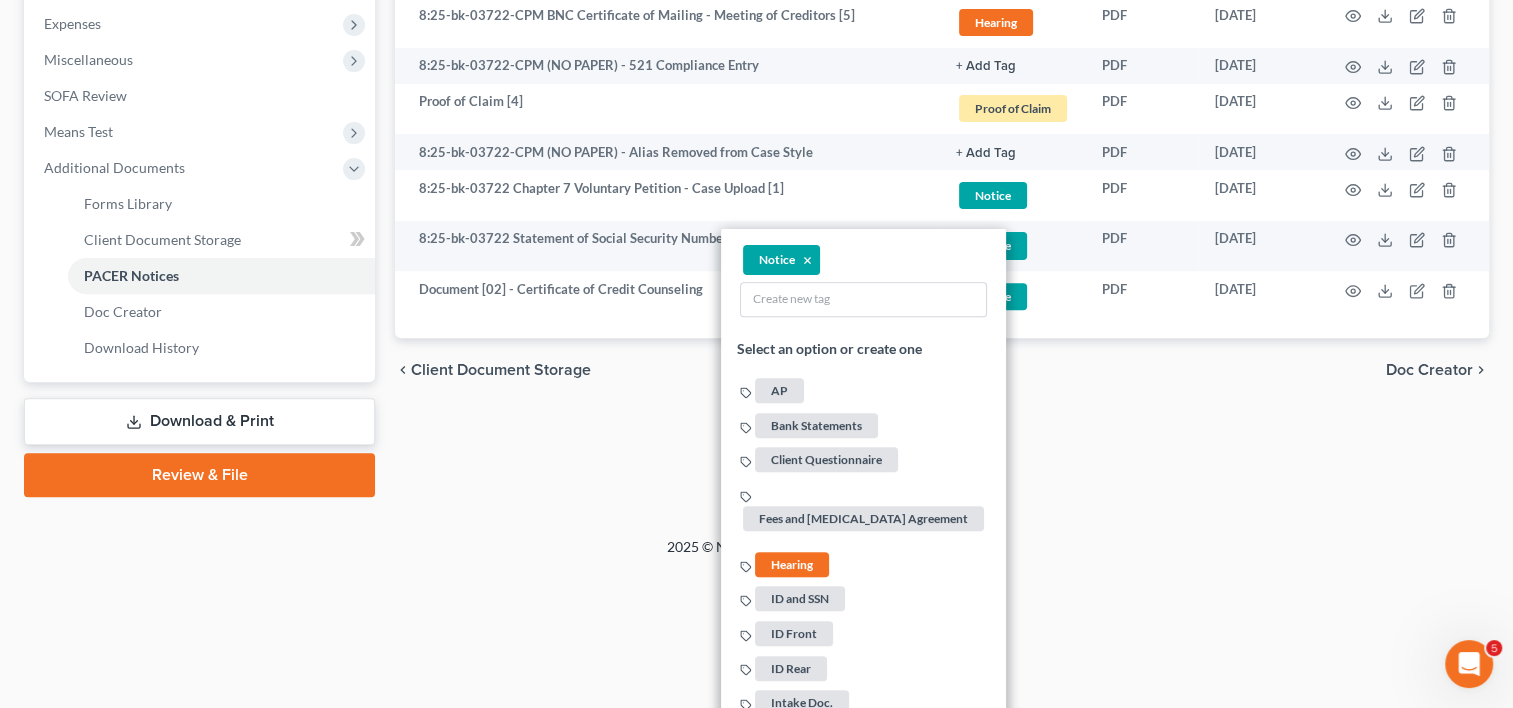 scroll, scrollTop: 613, scrollLeft: 0, axis: vertical 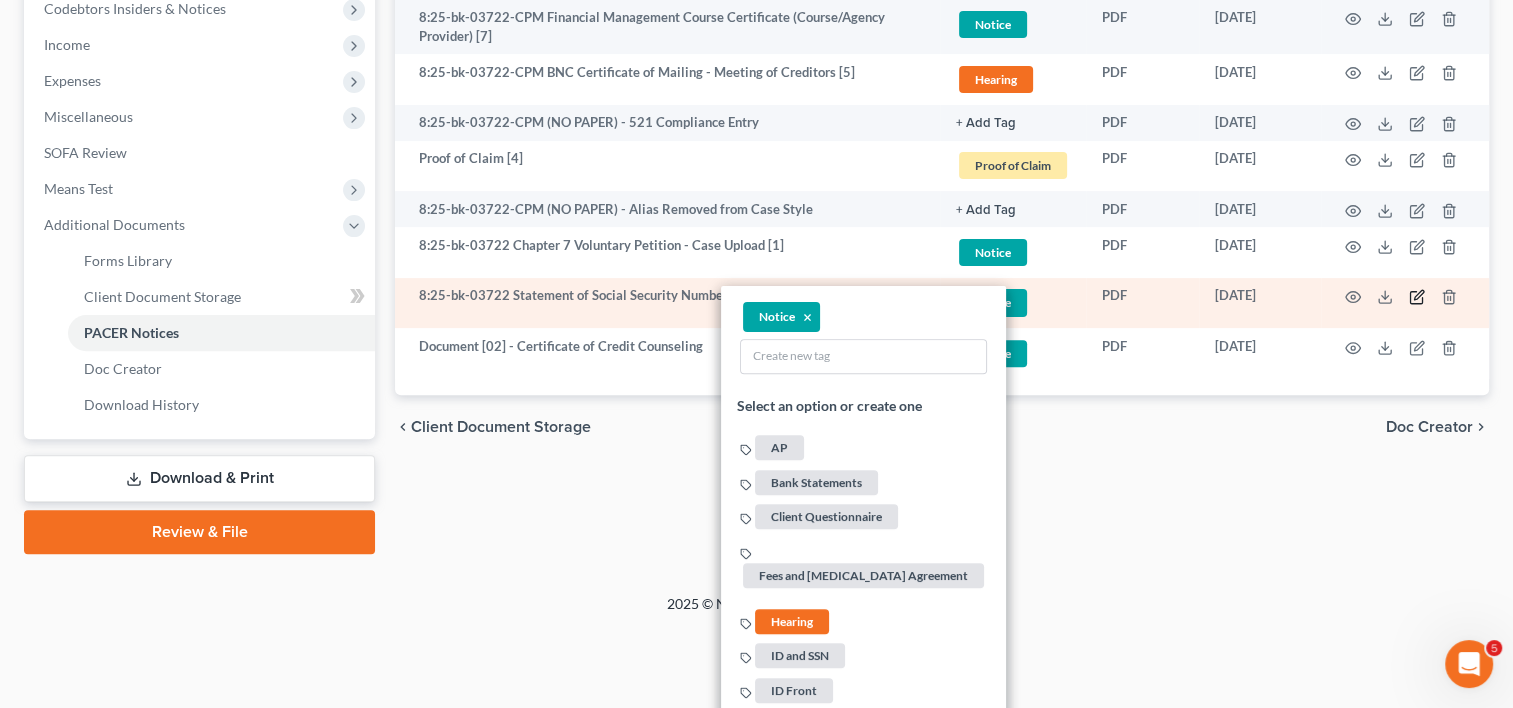 click 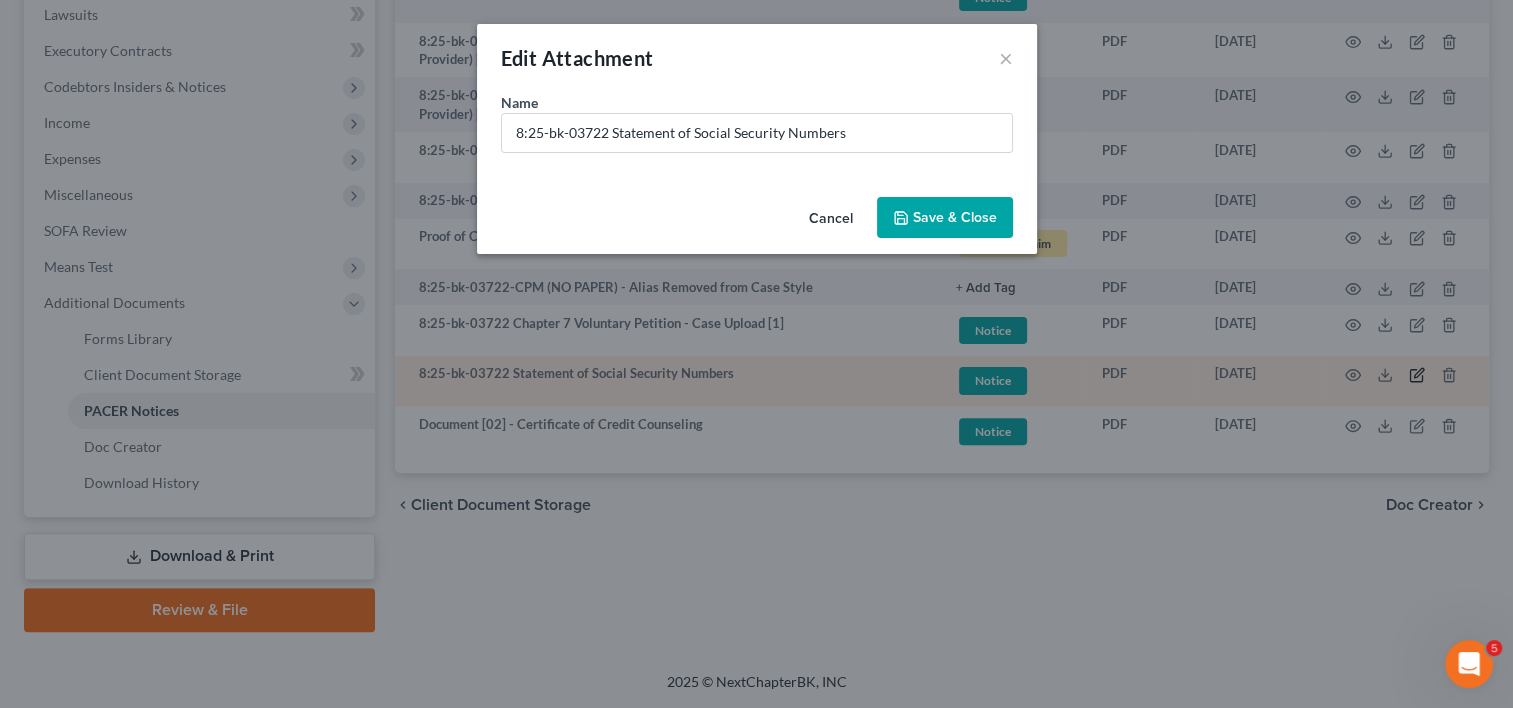 scroll, scrollTop: 533, scrollLeft: 0, axis: vertical 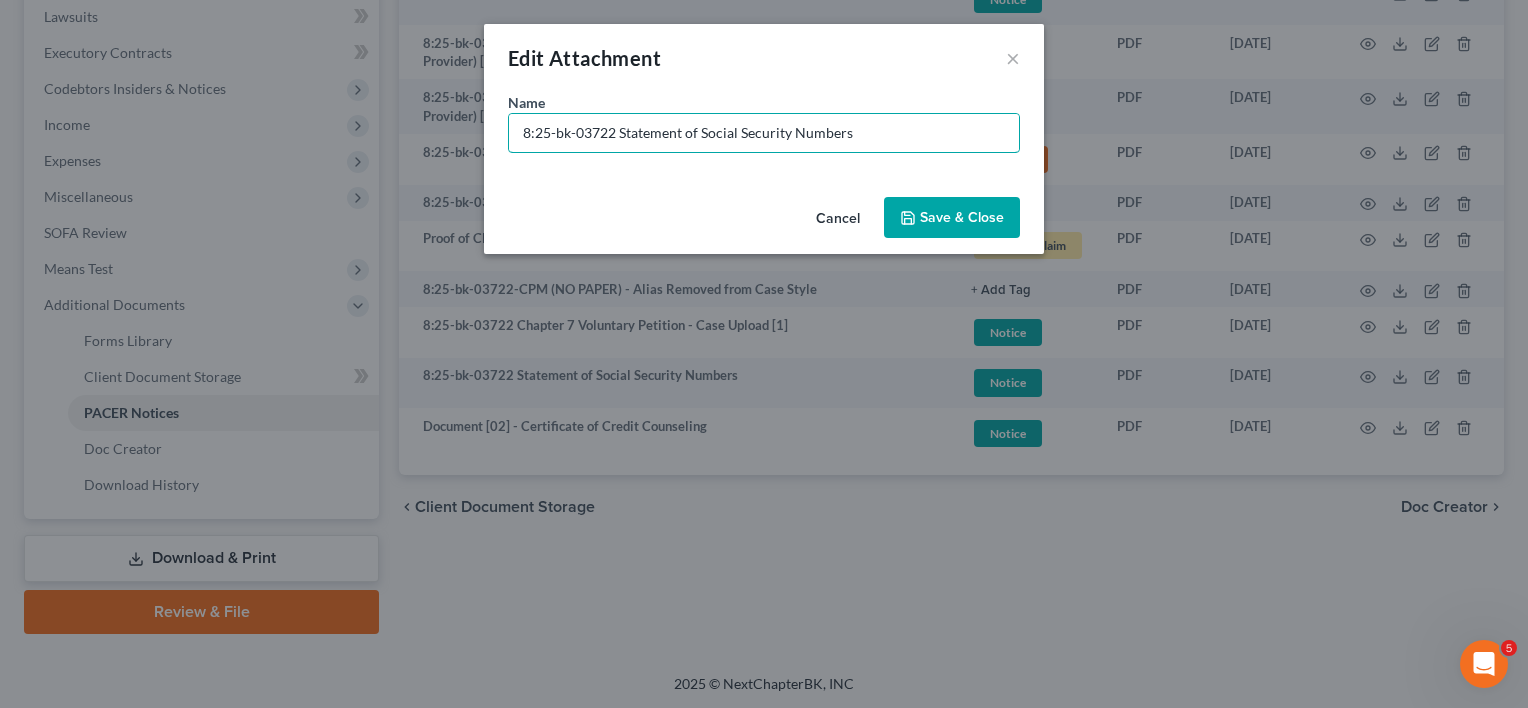 drag, startPoint x: 620, startPoint y: 132, endPoint x: 232, endPoint y: 158, distance: 388.87015 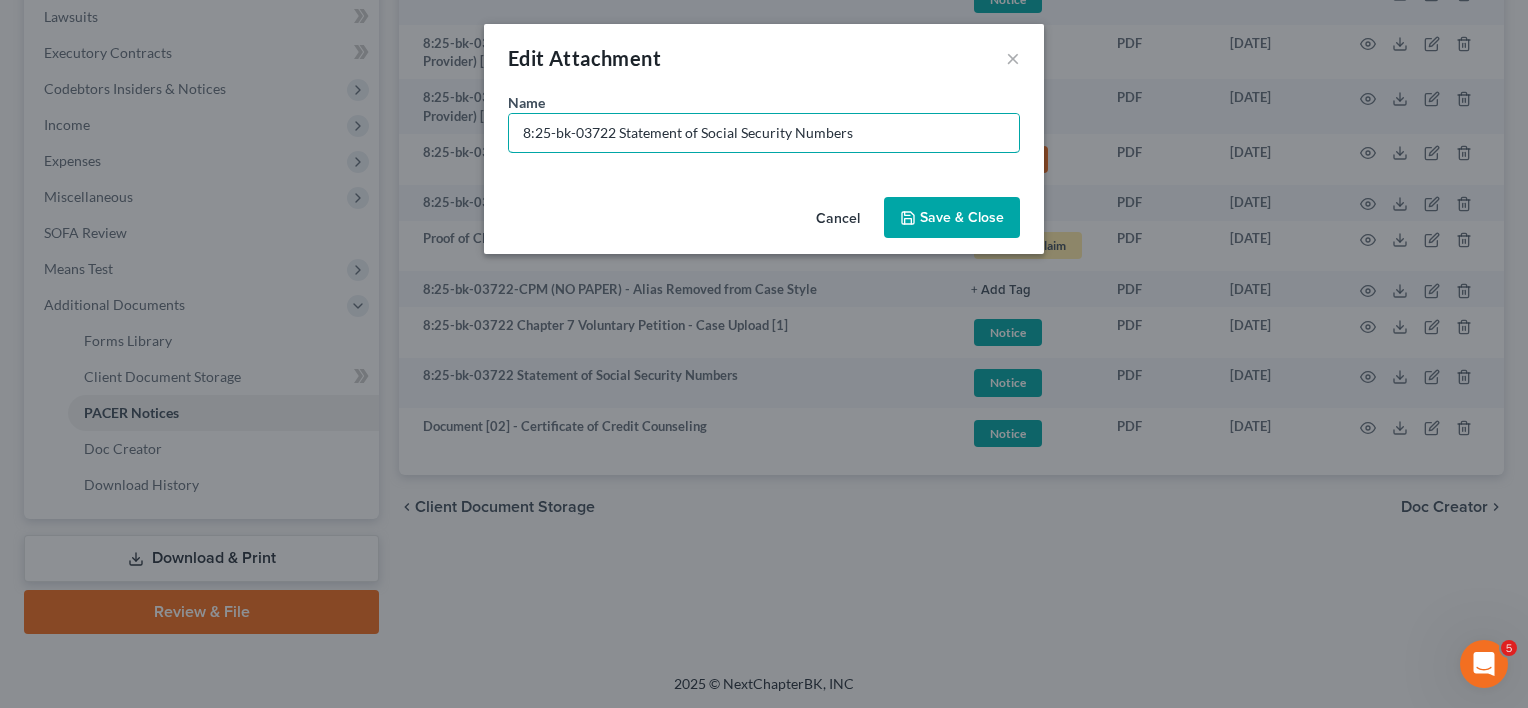 paste on "Document [02] -" 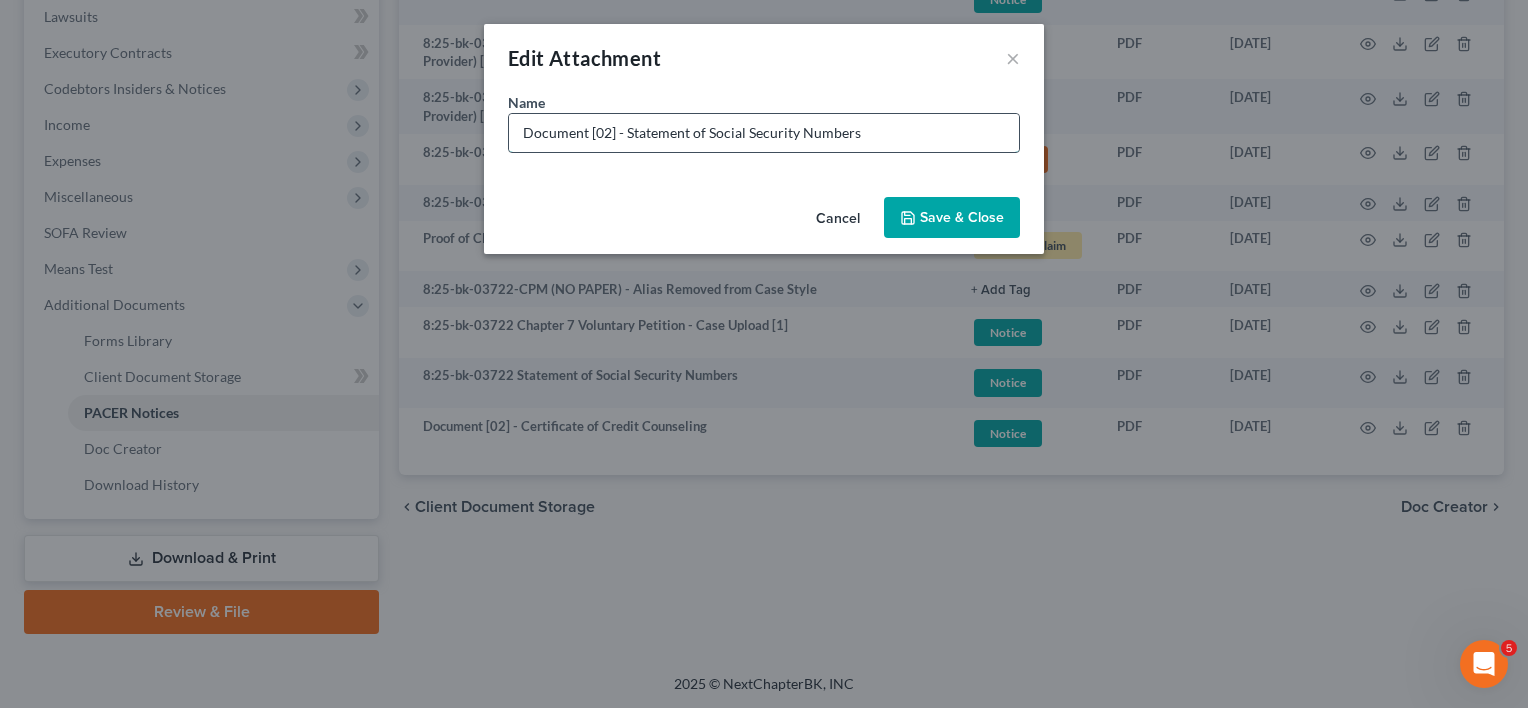 click on "Document [02] - Statement of Social Security Numbers" at bounding box center [764, 133] 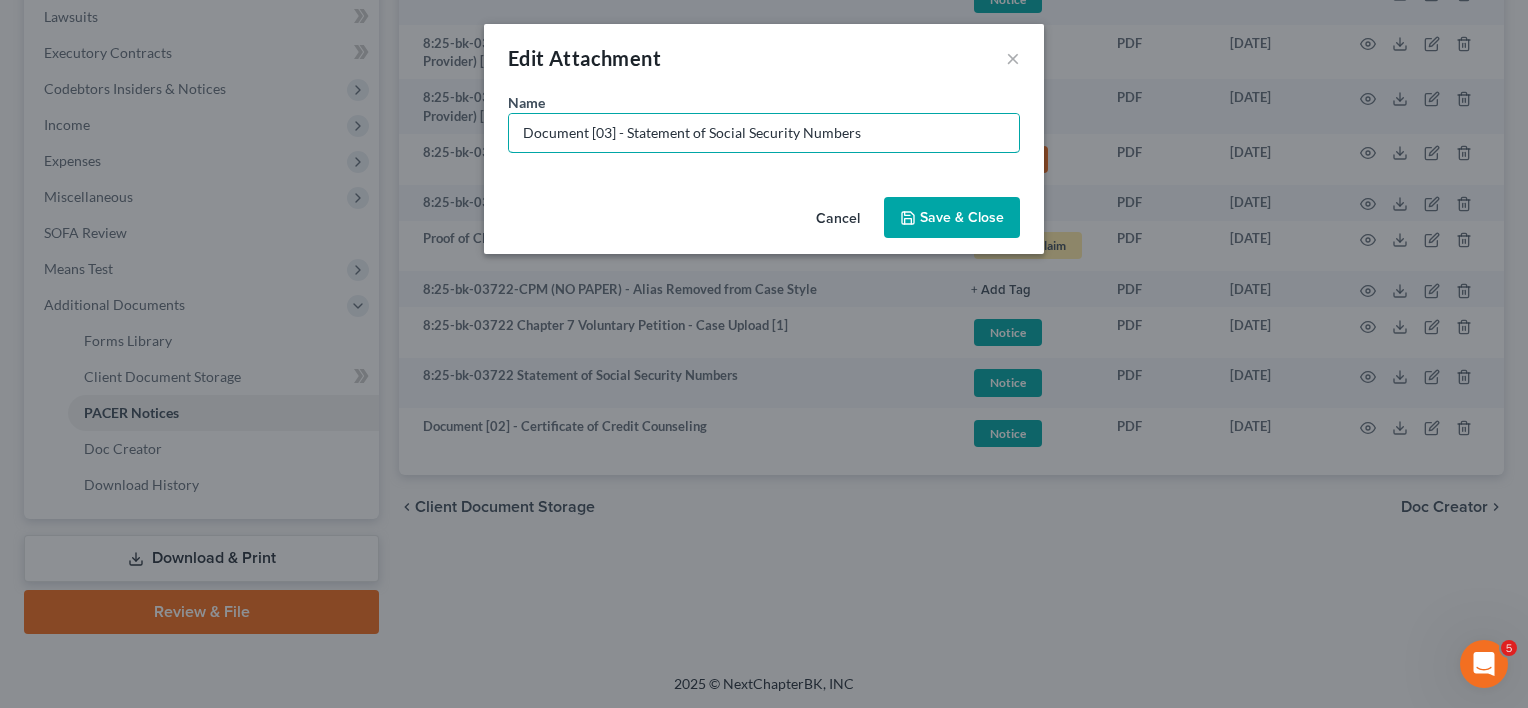 type on "Document [03] - Statement of Social Security Numbers" 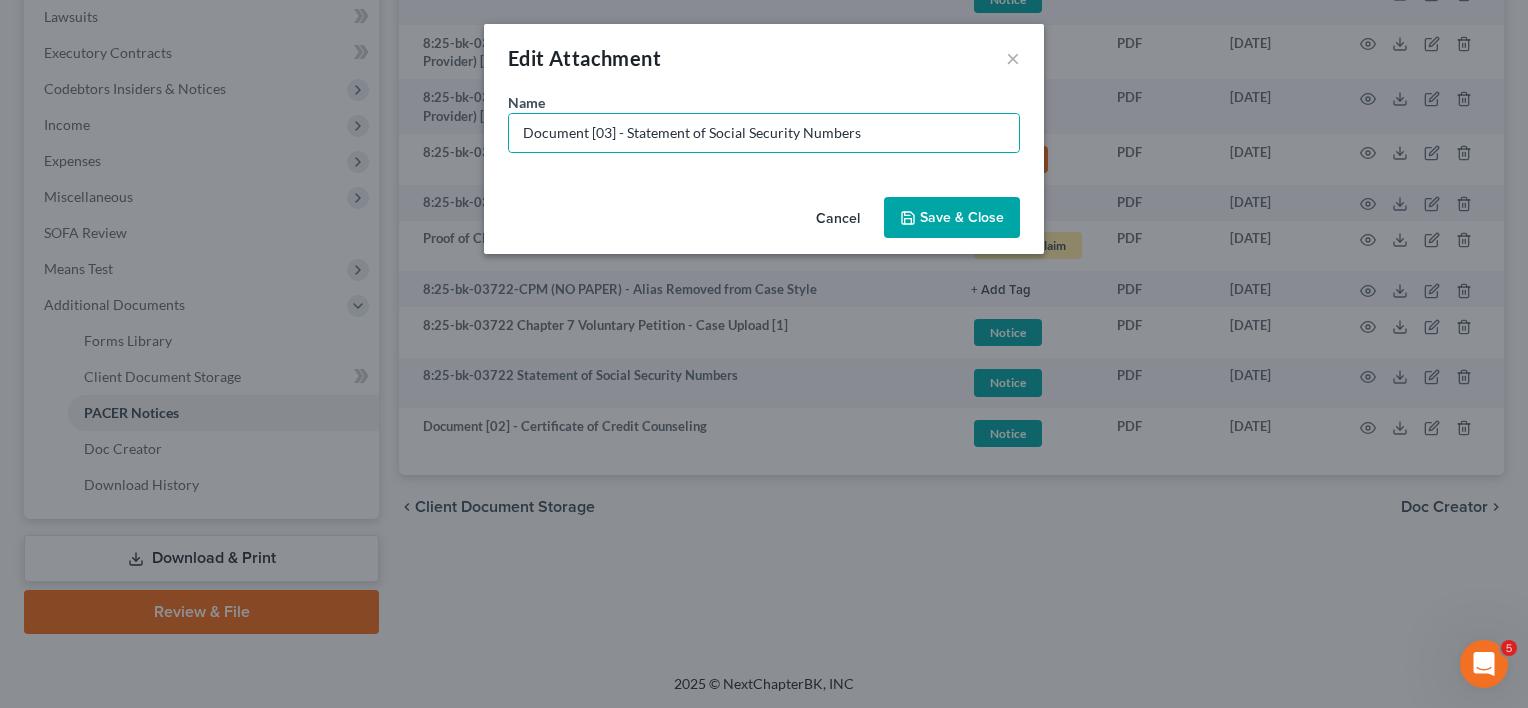 click on "Save & Close" at bounding box center [962, 217] 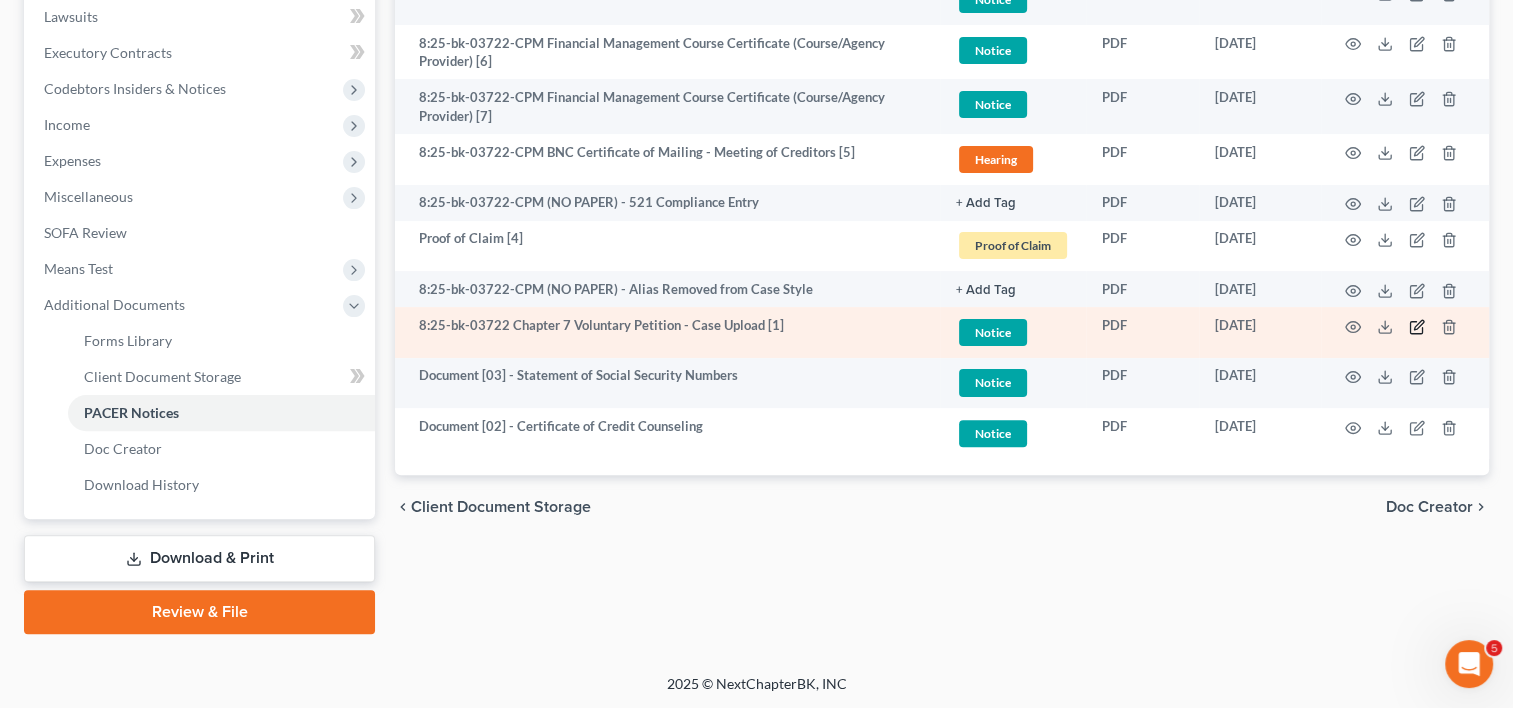click 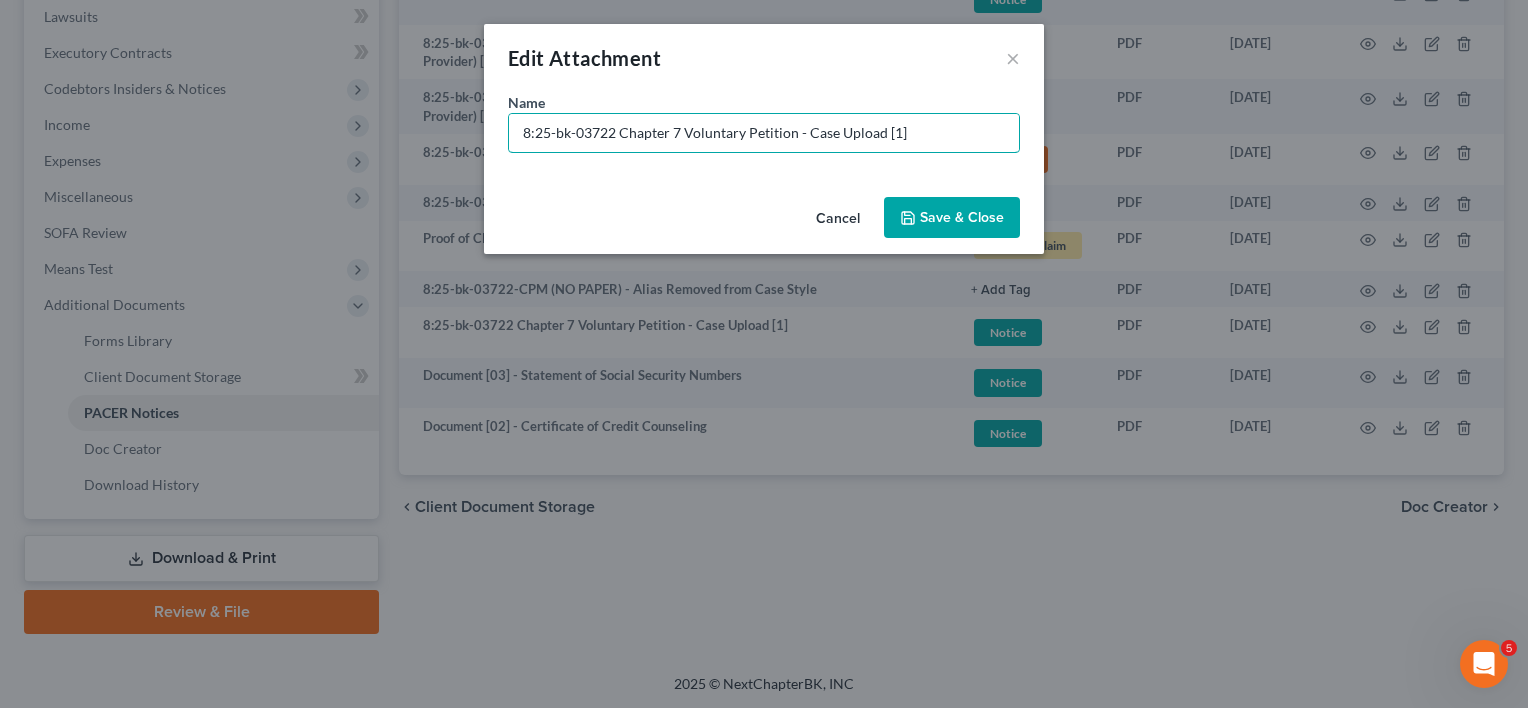 drag, startPoint x: 619, startPoint y: 130, endPoint x: 256, endPoint y: 121, distance: 363.11154 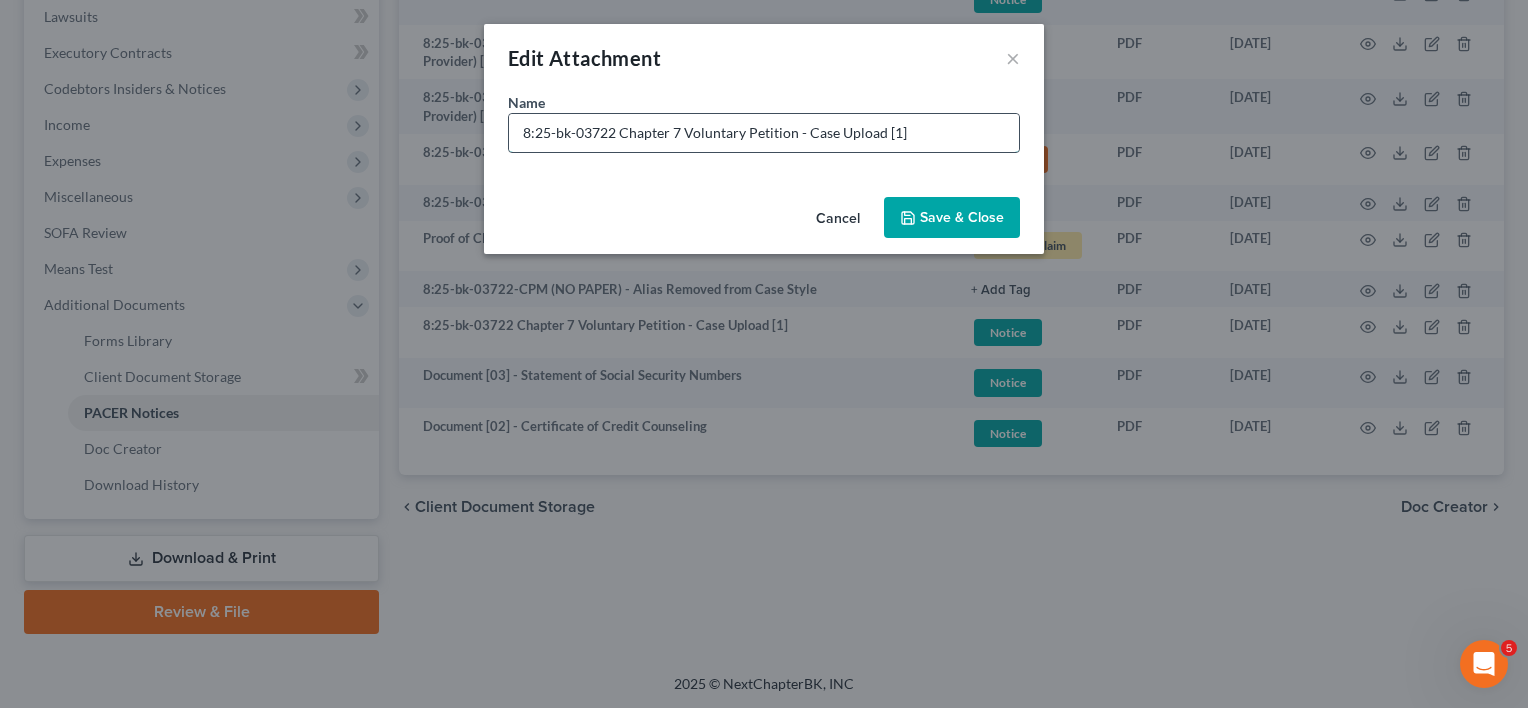 paste on "Document [02] -" 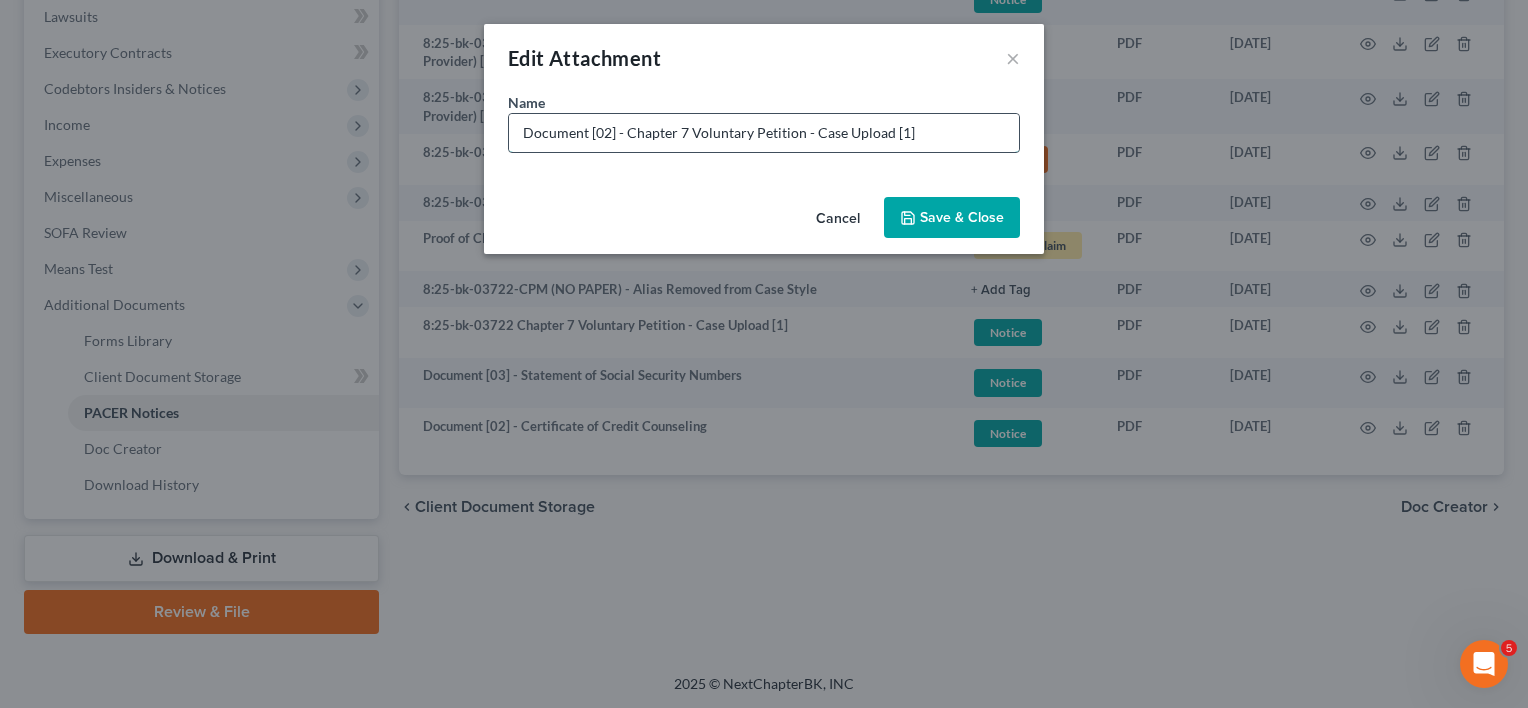 drag, startPoint x: 600, startPoint y: 137, endPoint x: 611, endPoint y: 139, distance: 11.18034 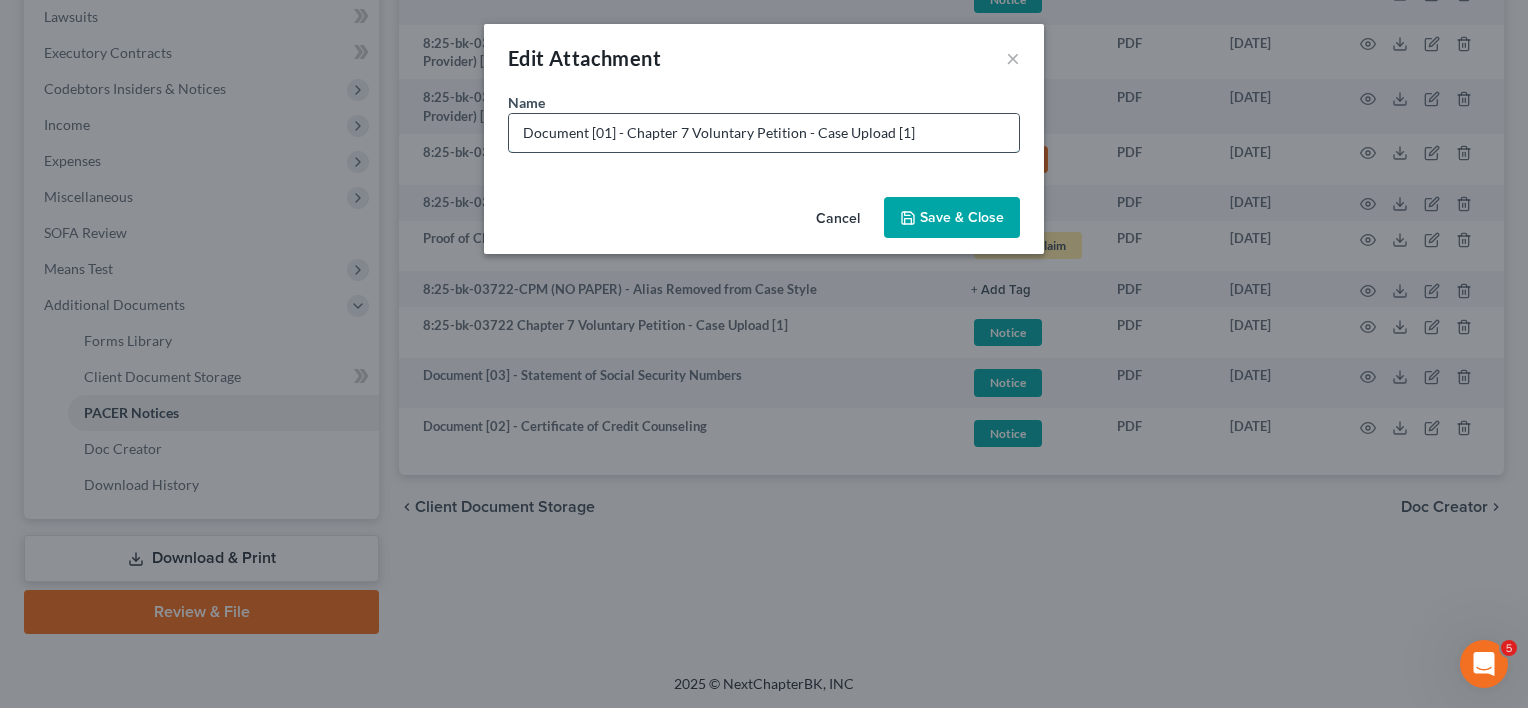 drag, startPoint x: 803, startPoint y: 136, endPoint x: 976, endPoint y: 115, distance: 174.26991 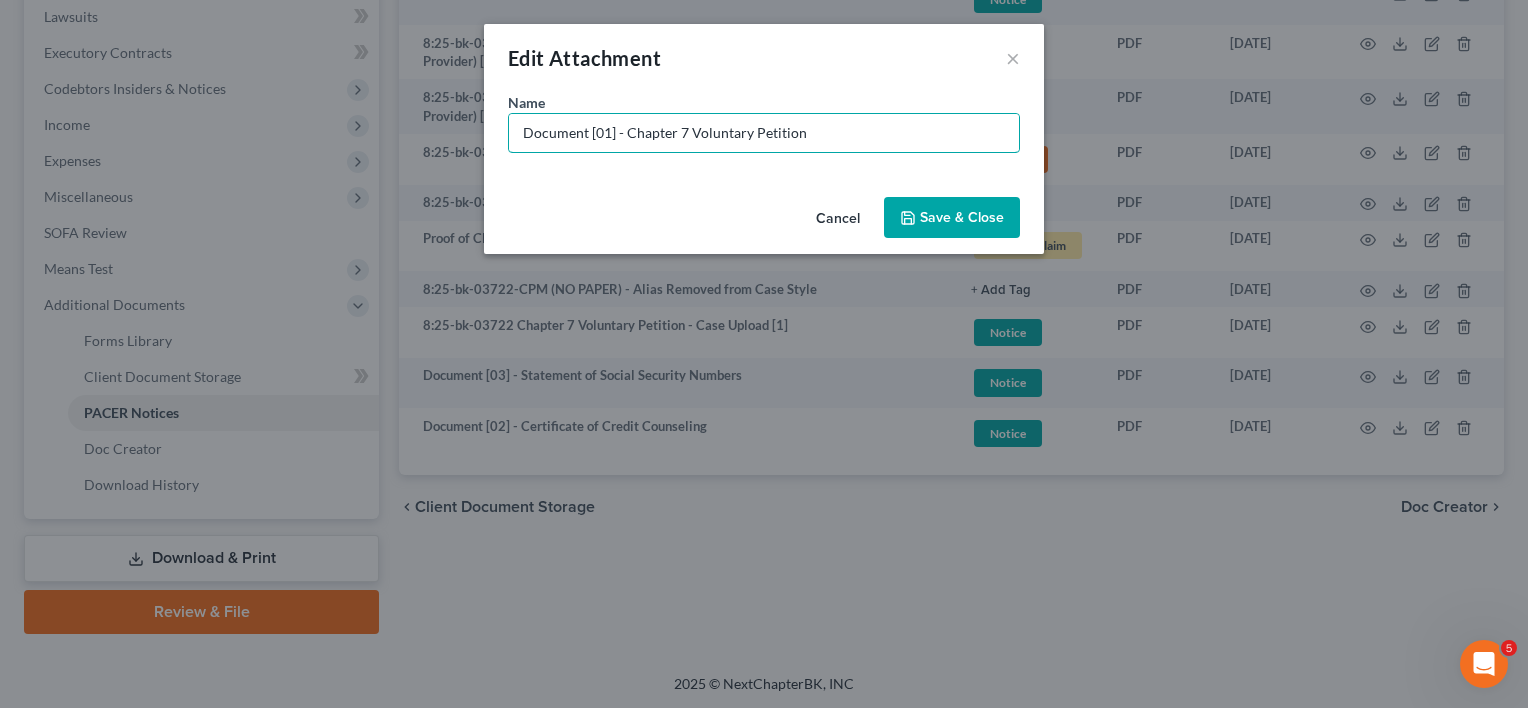 type on "Document [01] - Chapter 7 Voluntary Petition" 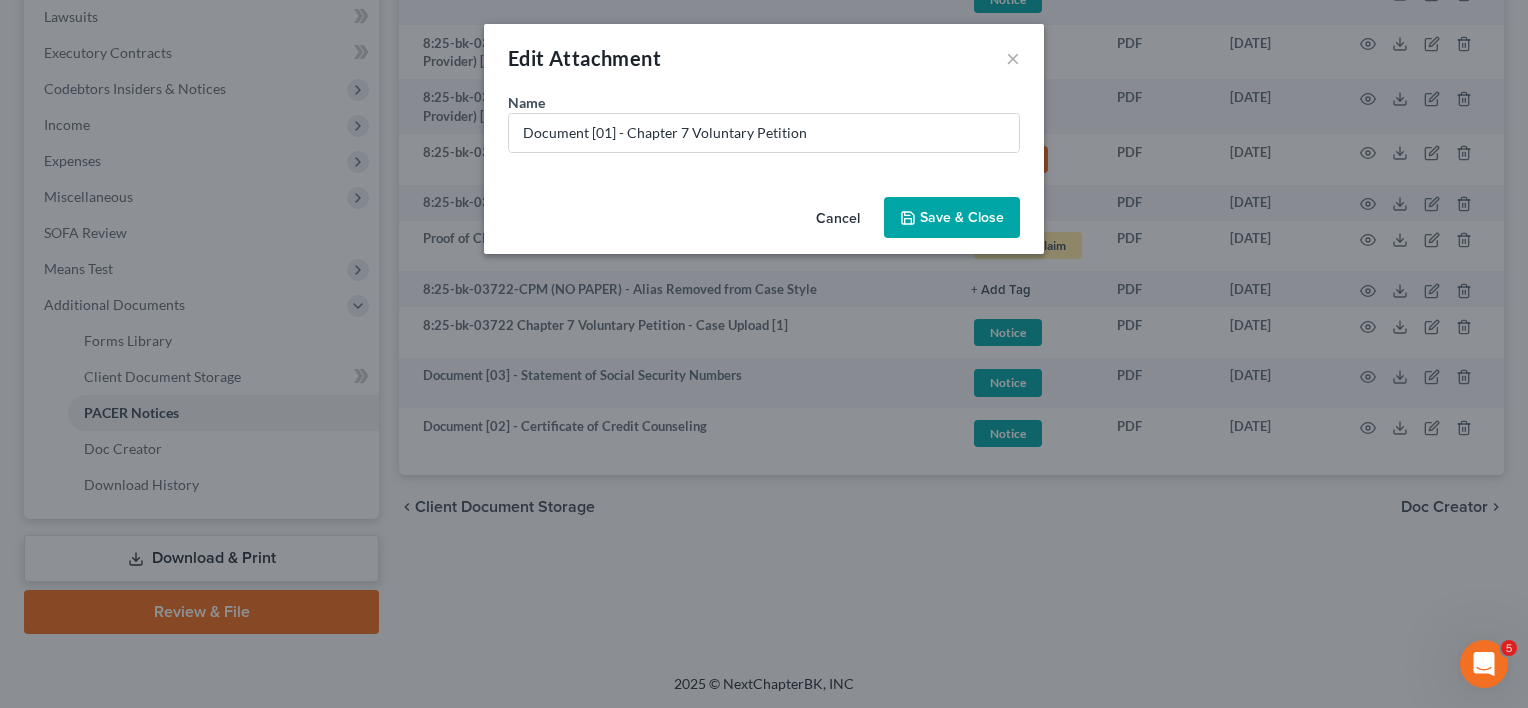 click on "Save & Close" at bounding box center [962, 217] 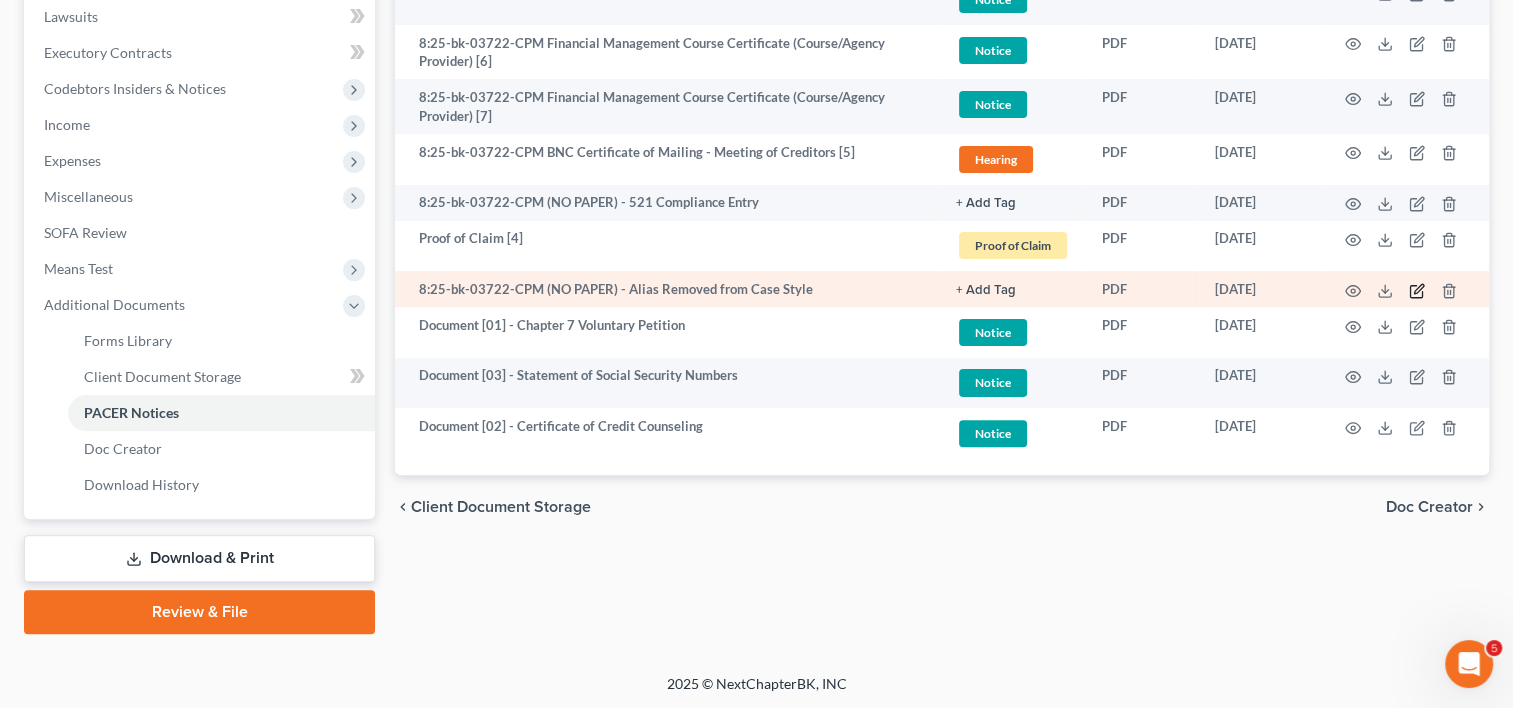 click 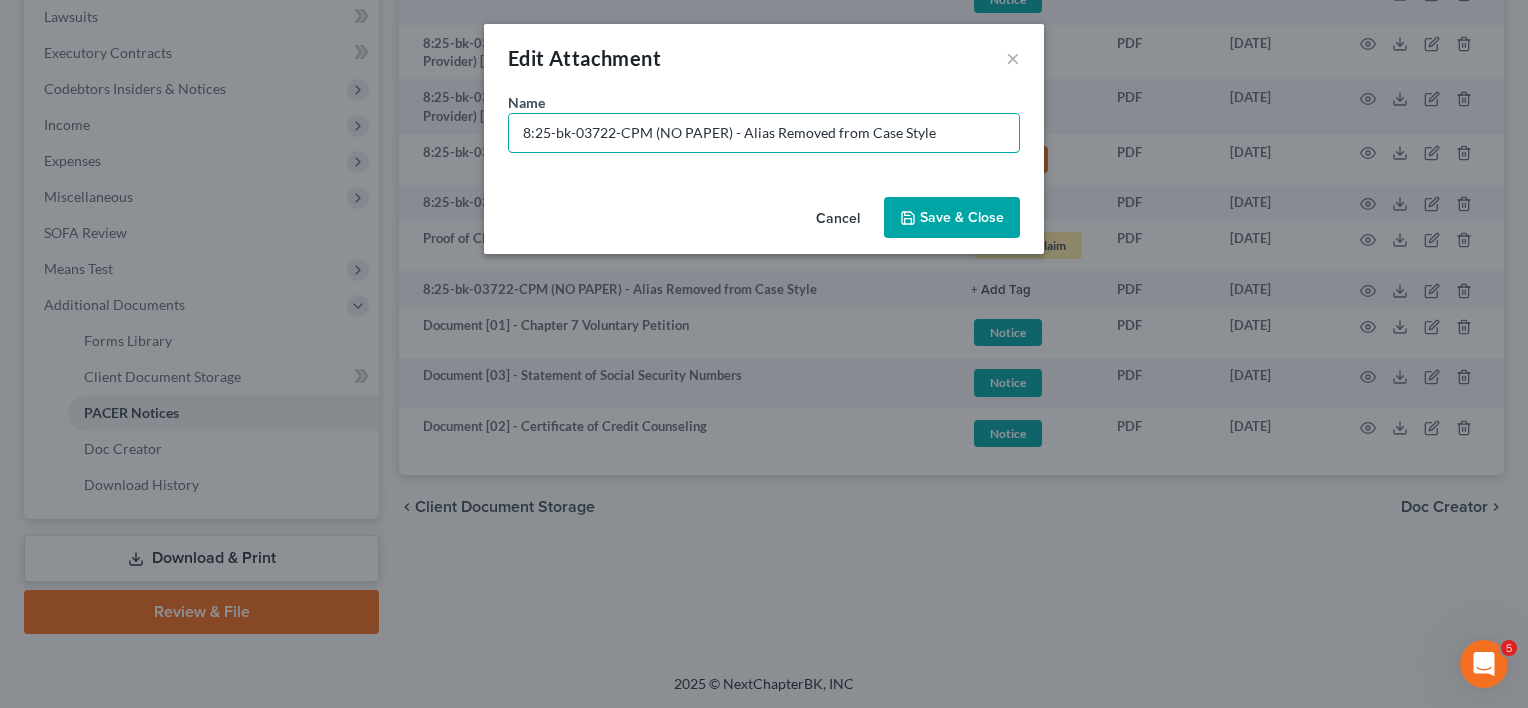 drag, startPoint x: 728, startPoint y: 134, endPoint x: 287, endPoint y: 152, distance: 441.3672 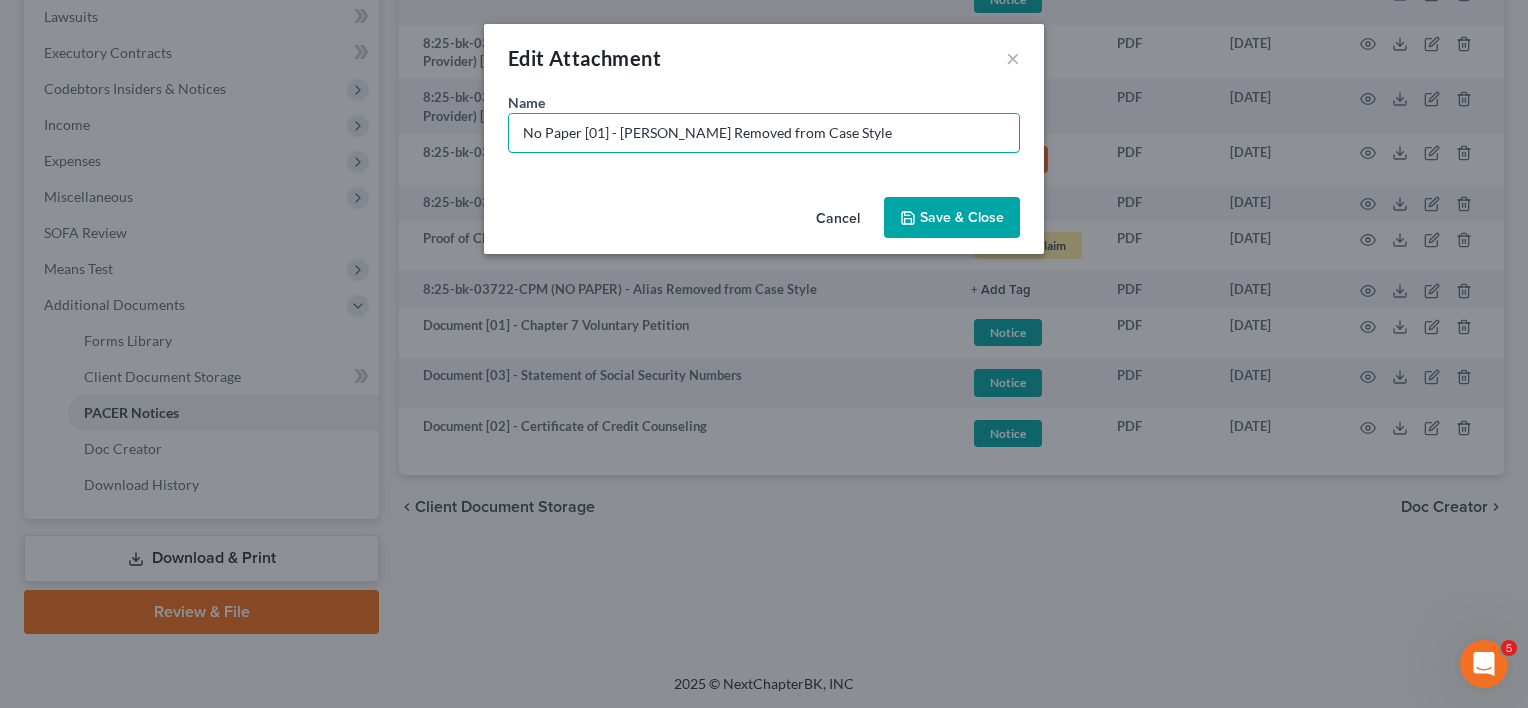 type on "No Paper [01] - [PERSON_NAME] Removed from Case Style" 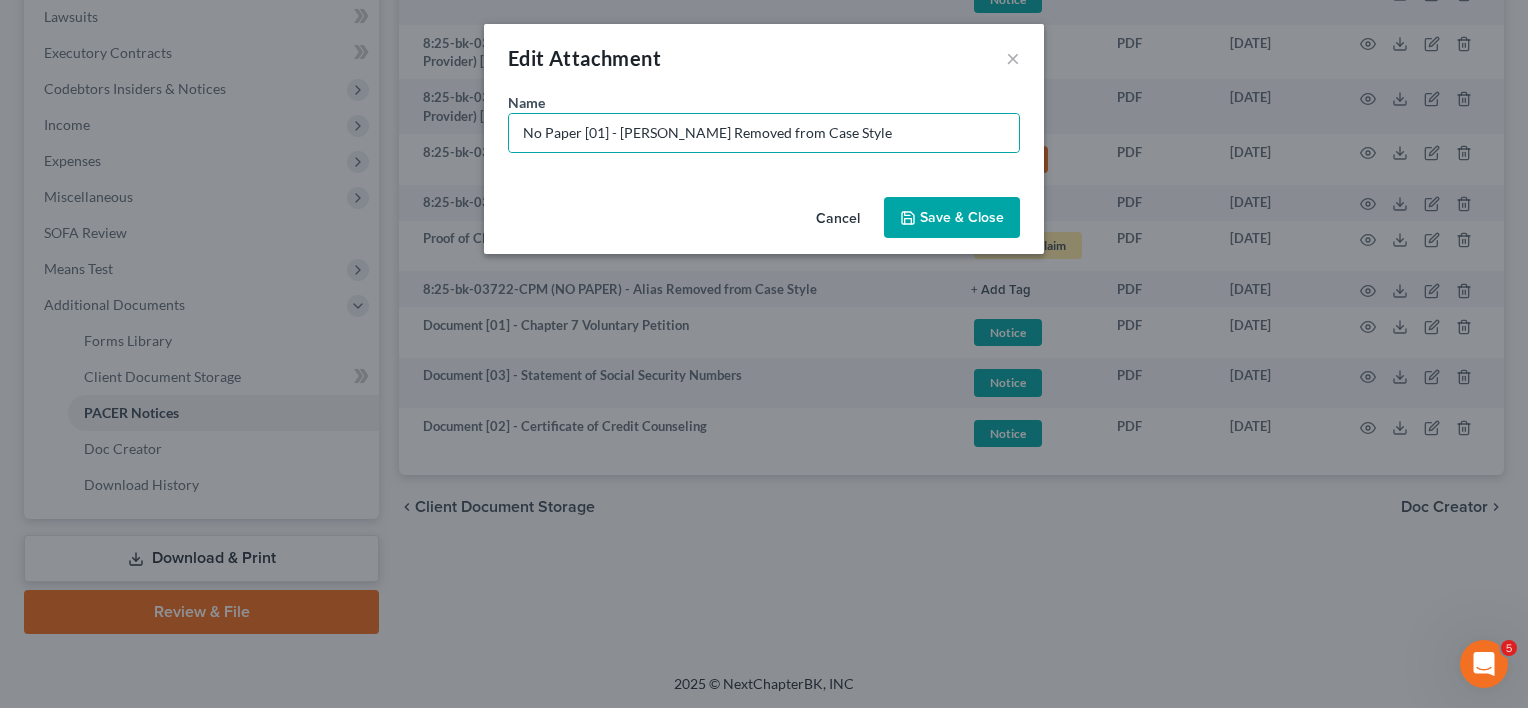 click on "Save & Close" at bounding box center [952, 218] 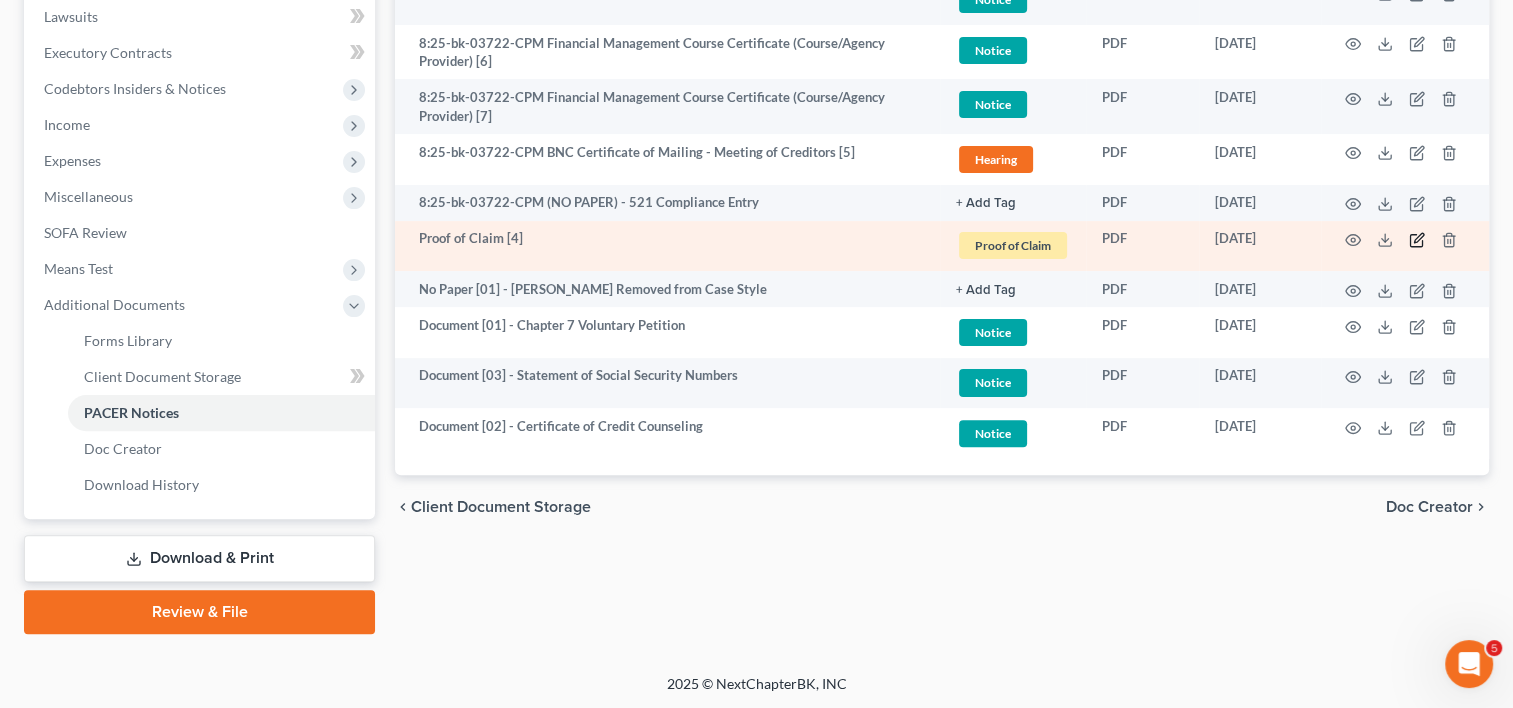 click 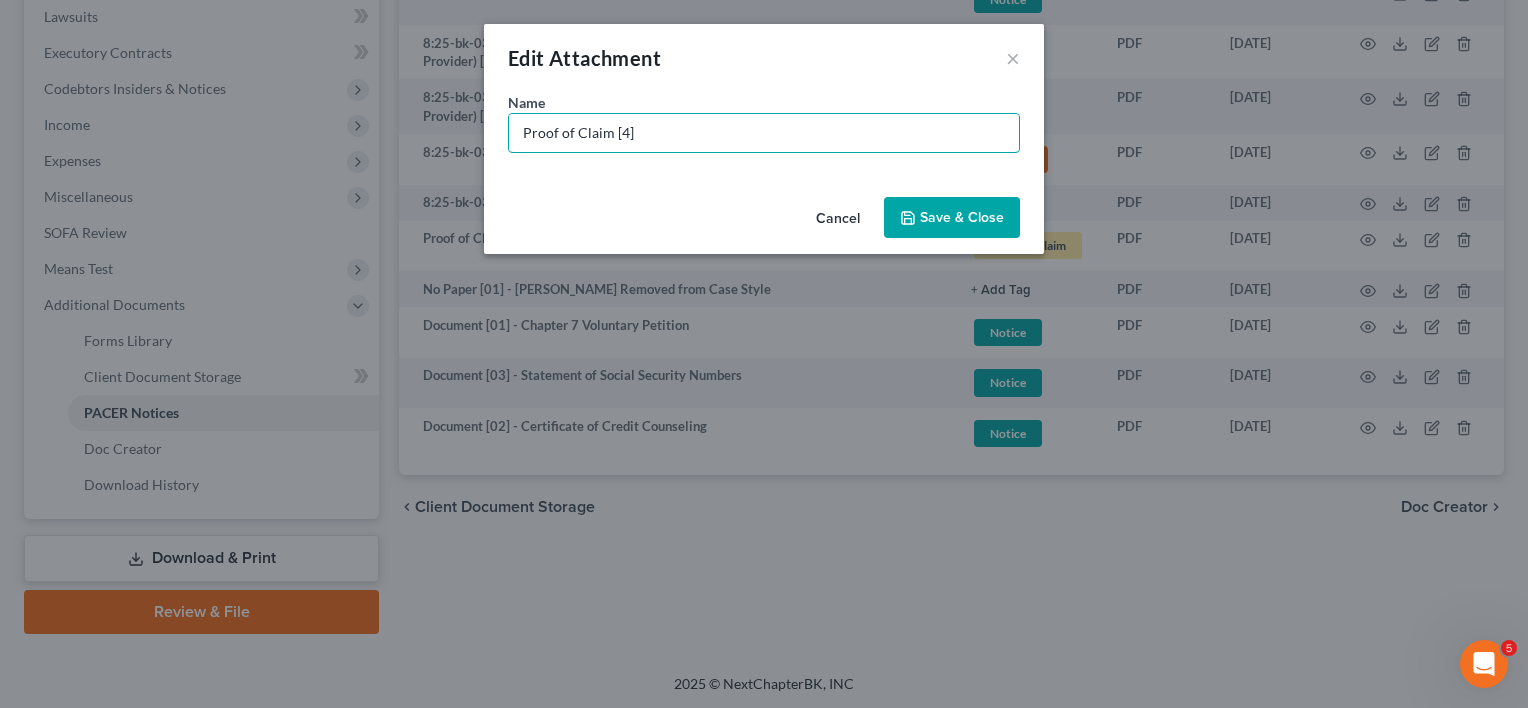 drag, startPoint x: 556, startPoint y: 140, endPoint x: 324, endPoint y: 132, distance: 232.1379 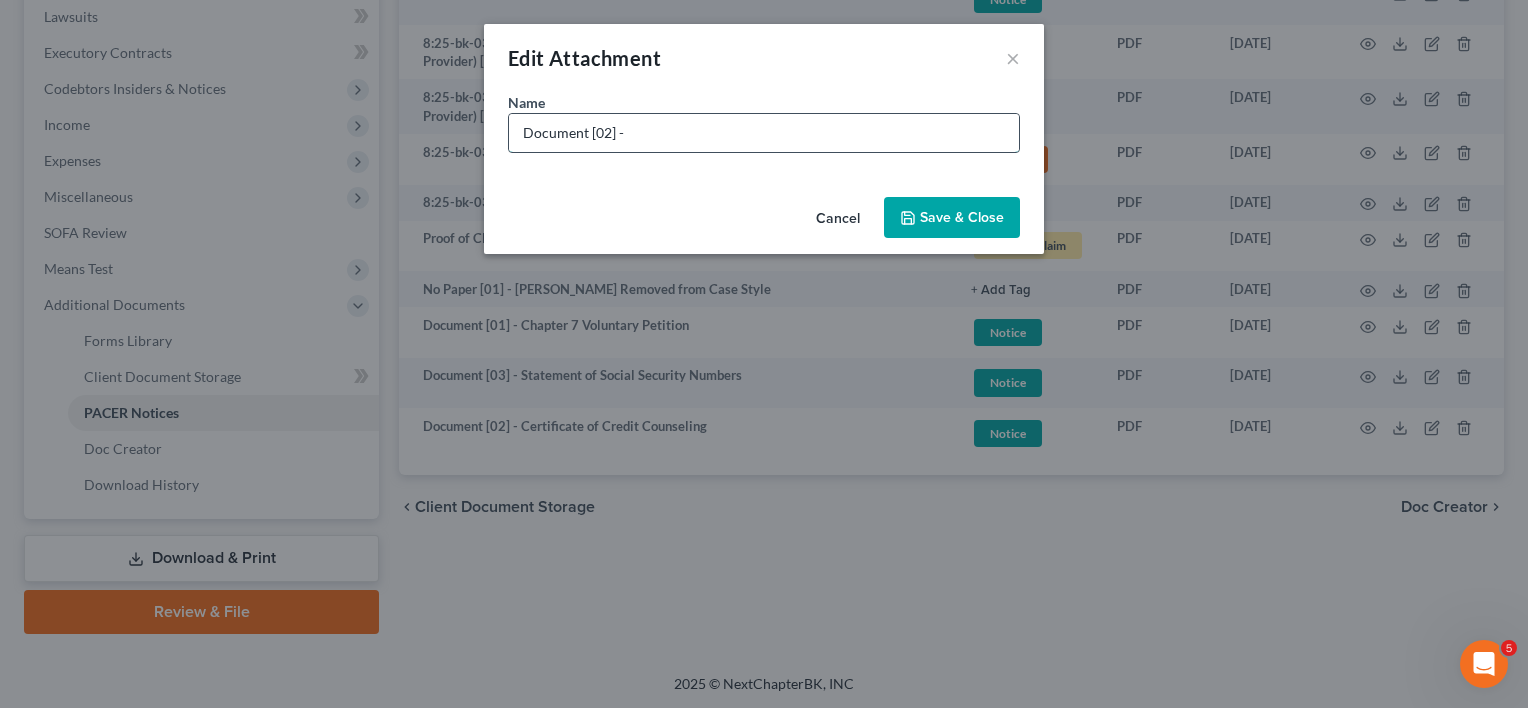click on "Document [02] -" at bounding box center (764, 133) 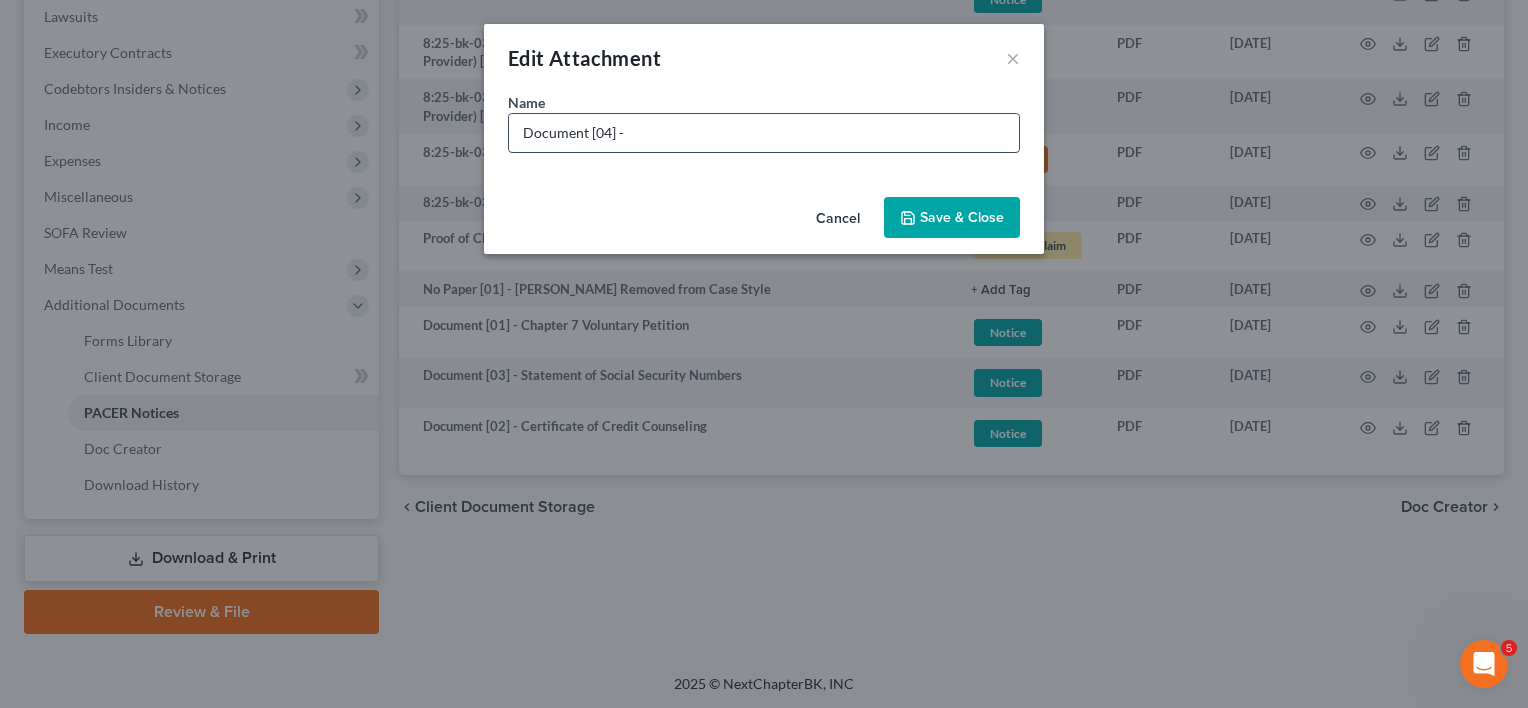 click on "Document [04] -" at bounding box center [764, 133] 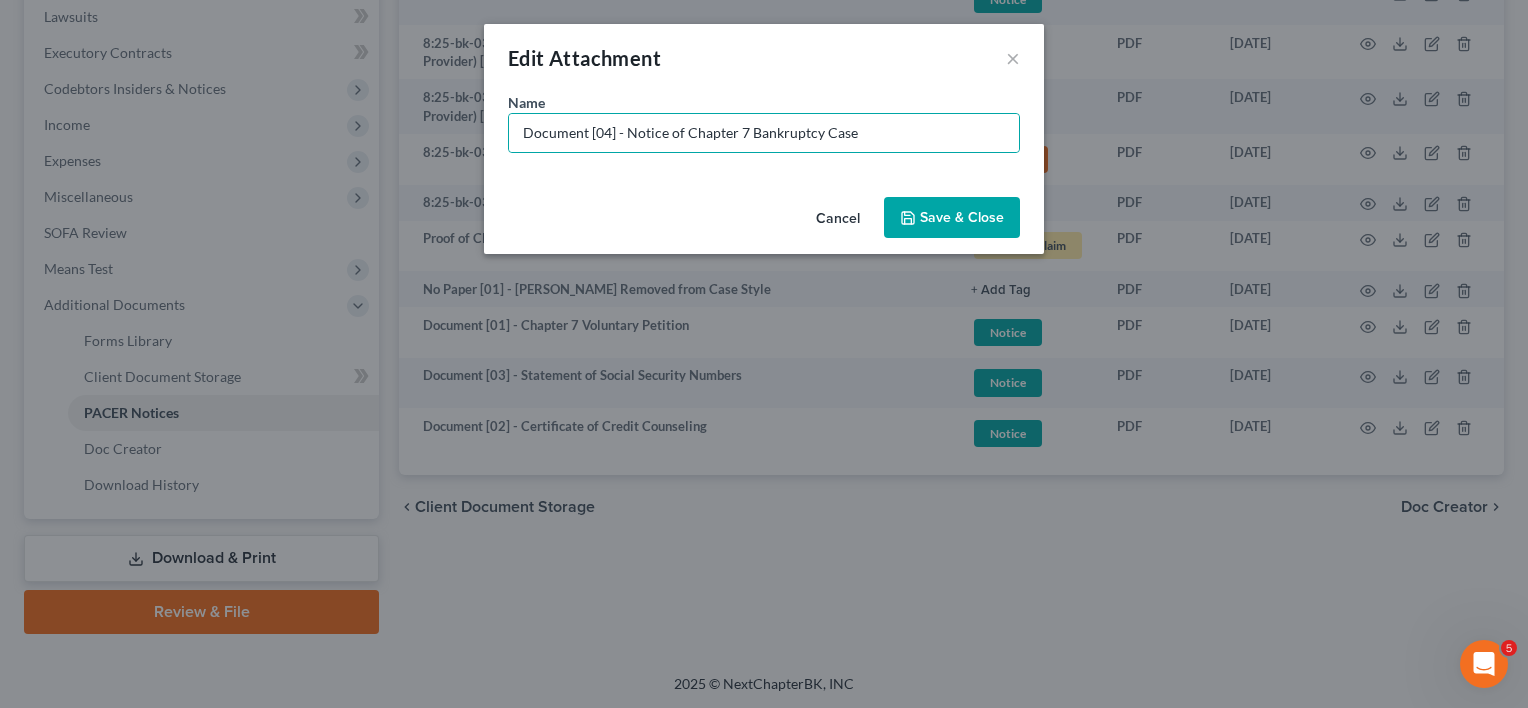 click on "Save & Close" at bounding box center [962, 217] 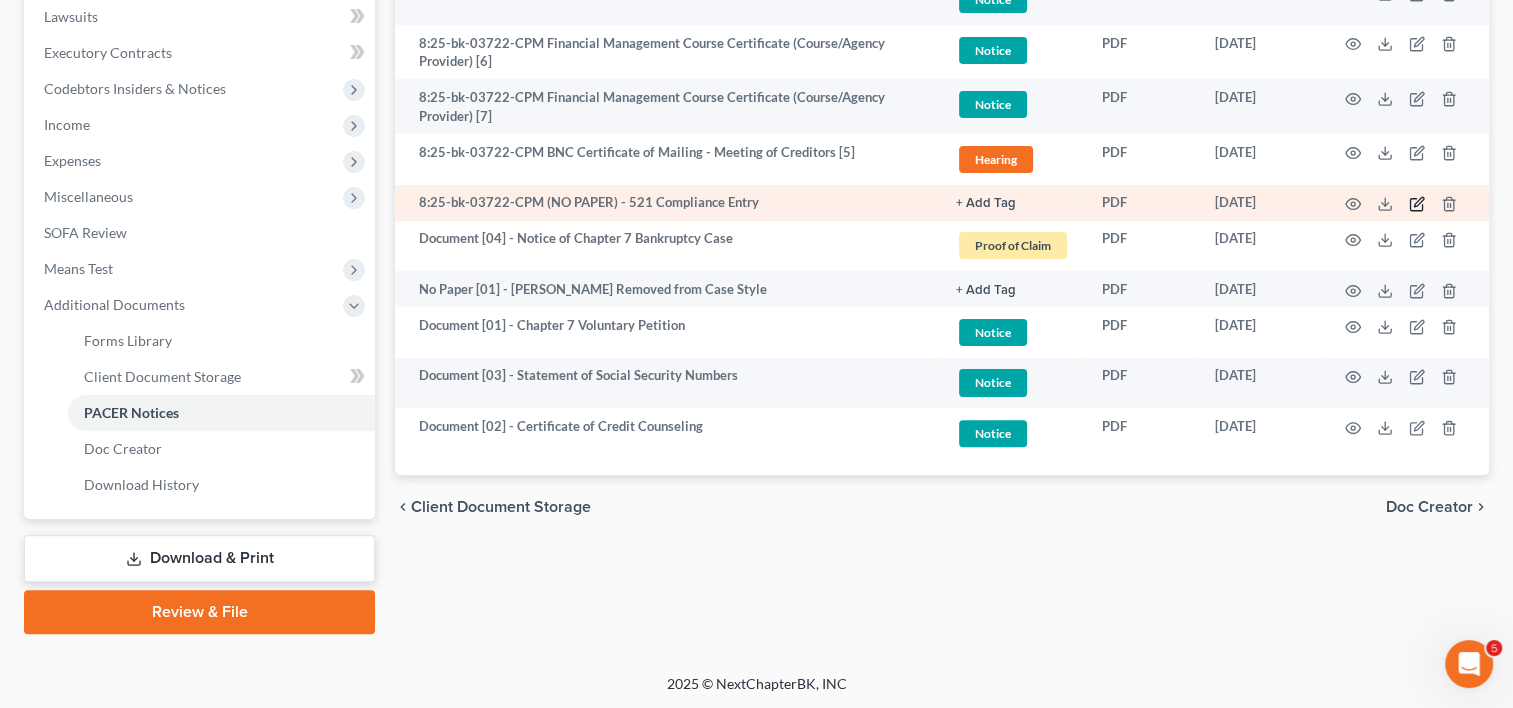 click 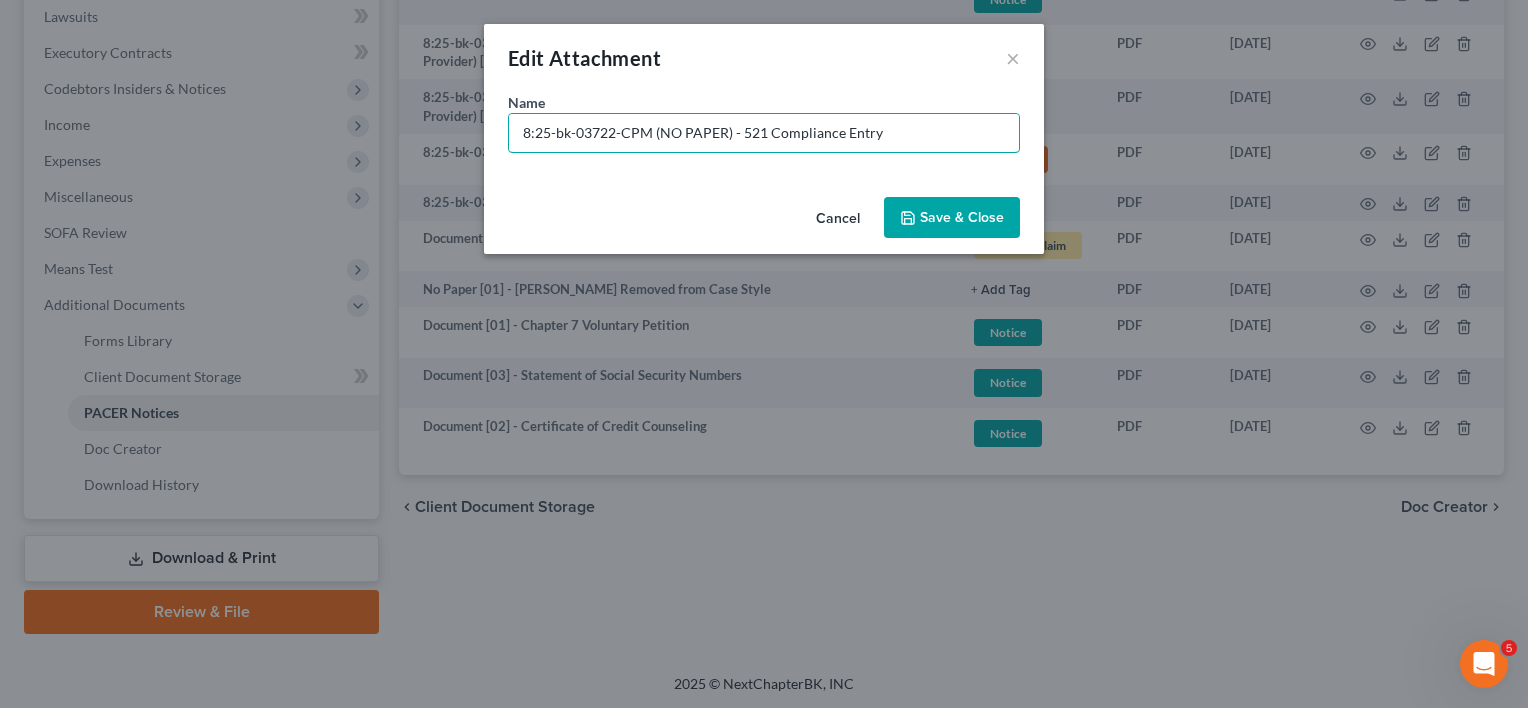 drag, startPoint x: 731, startPoint y: 132, endPoint x: -194, endPoint y: 160, distance: 925.4237 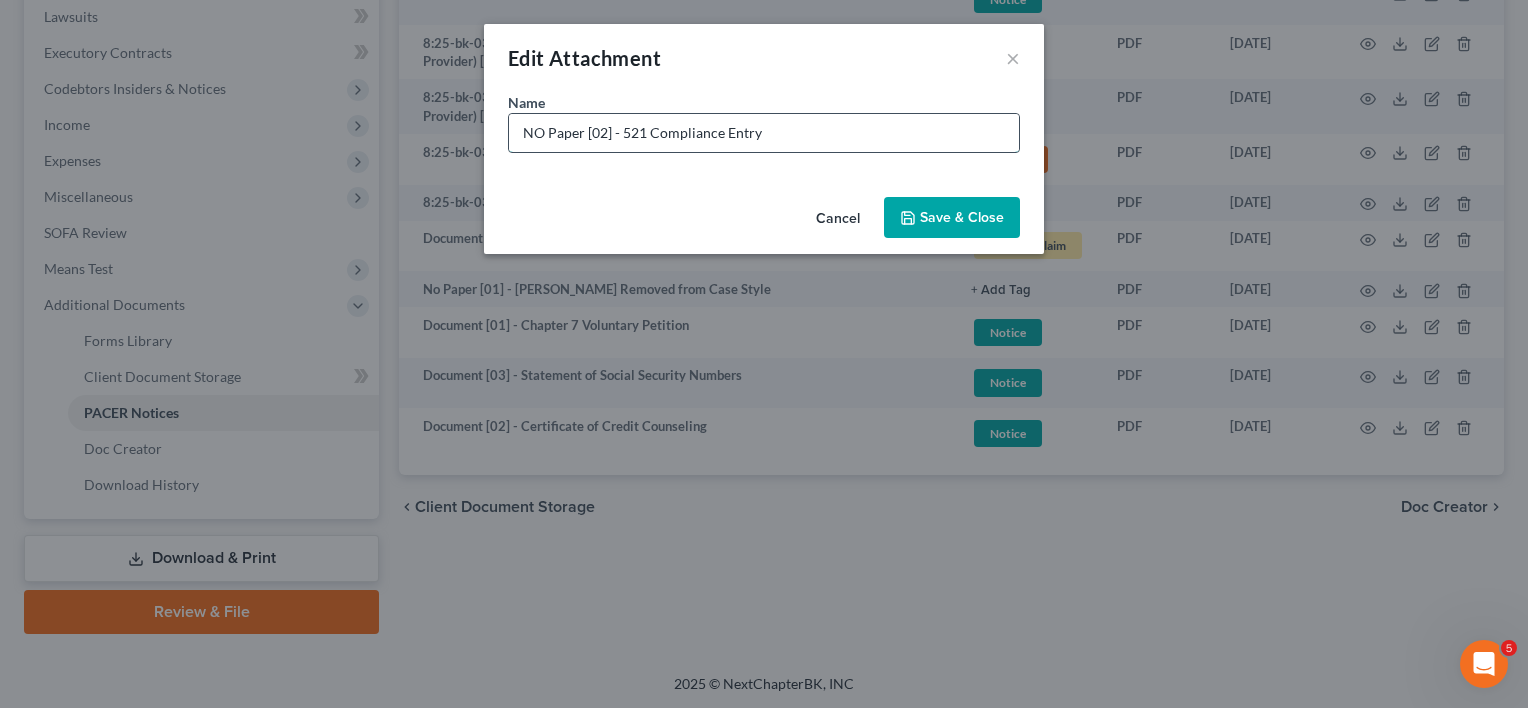 click on "NO Paper [02] - 521 Compliance Entry" at bounding box center [764, 133] 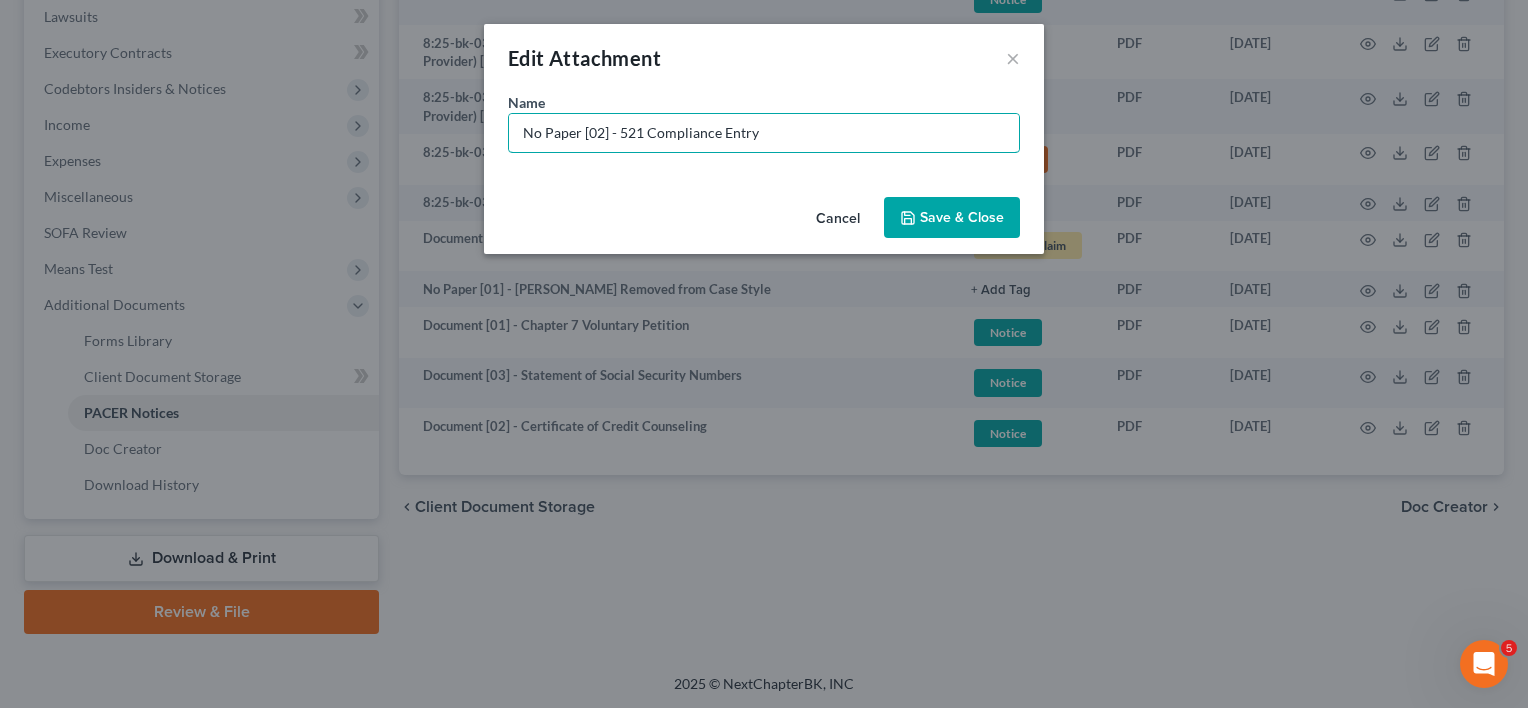 type on "No Paper [02] - 521 Compliance Entry" 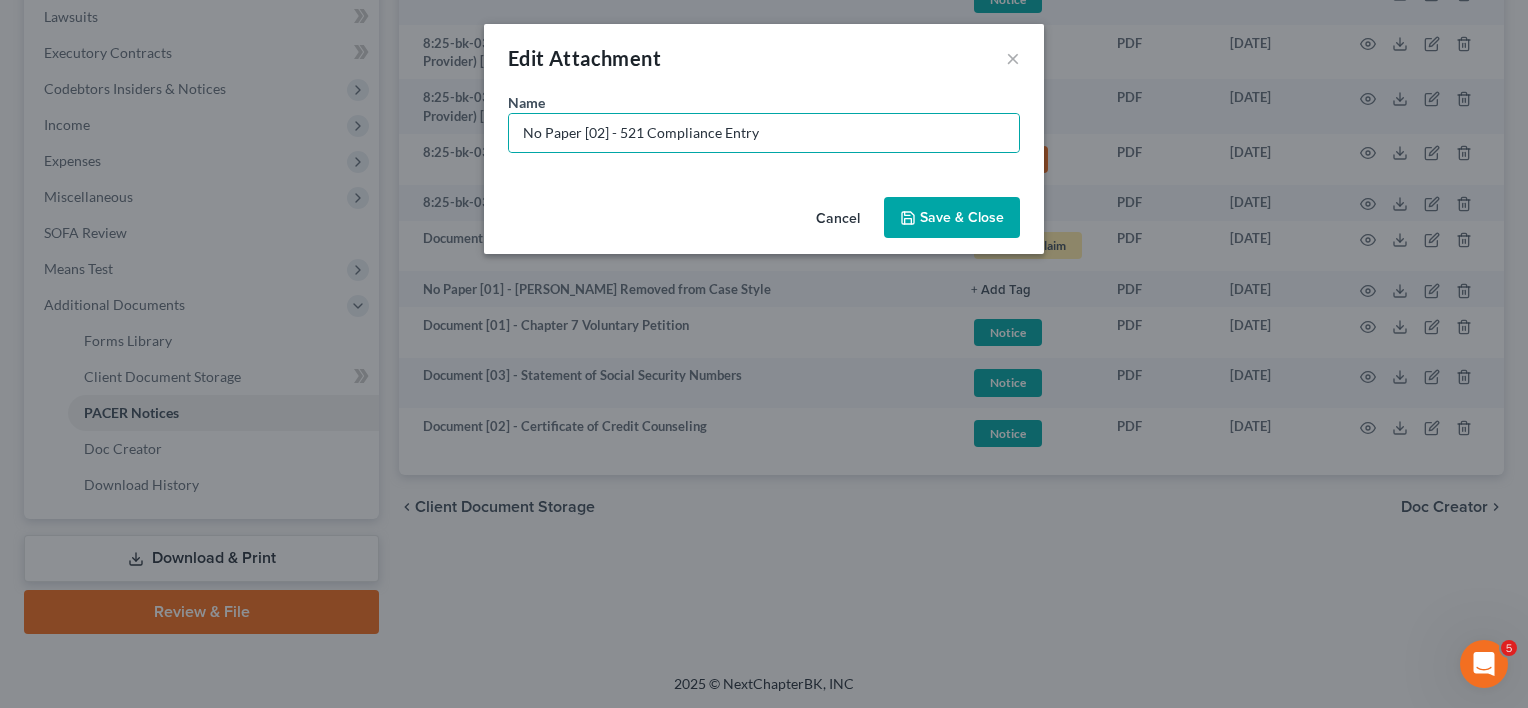 click on "Save & Close" at bounding box center (952, 218) 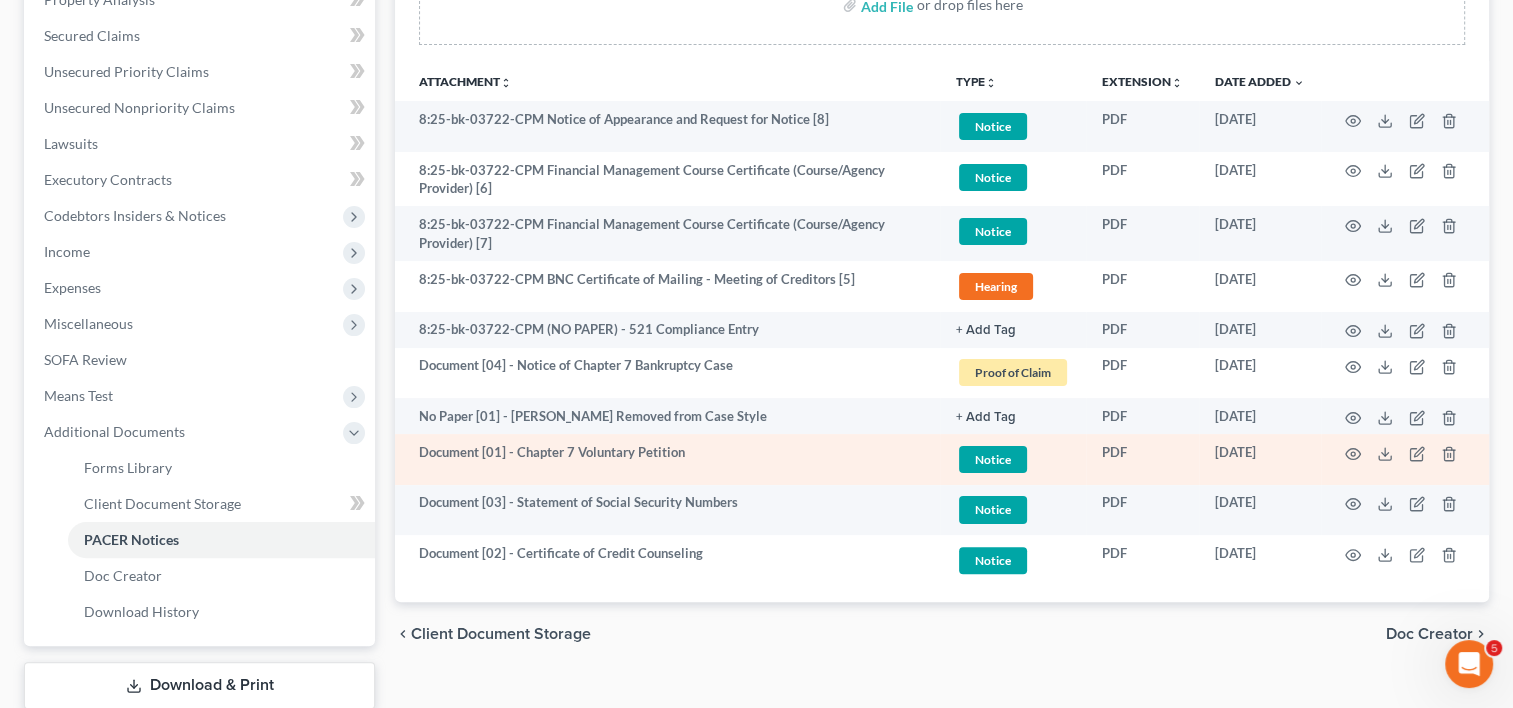 scroll, scrollTop: 367, scrollLeft: 0, axis: vertical 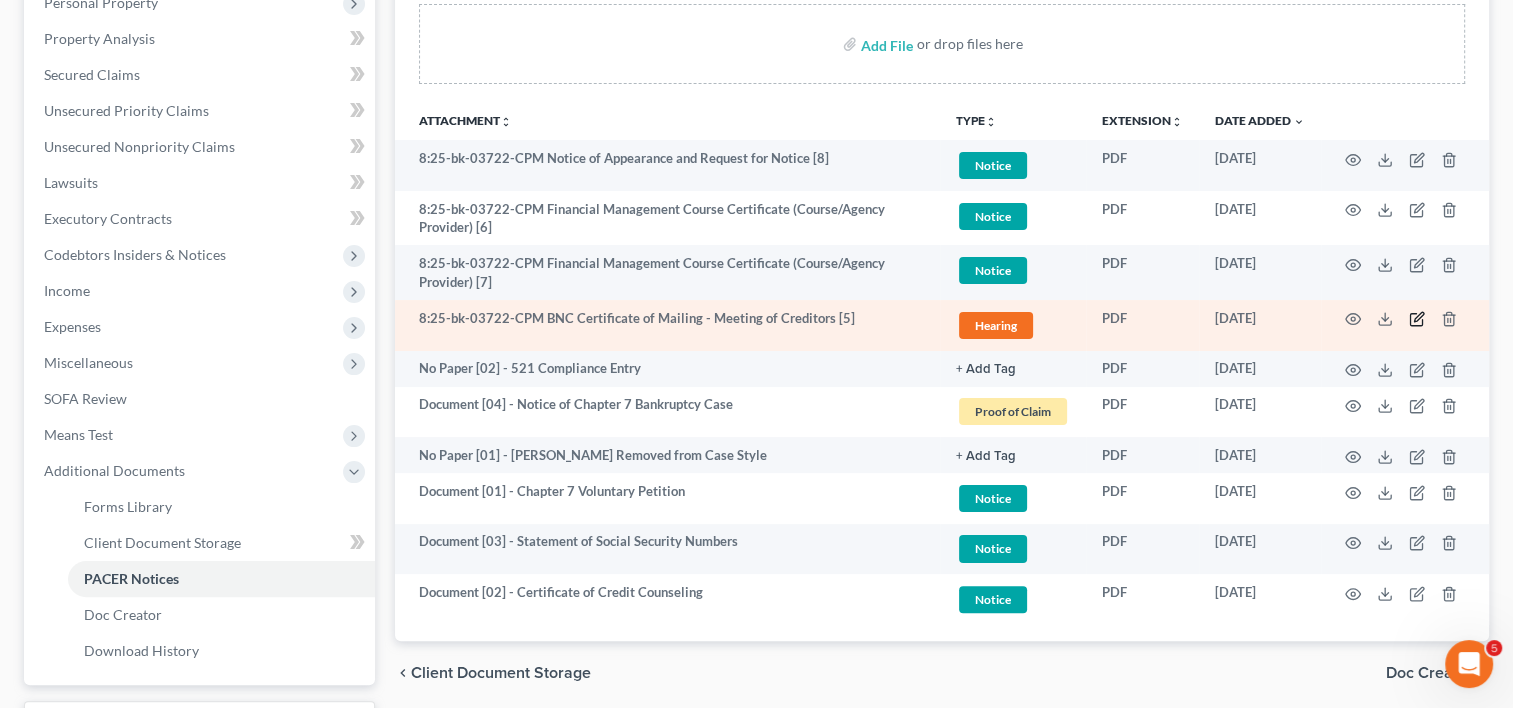 click 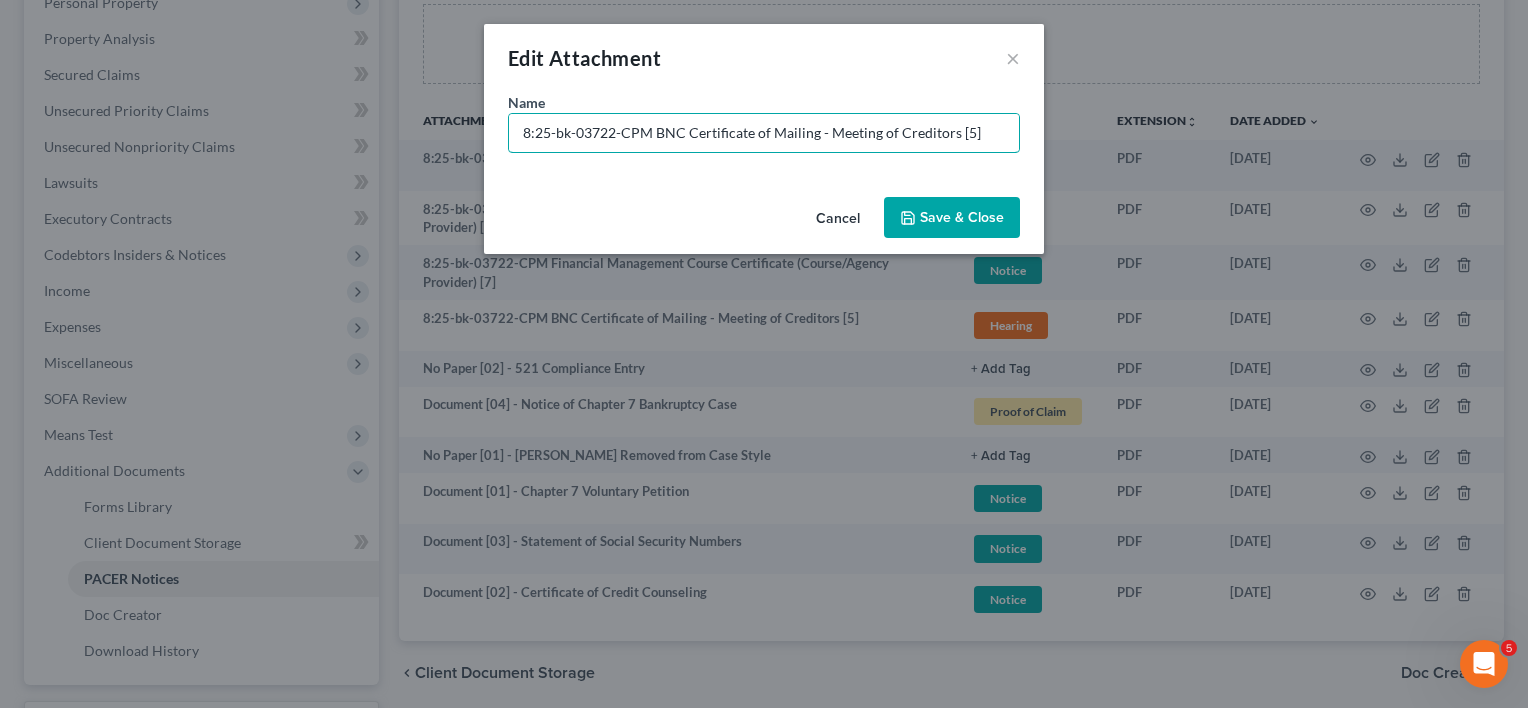drag, startPoint x: 651, startPoint y: 140, endPoint x: 5, endPoint y: 153, distance: 646.1308 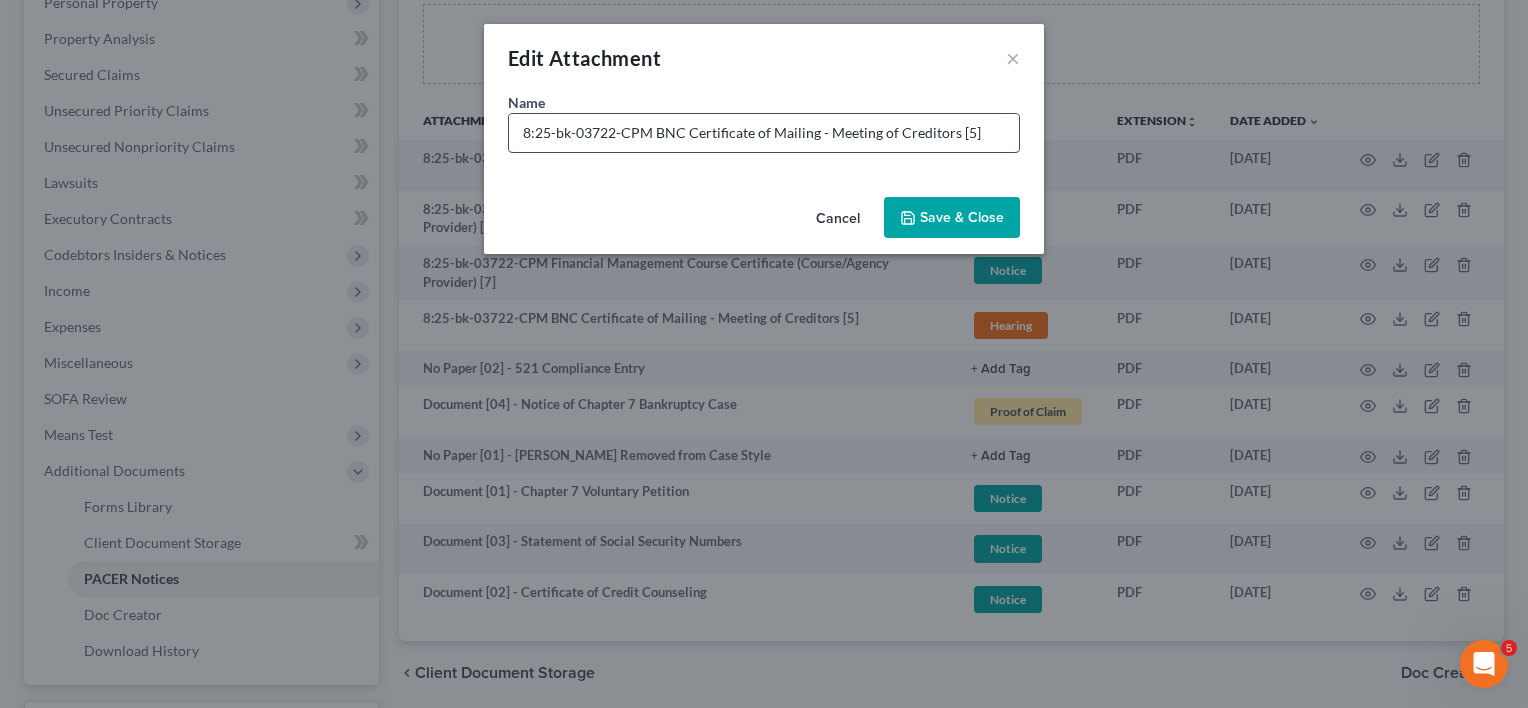 paste on "Document [02] -" 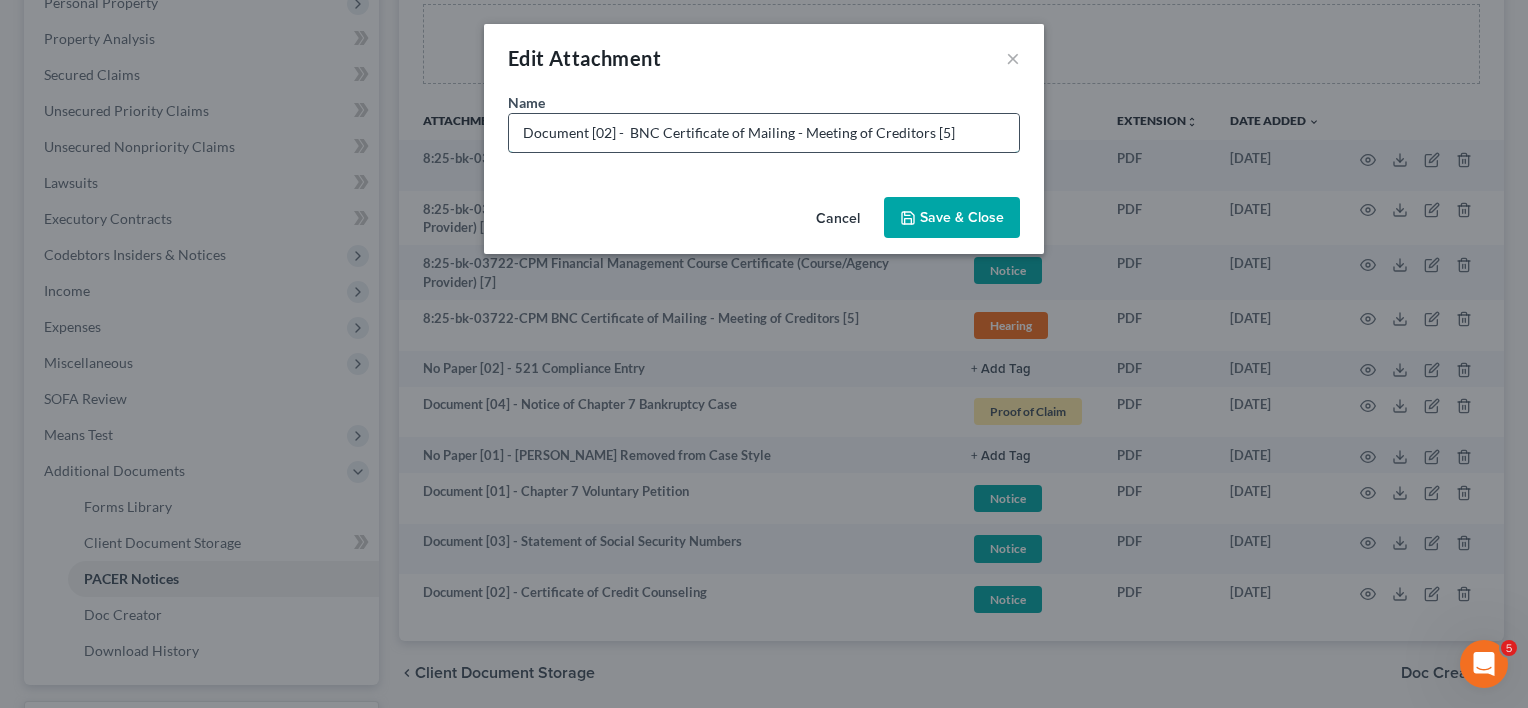 drag, startPoint x: 608, startPoint y: 137, endPoint x: 599, endPoint y: 132, distance: 10.29563 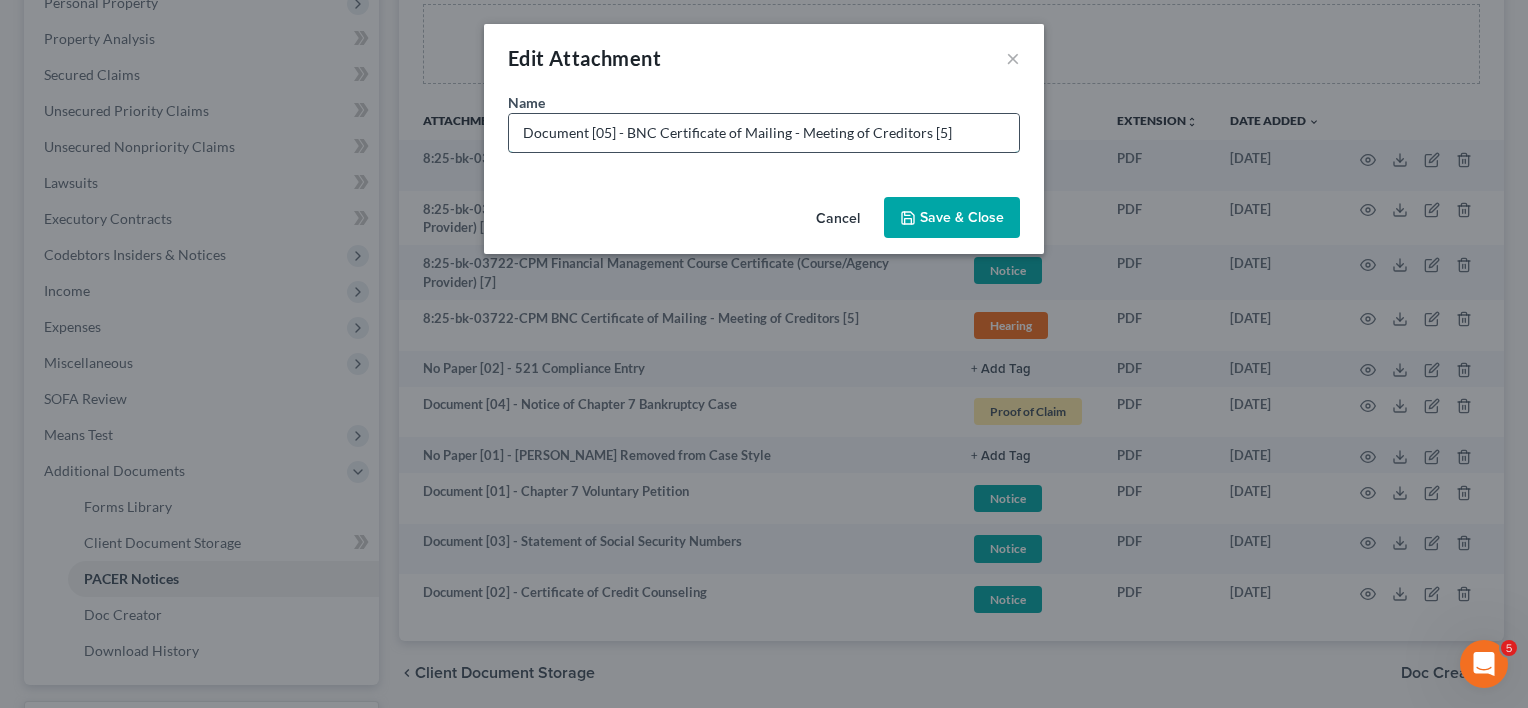 drag, startPoint x: 923, startPoint y: 139, endPoint x: 1017, endPoint y: 137, distance: 94.02127 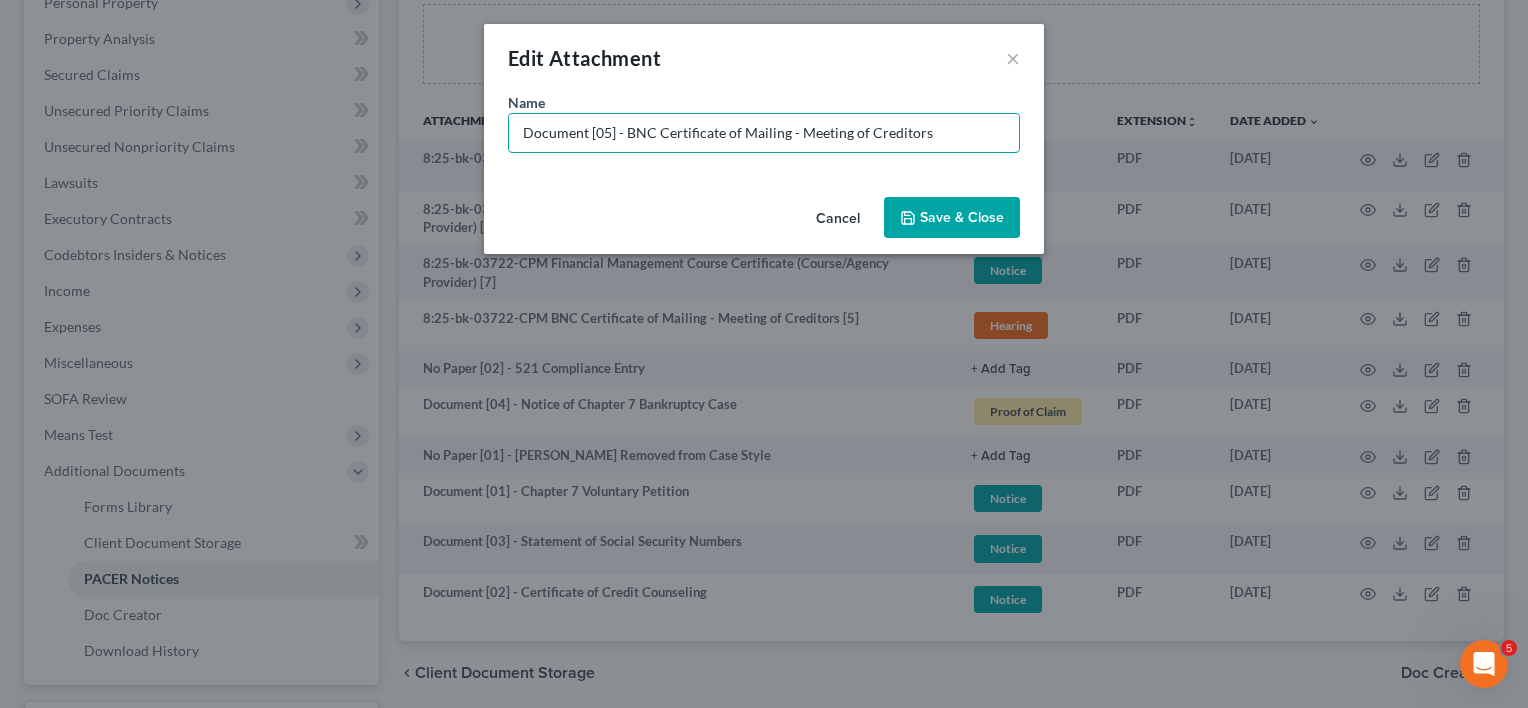type on "Document [05] - BNC Certificate of Mailing - Meeting of Creditors" 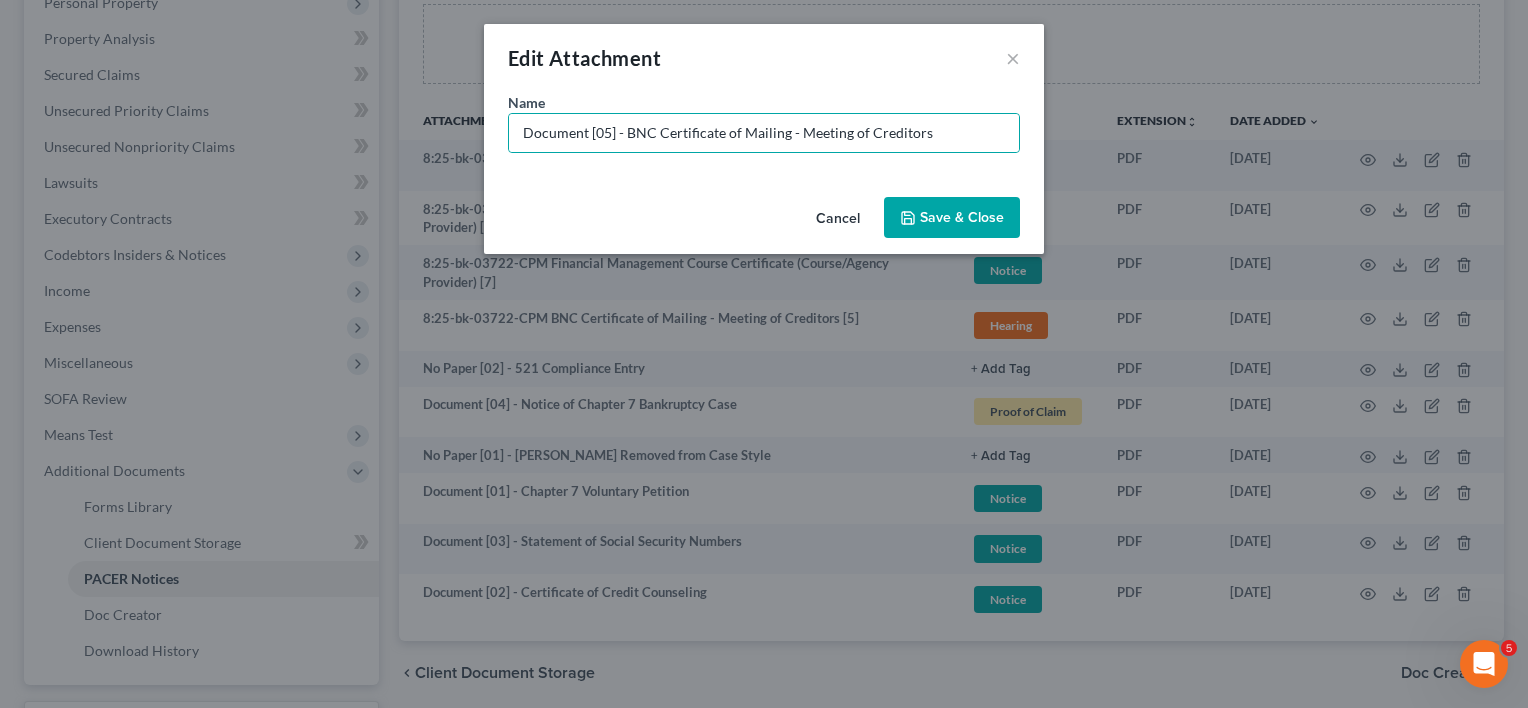 click on "Save & Close" at bounding box center [952, 218] 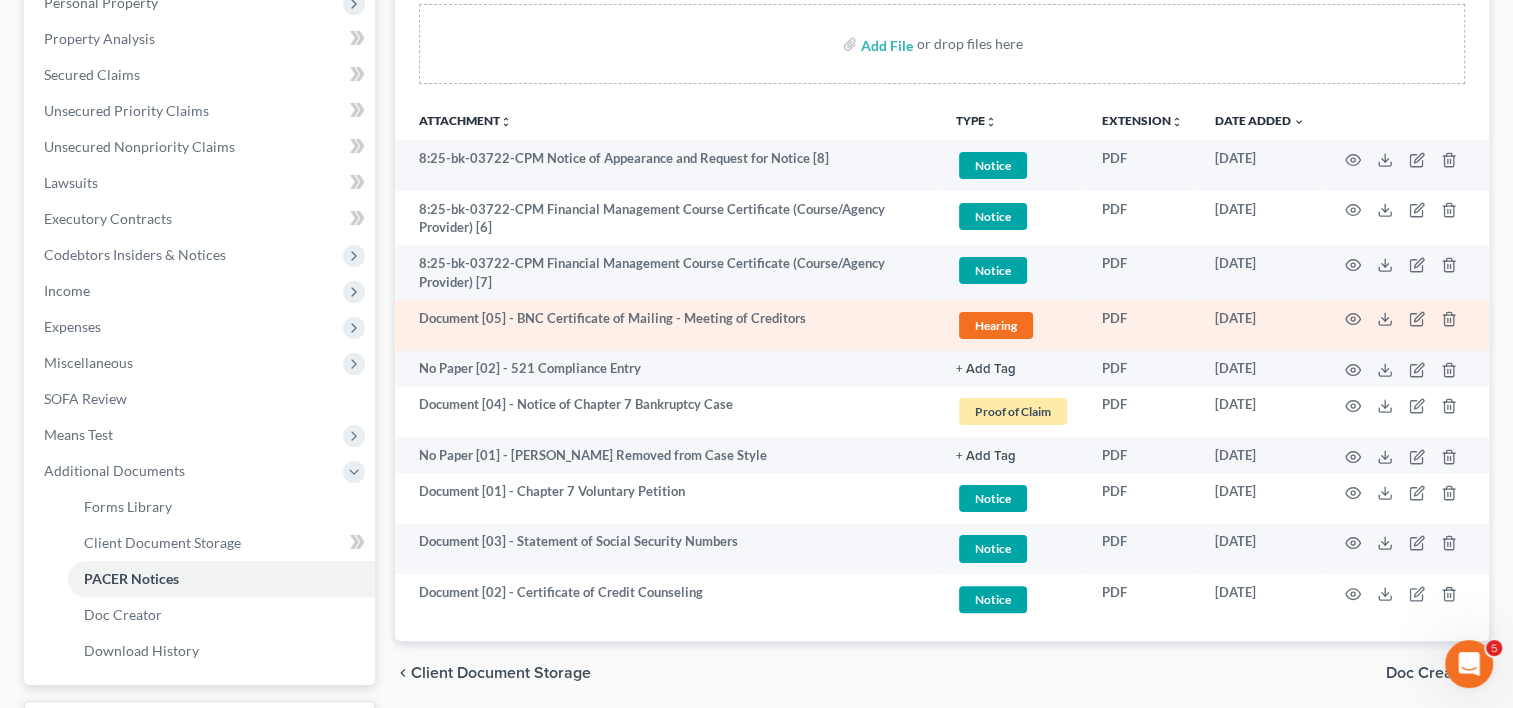 click on "Hearing" at bounding box center (996, 325) 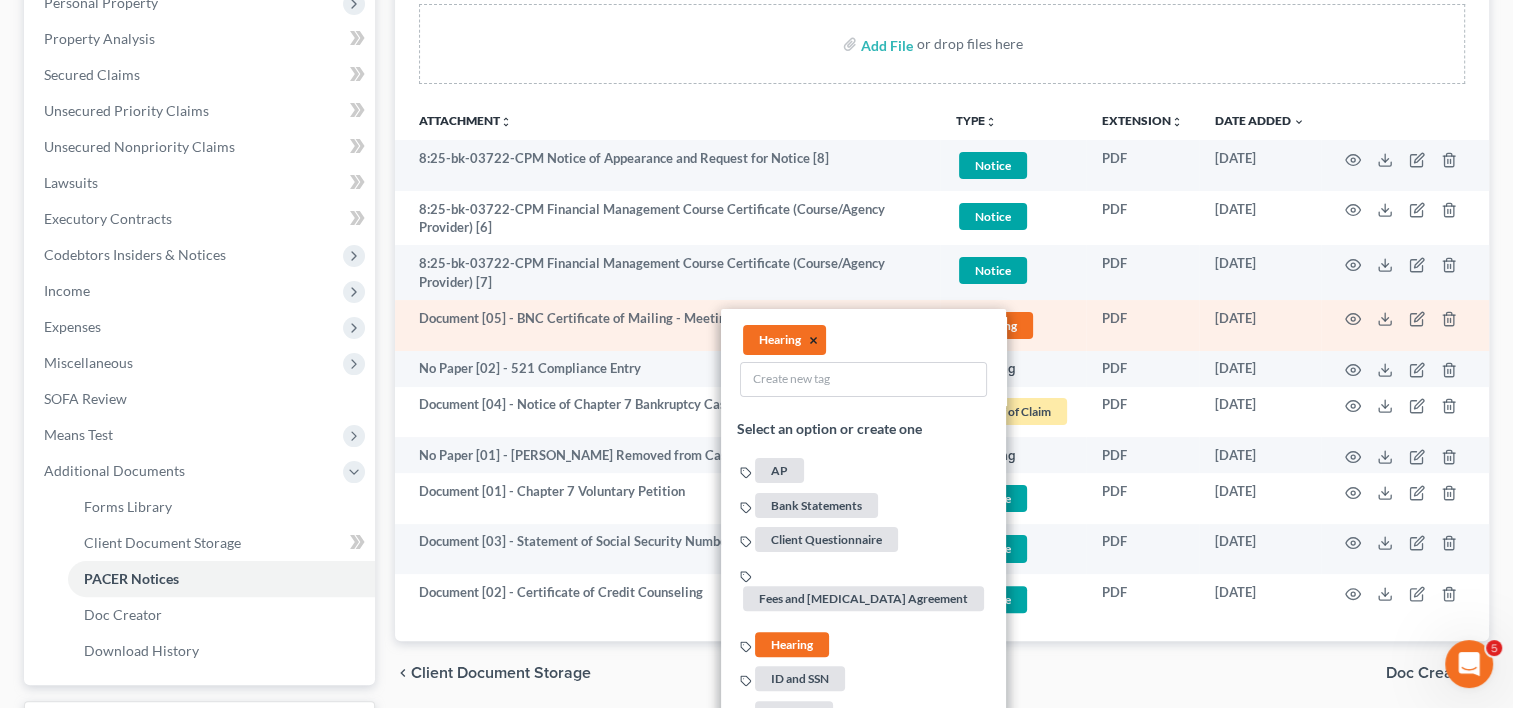 click on "×" at bounding box center [813, 340] 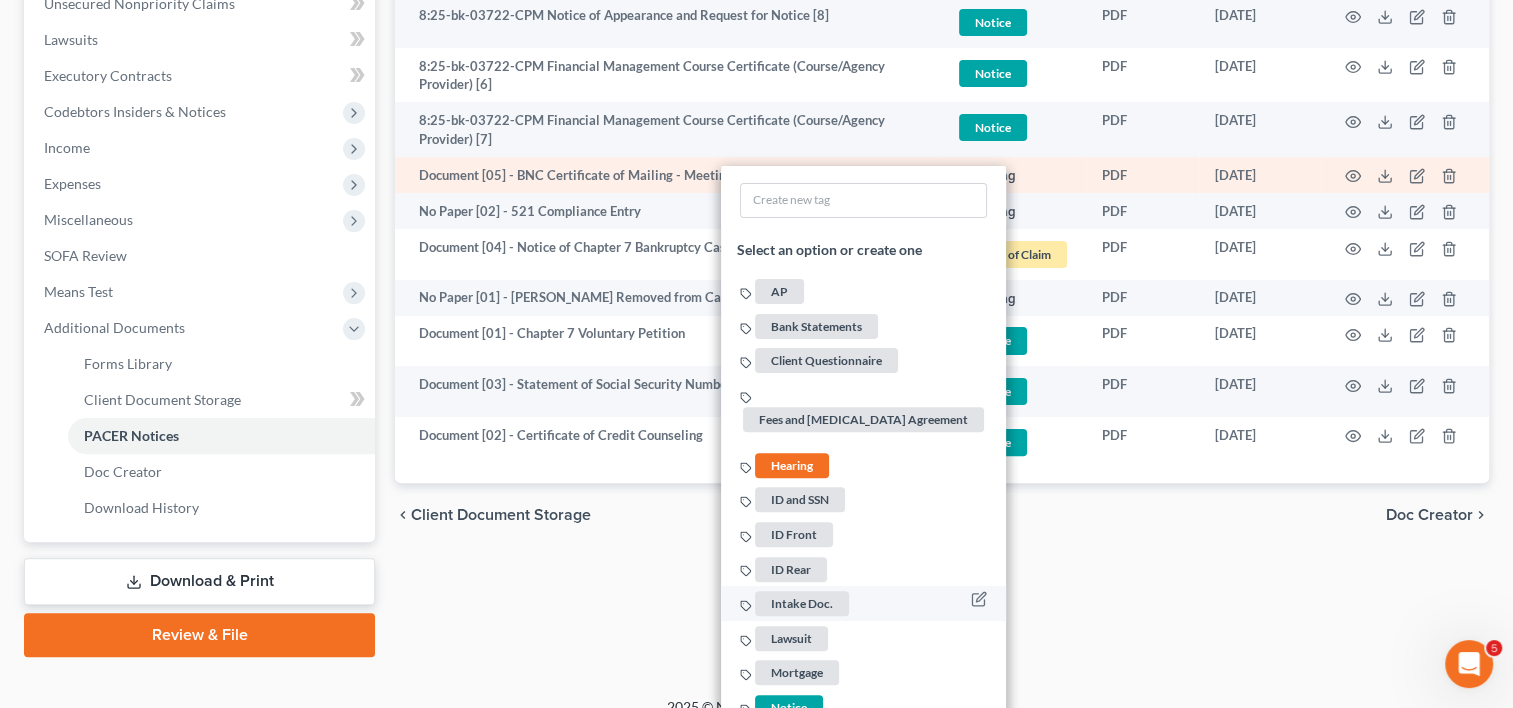 scroll, scrollTop: 700, scrollLeft: 0, axis: vertical 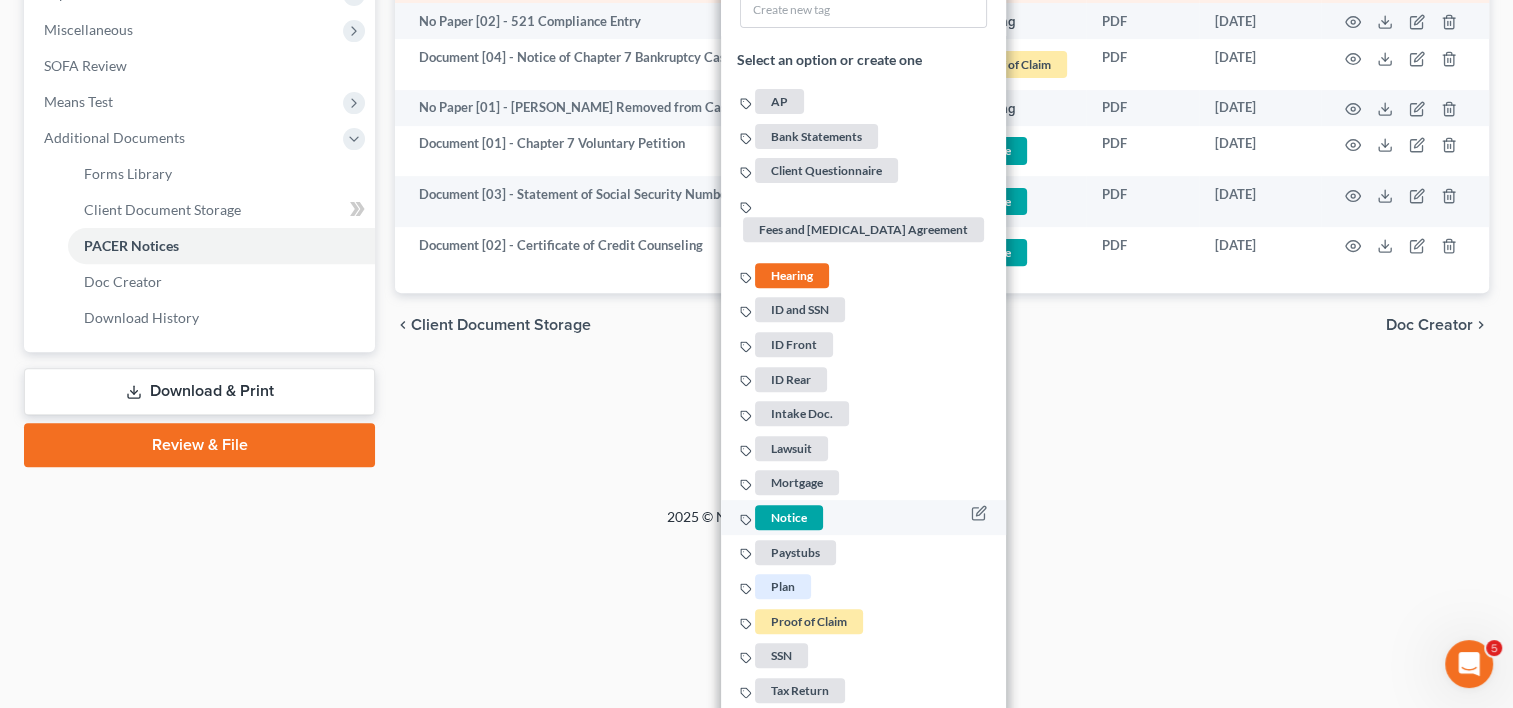 click on "Notice" at bounding box center [789, 517] 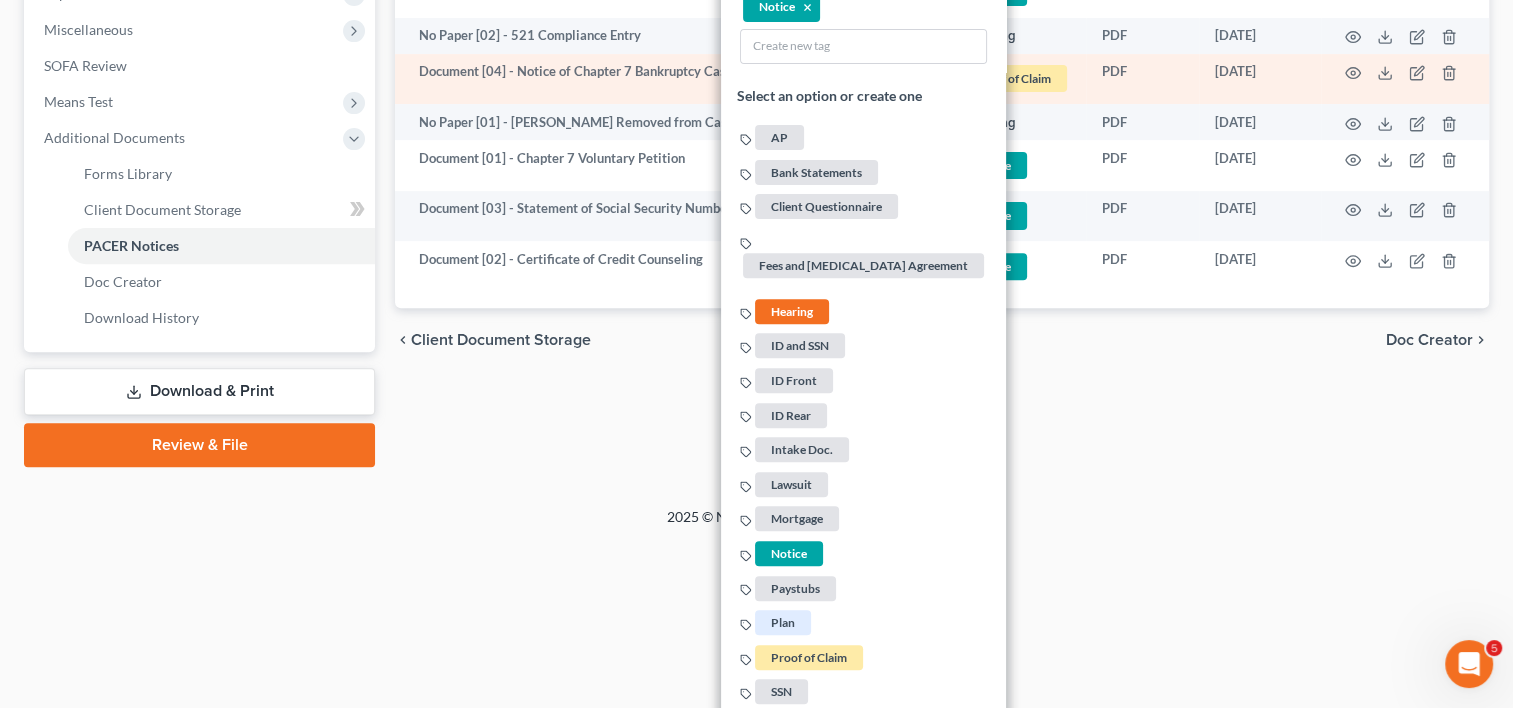 click on "Proof of Claim" at bounding box center [1013, 78] 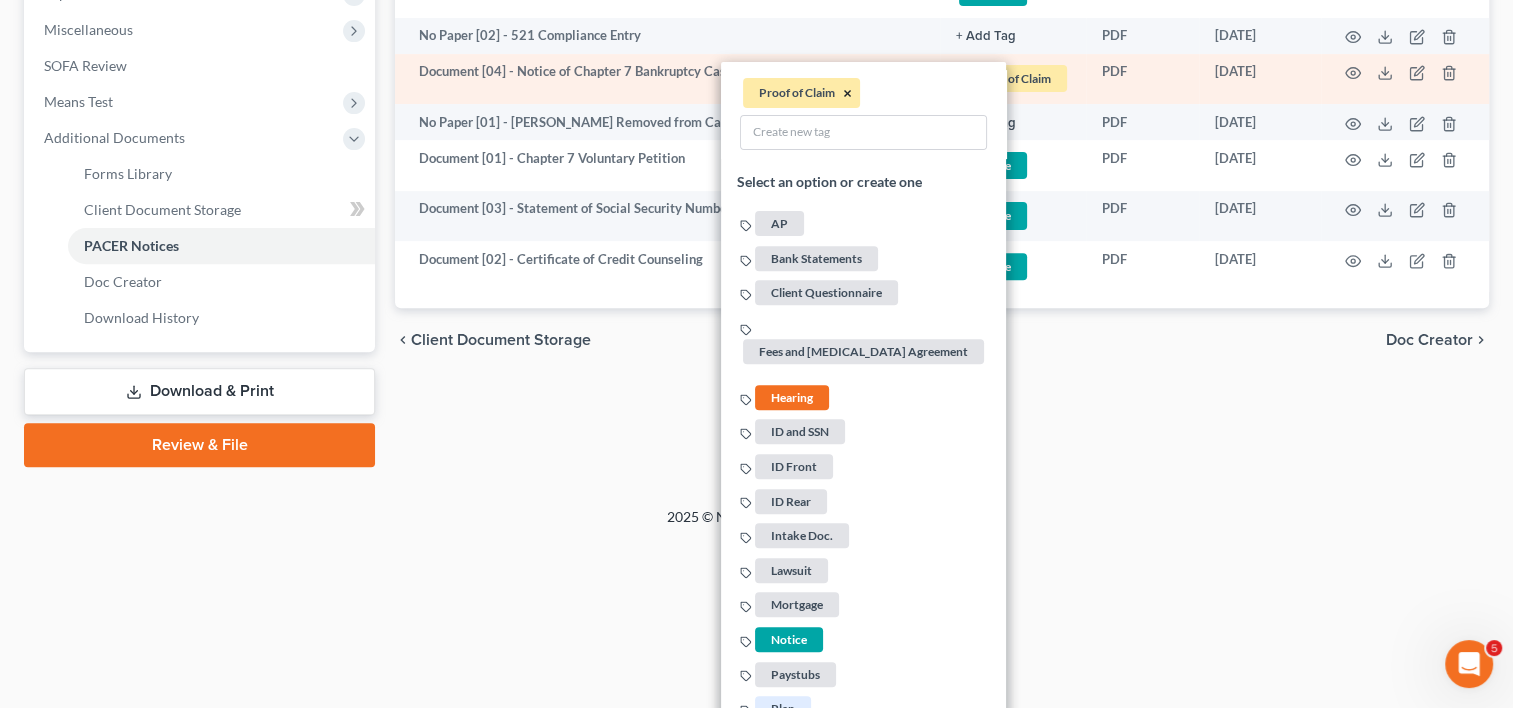 click on "×" at bounding box center [847, 94] 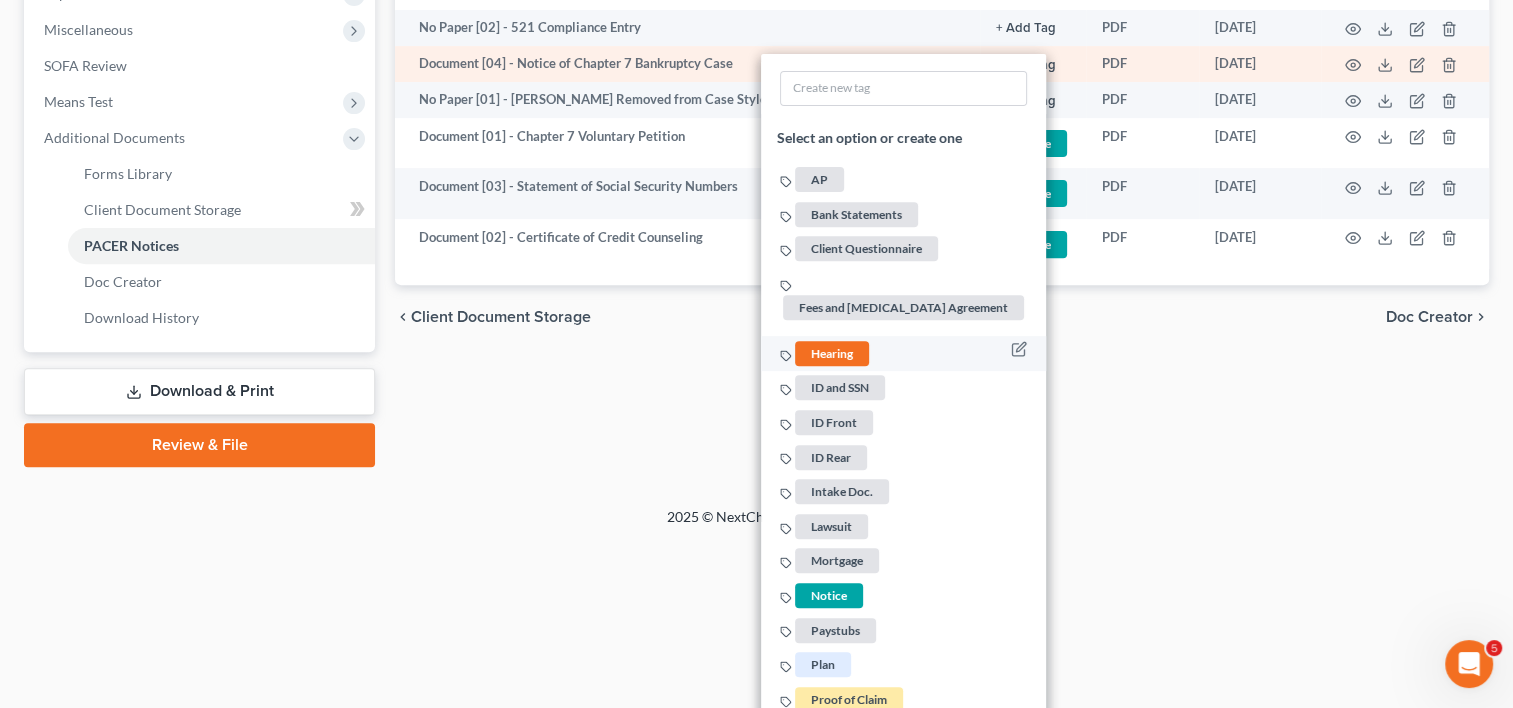 click on "Hearing" at bounding box center [832, 353] 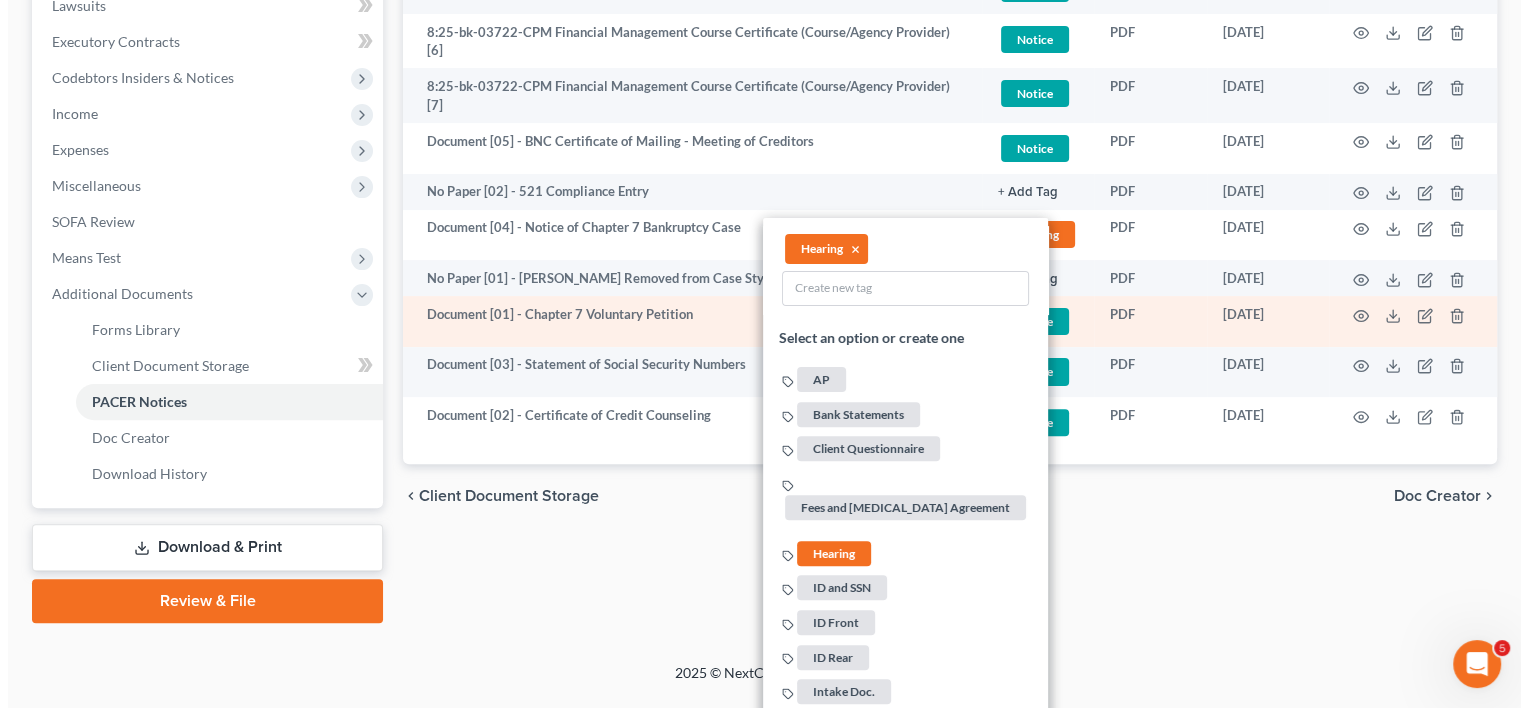 scroll, scrollTop: 367, scrollLeft: 0, axis: vertical 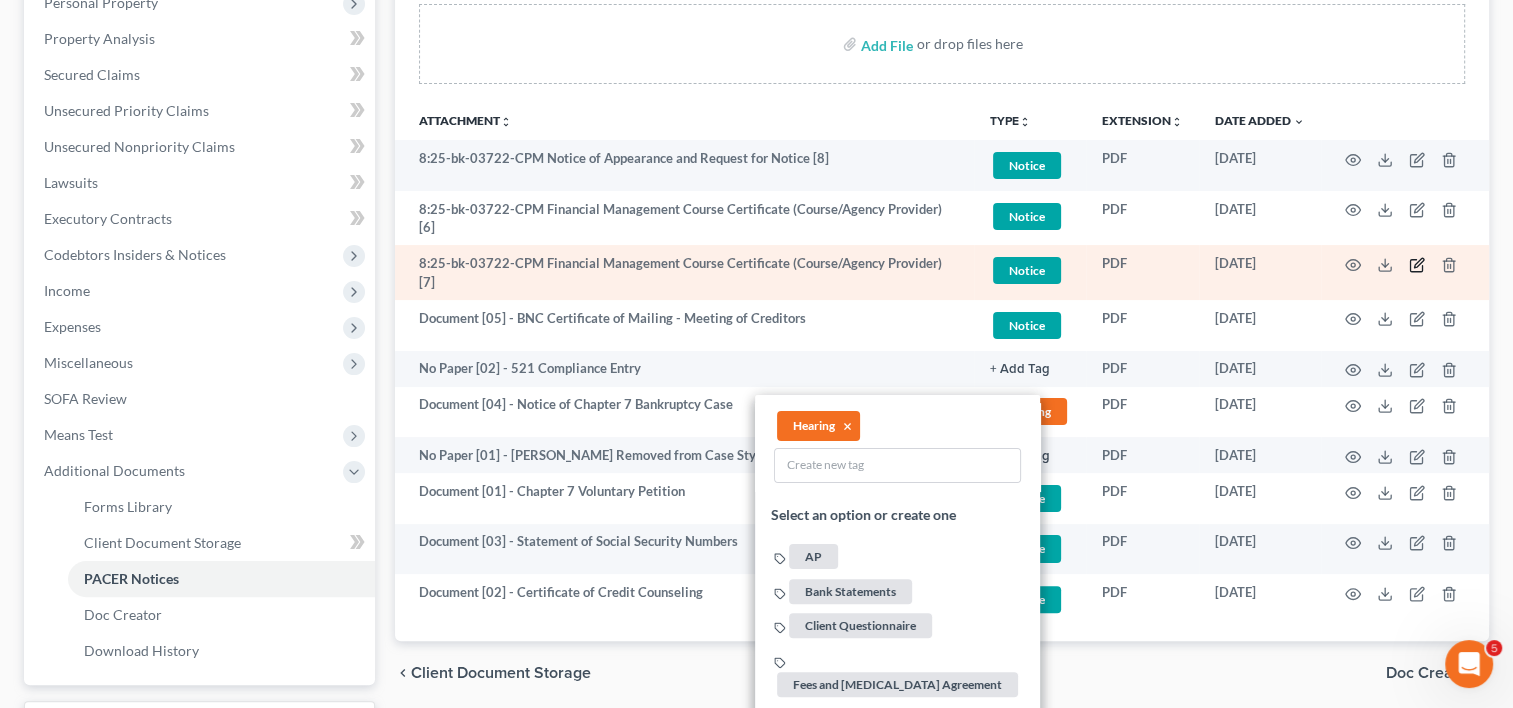 click 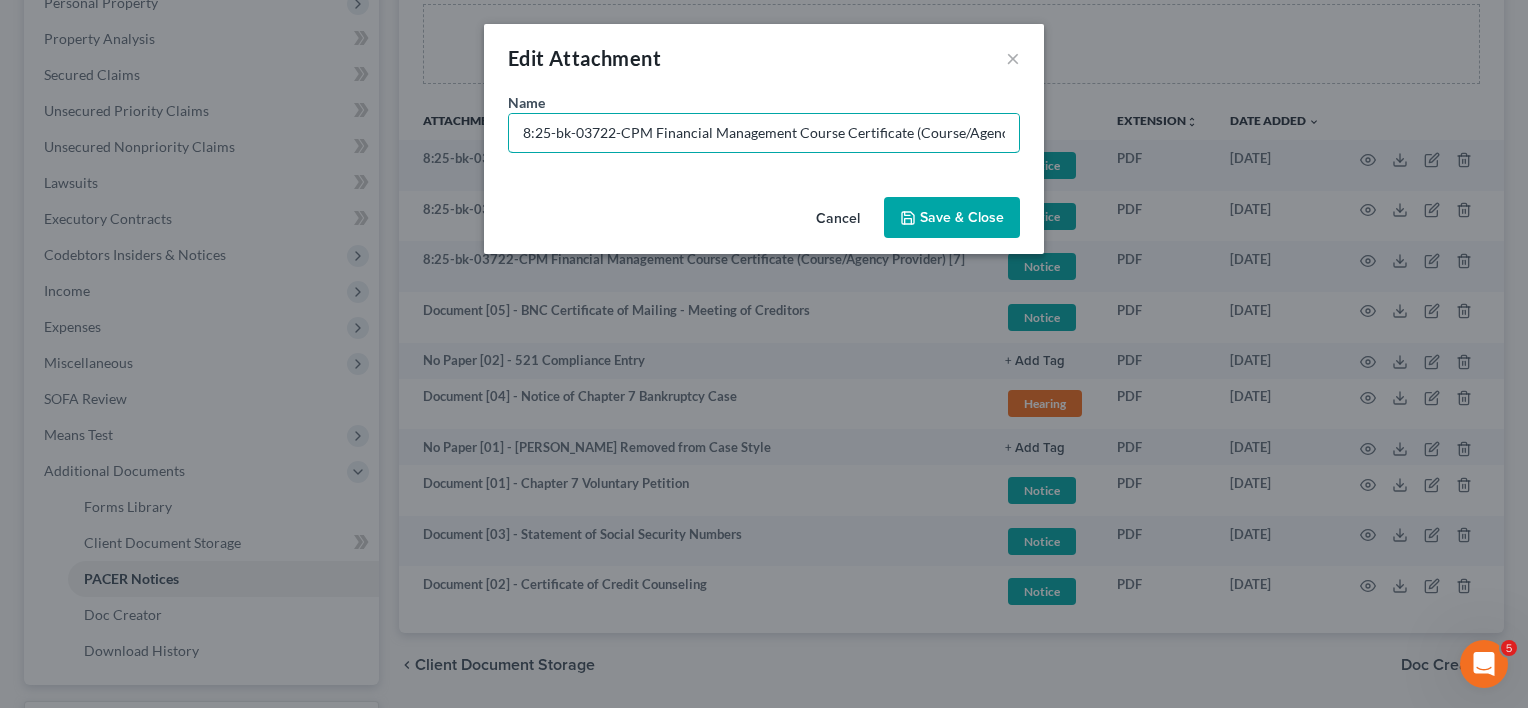 drag, startPoint x: 655, startPoint y: 136, endPoint x: 328, endPoint y: 125, distance: 327.18497 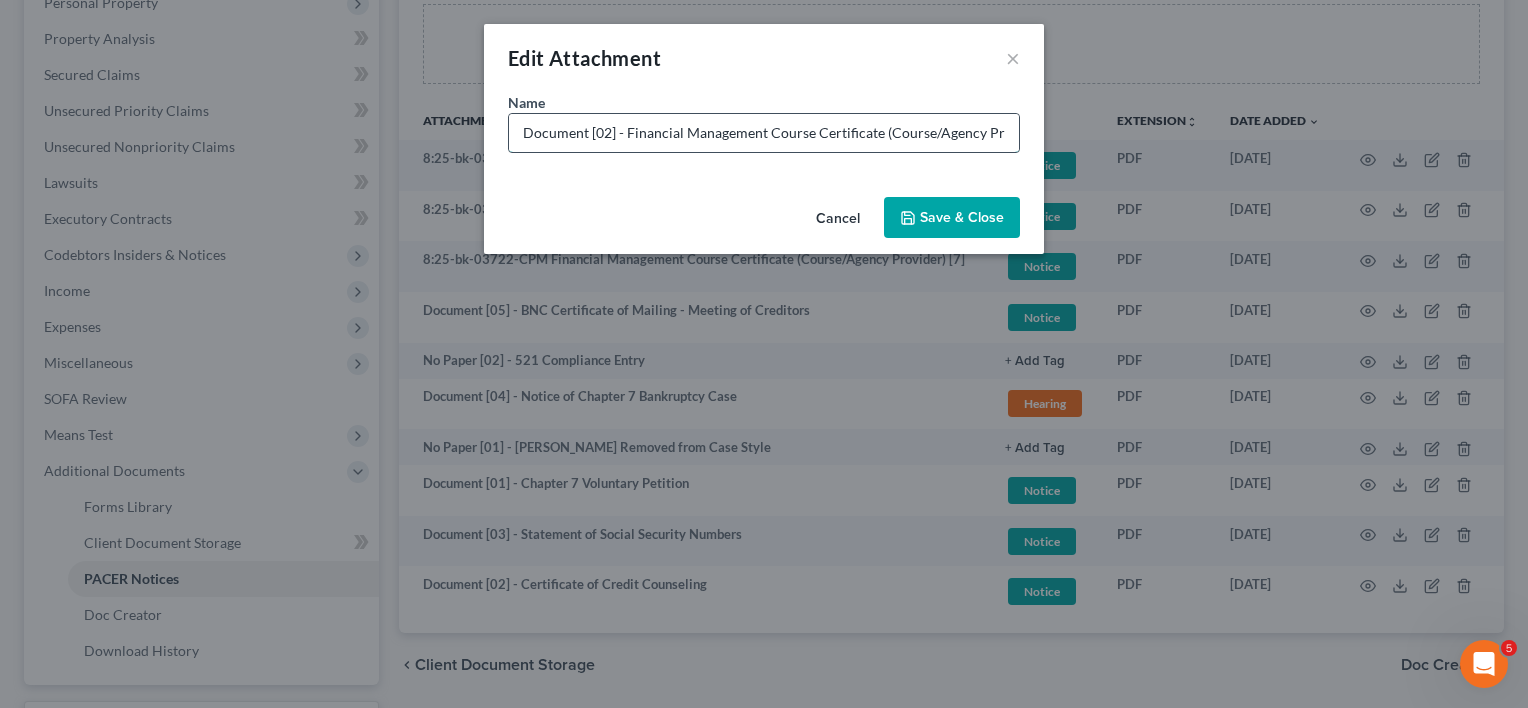 drag, startPoint x: 600, startPoint y: 125, endPoint x: 611, endPoint y: 129, distance: 11.7046995 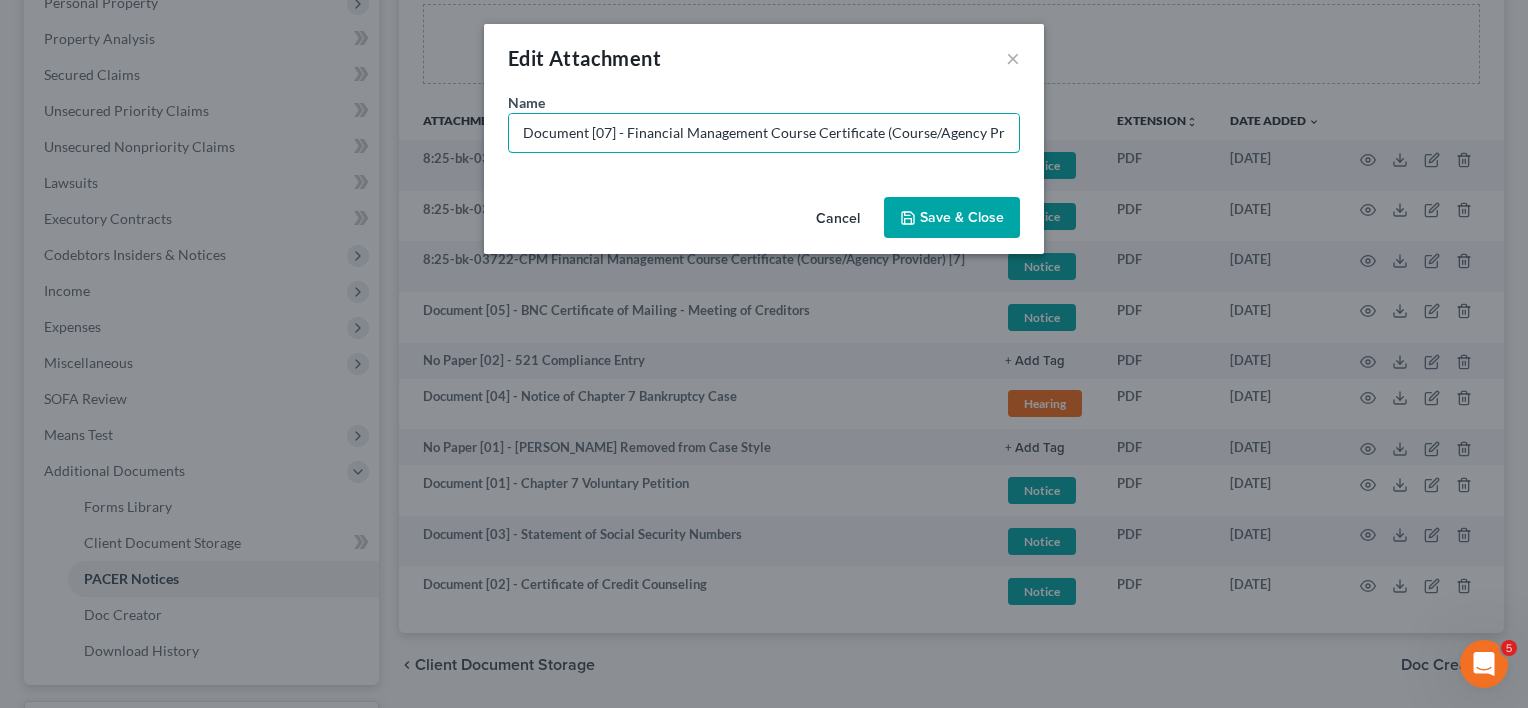 scroll, scrollTop: 0, scrollLeft: 53, axis: horizontal 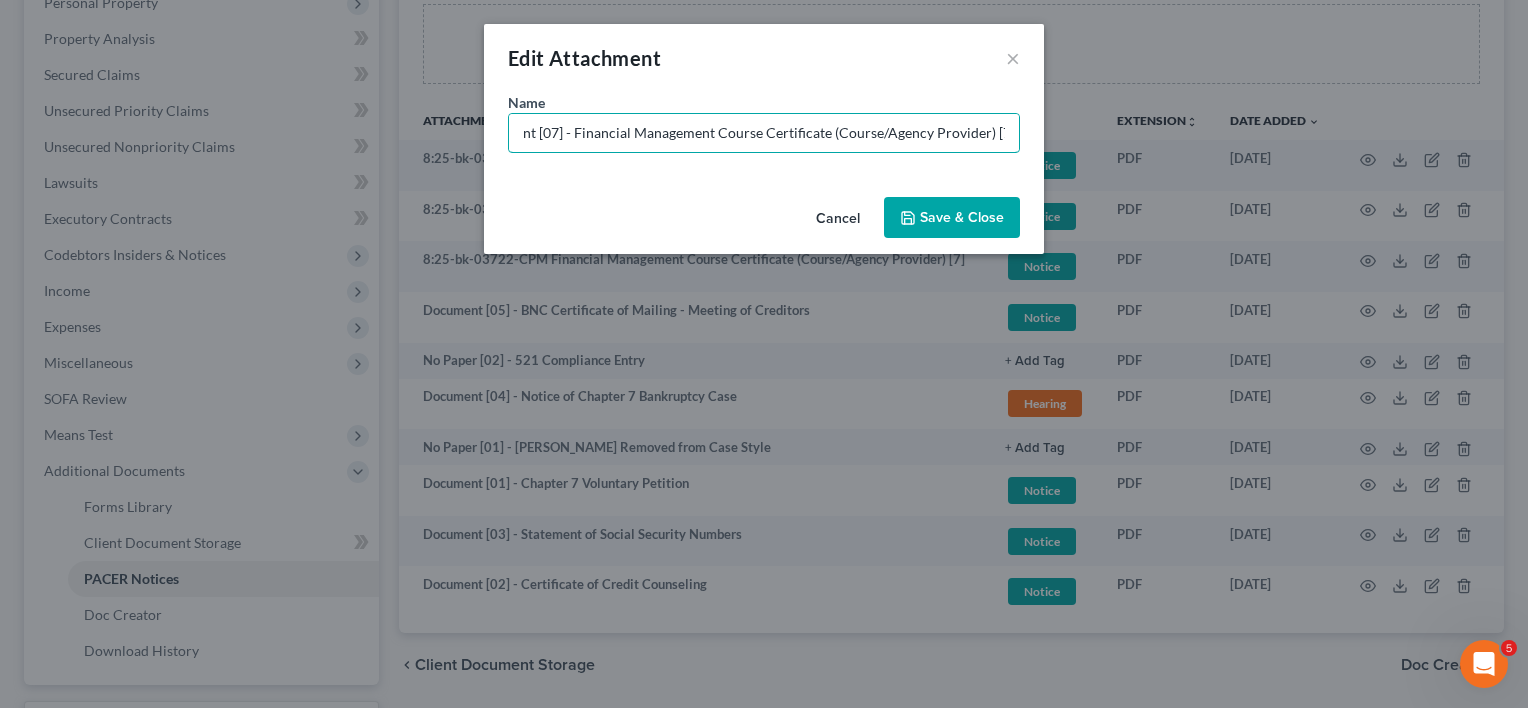 drag, startPoint x: 813, startPoint y: 134, endPoint x: 1151, endPoint y: 141, distance: 338.07248 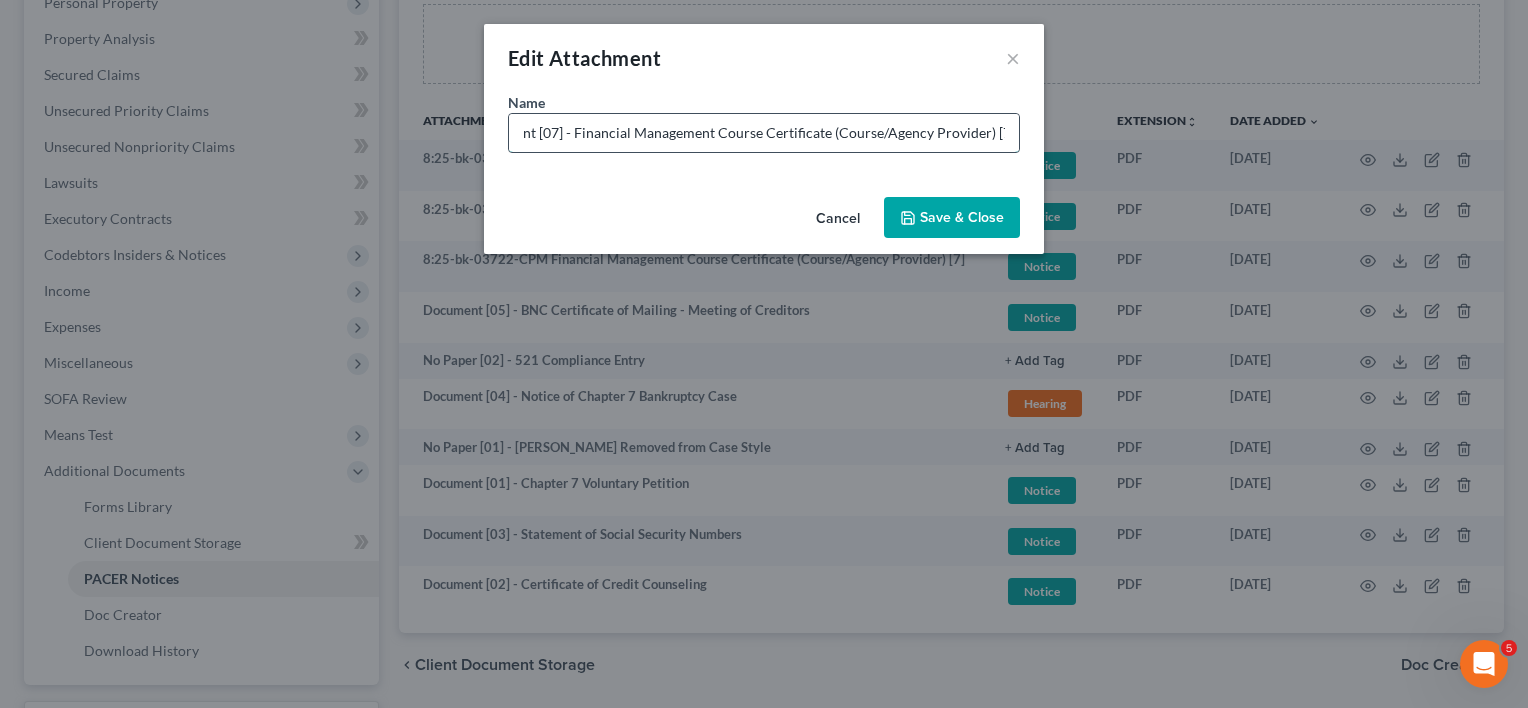 click on "Document [07] - Financial Management Course Certificate (Course/Agency Provider) [7]" at bounding box center [764, 133] 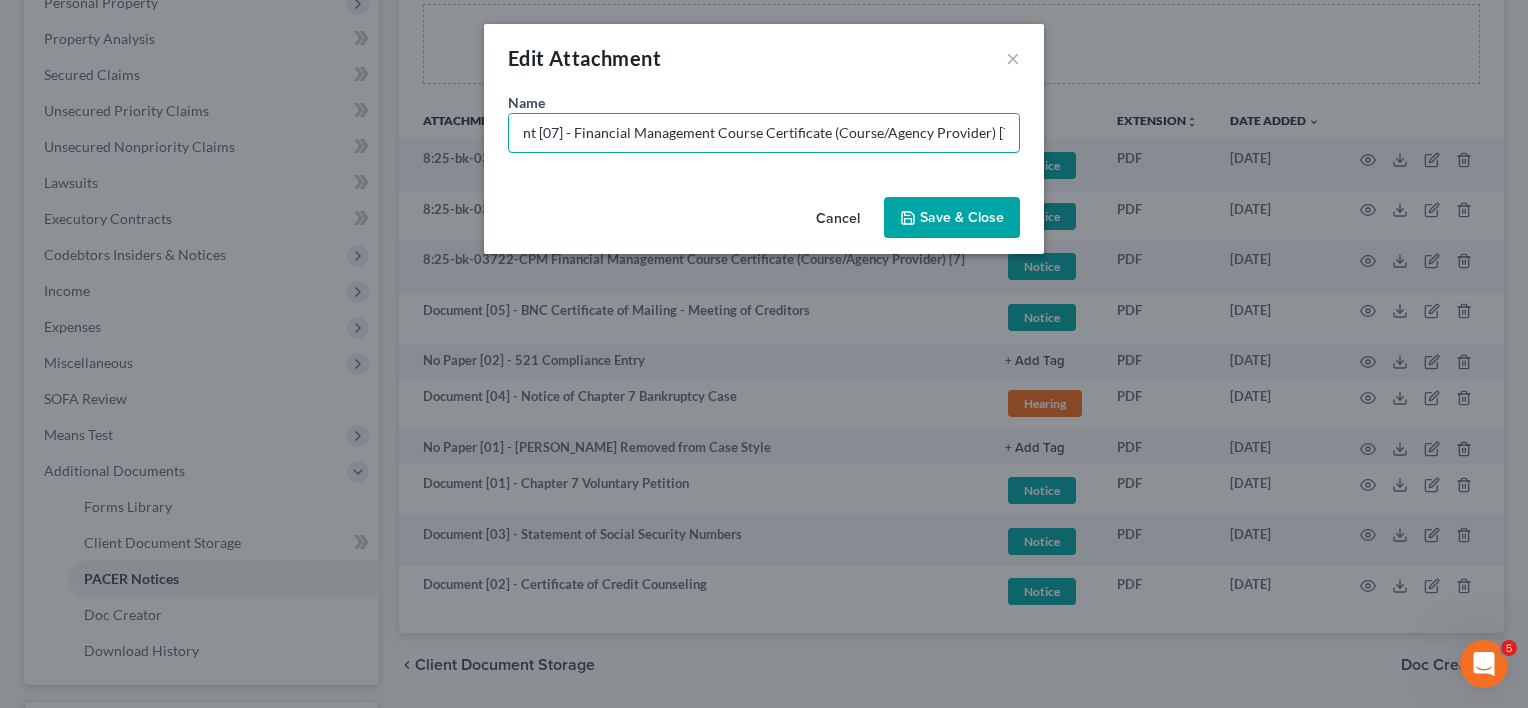 drag, startPoint x: 983, startPoint y: 132, endPoint x: 1045, endPoint y: 138, distance: 62.289646 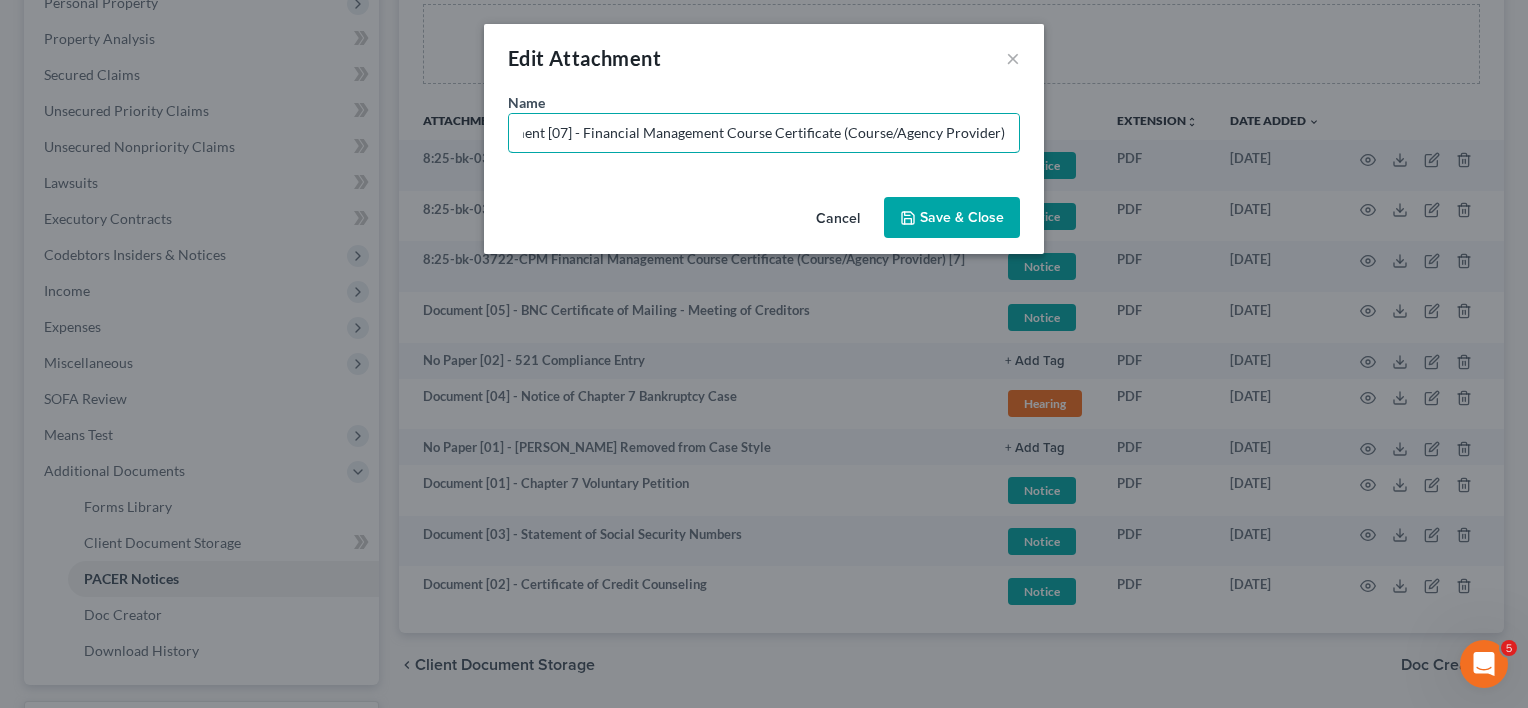 scroll, scrollTop: 0, scrollLeft: 34, axis: horizontal 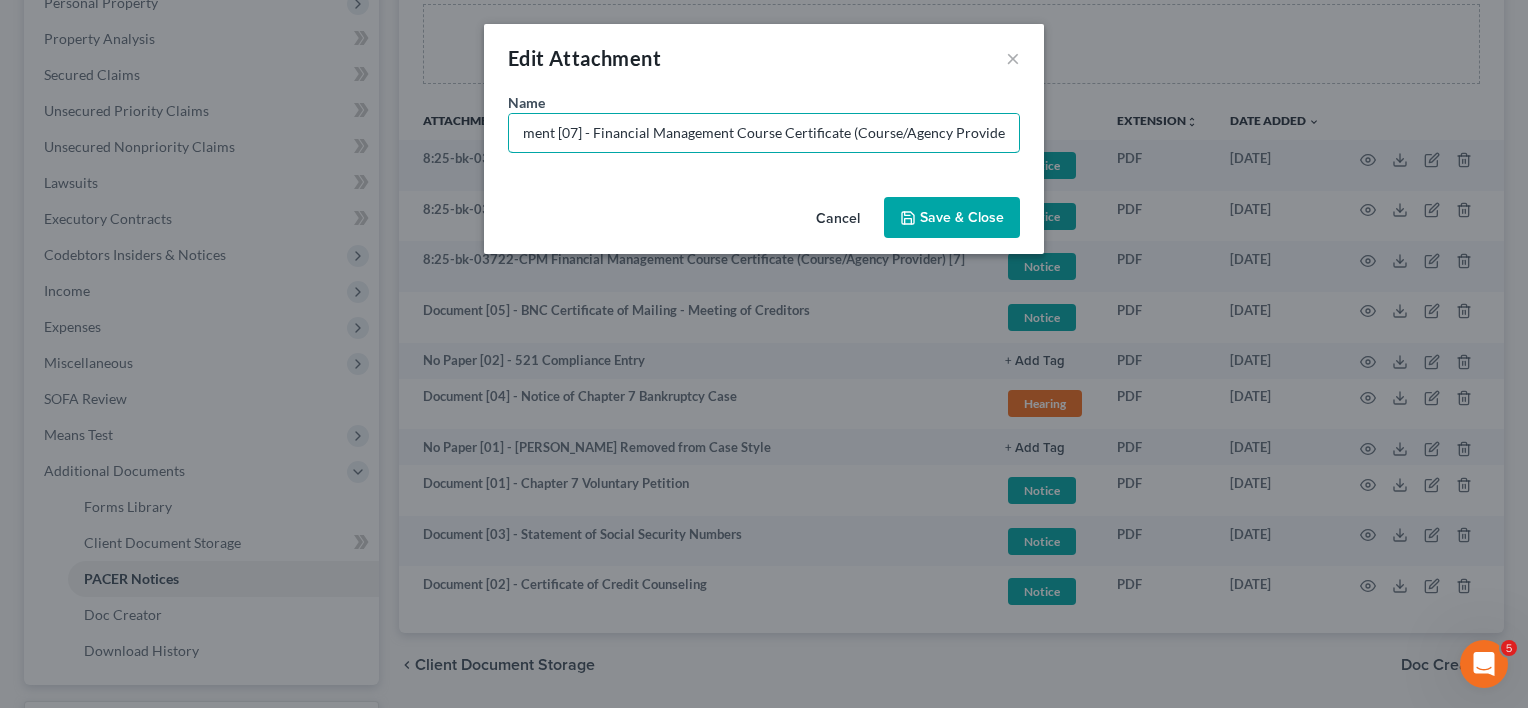 type on "Document [07] - Financial Management Course Certificate (Course/Agency Provider)" 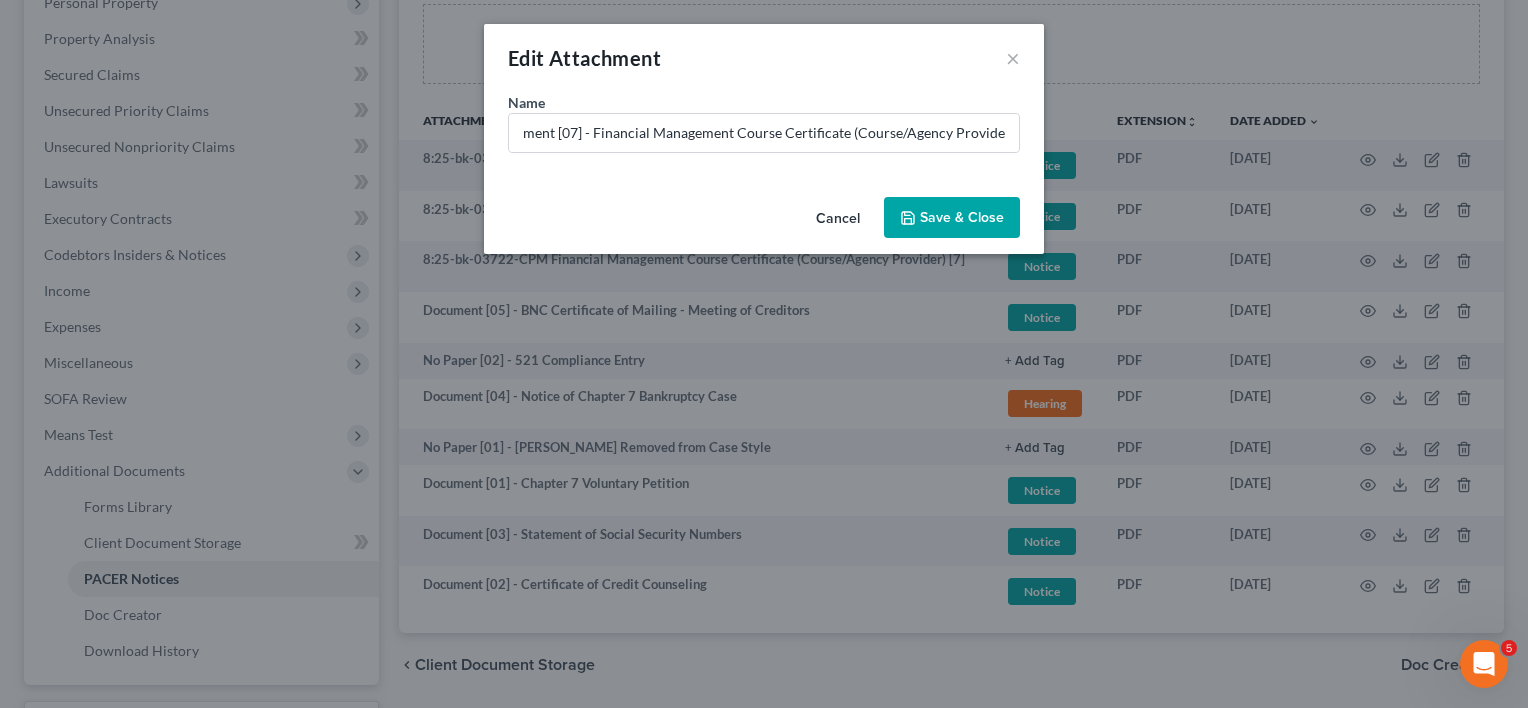 click on "Save & Close" at bounding box center (952, 218) 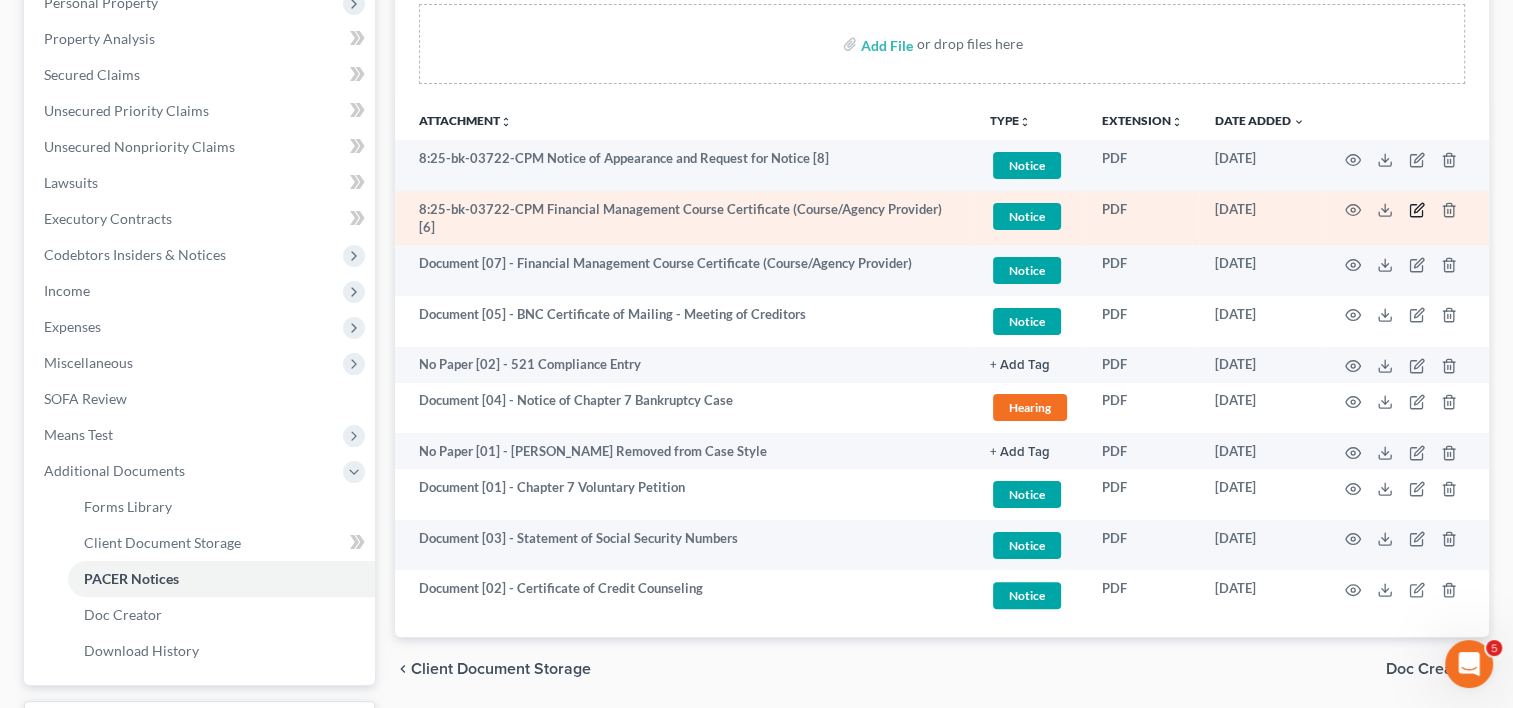 click 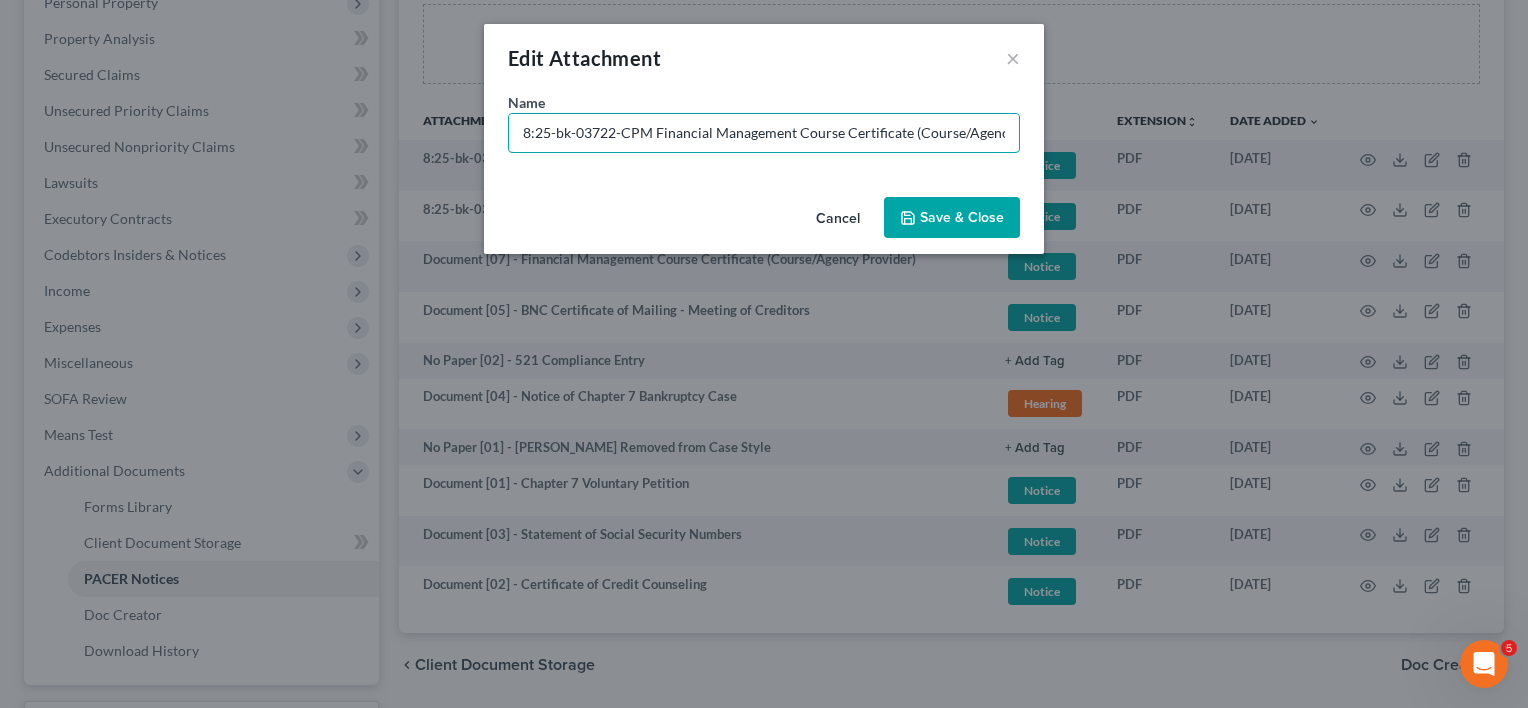 drag, startPoint x: 661, startPoint y: 133, endPoint x: 65, endPoint y: 146, distance: 596.1418 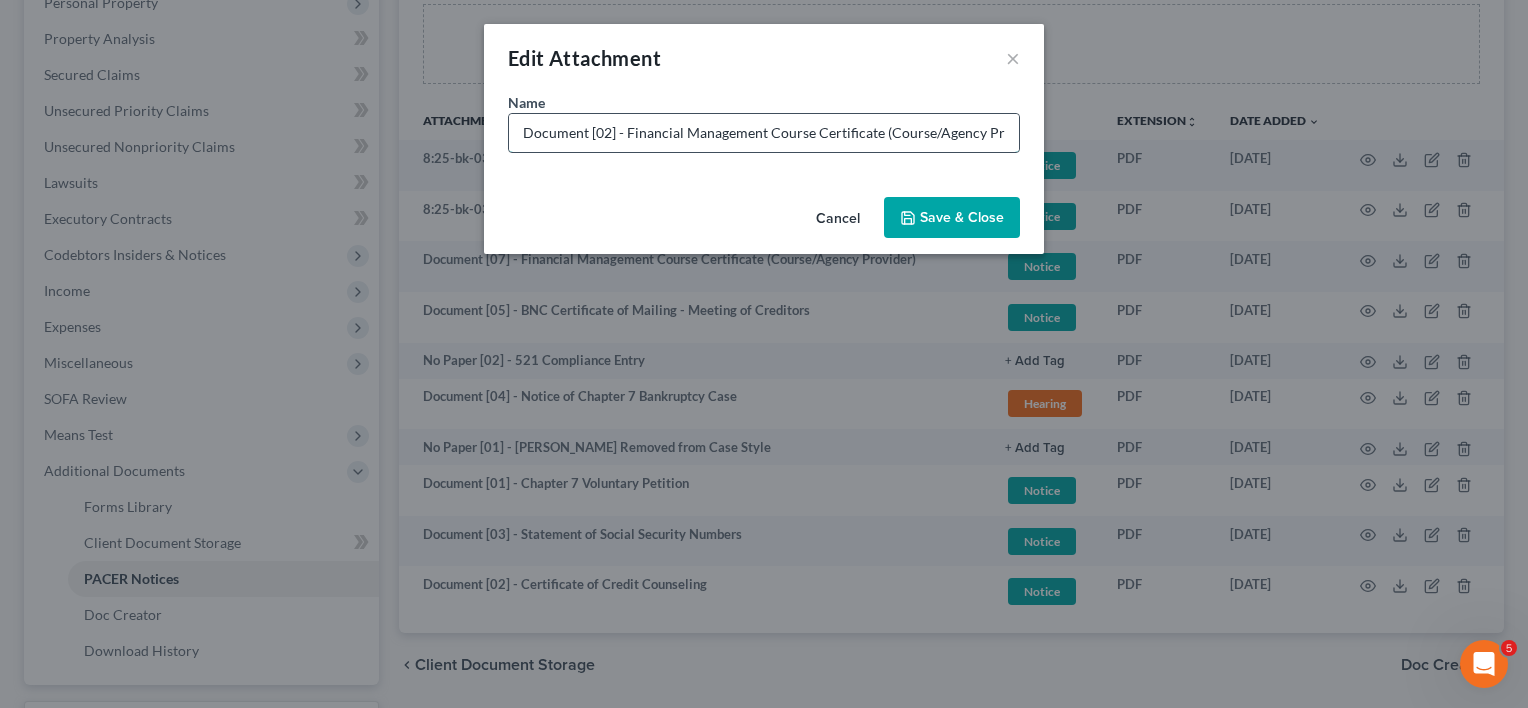 drag, startPoint x: 611, startPoint y: 122, endPoint x: 603, endPoint y: 131, distance: 12.0415945 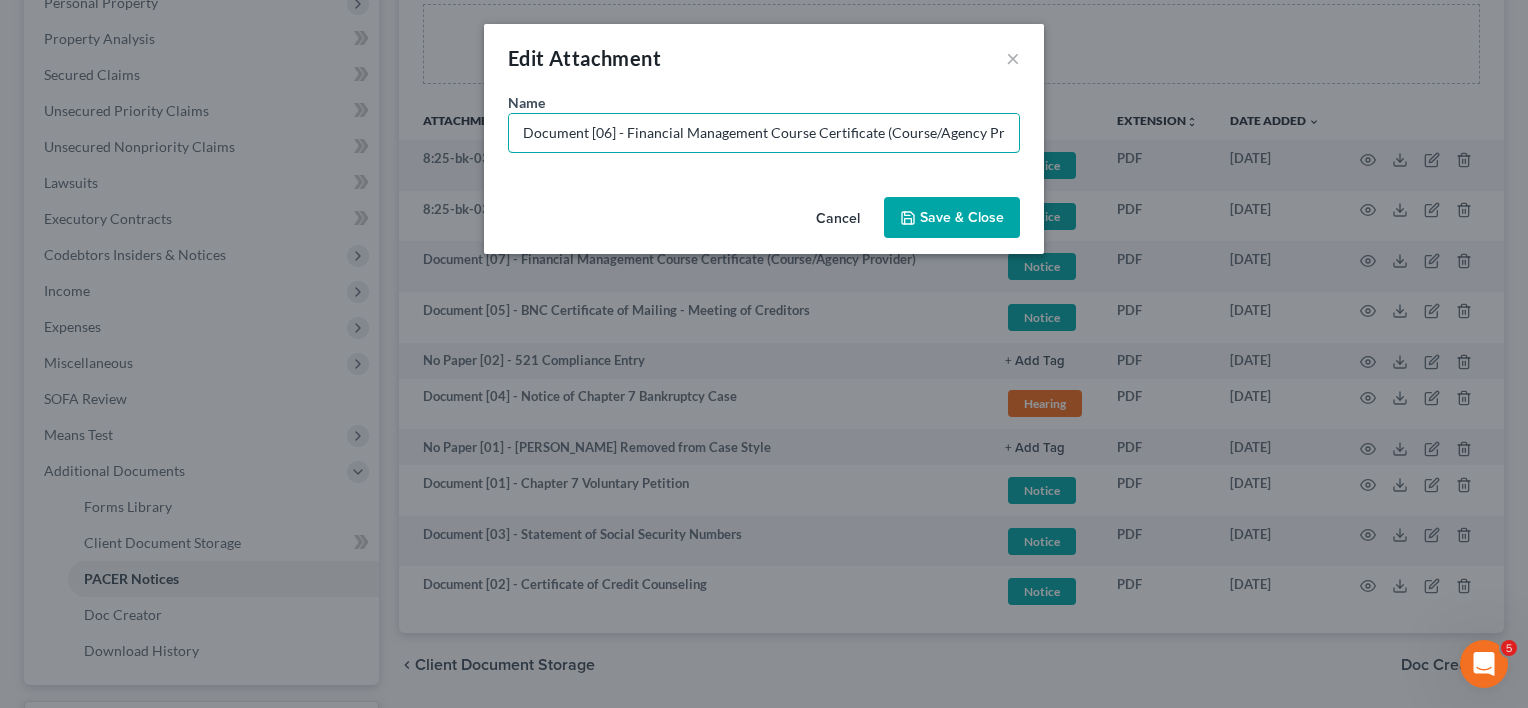 scroll, scrollTop: 0, scrollLeft: 53, axis: horizontal 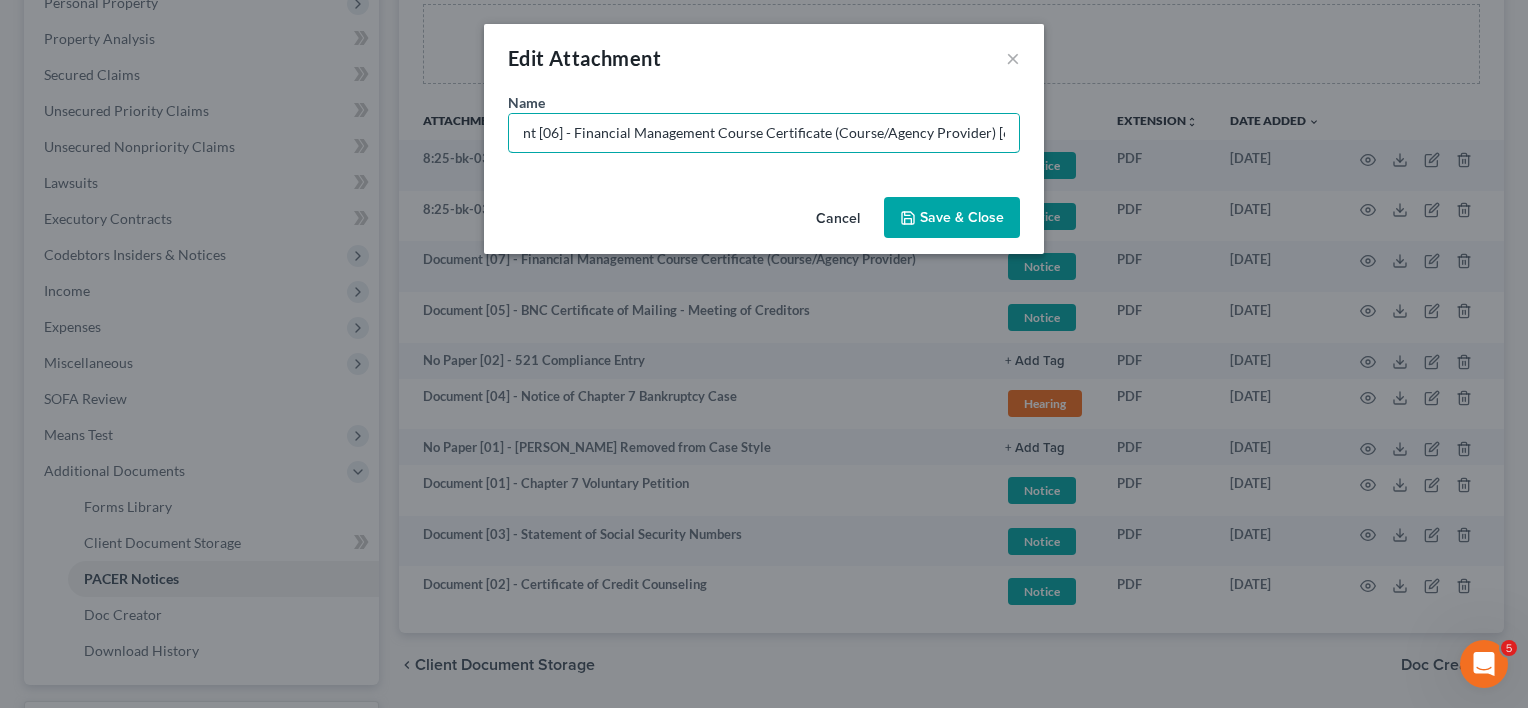 drag, startPoint x: 972, startPoint y: 132, endPoint x: 1346, endPoint y: 135, distance: 374.01202 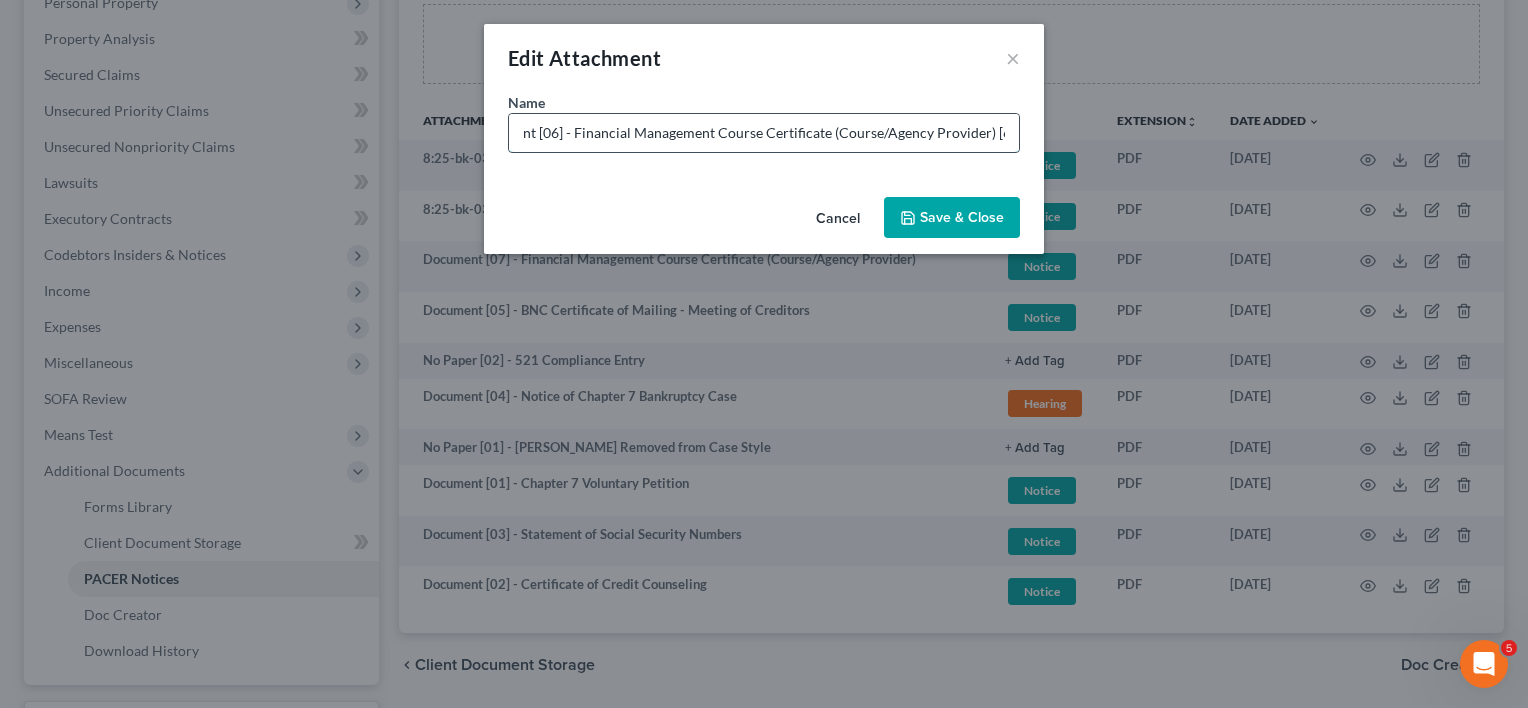 click on "Document [06] - Financial Management Course Certificate (Course/Agency Provider) [6]" at bounding box center (764, 133) 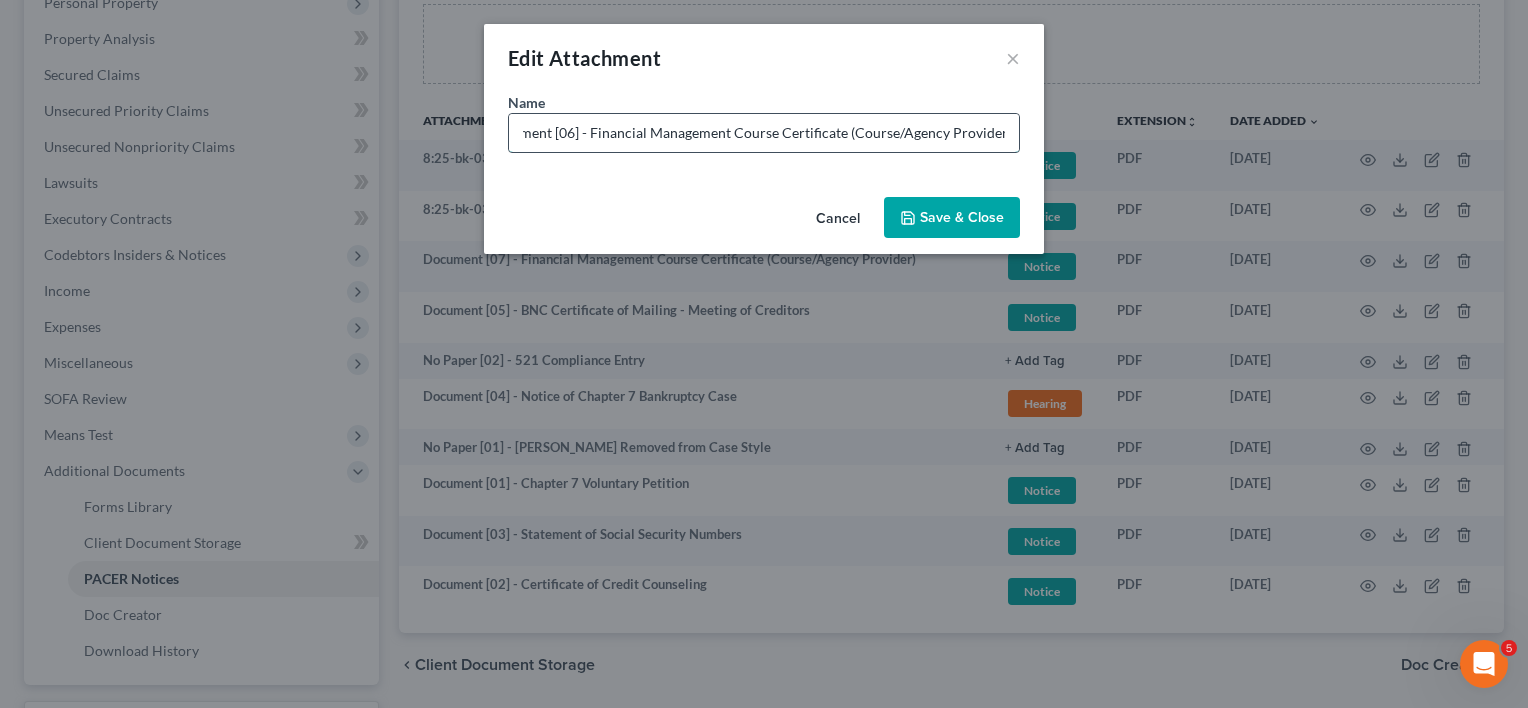 scroll, scrollTop: 0, scrollLeft: 34, axis: horizontal 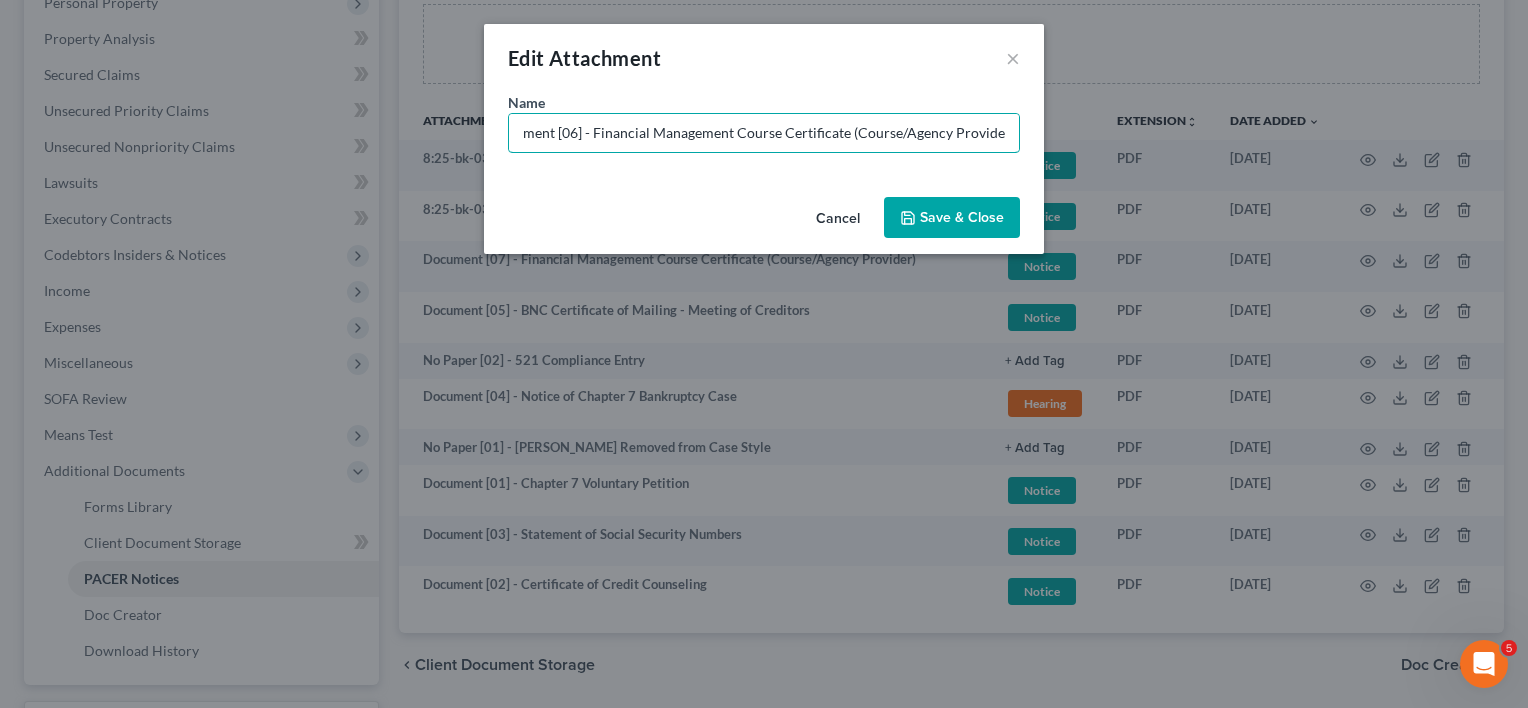 type on "Document [06] - Financial Management Course Certificate (Course/Agency Provider)" 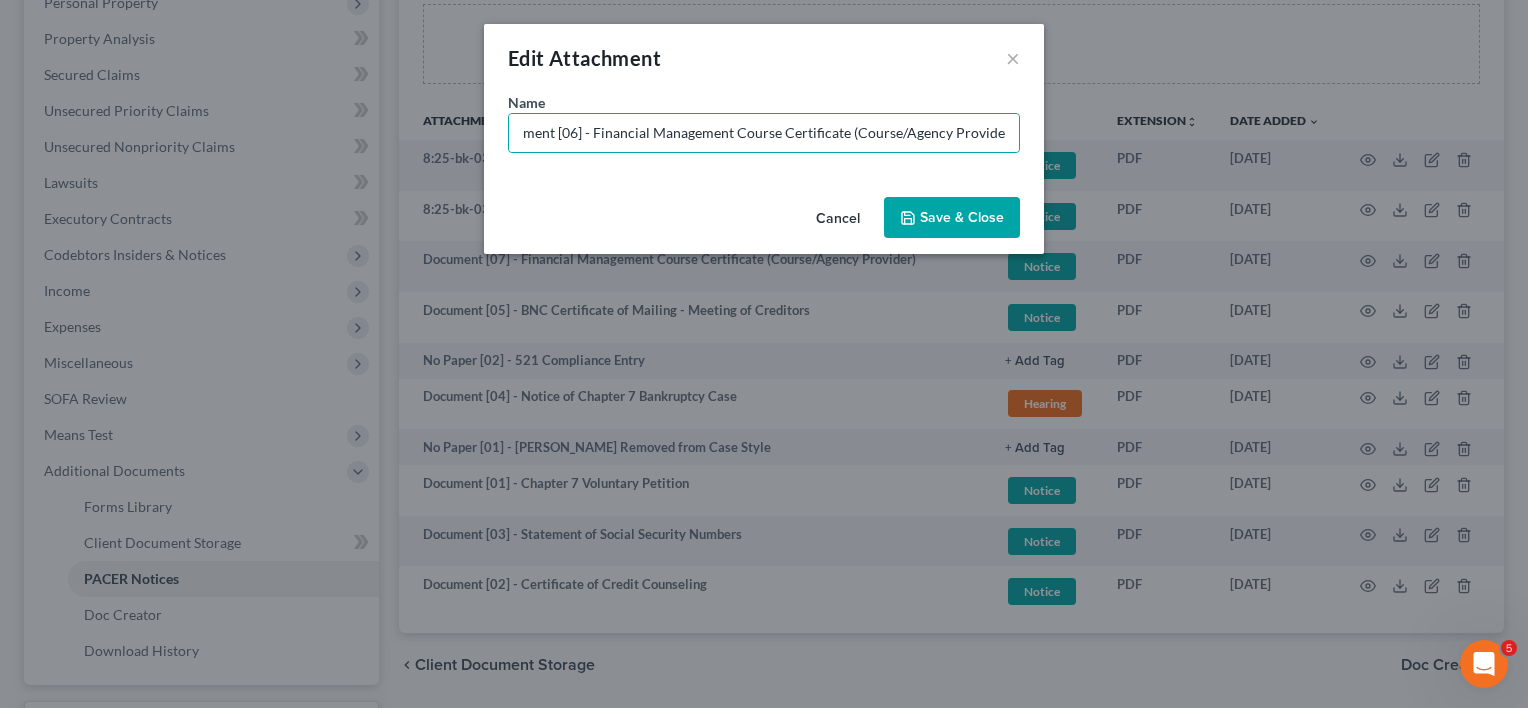 click on "Save & Close" at bounding box center (962, 217) 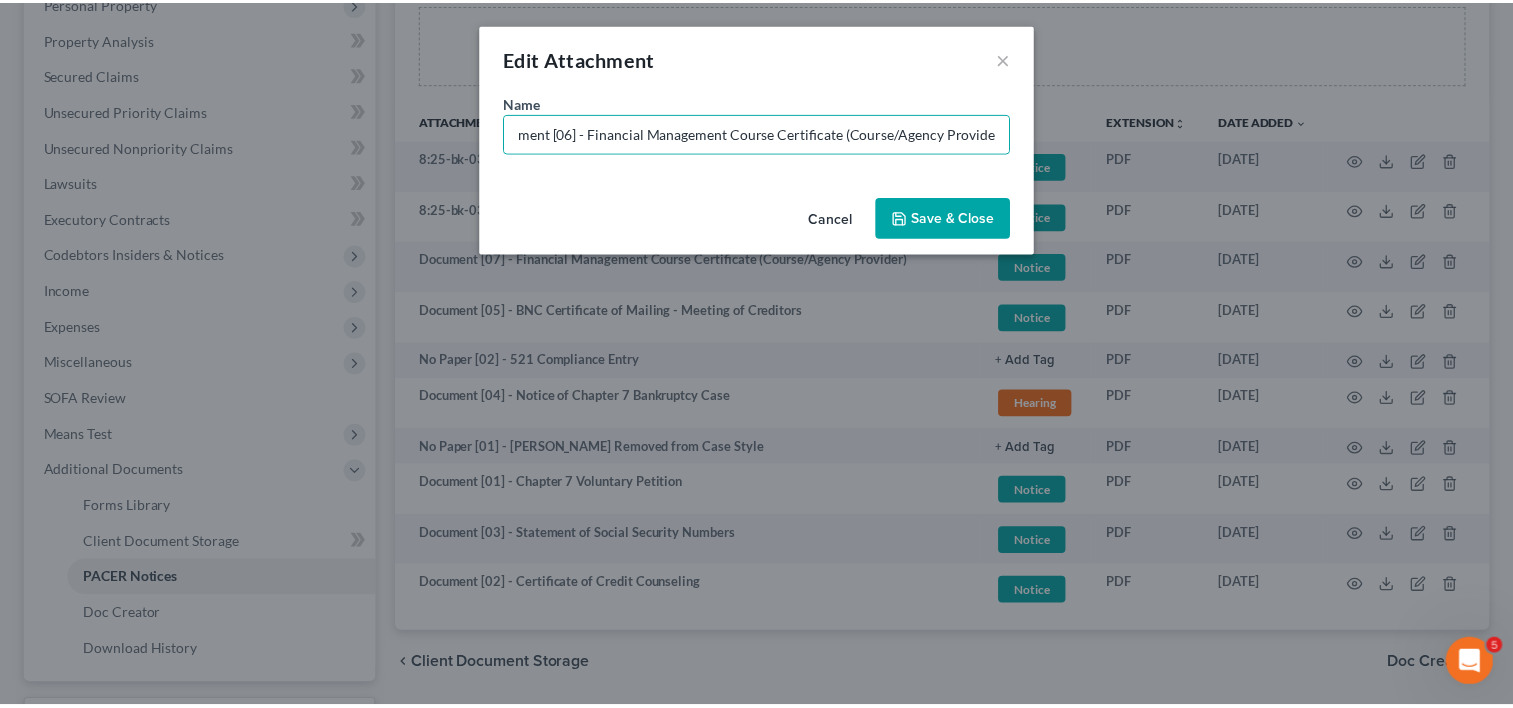 scroll, scrollTop: 0, scrollLeft: 0, axis: both 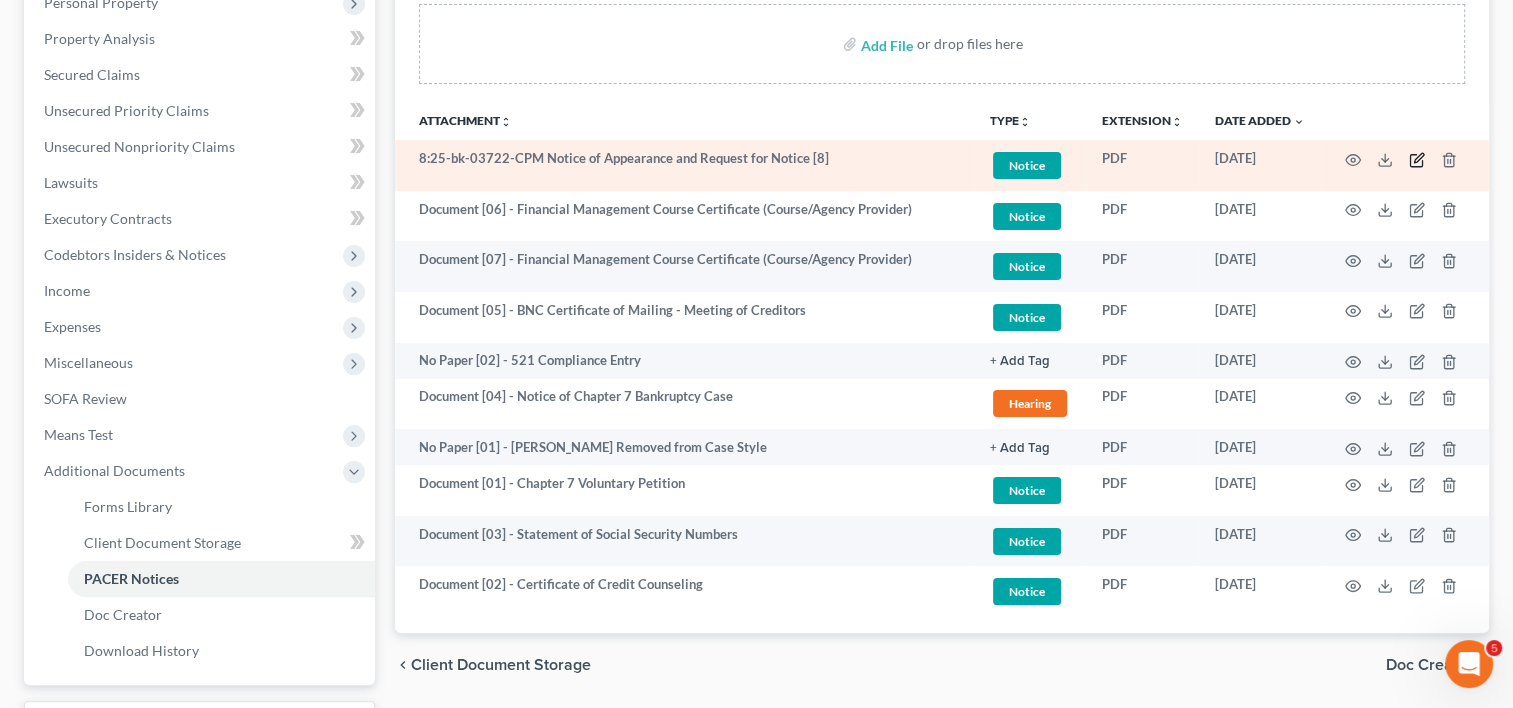 click 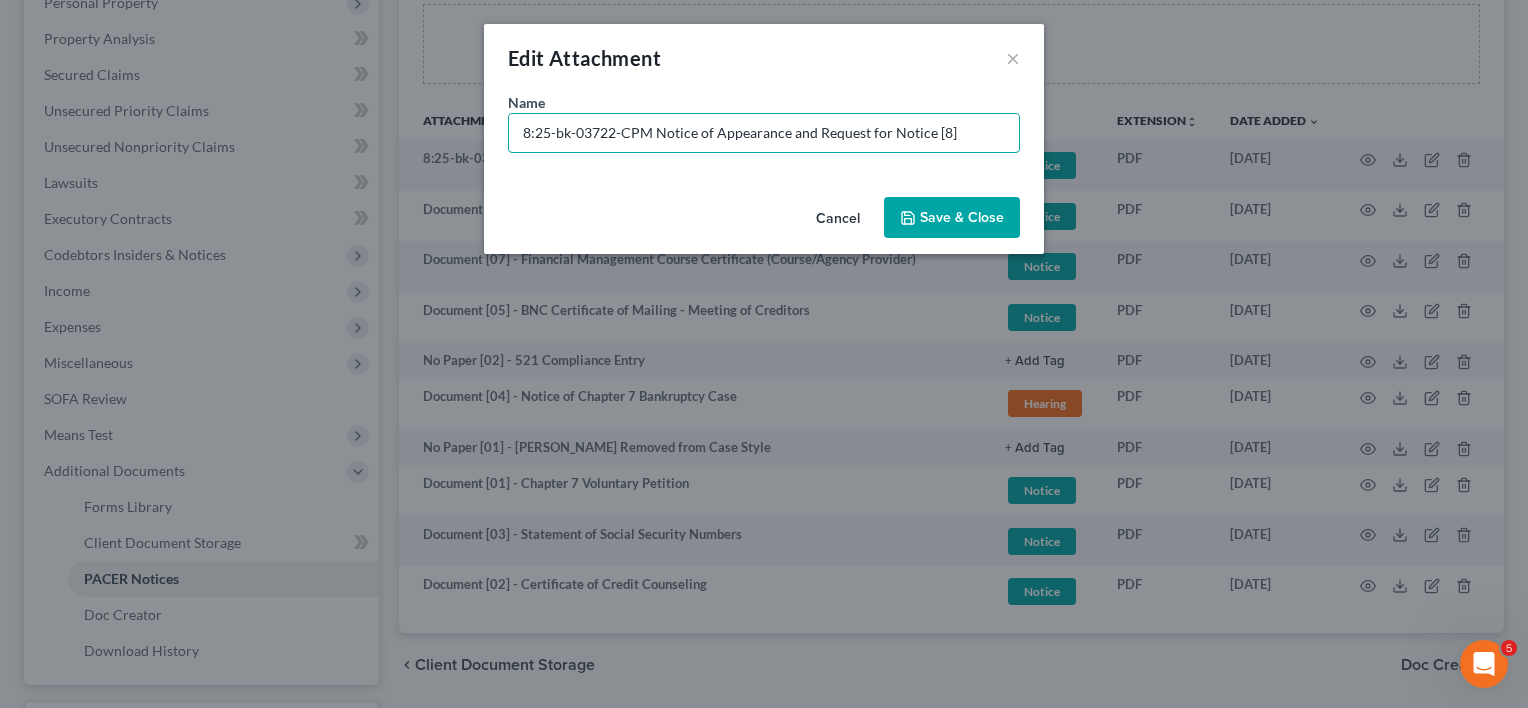 drag, startPoint x: 656, startPoint y: 130, endPoint x: 96, endPoint y: 134, distance: 560.0143 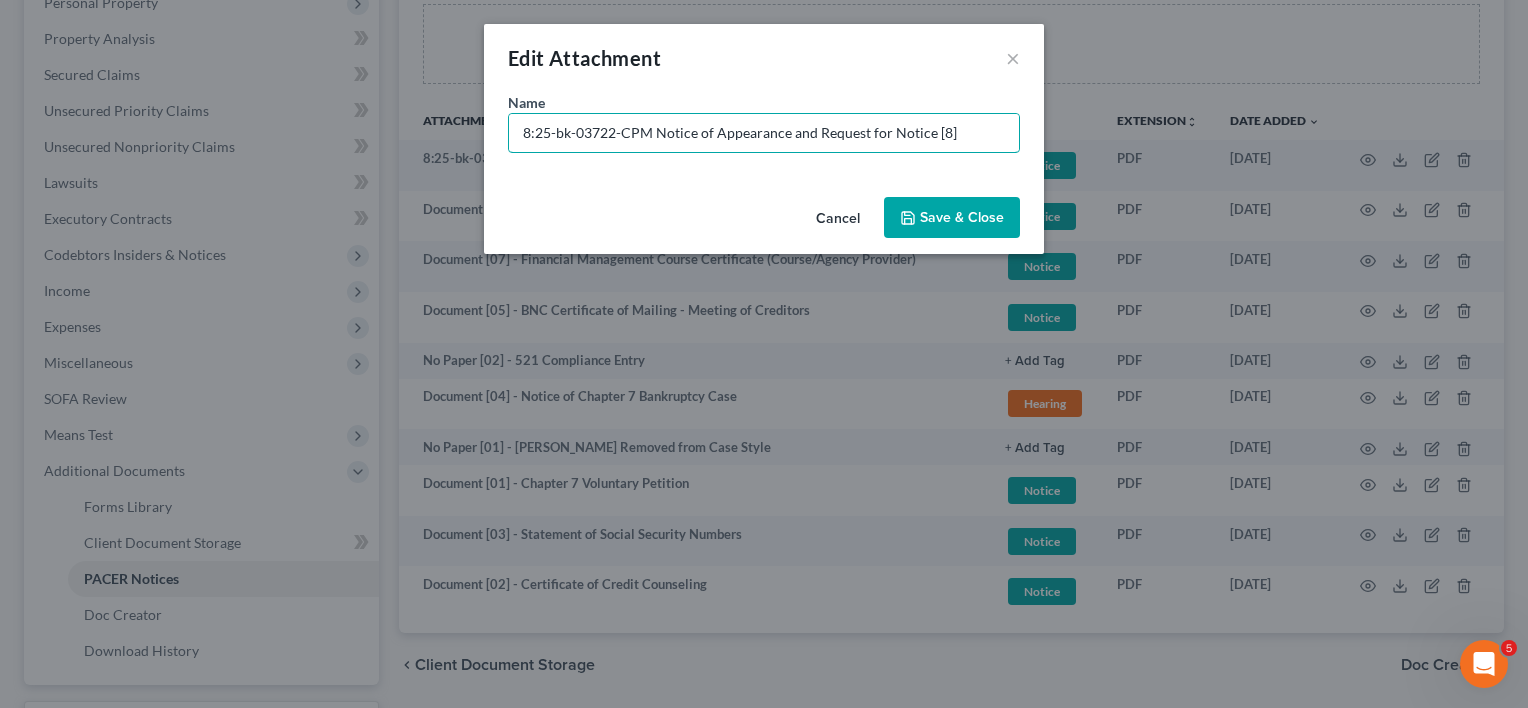 paste on "Document [02] -" 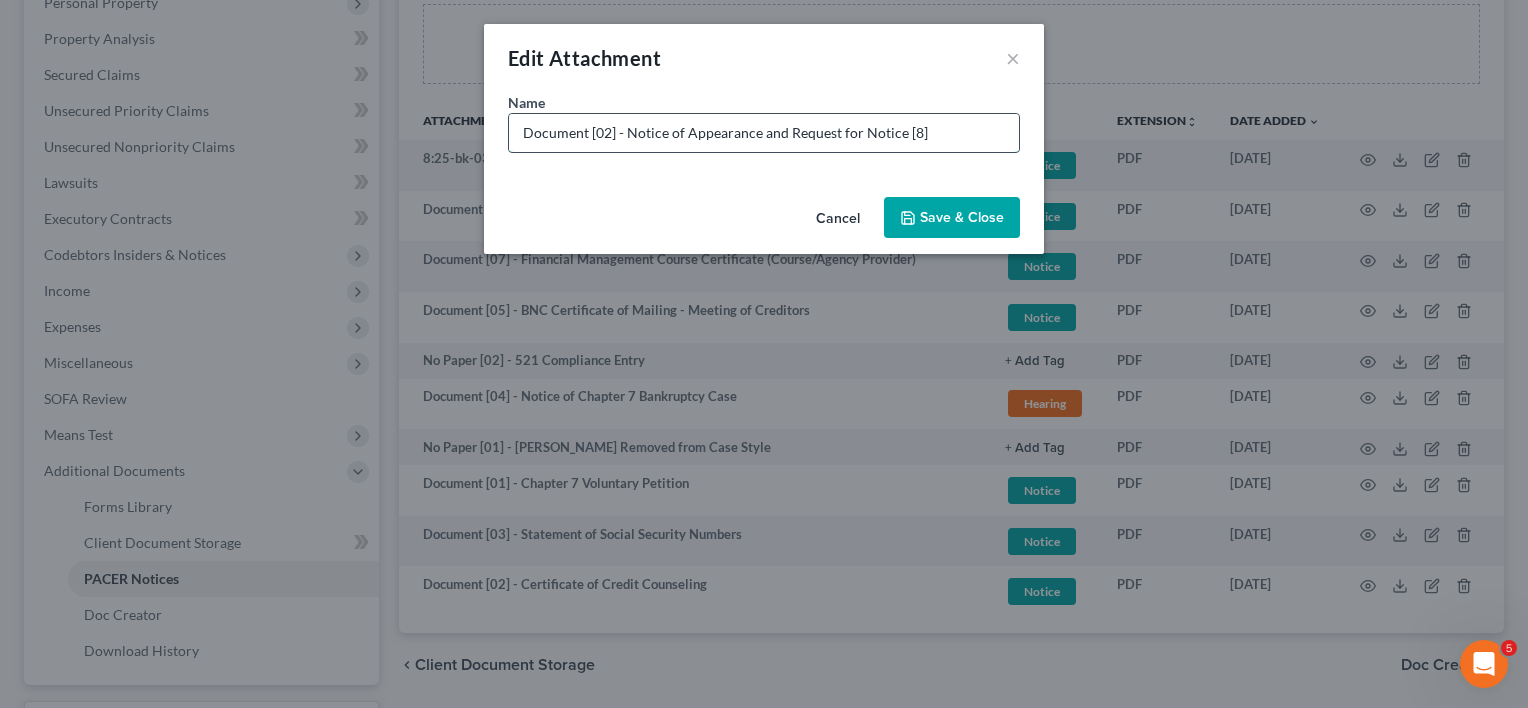 click on "Document [02] - Notice of Appearance and Request for Notice [8]" at bounding box center [764, 133] 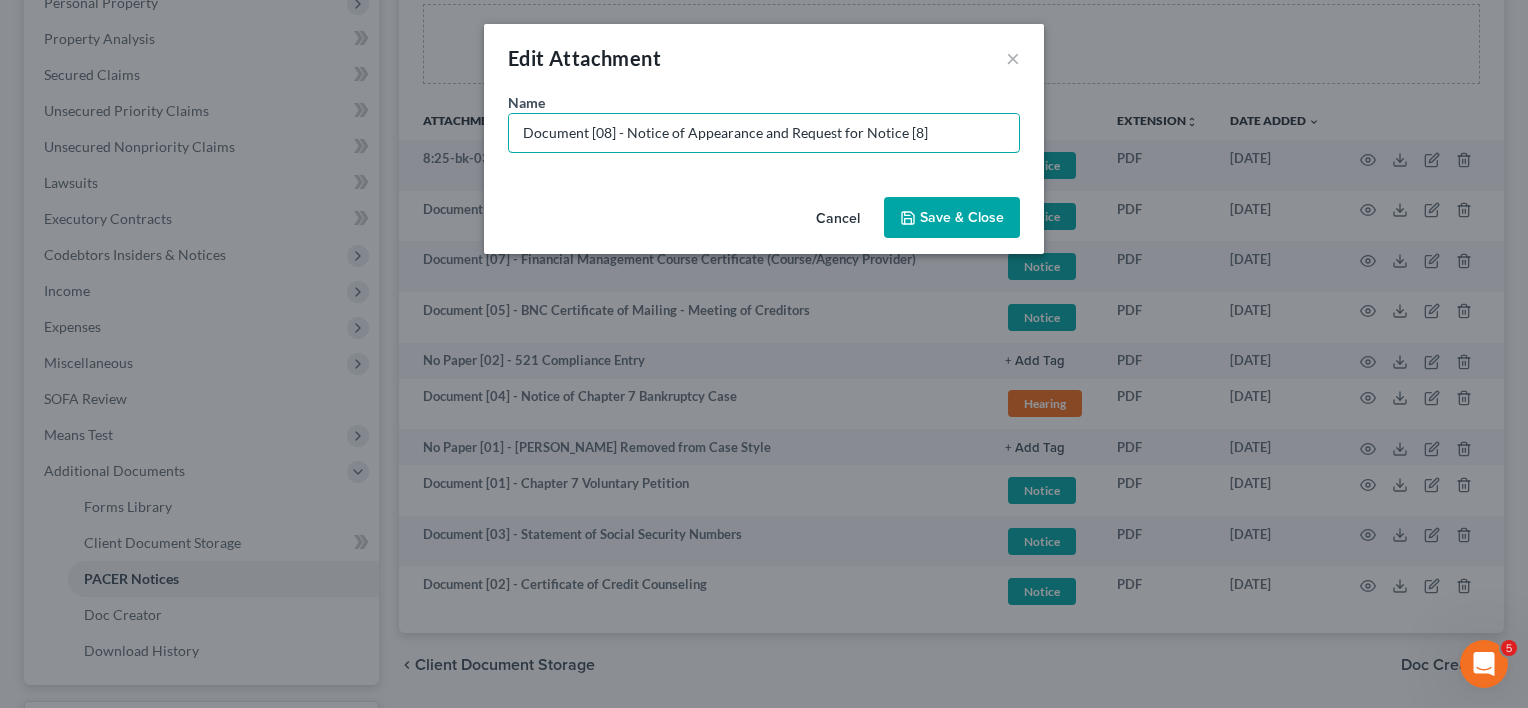 drag, startPoint x: 901, startPoint y: 128, endPoint x: 1032, endPoint y: 141, distance: 131.64346 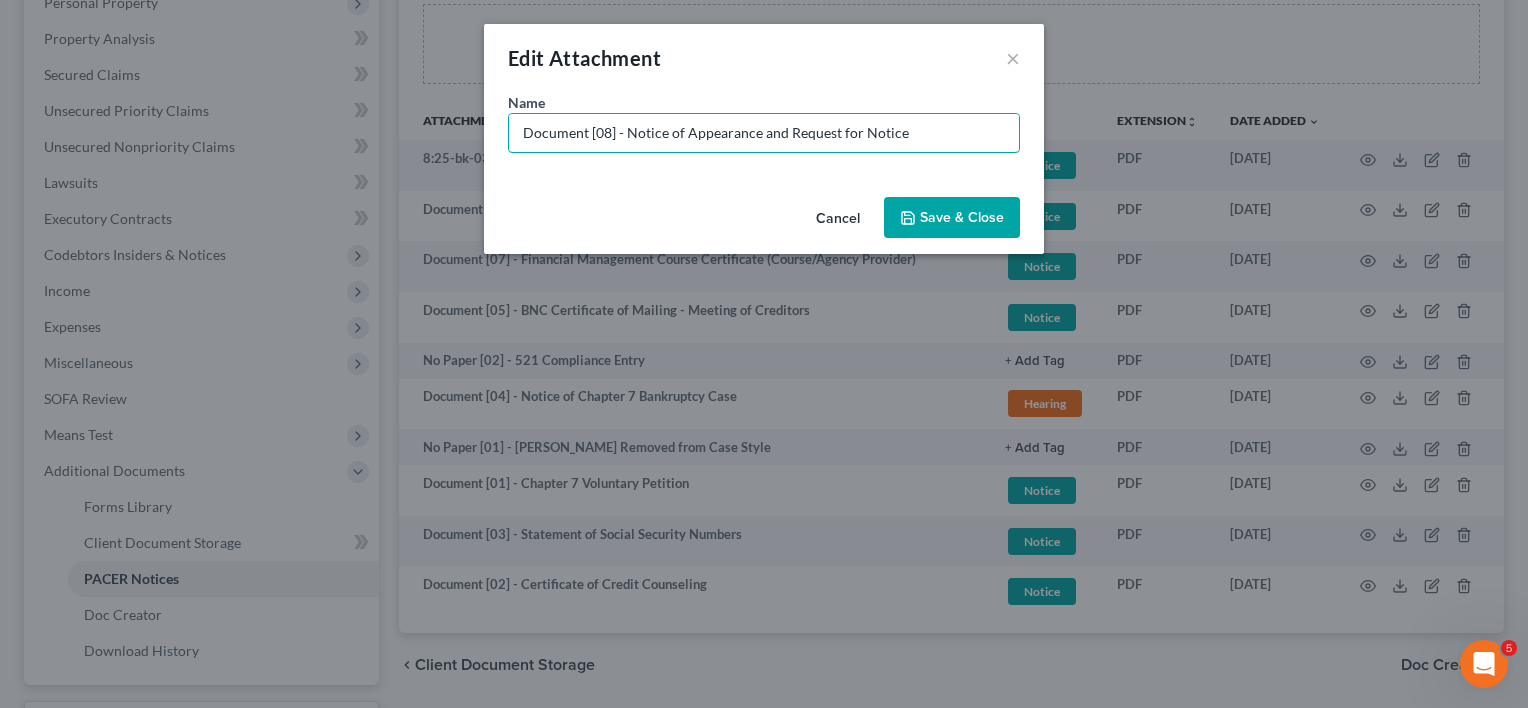 type on "Document [08] - Notice of Appearance and Request for Notice" 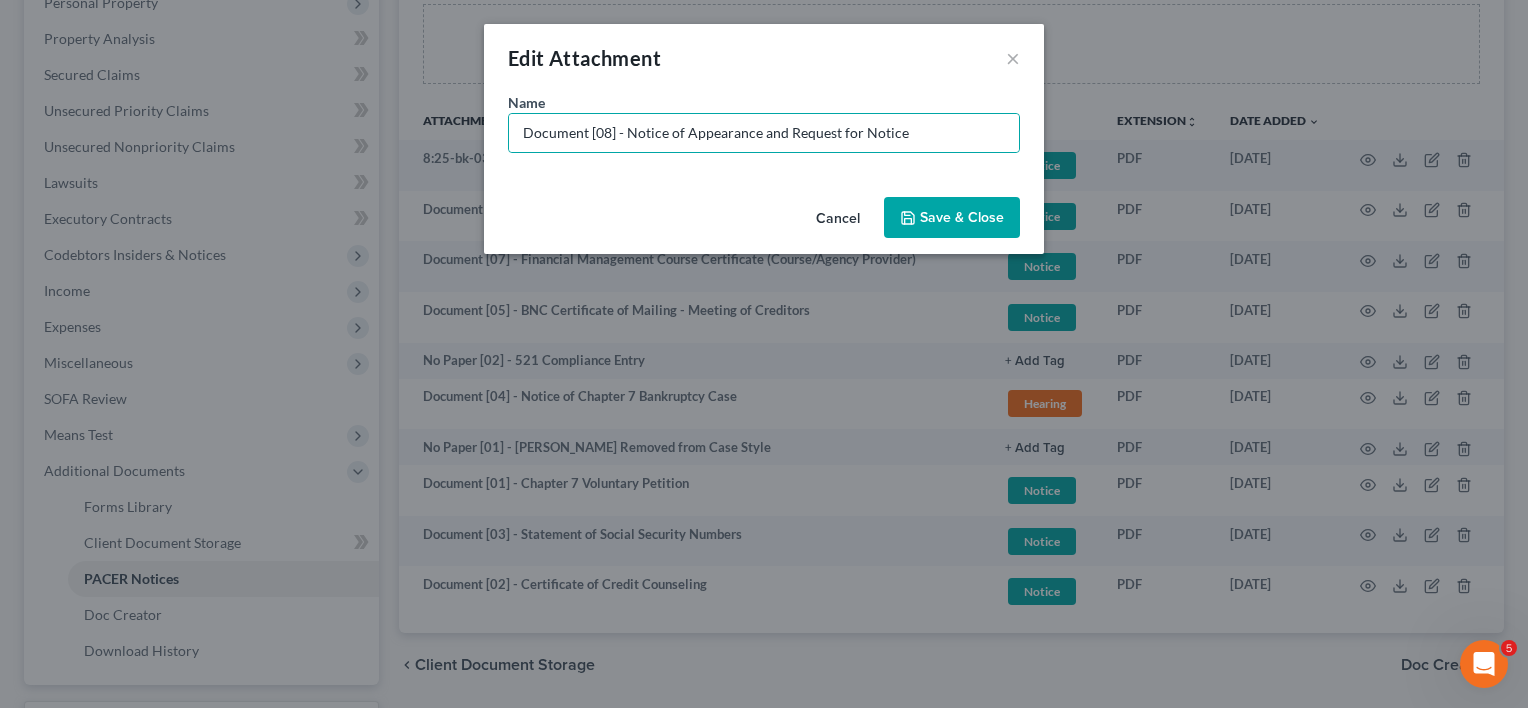 click on "Save & Close" at bounding box center (952, 218) 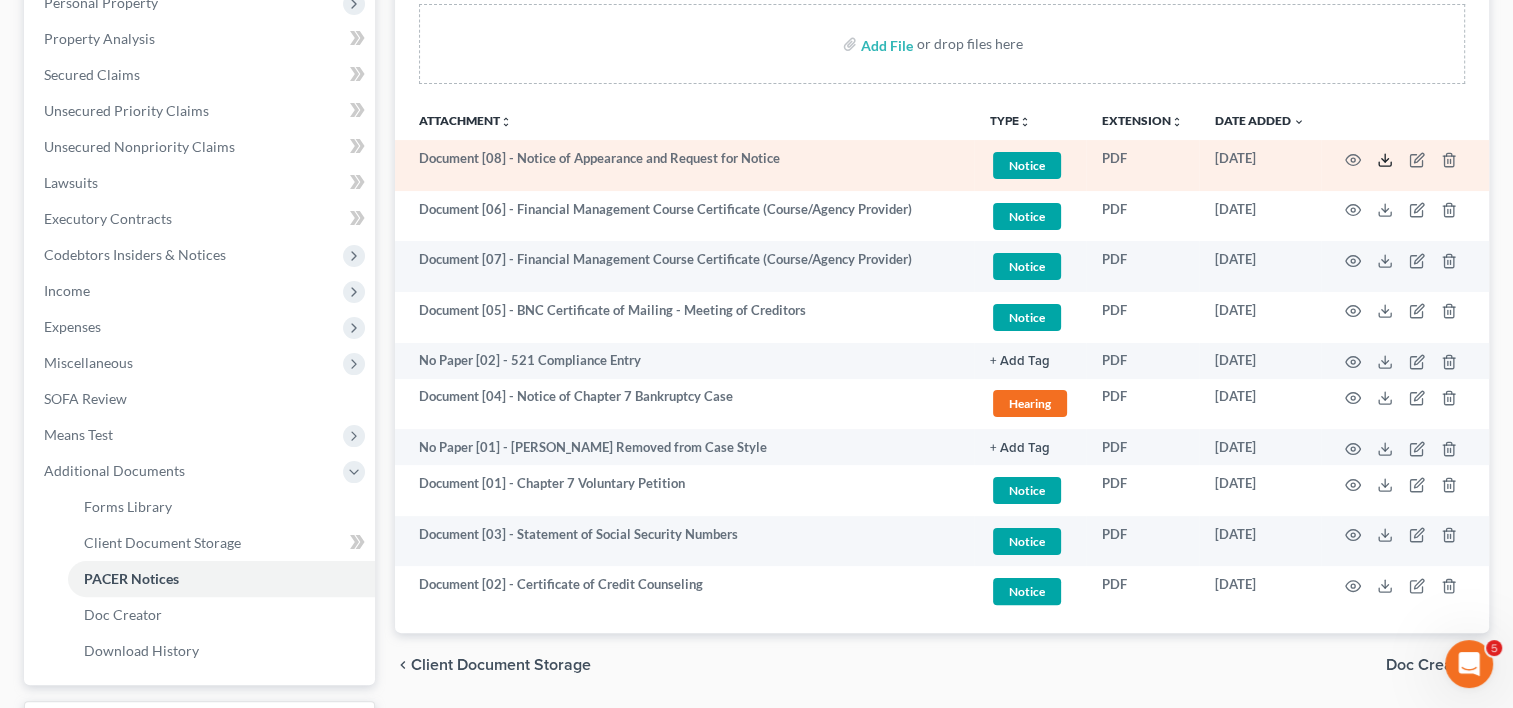 click 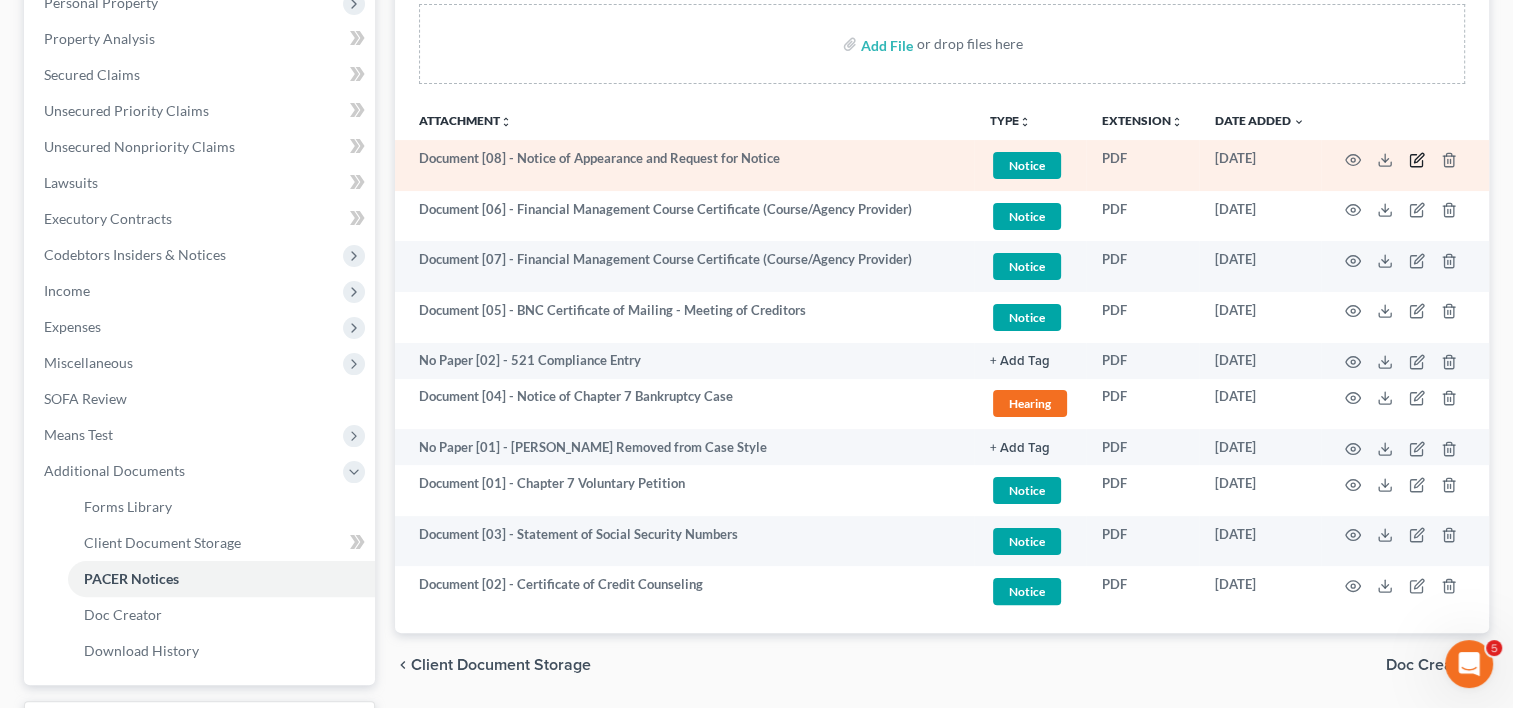 click 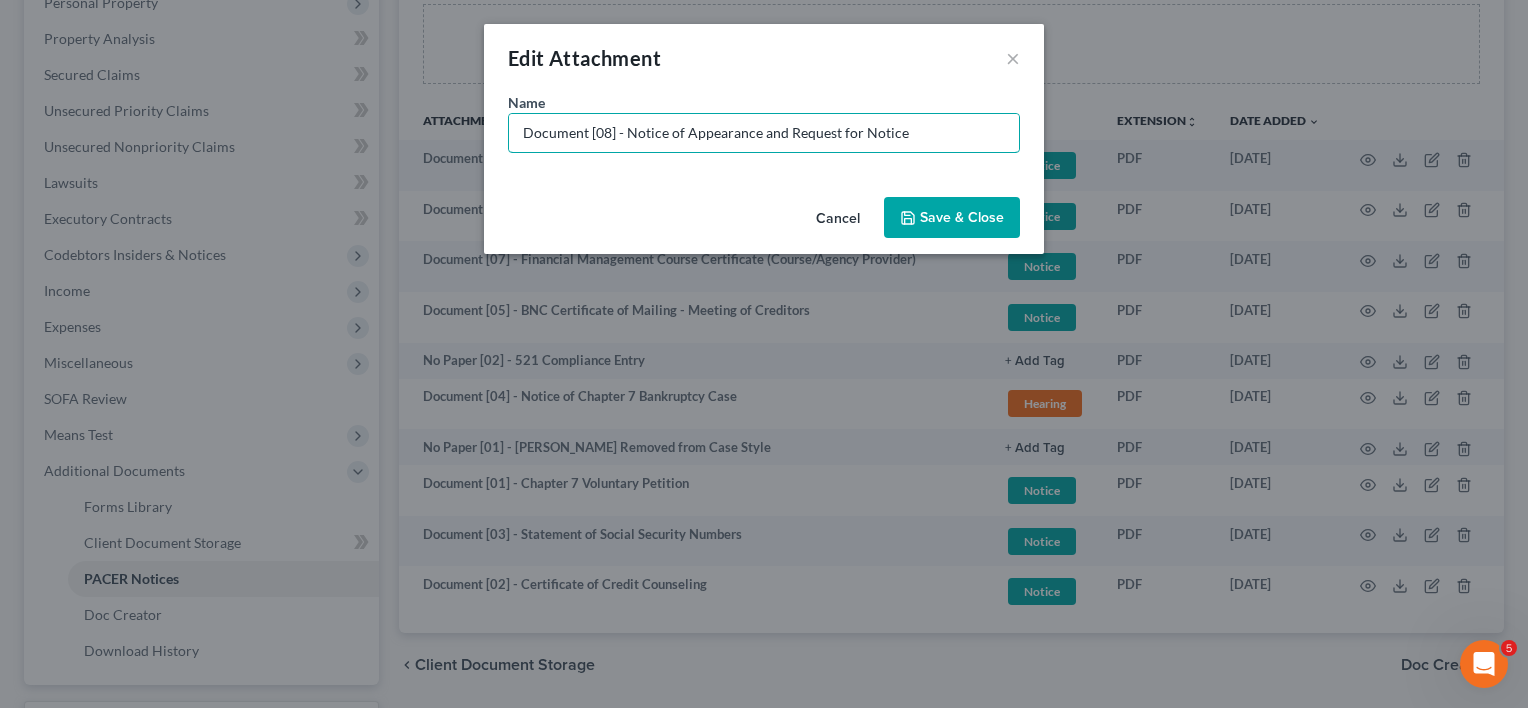 drag, startPoint x: 626, startPoint y: 130, endPoint x: 1527, endPoint y: 258, distance: 910.0467 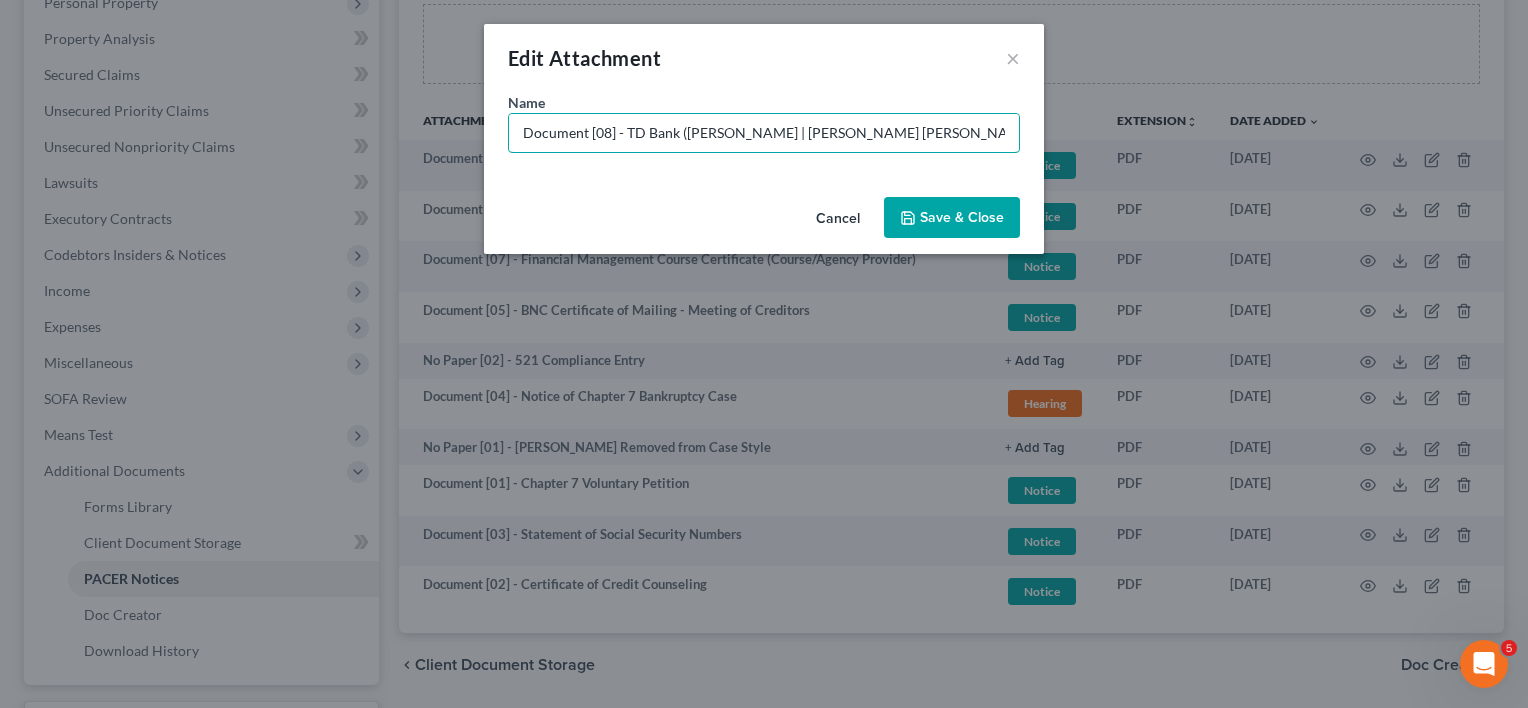 type on "Document [08] - TD Bank ([PERSON_NAME] | [PERSON_NAME] [PERSON_NAME])" 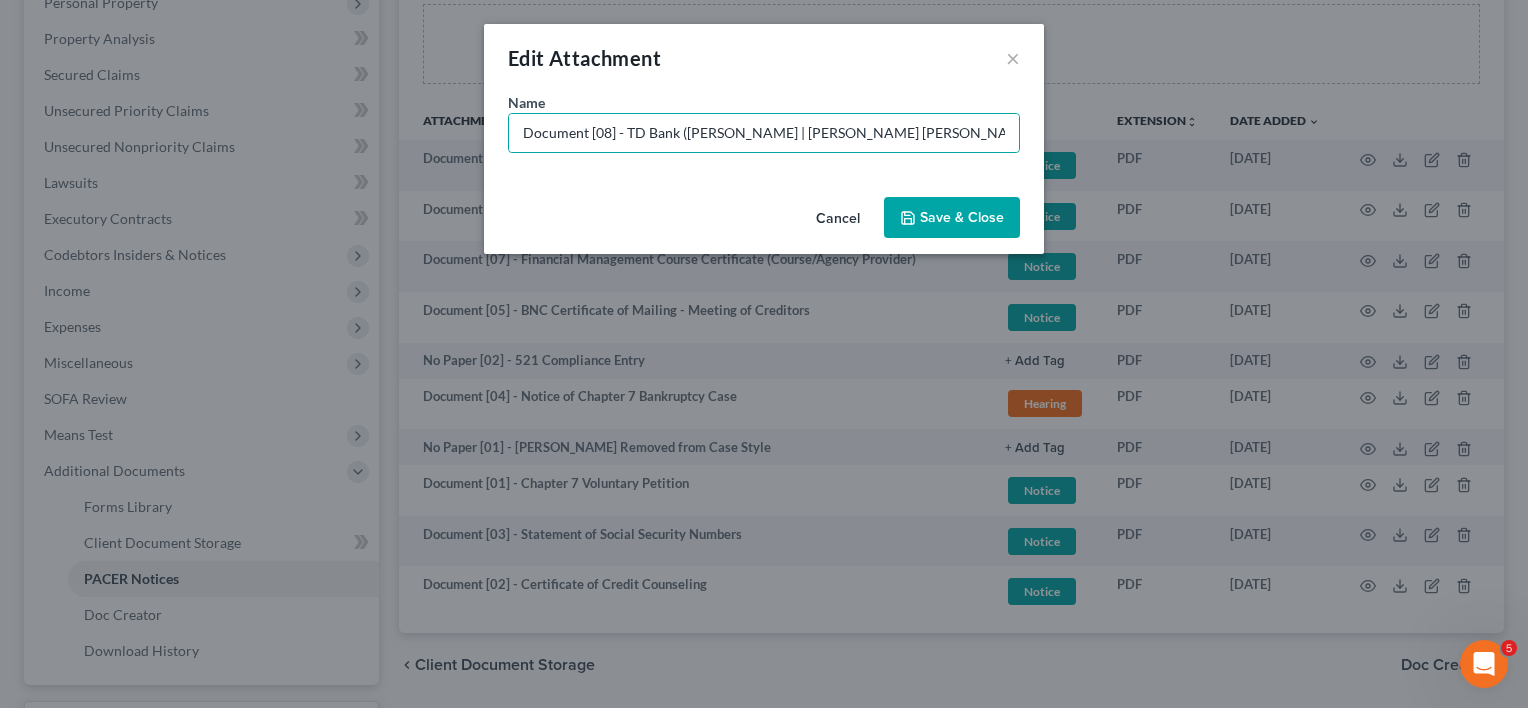 click on "Save & Close" at bounding box center [952, 218] 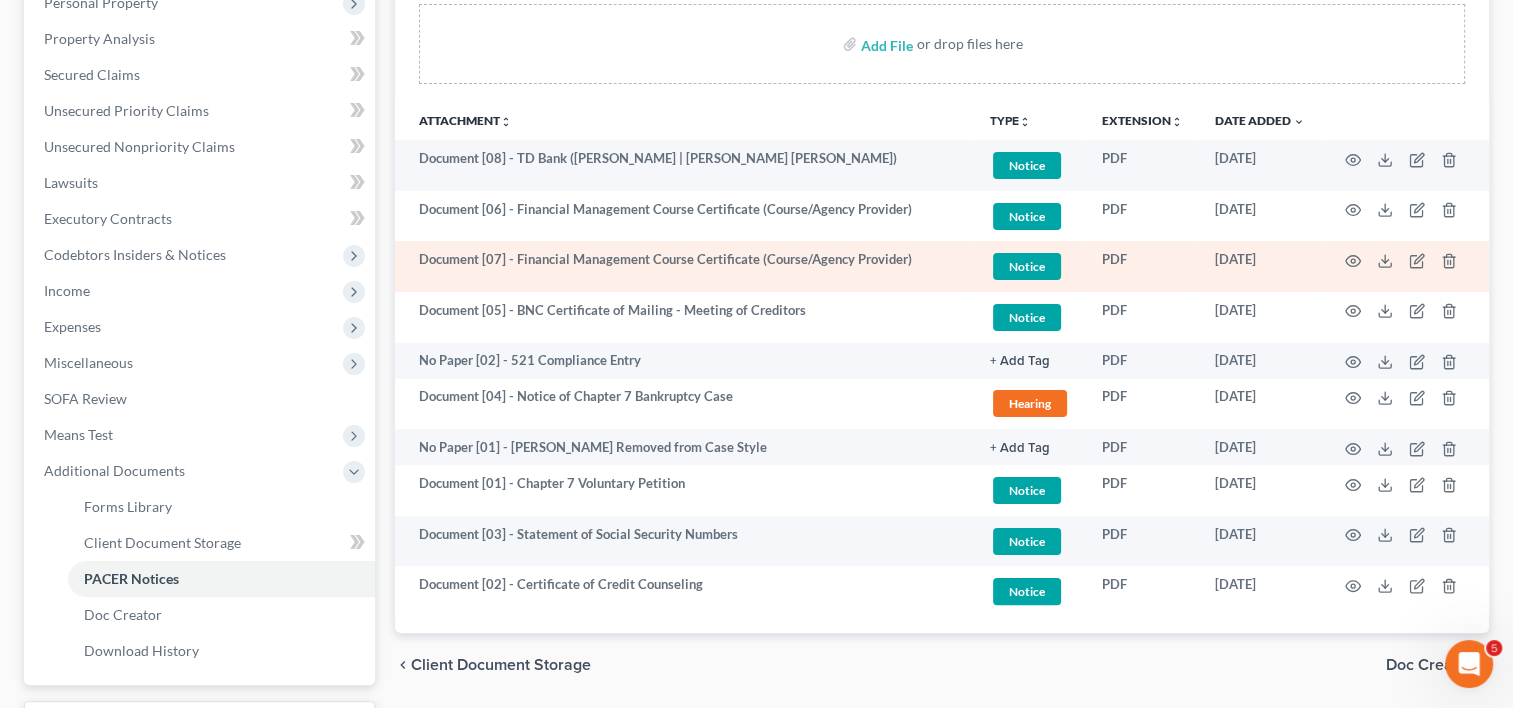 scroll, scrollTop: 0, scrollLeft: 0, axis: both 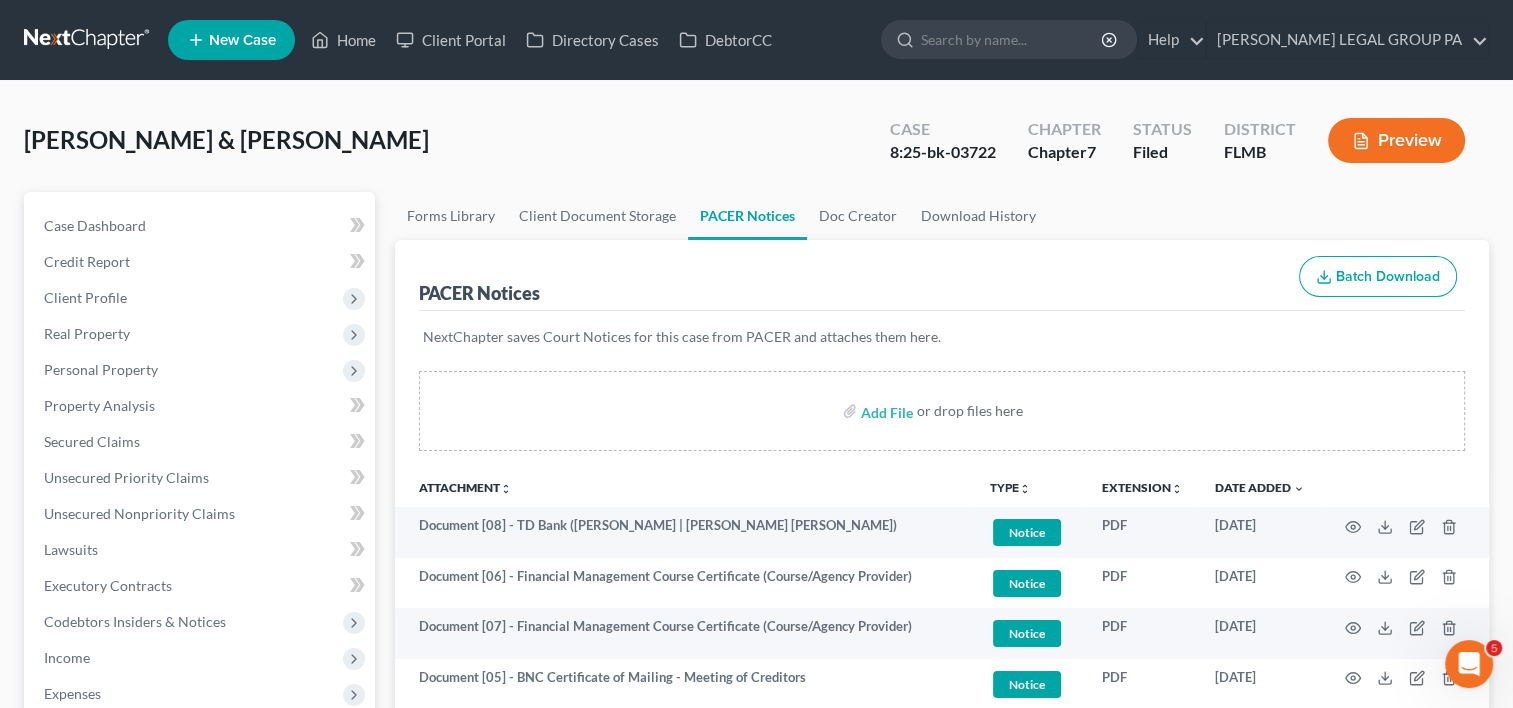 click at bounding box center [88, 40] 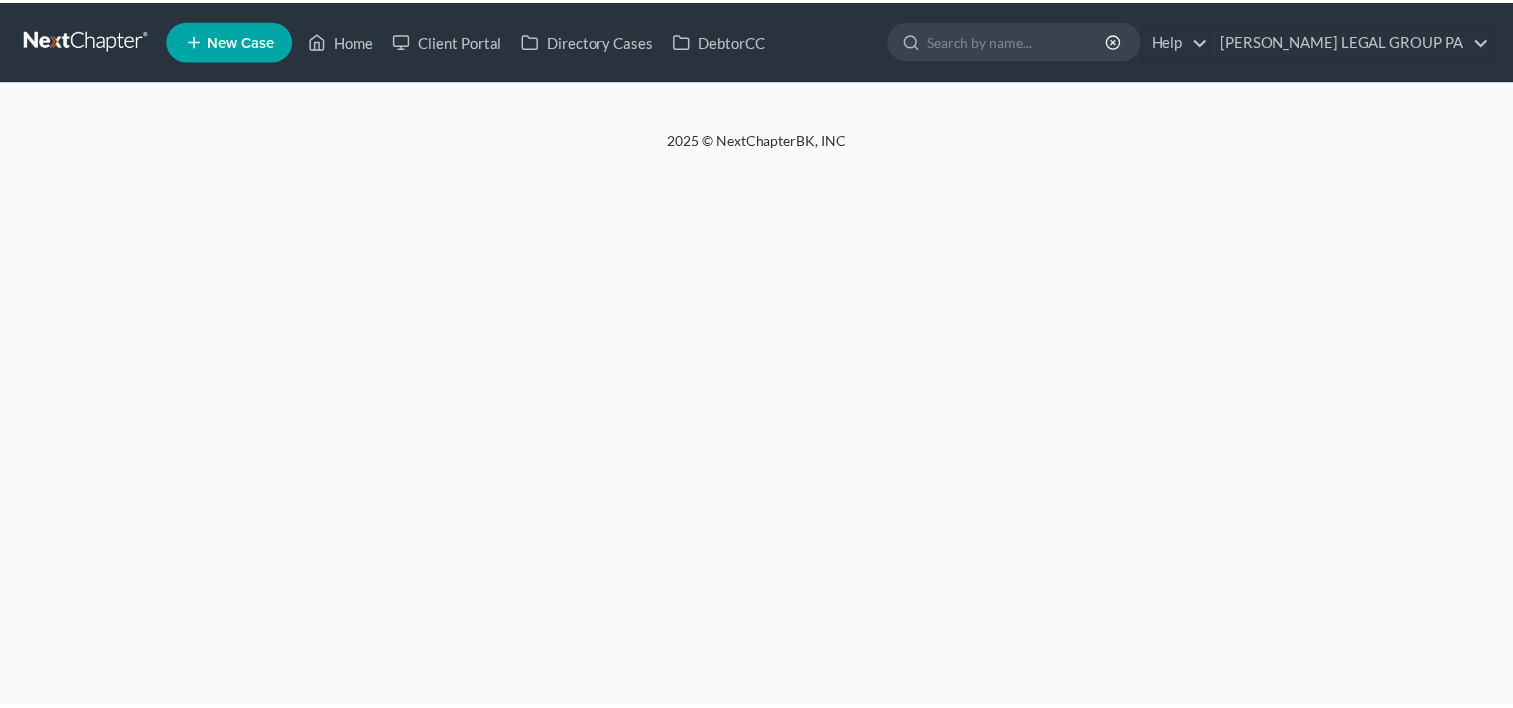 scroll, scrollTop: 0, scrollLeft: 0, axis: both 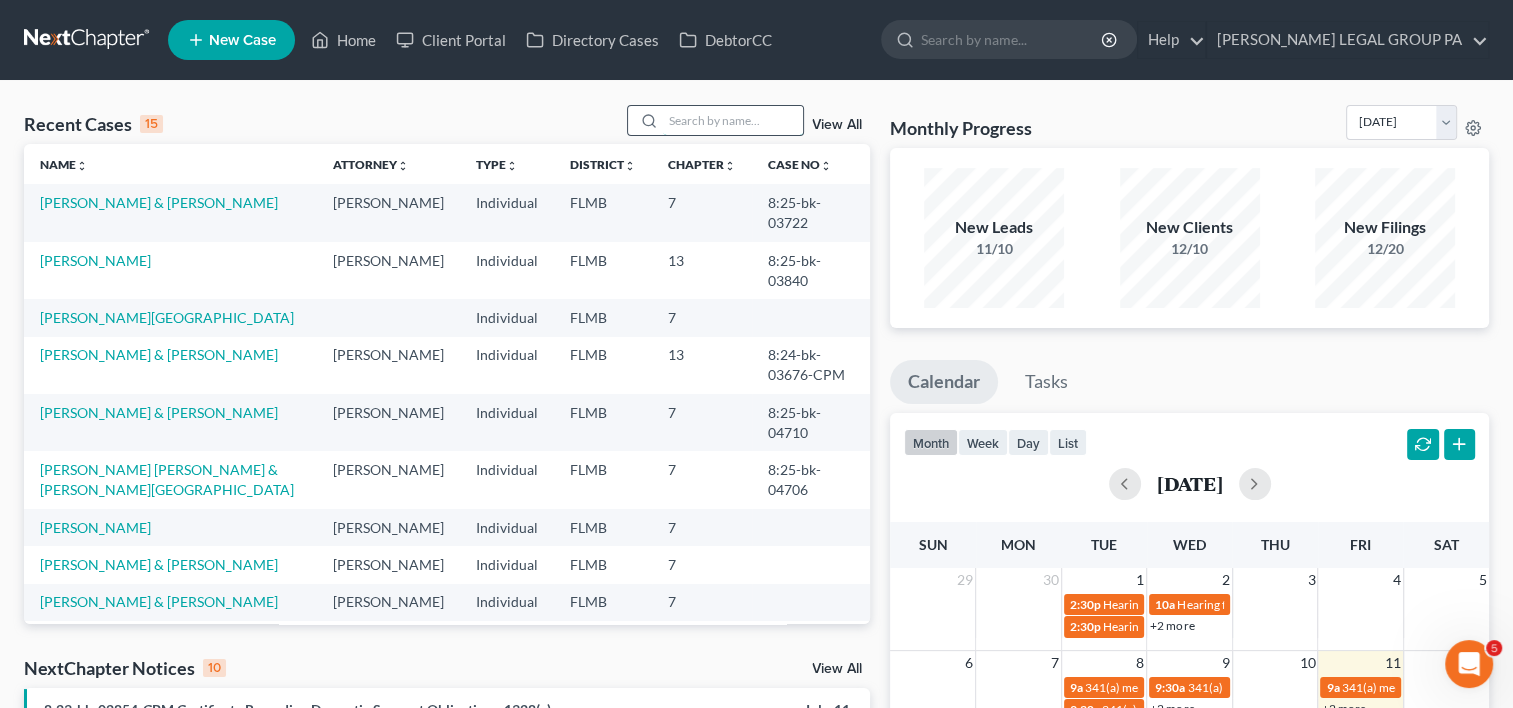 click at bounding box center [733, 120] 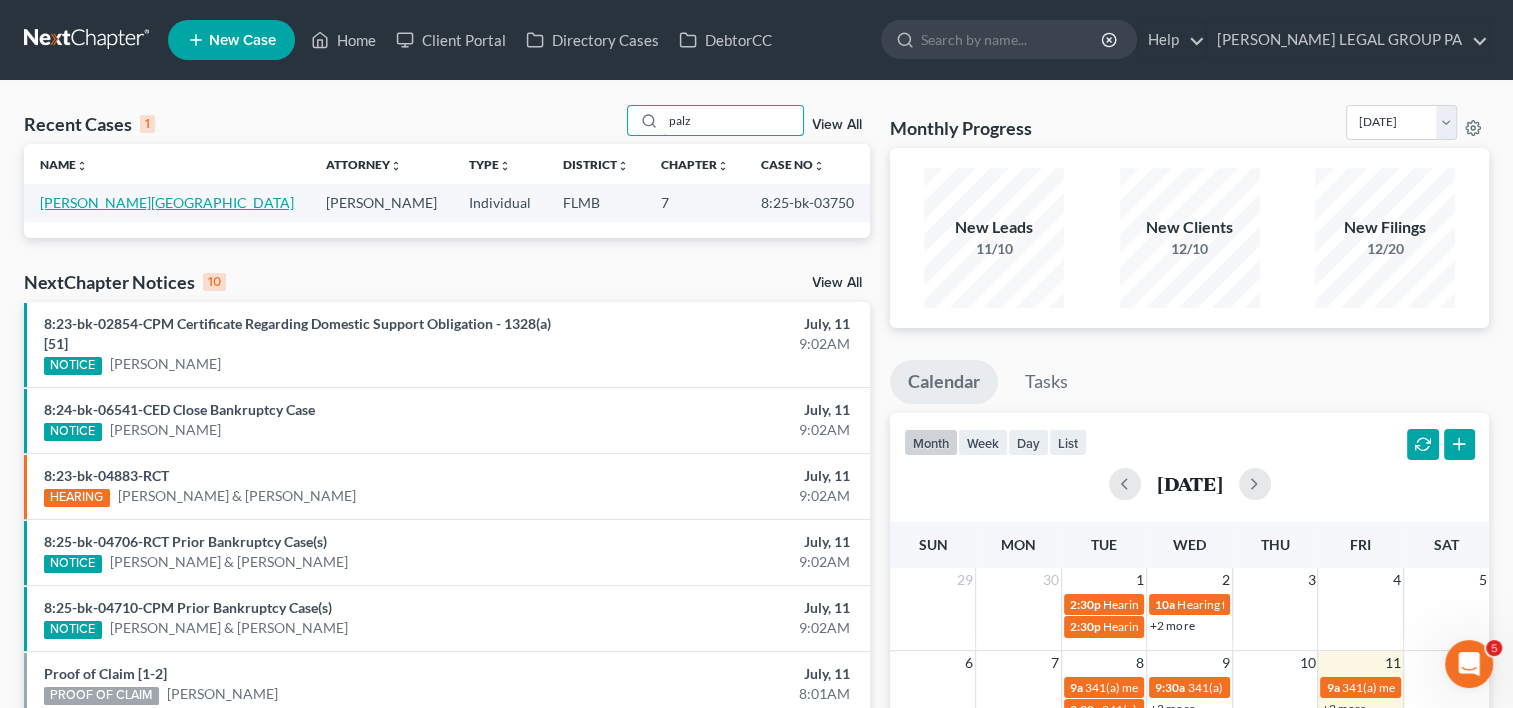 type on "palz" 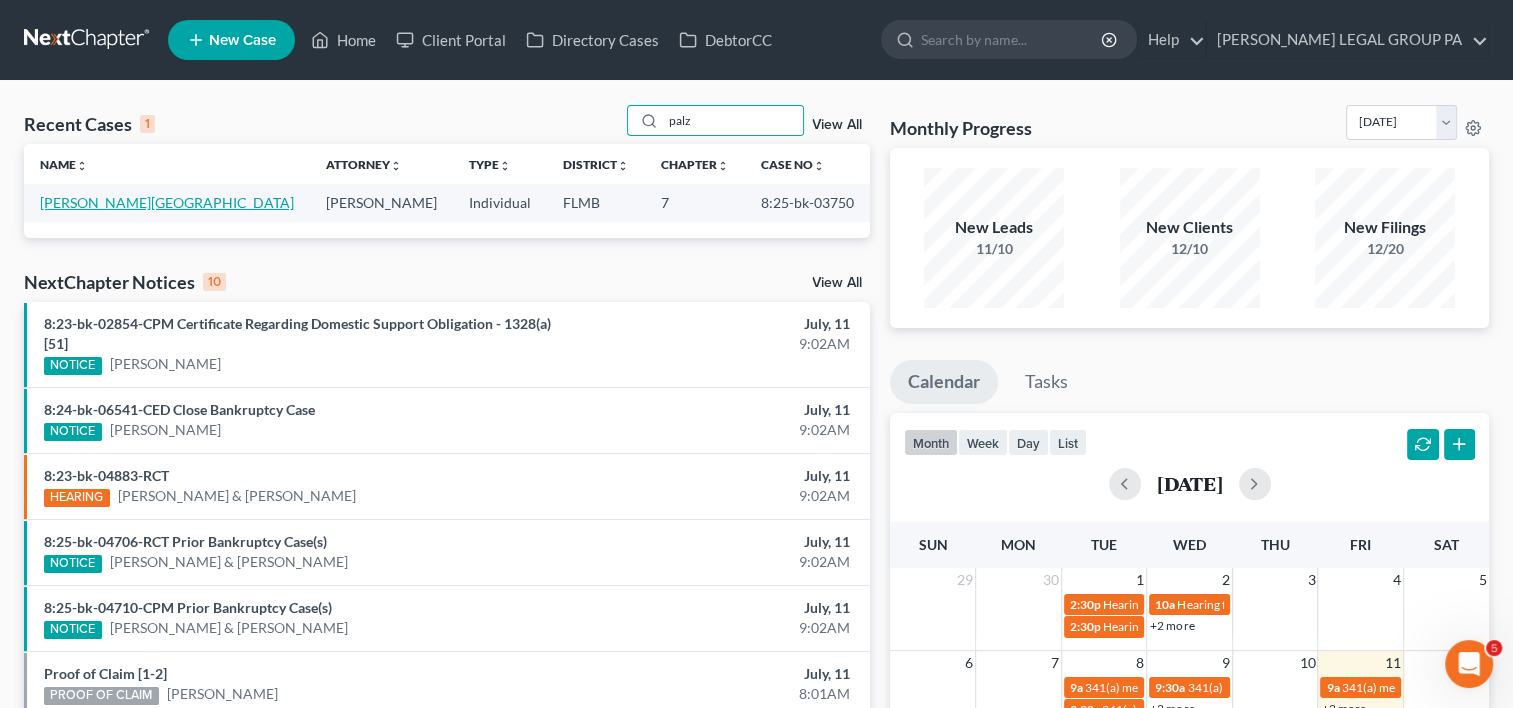 click on "[PERSON_NAME][GEOGRAPHIC_DATA]" at bounding box center (167, 202) 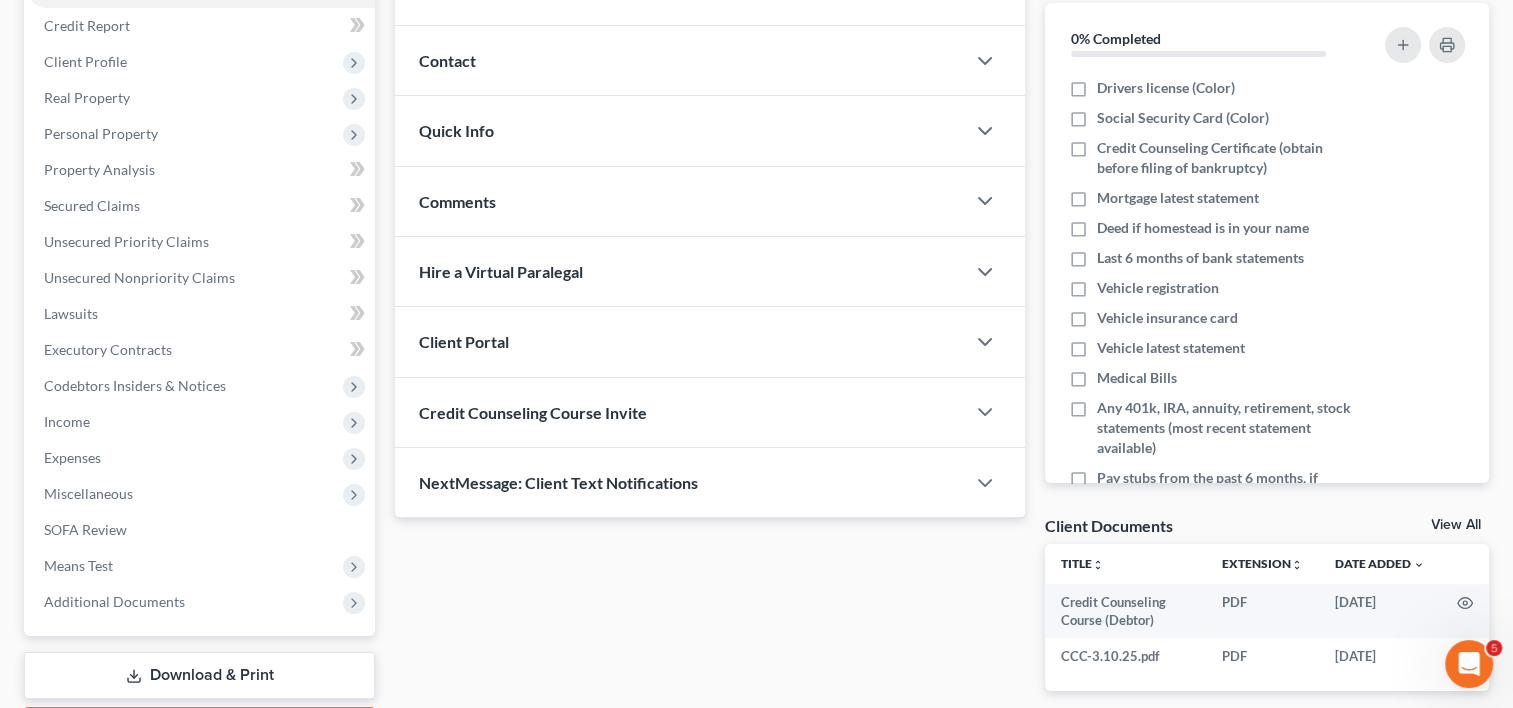 scroll, scrollTop: 353, scrollLeft: 0, axis: vertical 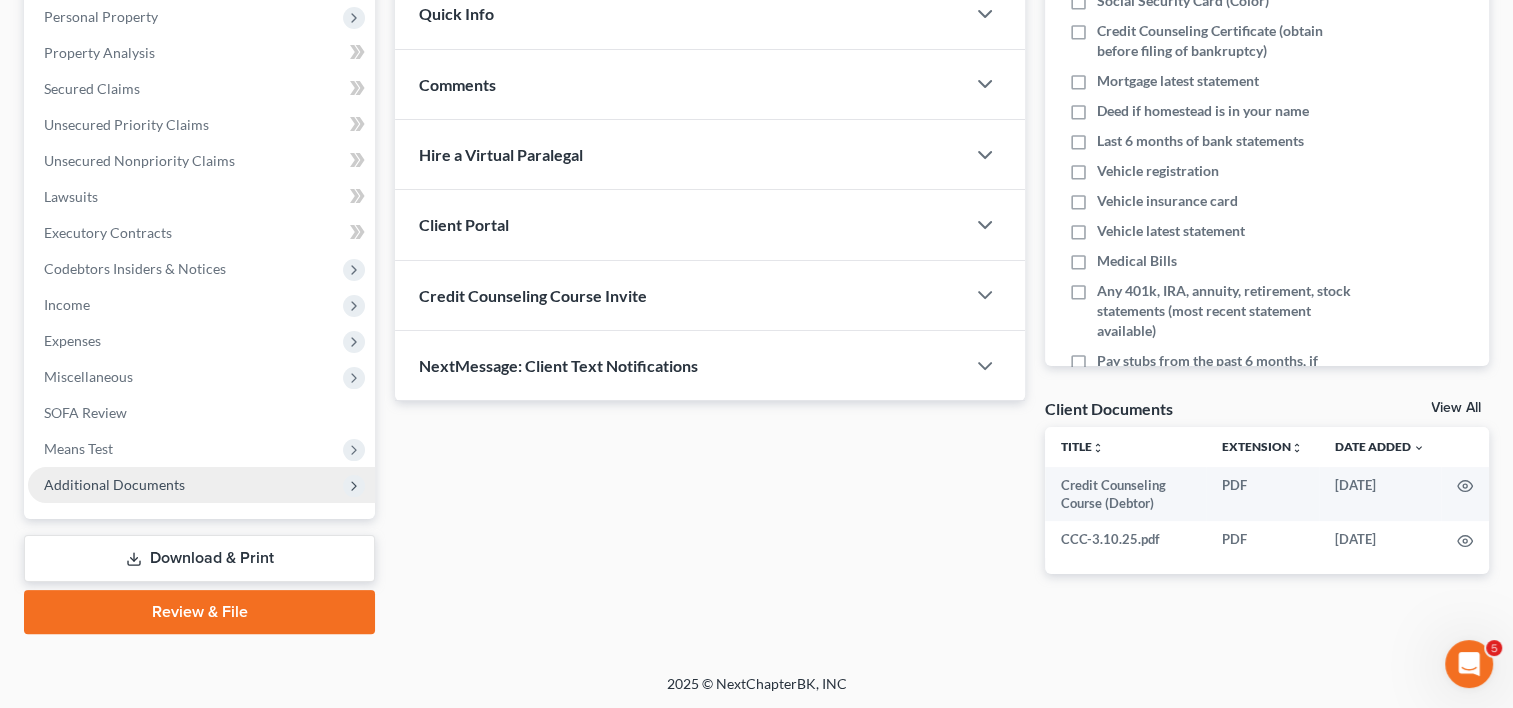 click on "Additional Documents" at bounding box center [201, 485] 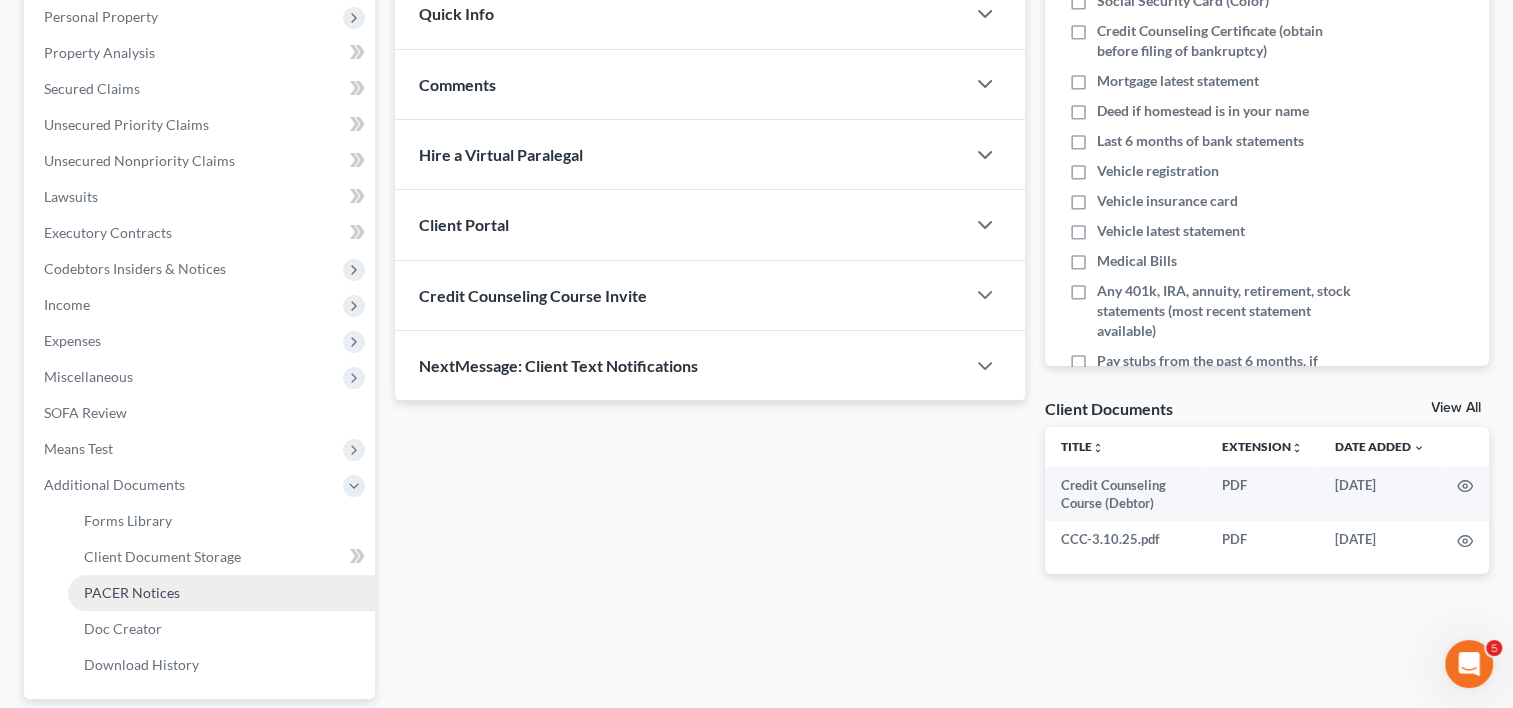 click on "PACER Notices" at bounding box center (132, 592) 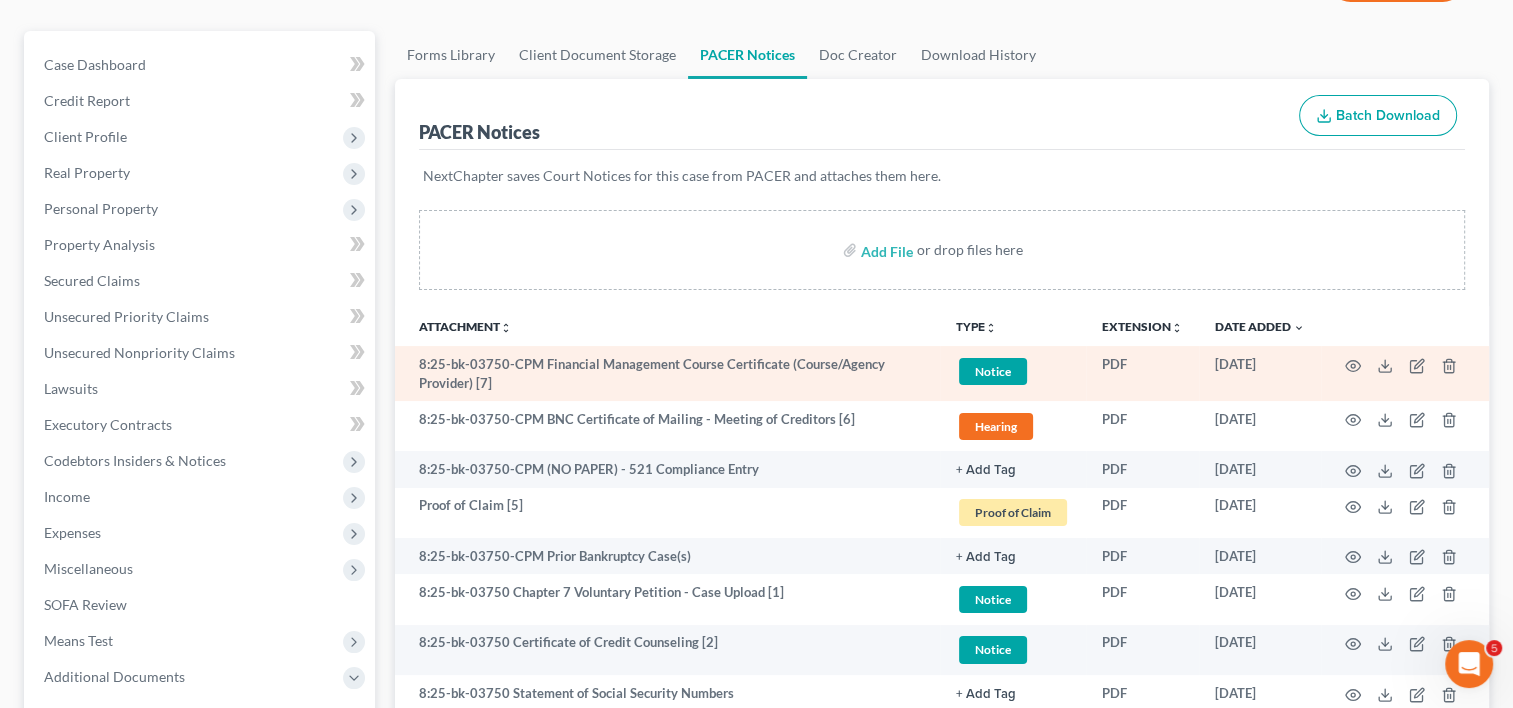 scroll, scrollTop: 333, scrollLeft: 0, axis: vertical 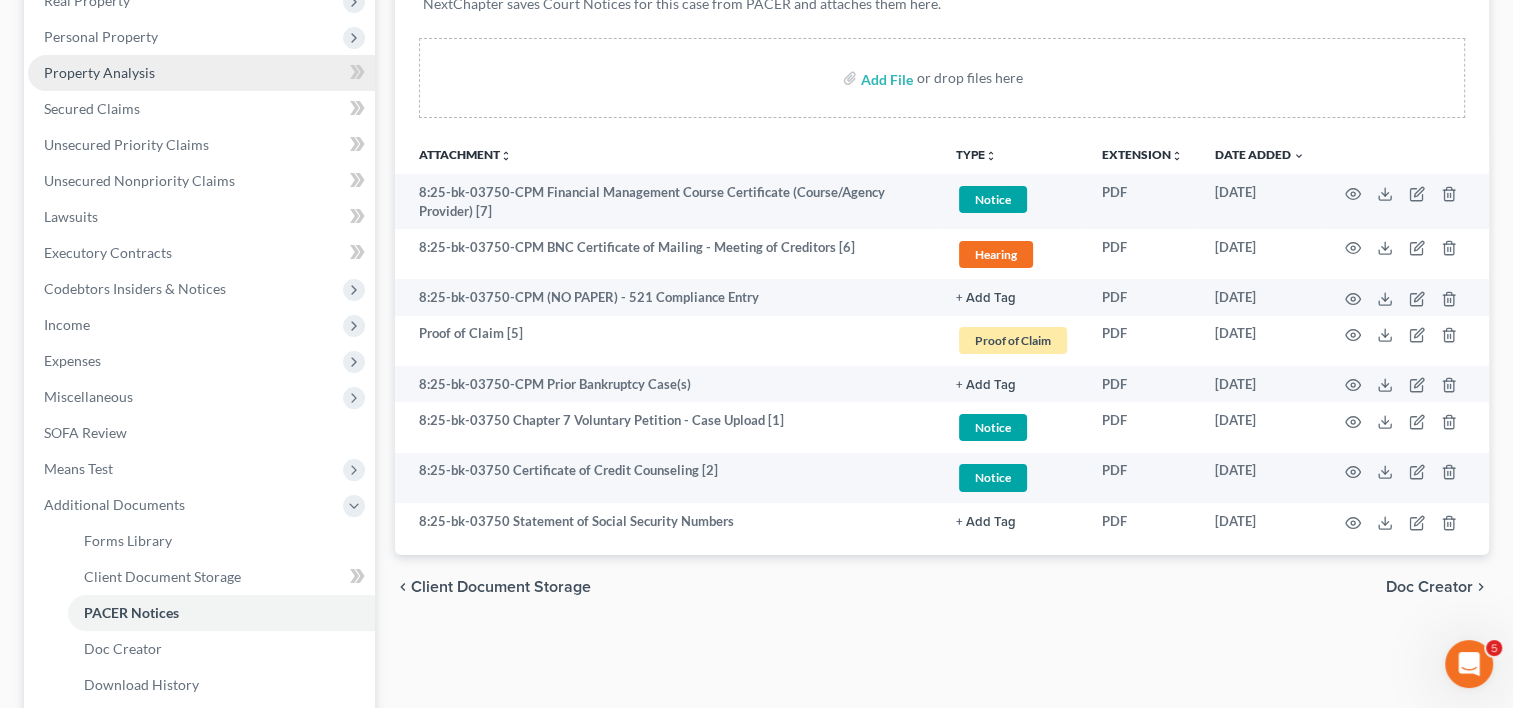 click on "Property Analysis" at bounding box center [99, 72] 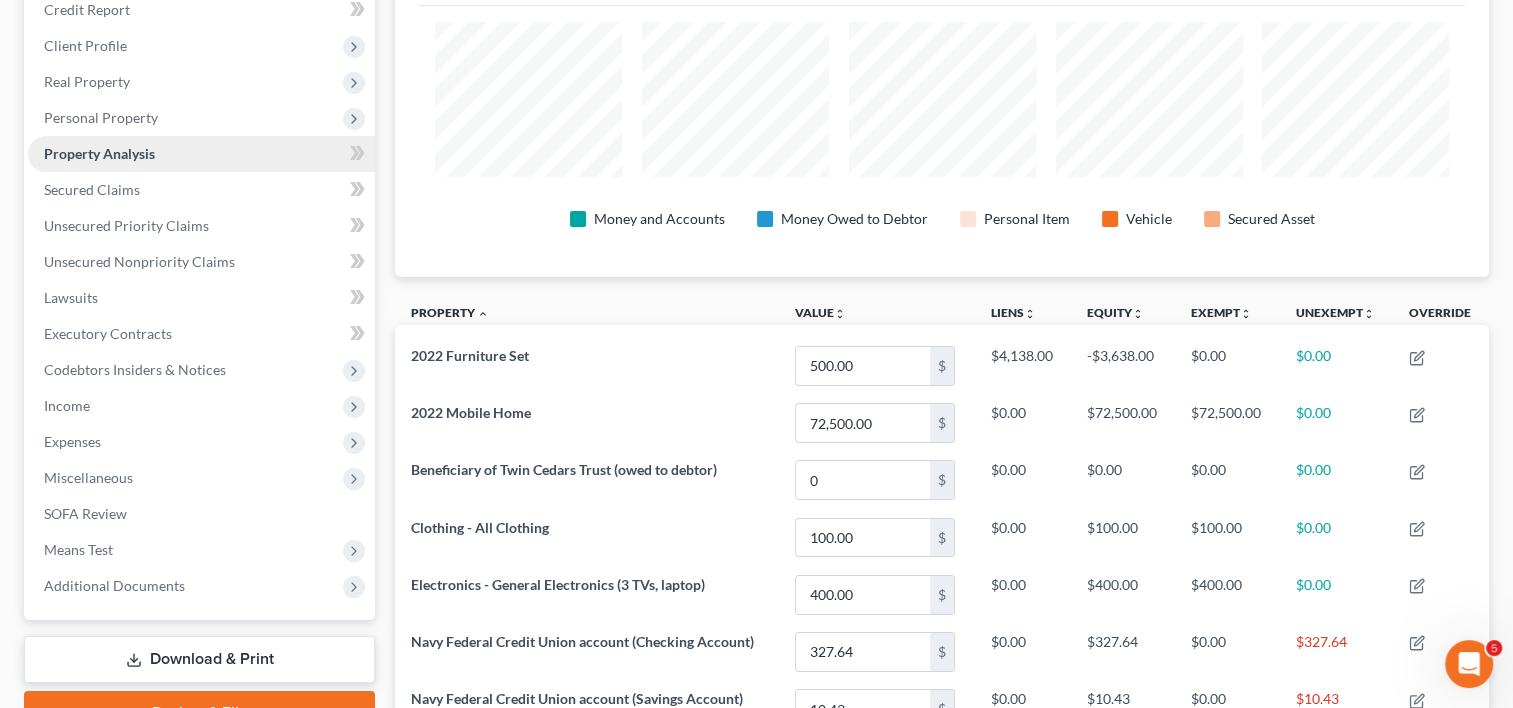 scroll, scrollTop: 0, scrollLeft: 0, axis: both 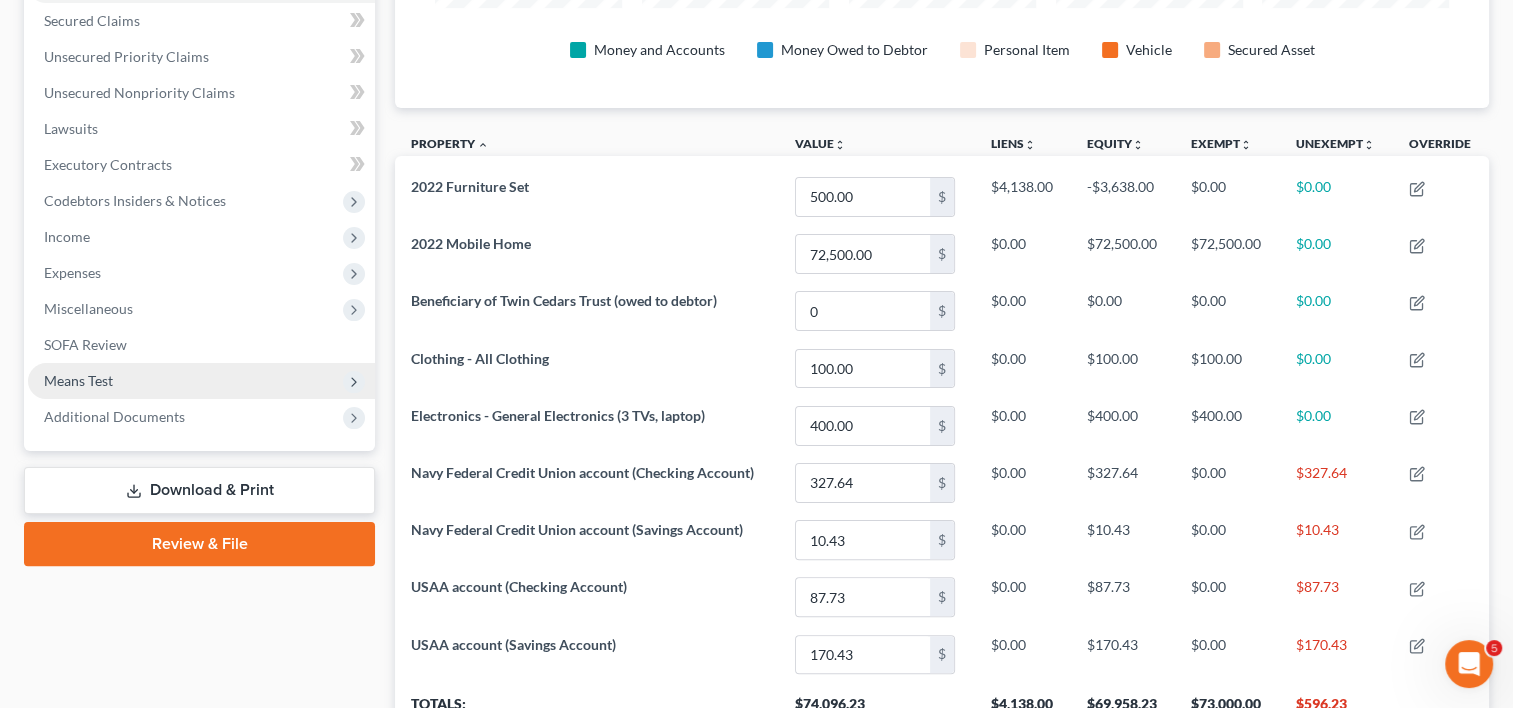 click on "Means Test" at bounding box center [201, 381] 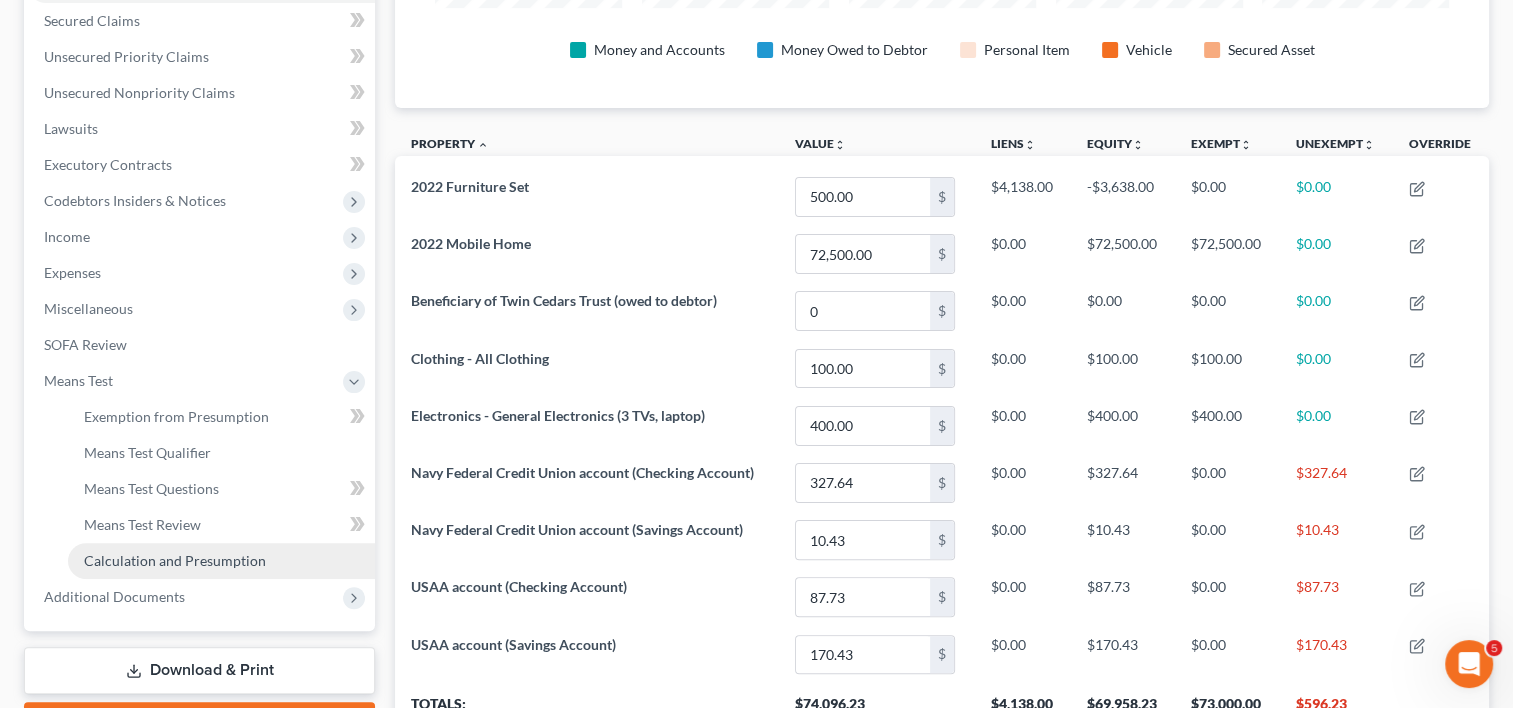 click on "Calculation and Presumption" at bounding box center [221, 561] 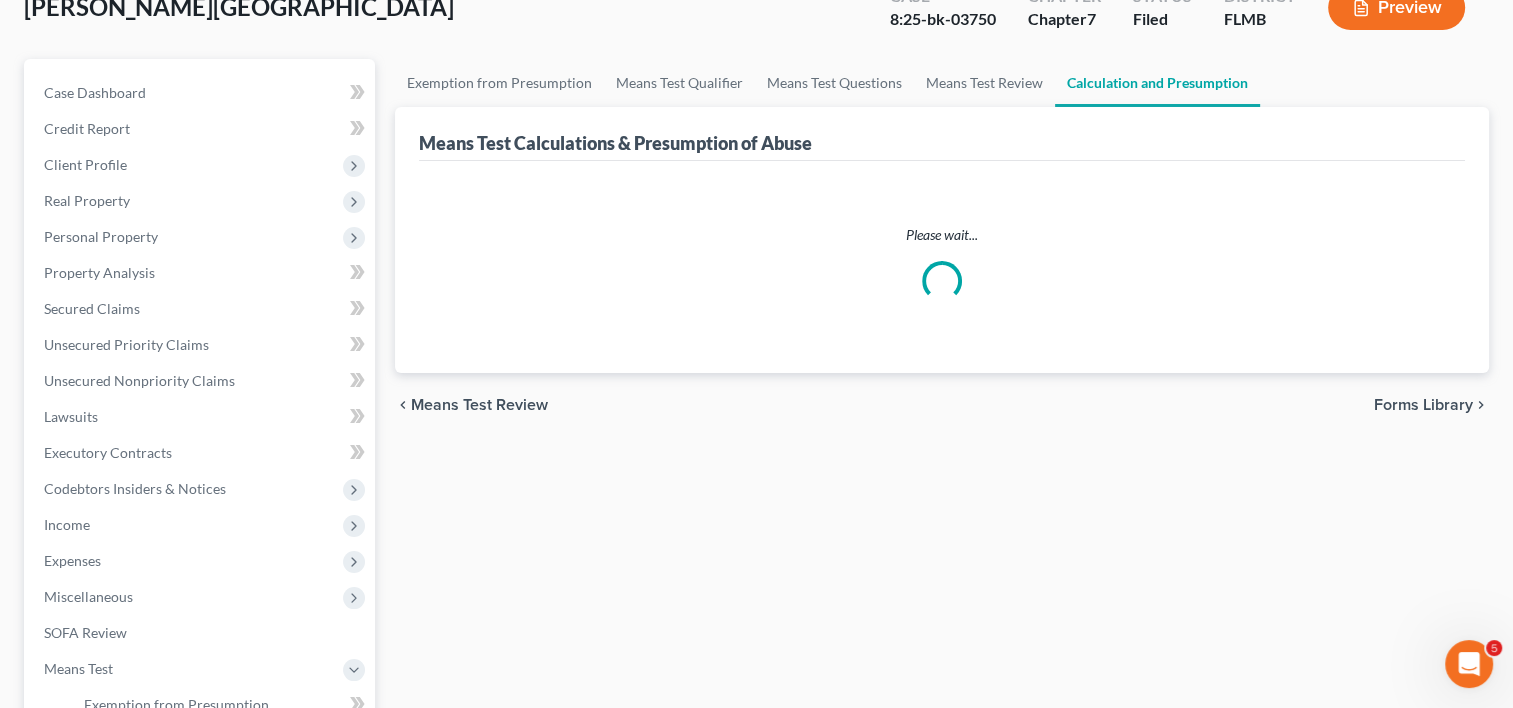 scroll, scrollTop: 0, scrollLeft: 0, axis: both 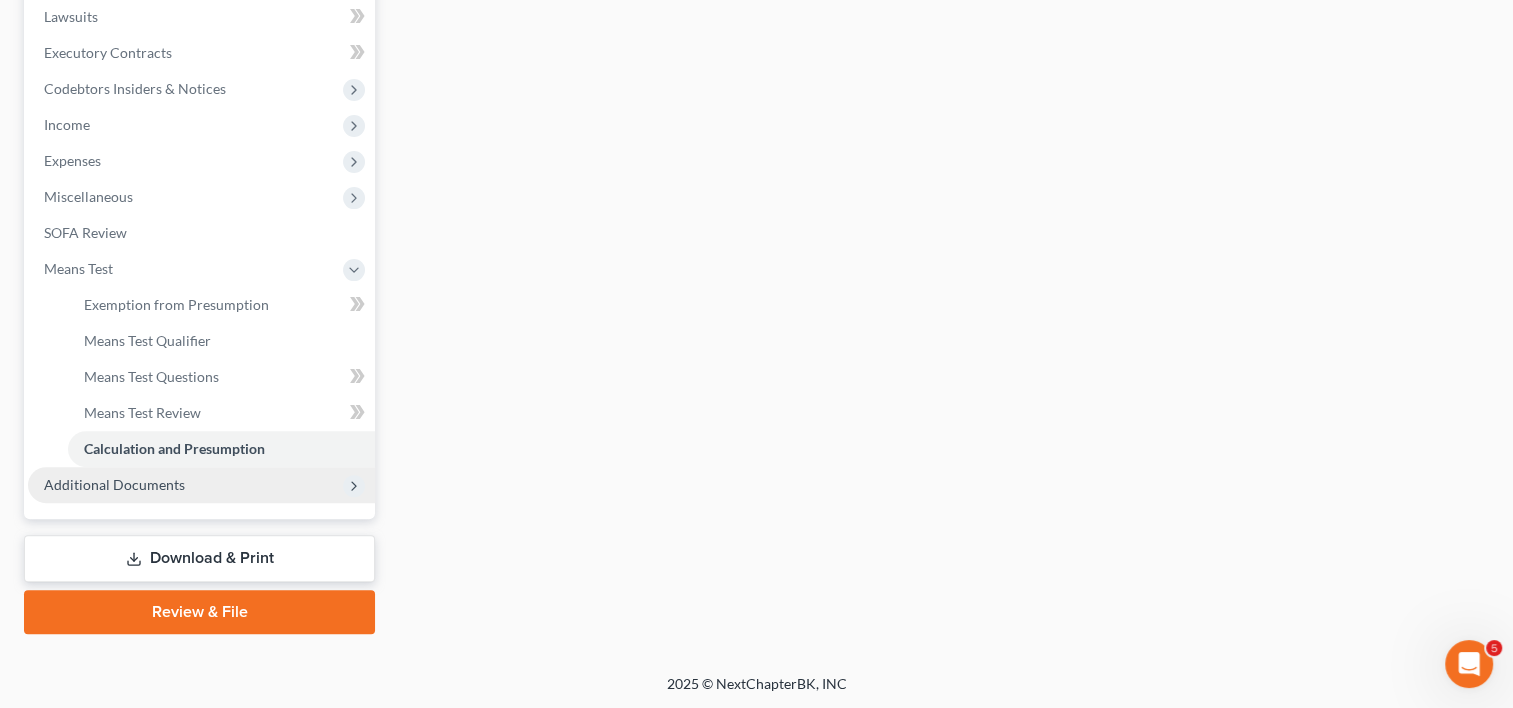 click on "Additional Documents" at bounding box center (201, 485) 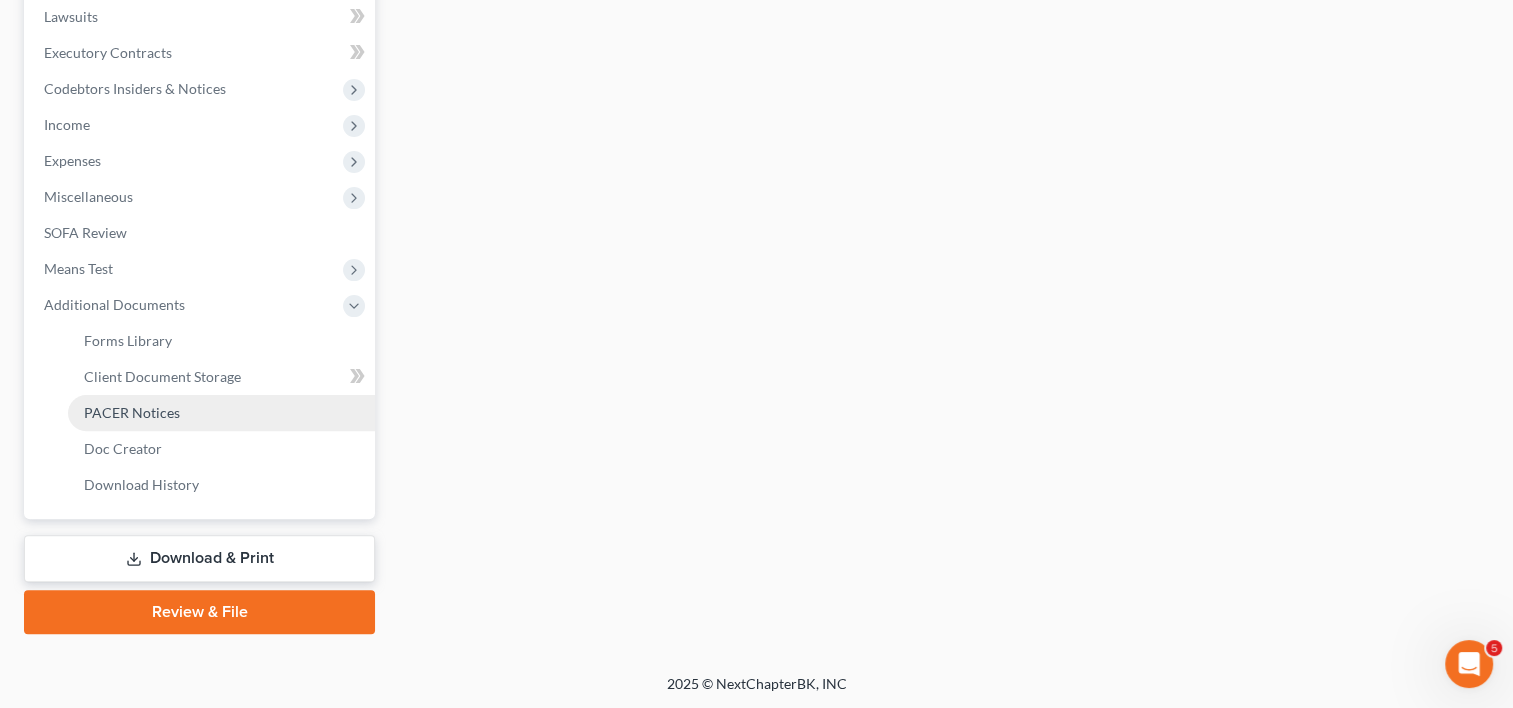 click on "PACER Notices" at bounding box center [221, 413] 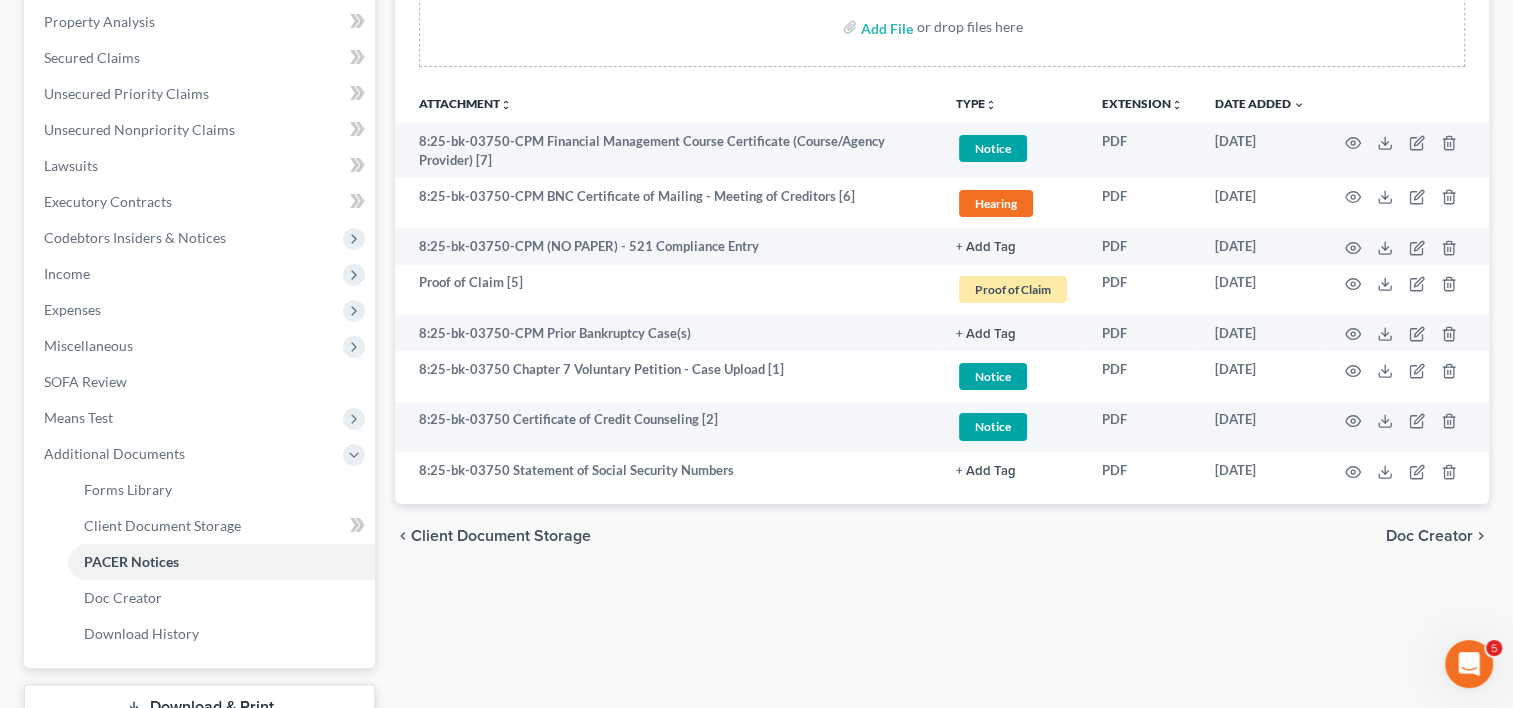 scroll, scrollTop: 533, scrollLeft: 0, axis: vertical 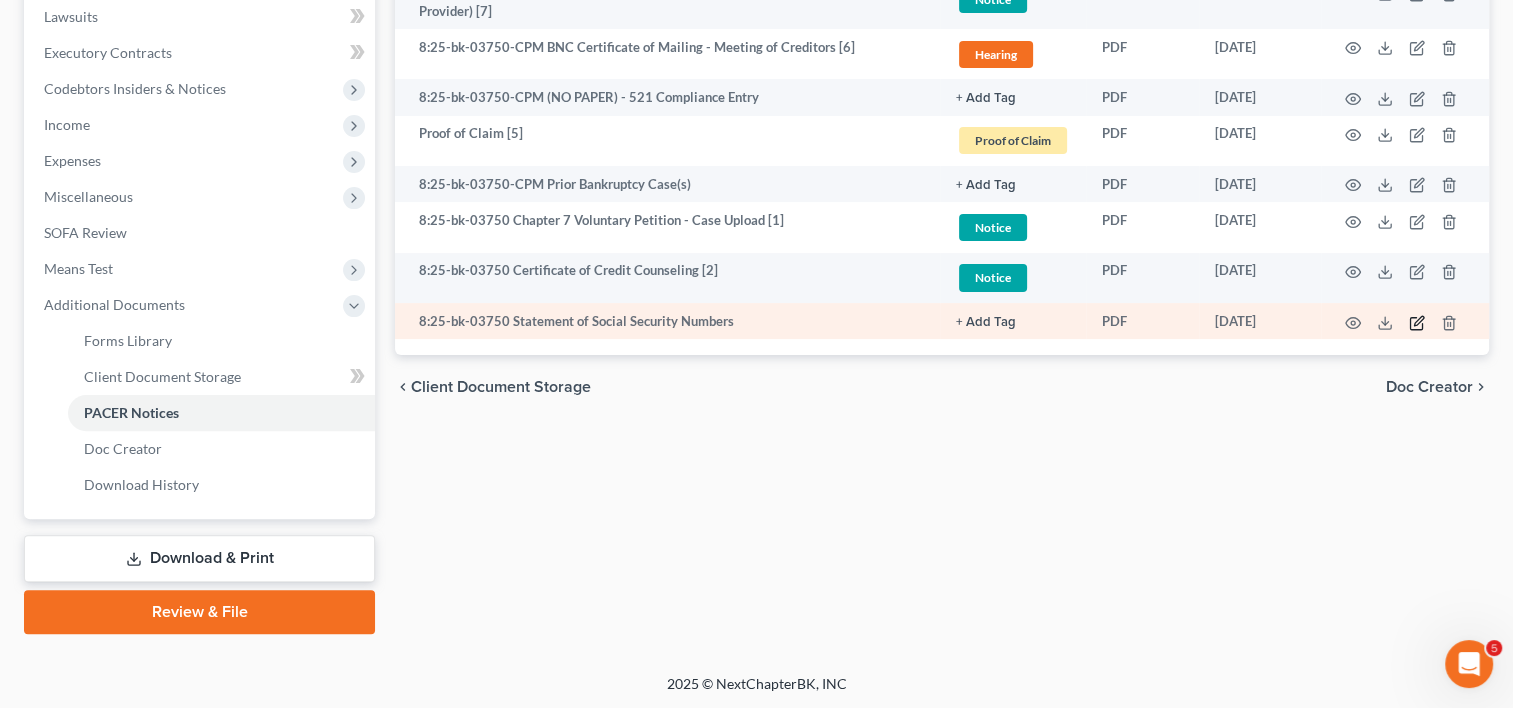 click 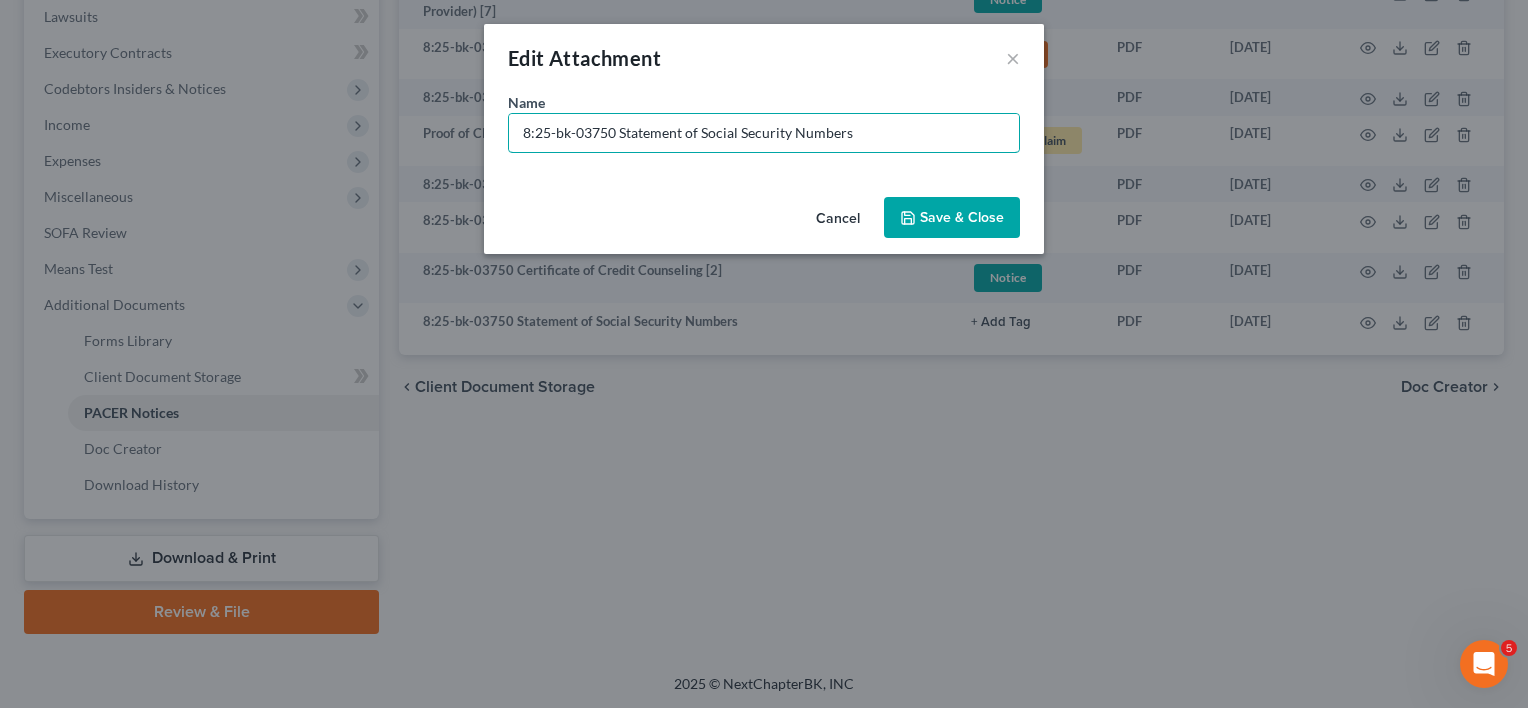 drag, startPoint x: 616, startPoint y: 131, endPoint x: -154, endPoint y: 86, distance: 771.31384 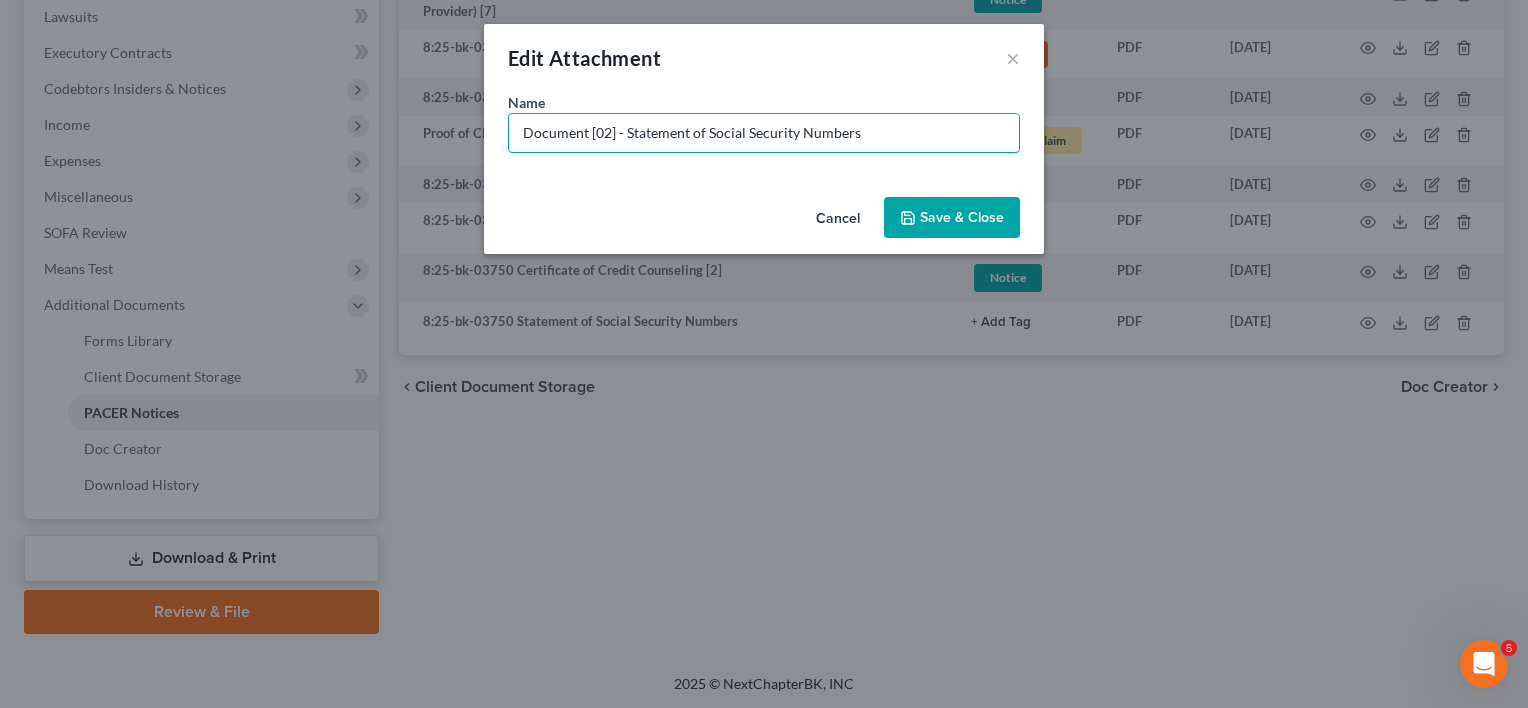 type on "Document [02] - Statement of Social Security Numbers" 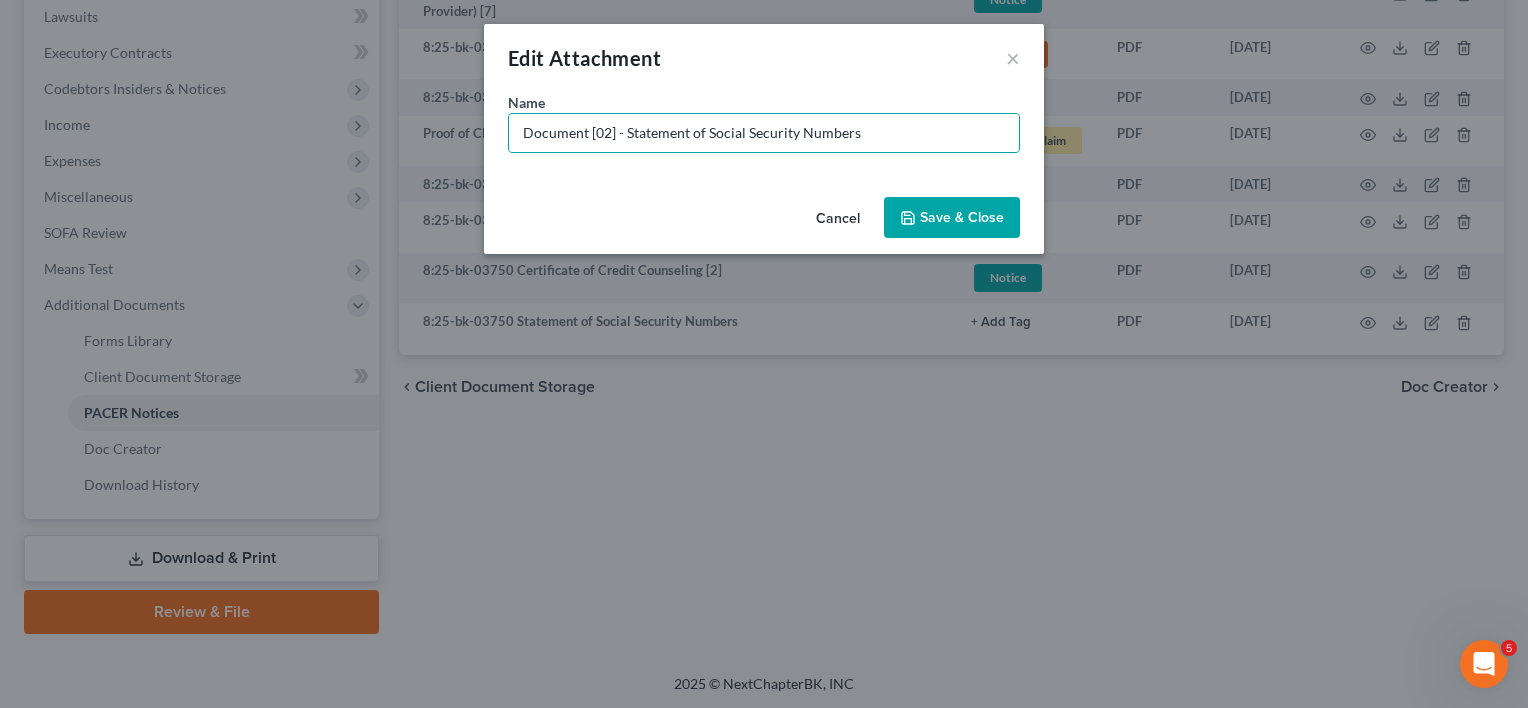 click on "Save & Close" at bounding box center (962, 217) 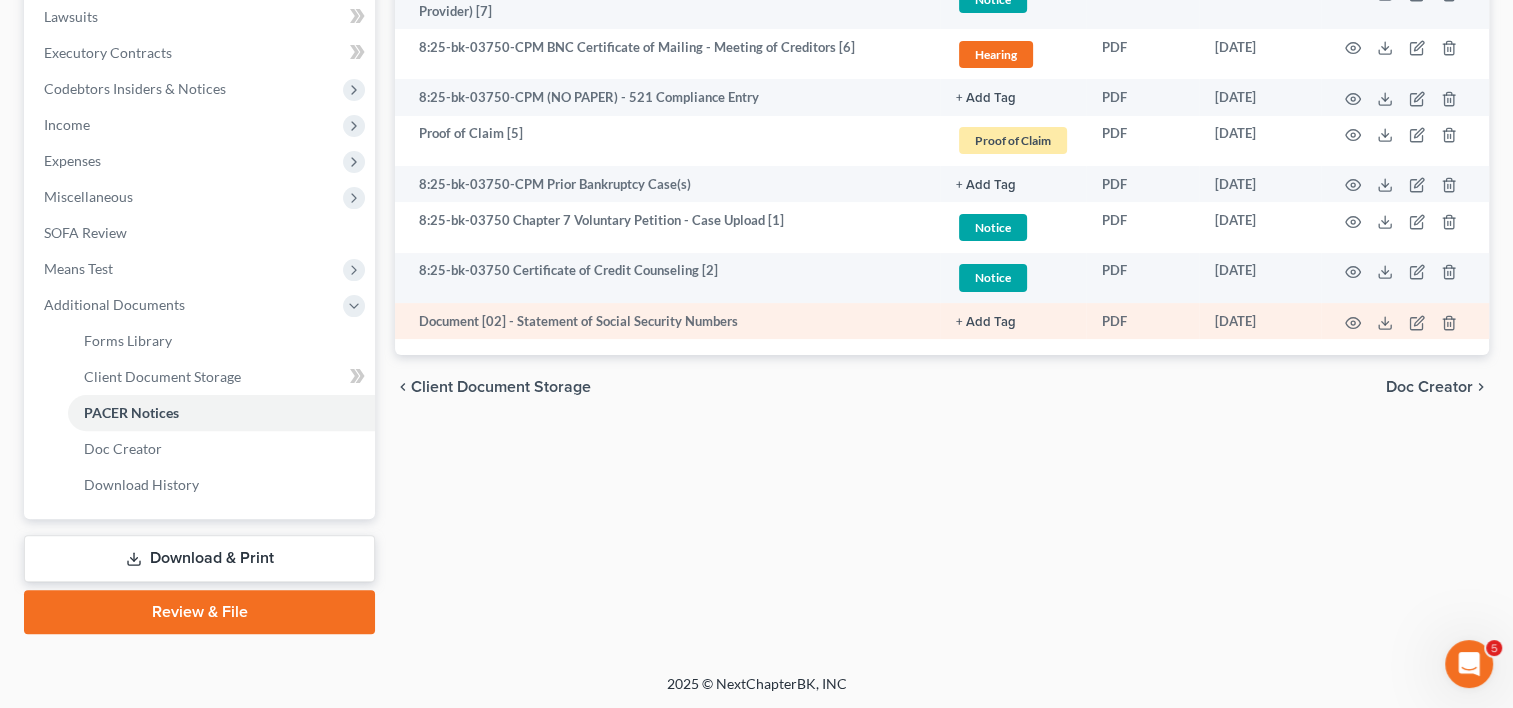click on "+ Add Tag" at bounding box center [986, 98] 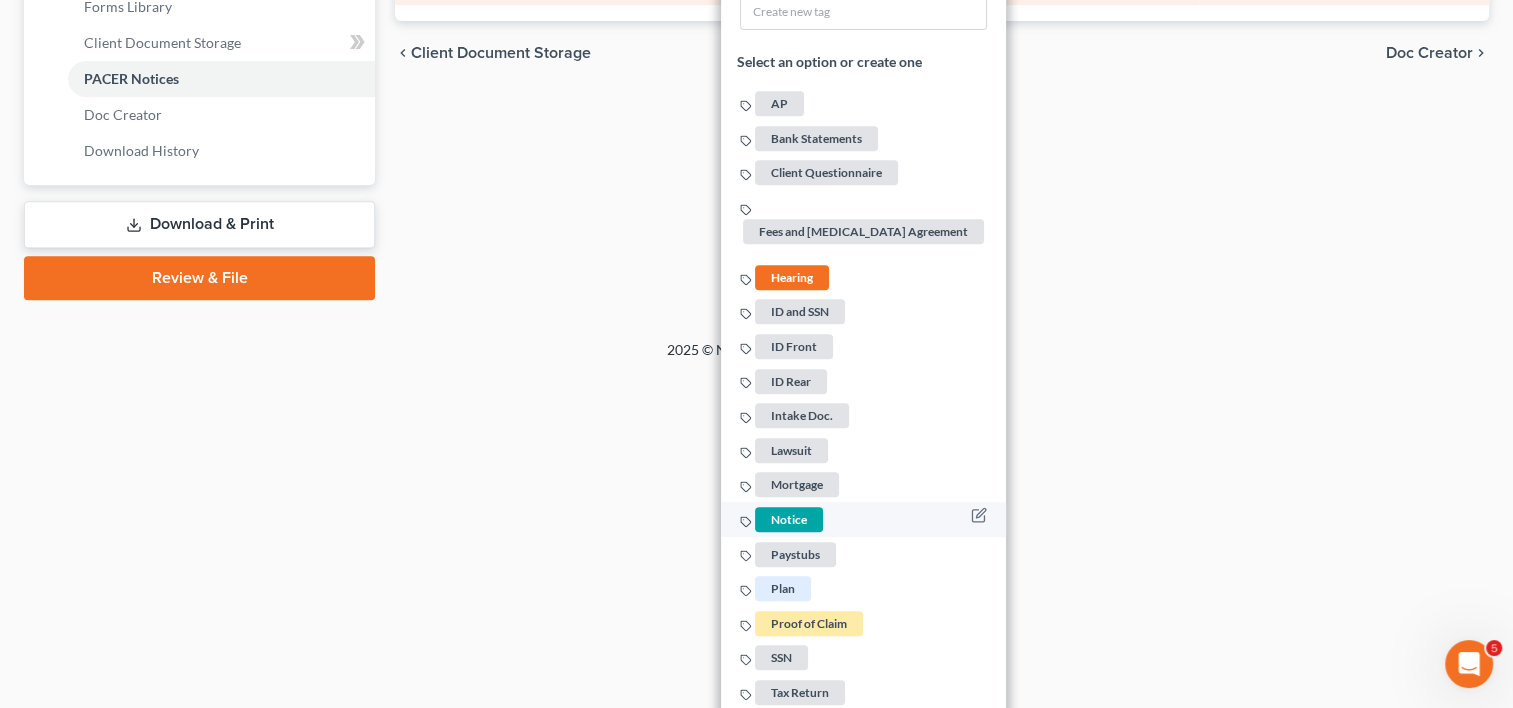 drag, startPoint x: 801, startPoint y: 498, endPoint x: 892, endPoint y: 480, distance: 92.76314 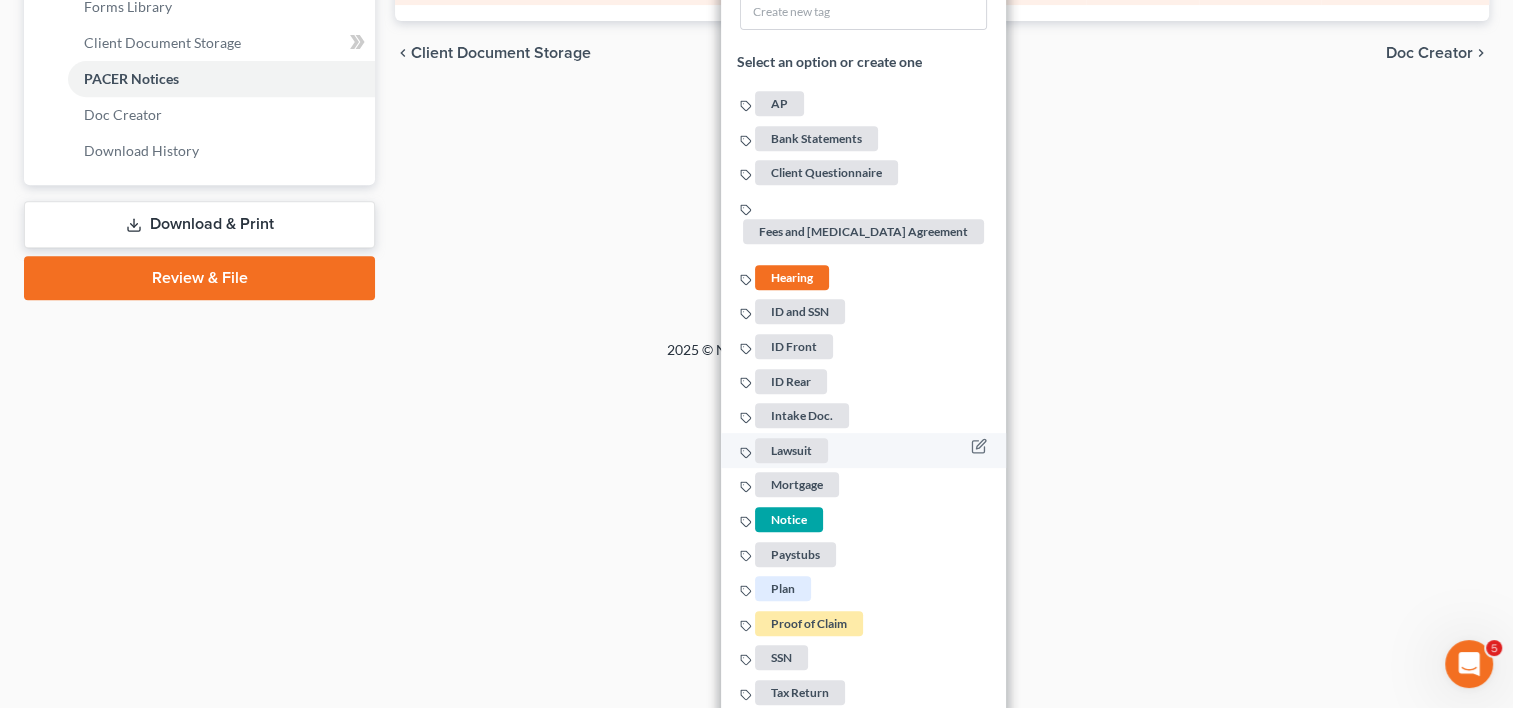 click on "Notice" at bounding box center [789, 519] 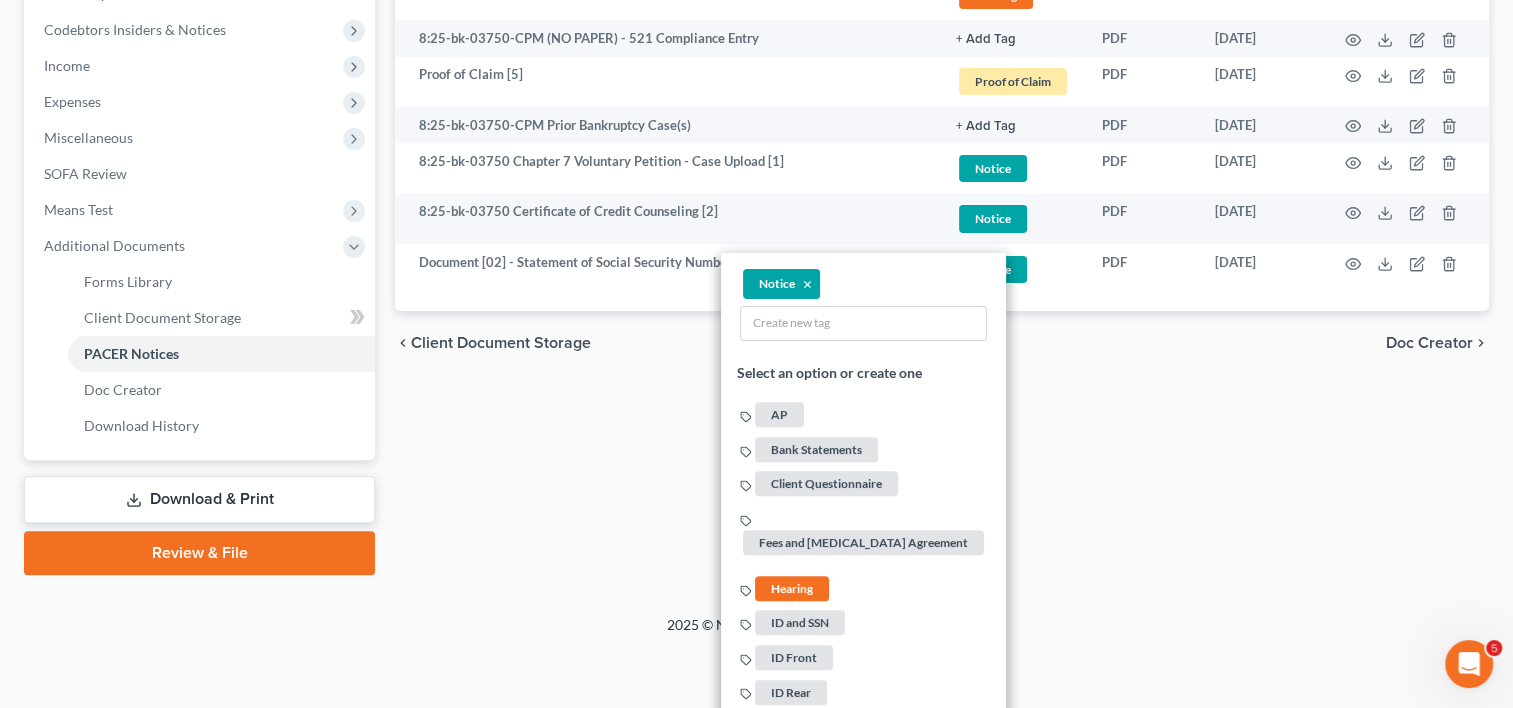 scroll, scrollTop: 533, scrollLeft: 0, axis: vertical 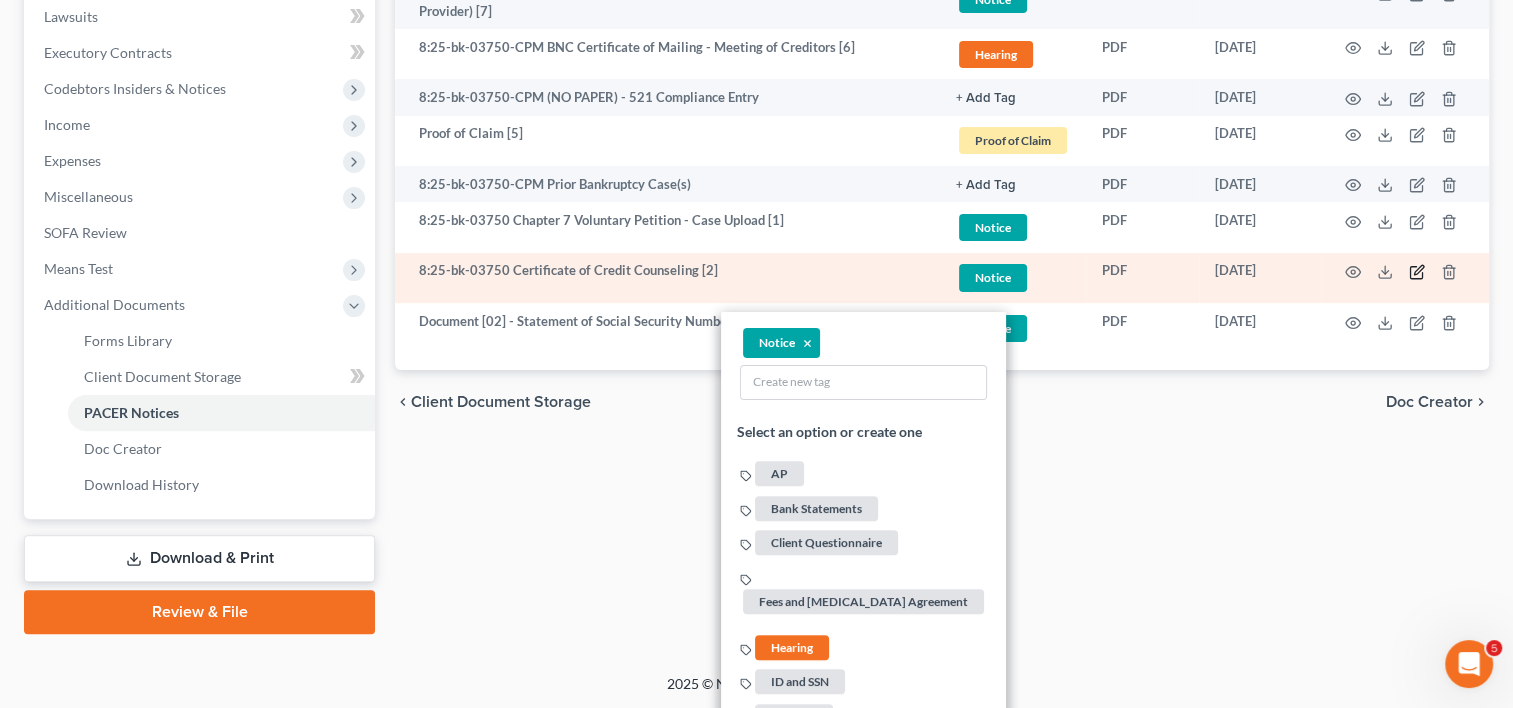 click 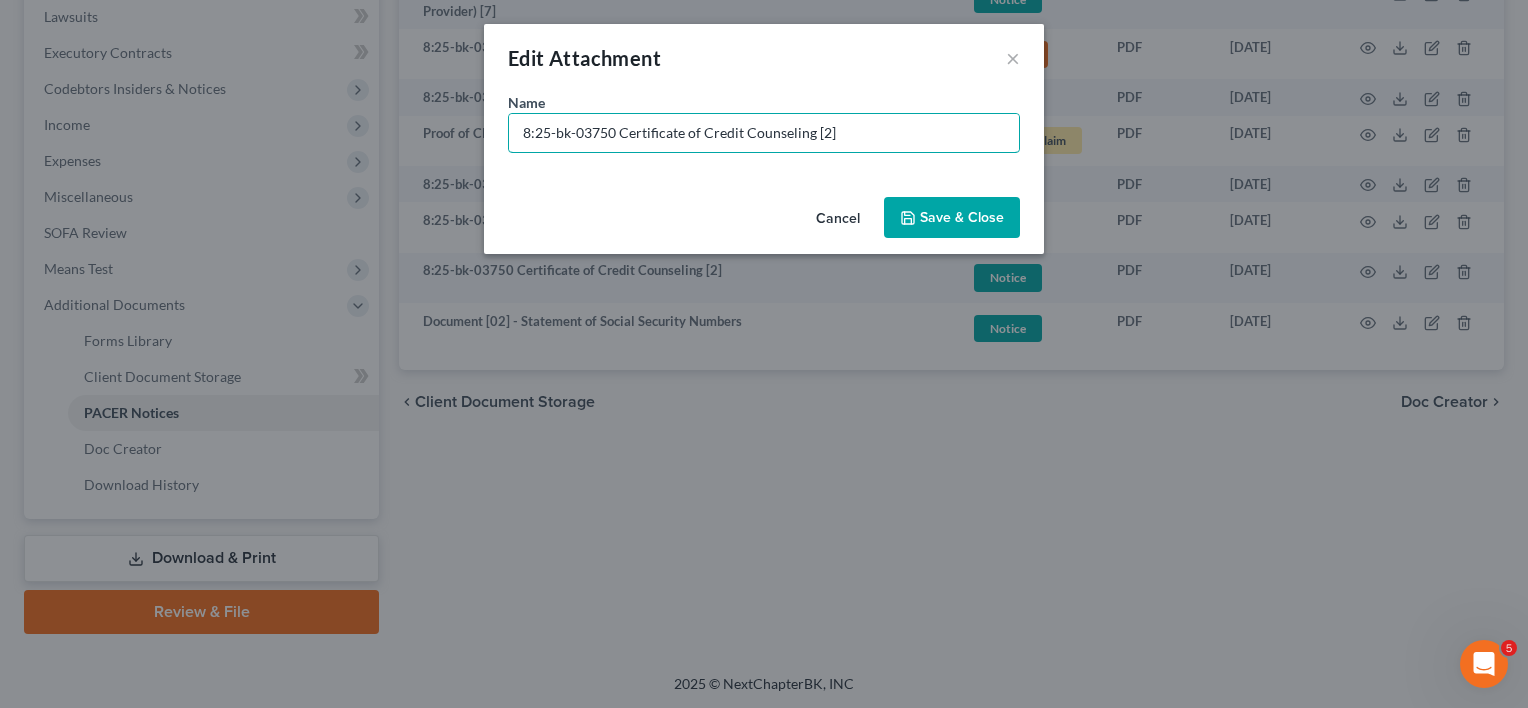 drag, startPoint x: 619, startPoint y: 136, endPoint x: -100, endPoint y: 163, distance: 719.5068 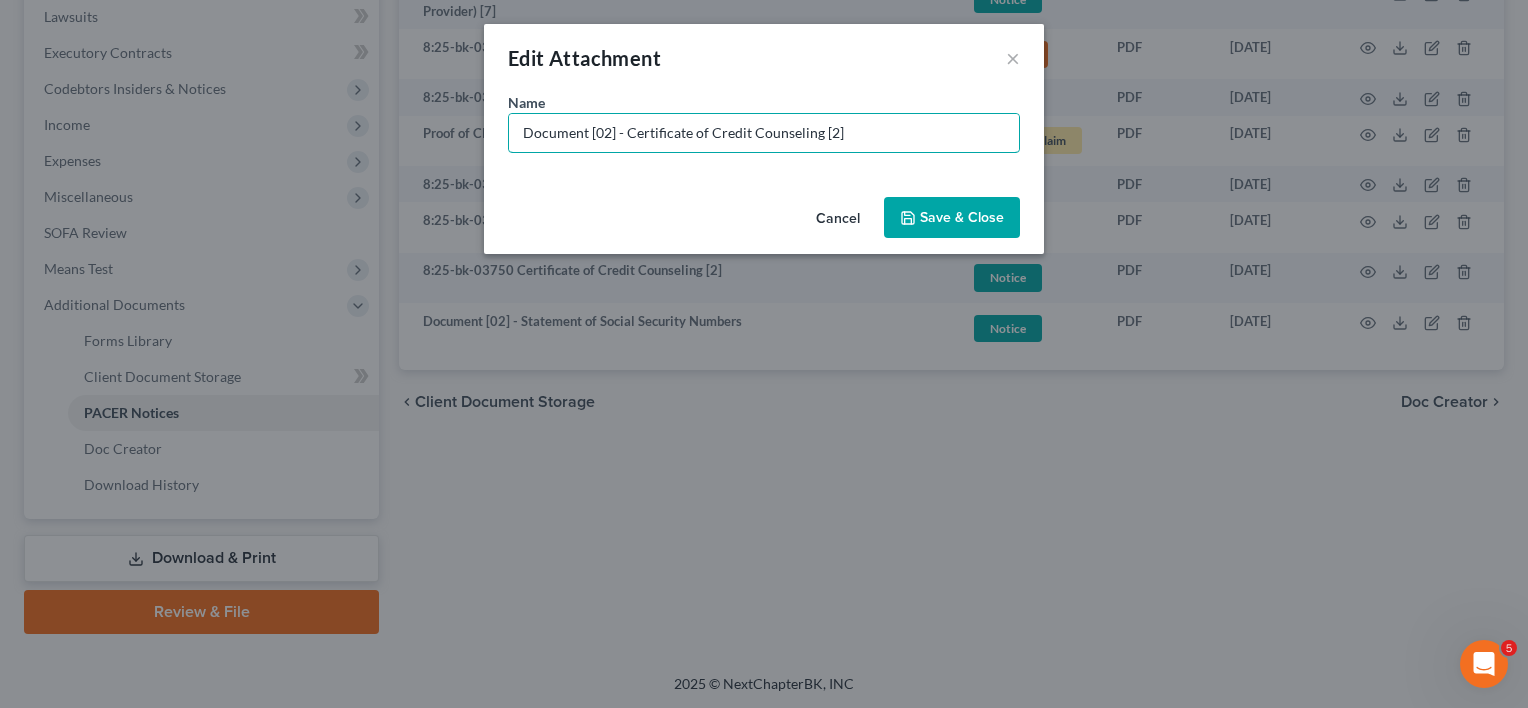drag, startPoint x: 839, startPoint y: 139, endPoint x: 1119, endPoint y: 139, distance: 280 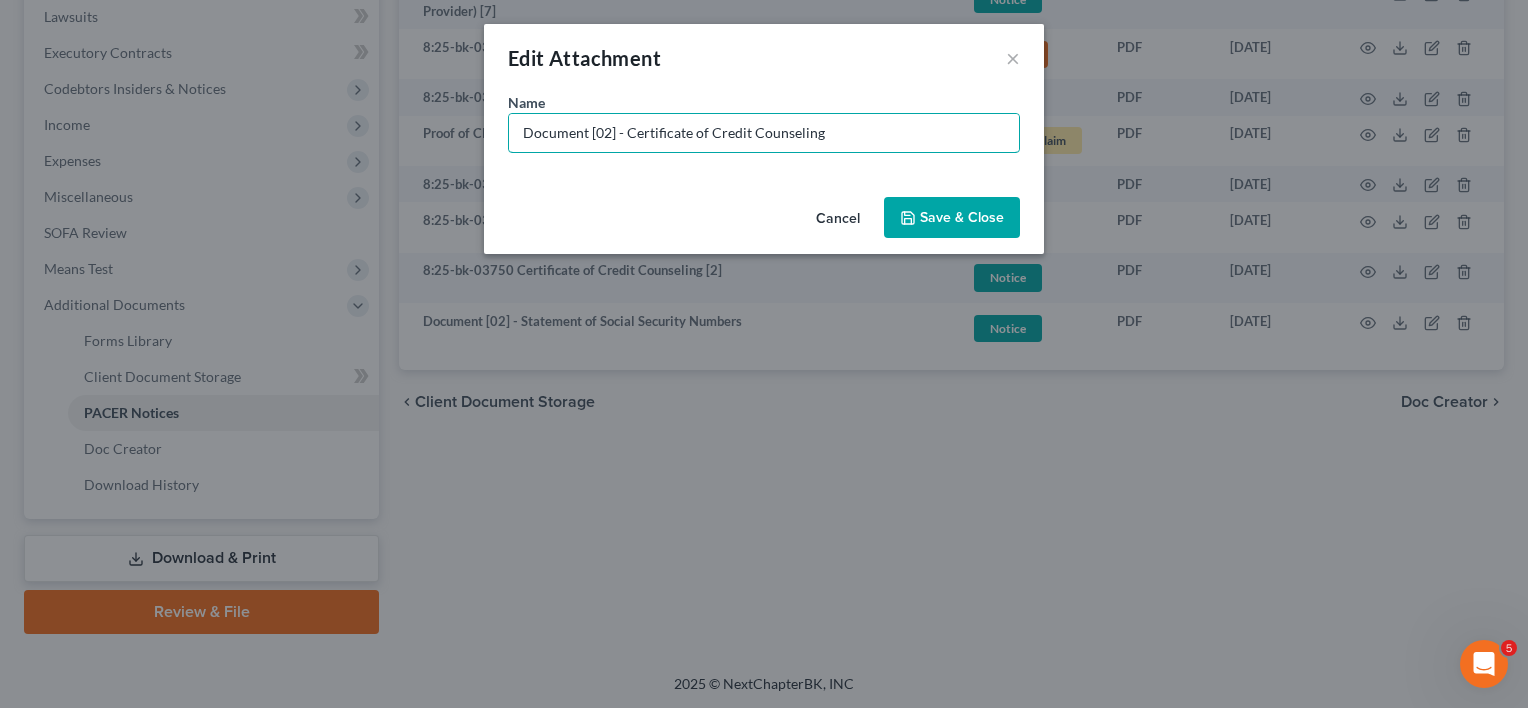 type on "Document [02] - Certificate of Credit Counseling" 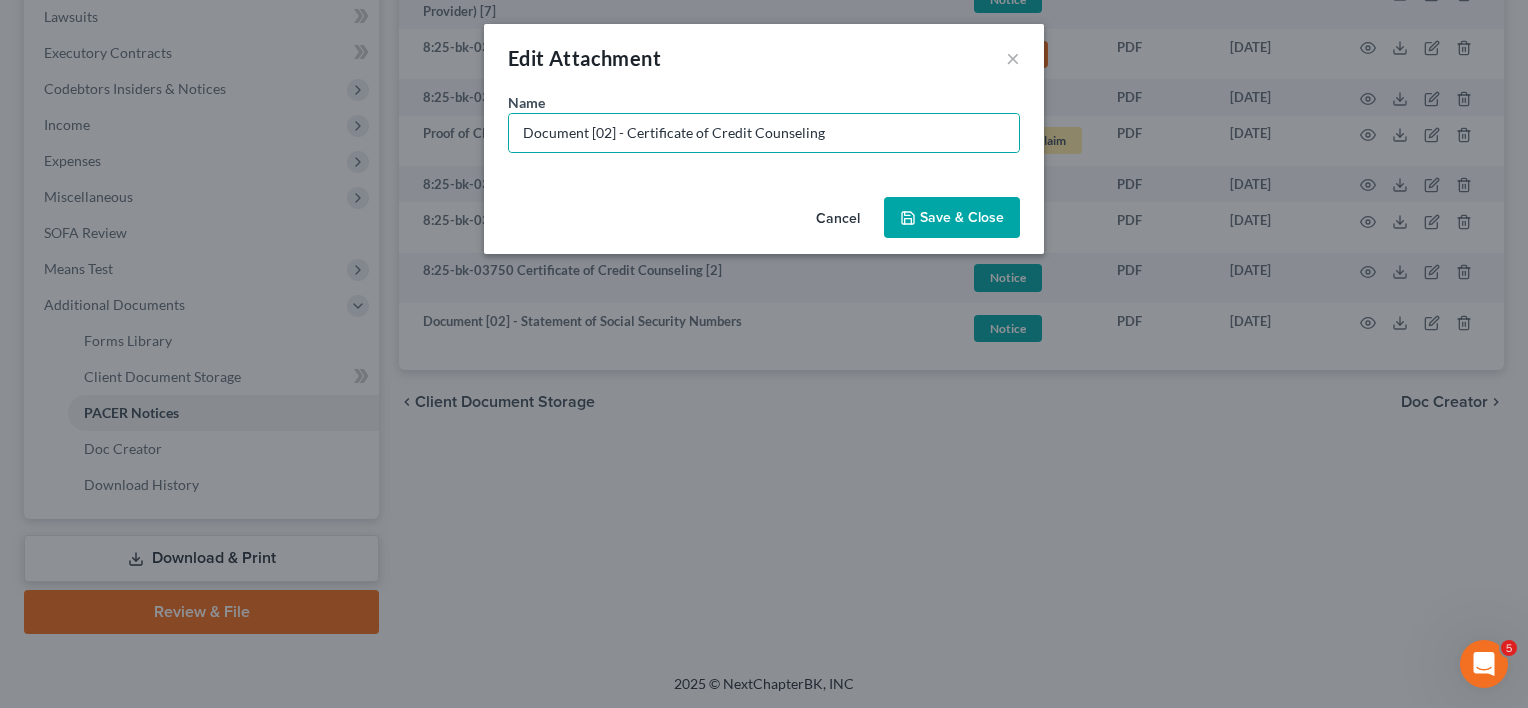 click on "Save & Close" at bounding box center (962, 217) 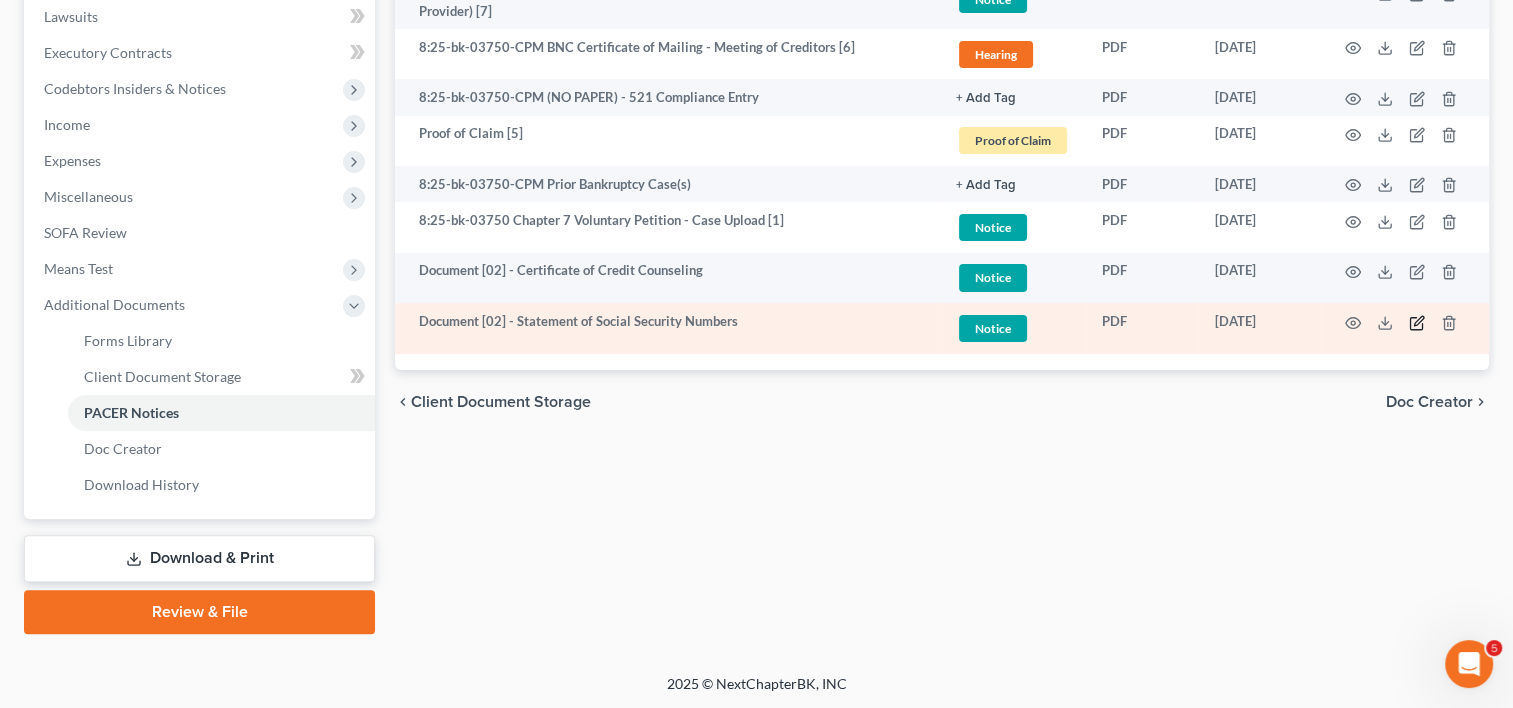 click 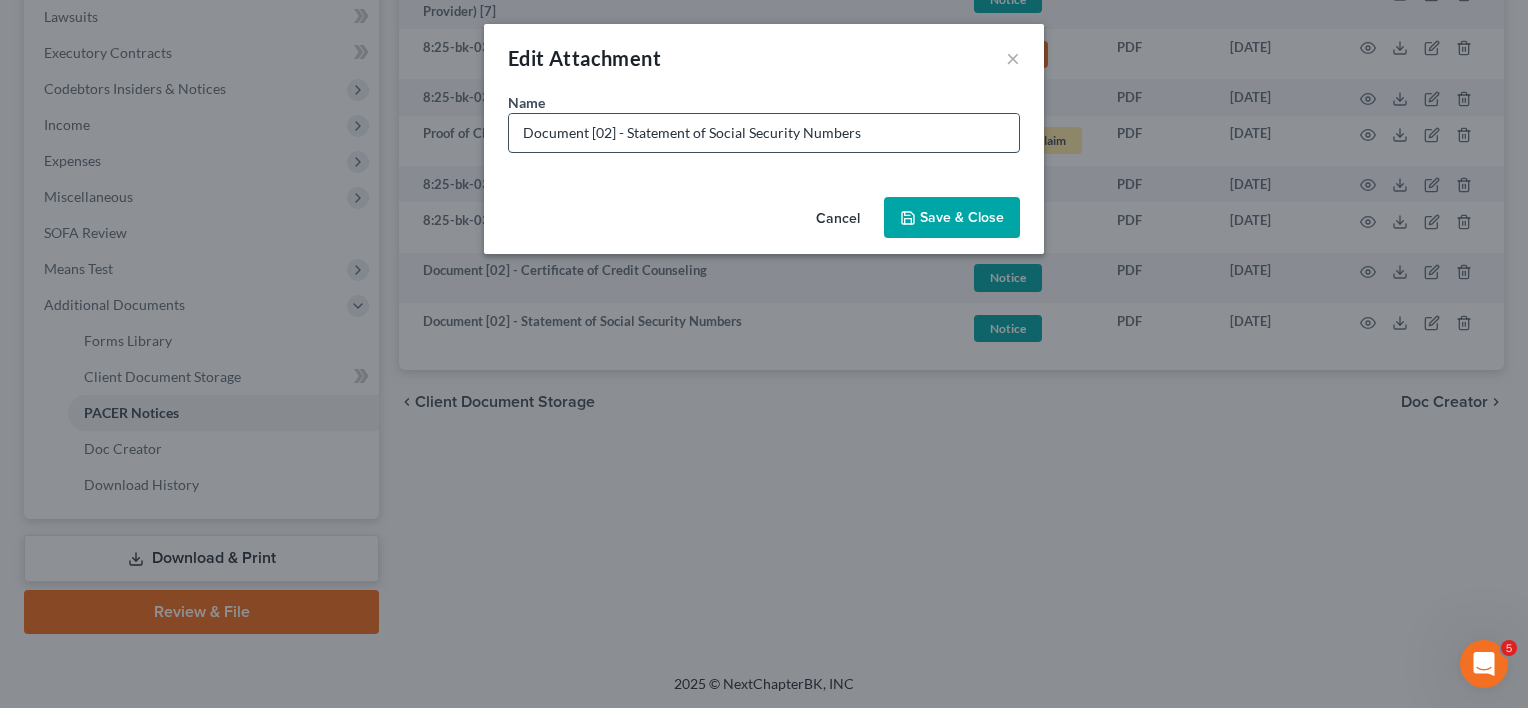 drag, startPoint x: 596, startPoint y: 128, endPoint x: 612, endPoint y: 134, distance: 17.088007 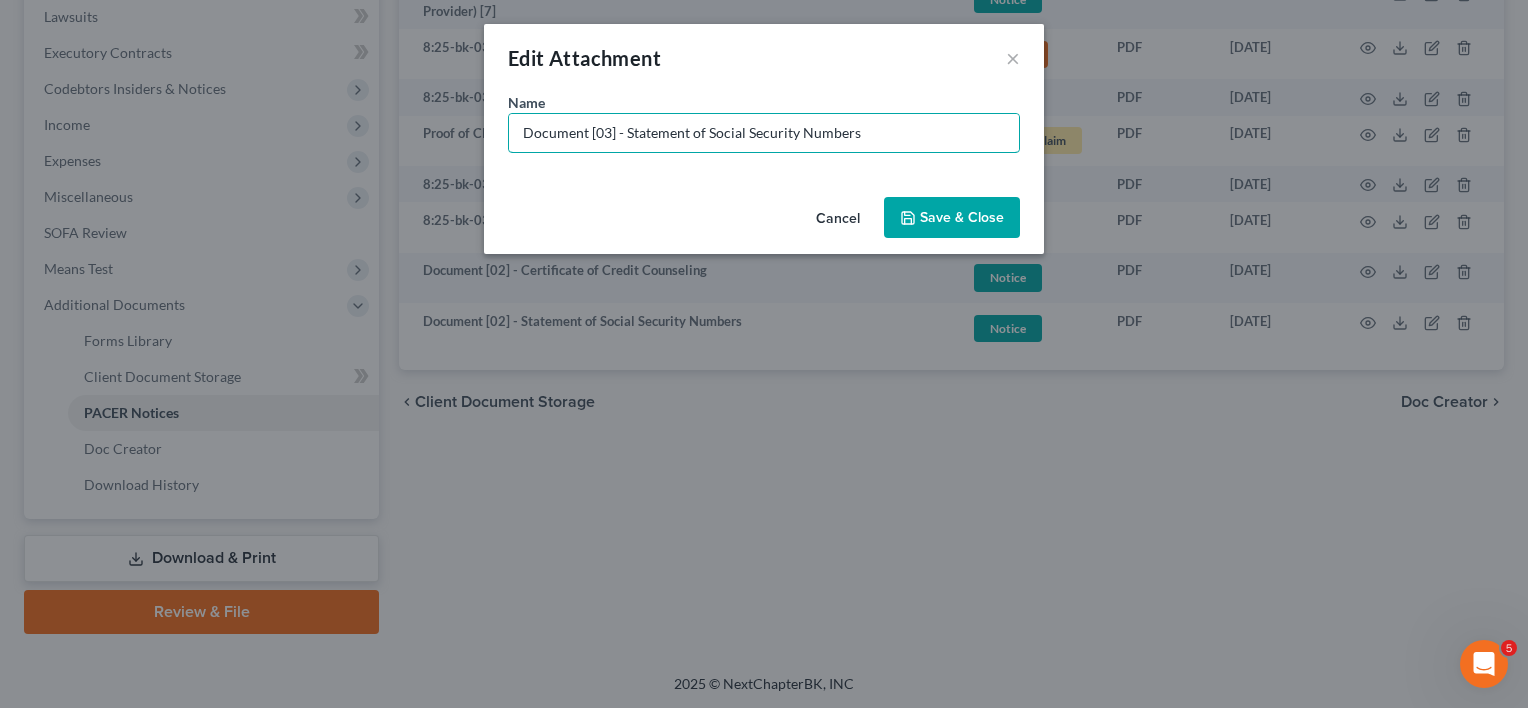 type on "Document [03] - Statement of Social Security Numbers" 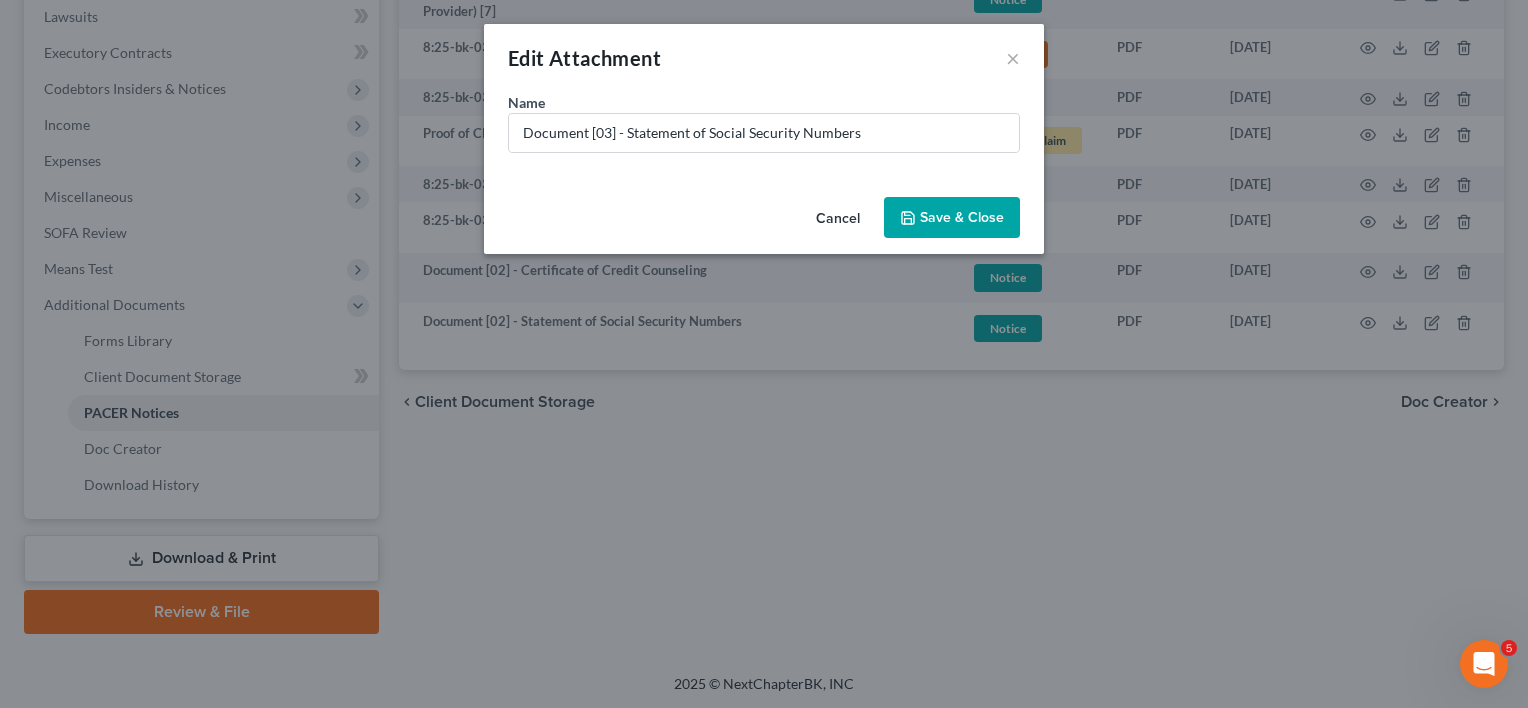 click on "Save & Close" at bounding box center (962, 217) 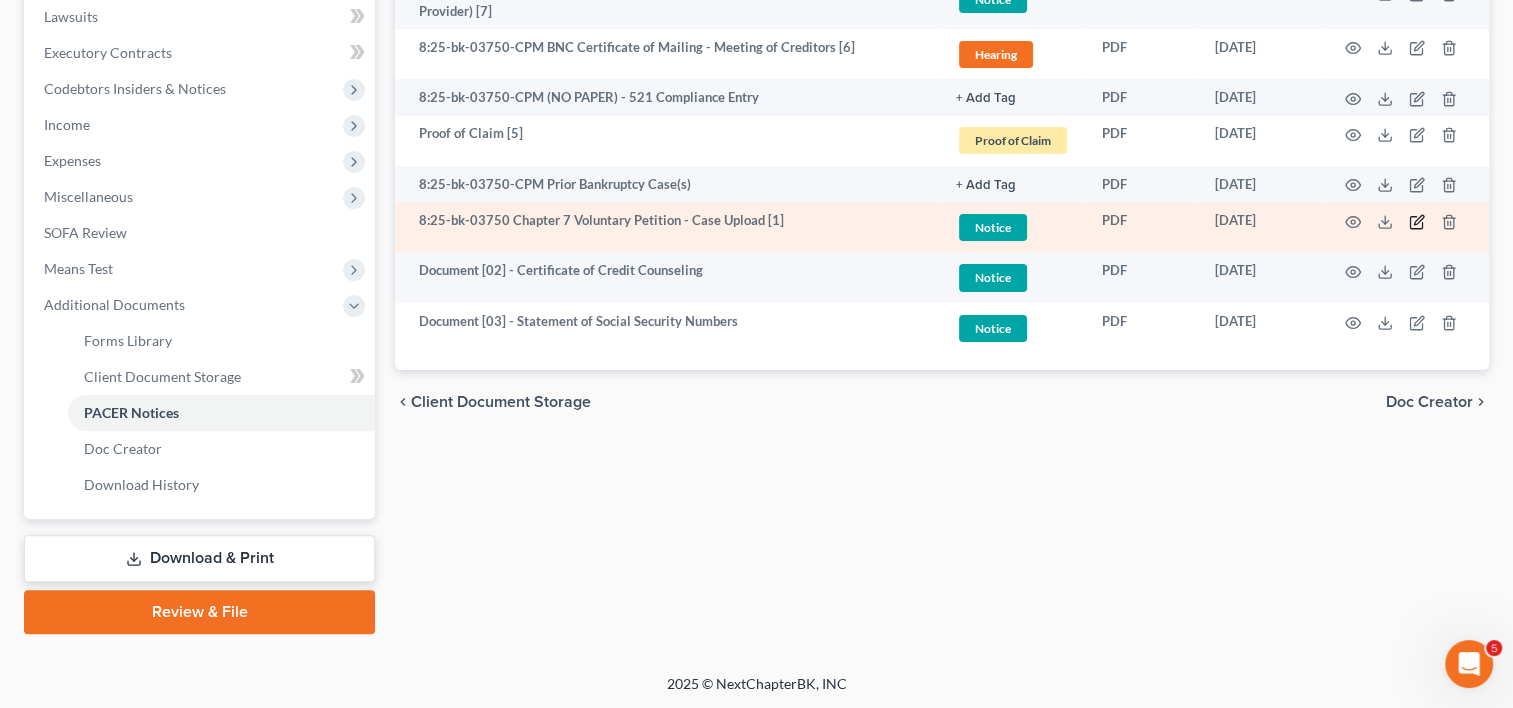 click 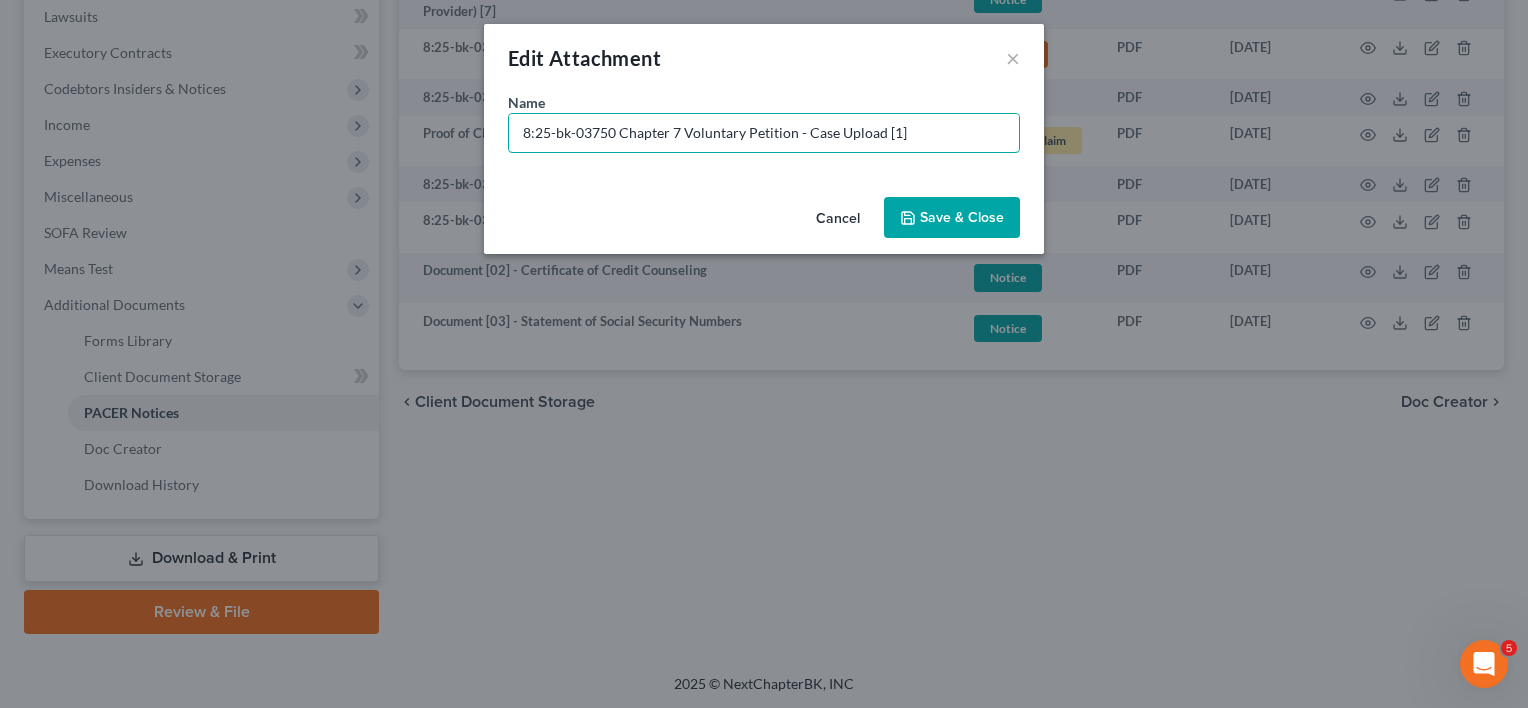 drag, startPoint x: 618, startPoint y: 127, endPoint x: 230, endPoint y: 132, distance: 388.03223 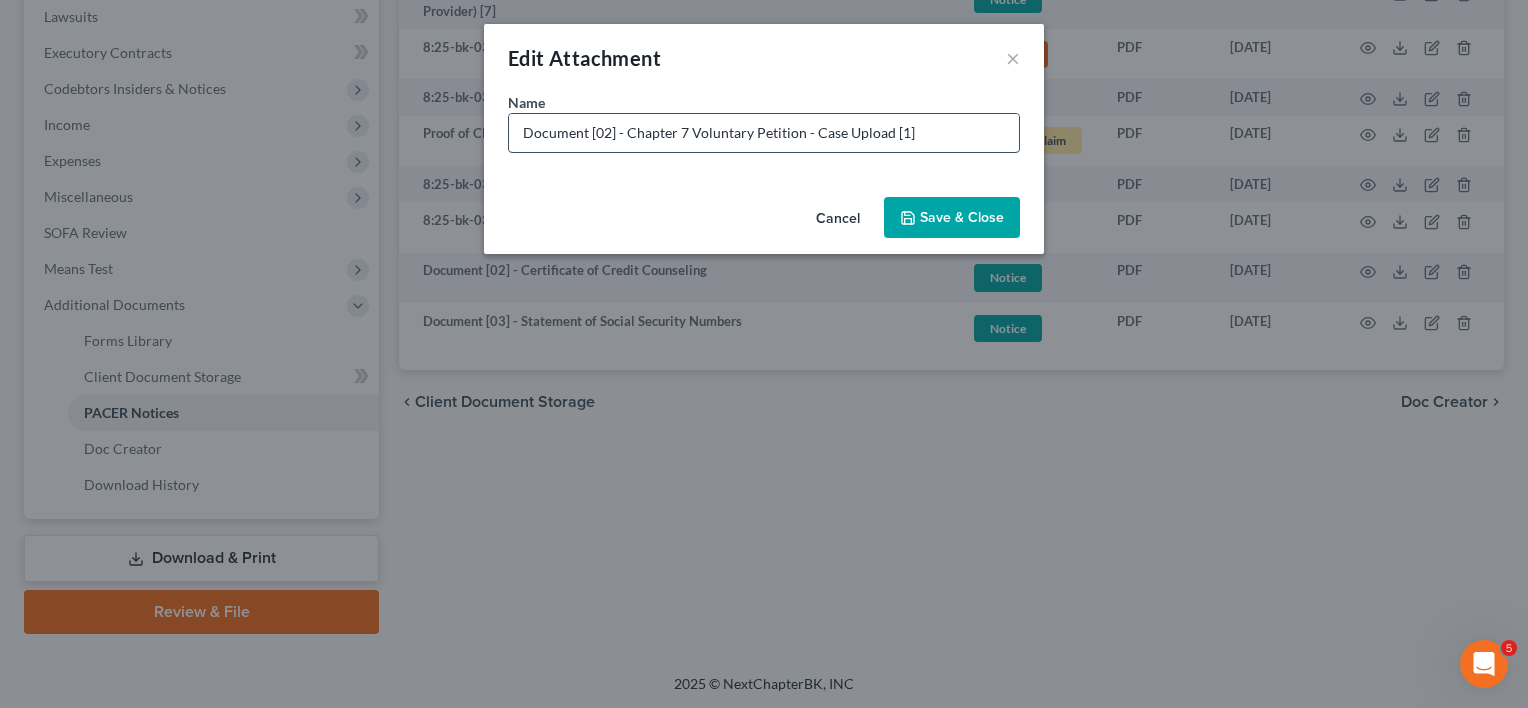 click on "Document [02] - Chapter 7 Voluntary Petition - Case Upload [1]" at bounding box center [764, 133] 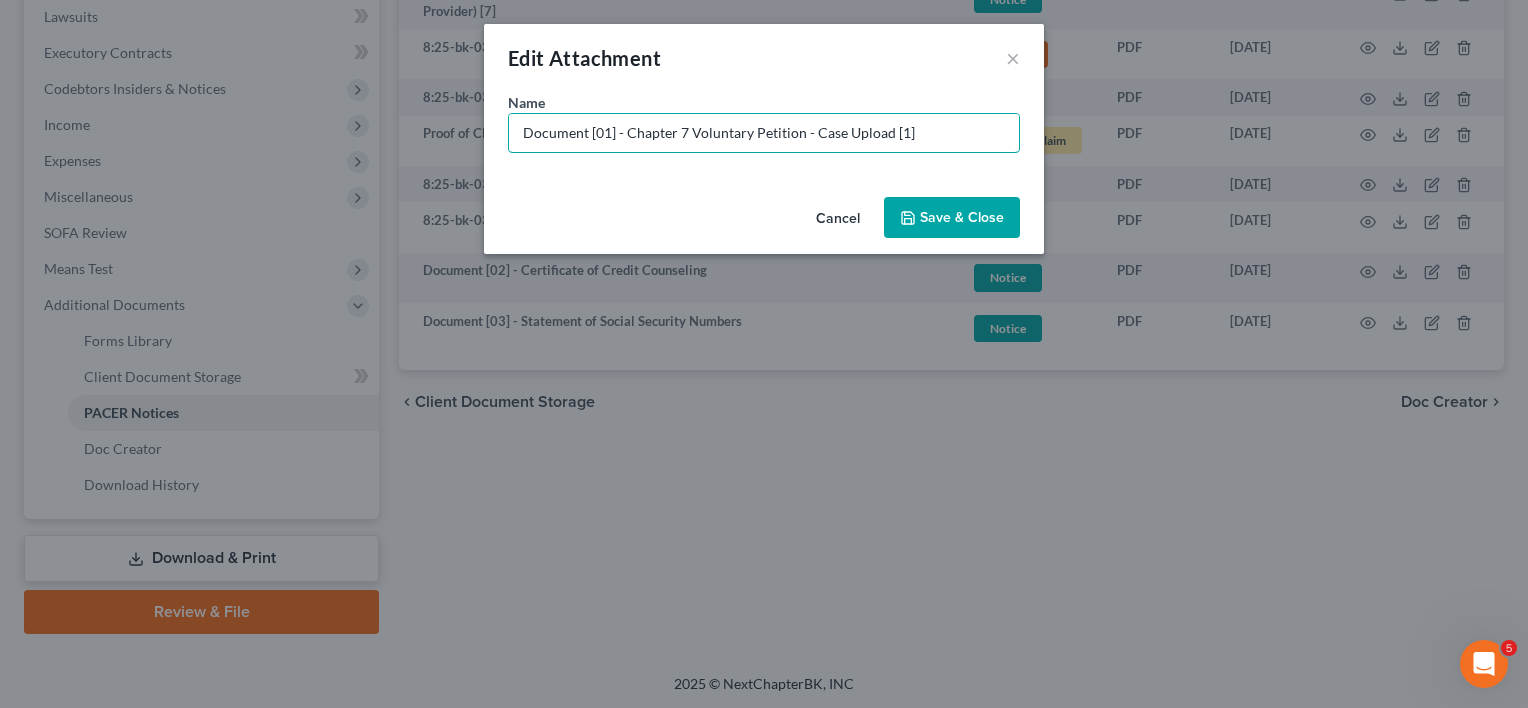 drag, startPoint x: 800, startPoint y: 136, endPoint x: 1079, endPoint y: 138, distance: 279.00717 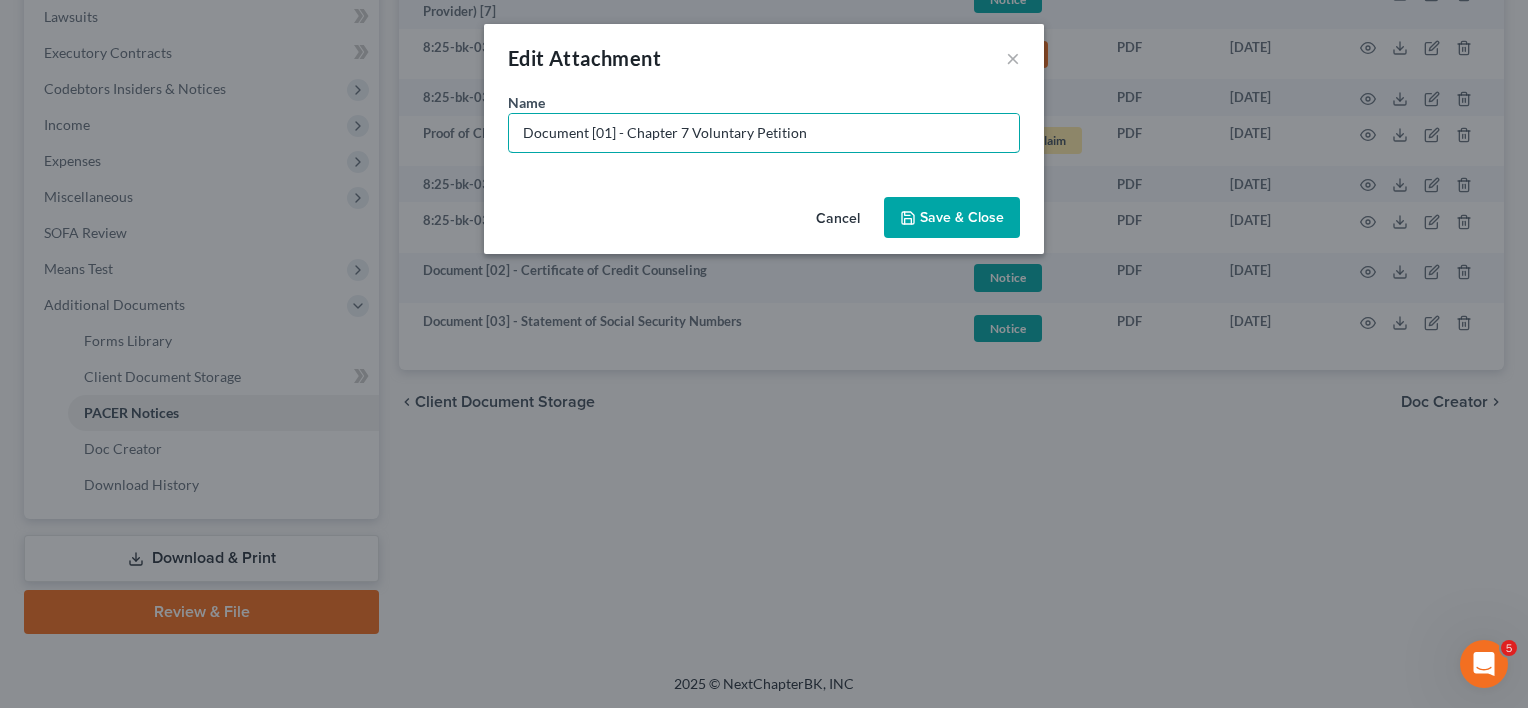 type on "Document [01] - Chapter 7 Voluntary Petition" 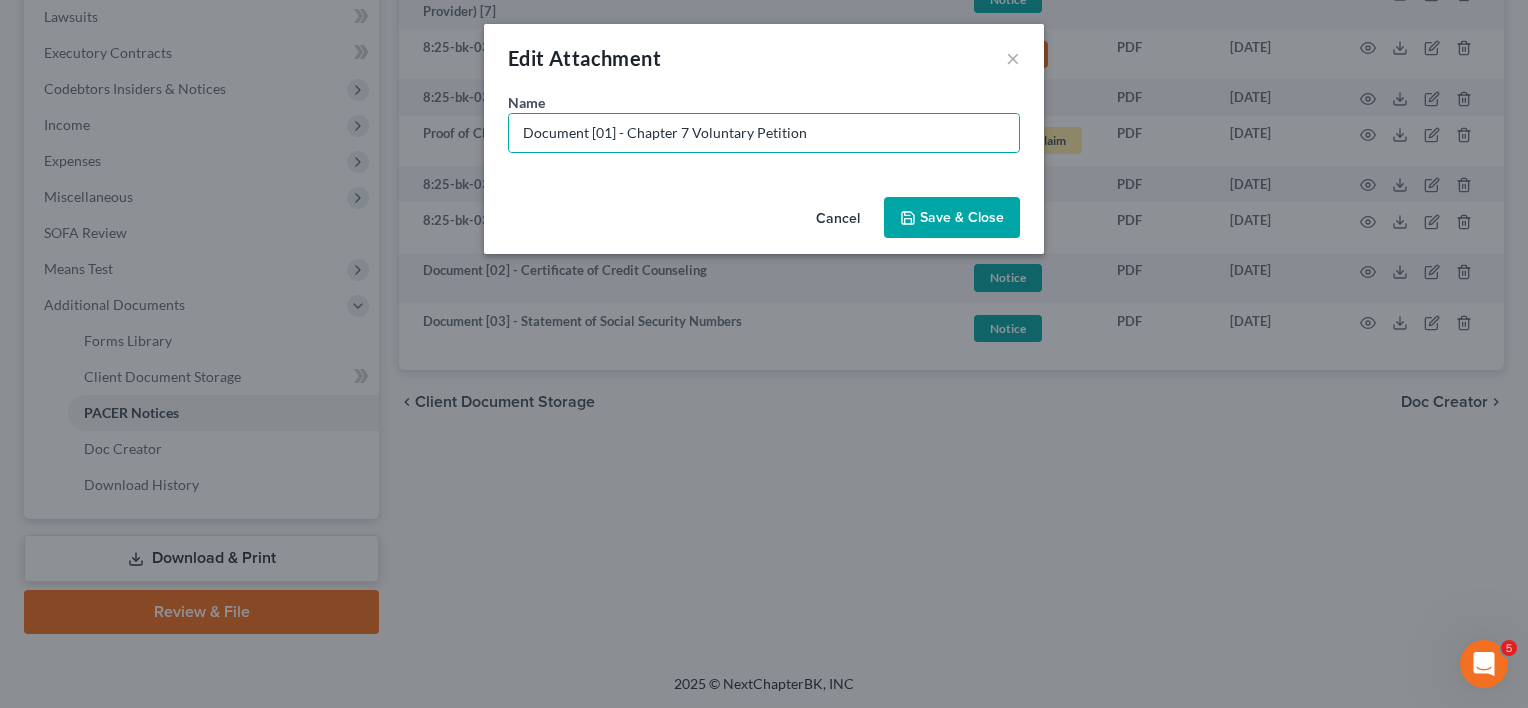 click on "Save & Close" at bounding box center [952, 218] 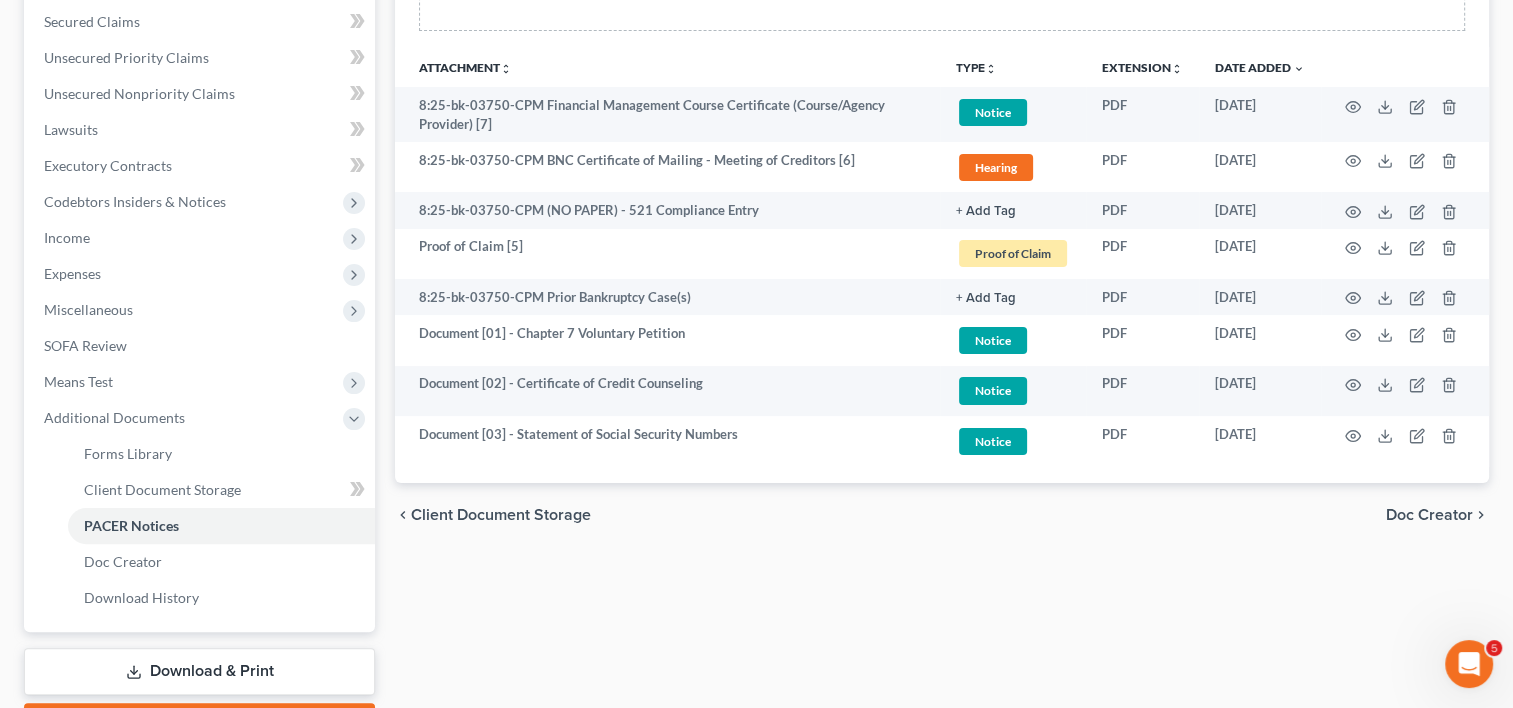 scroll, scrollTop: 367, scrollLeft: 0, axis: vertical 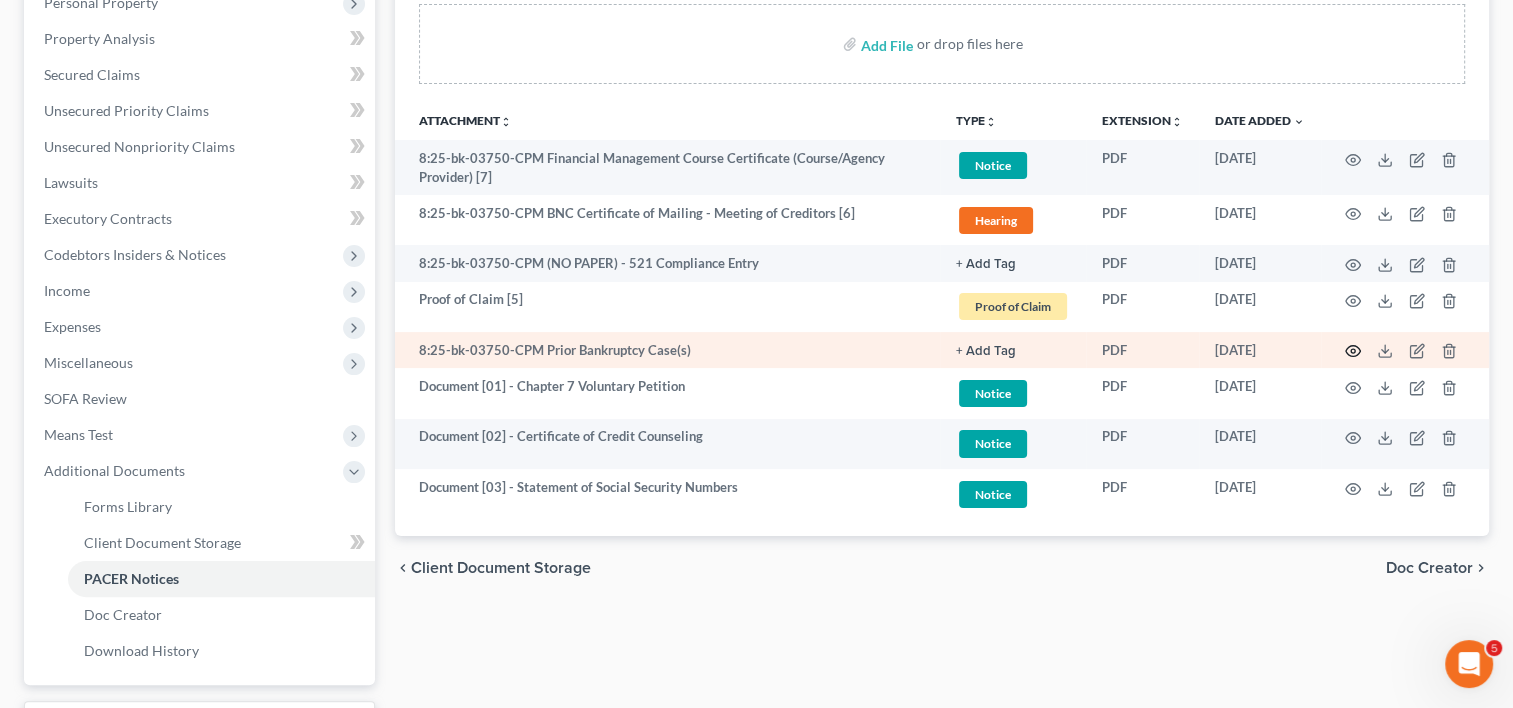 click 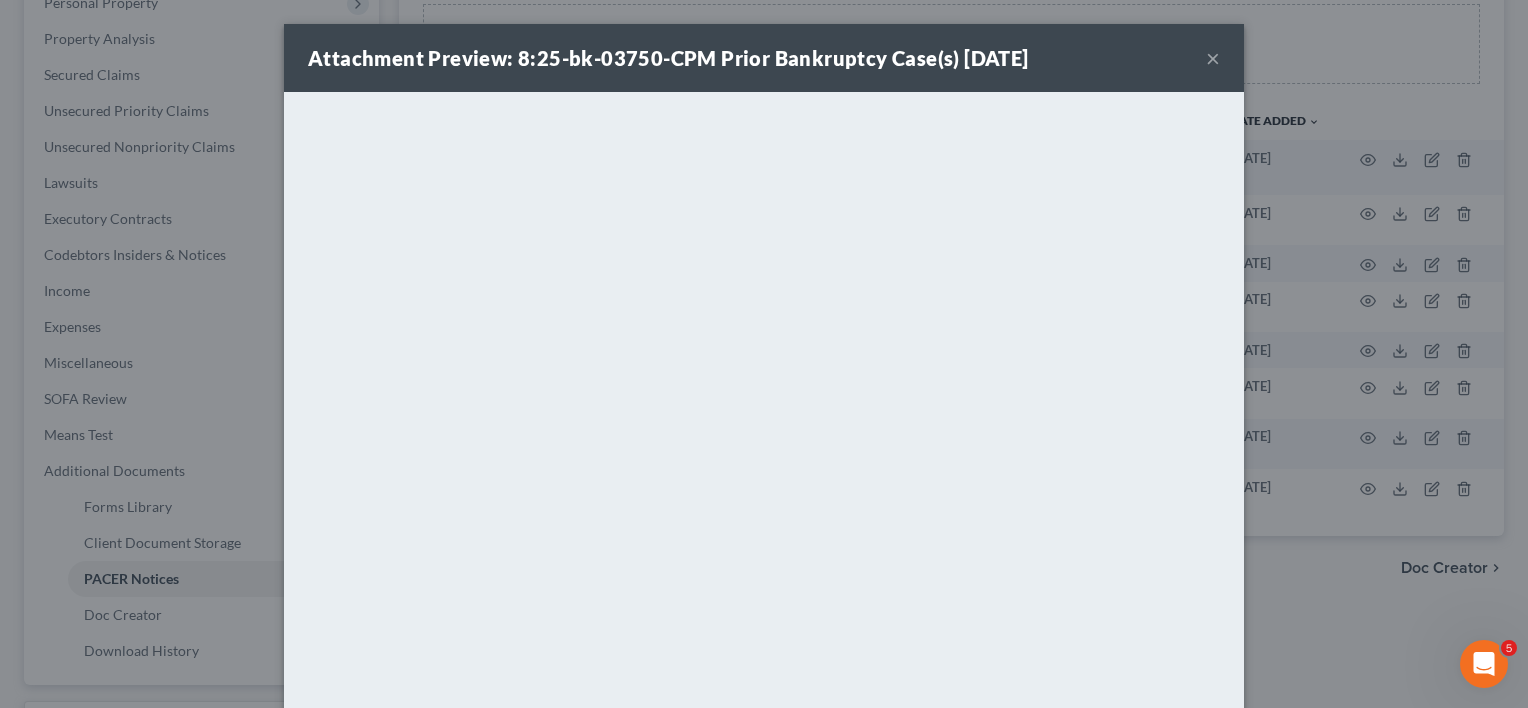 click on "×" at bounding box center [1213, 58] 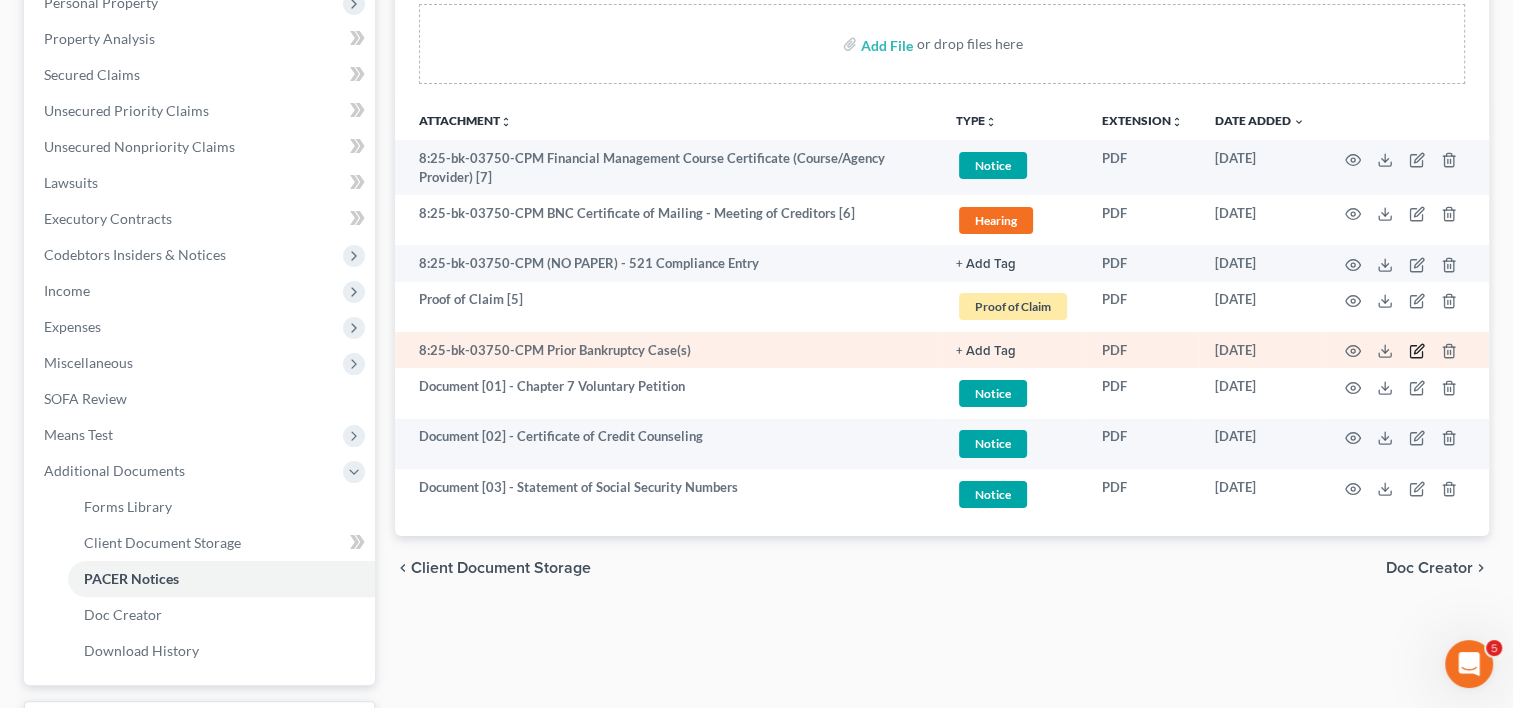 click 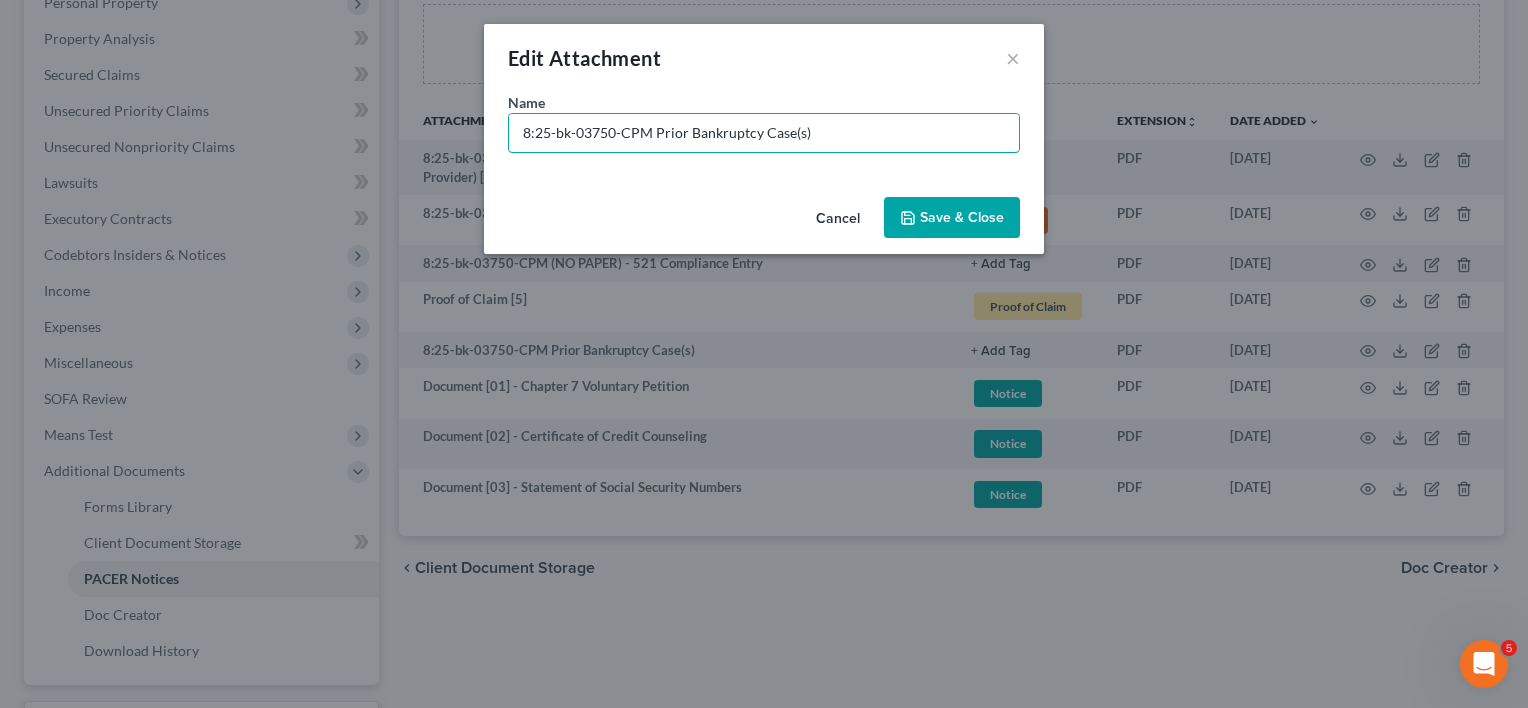 drag, startPoint x: 654, startPoint y: 139, endPoint x: 333, endPoint y: 156, distance: 321.44983 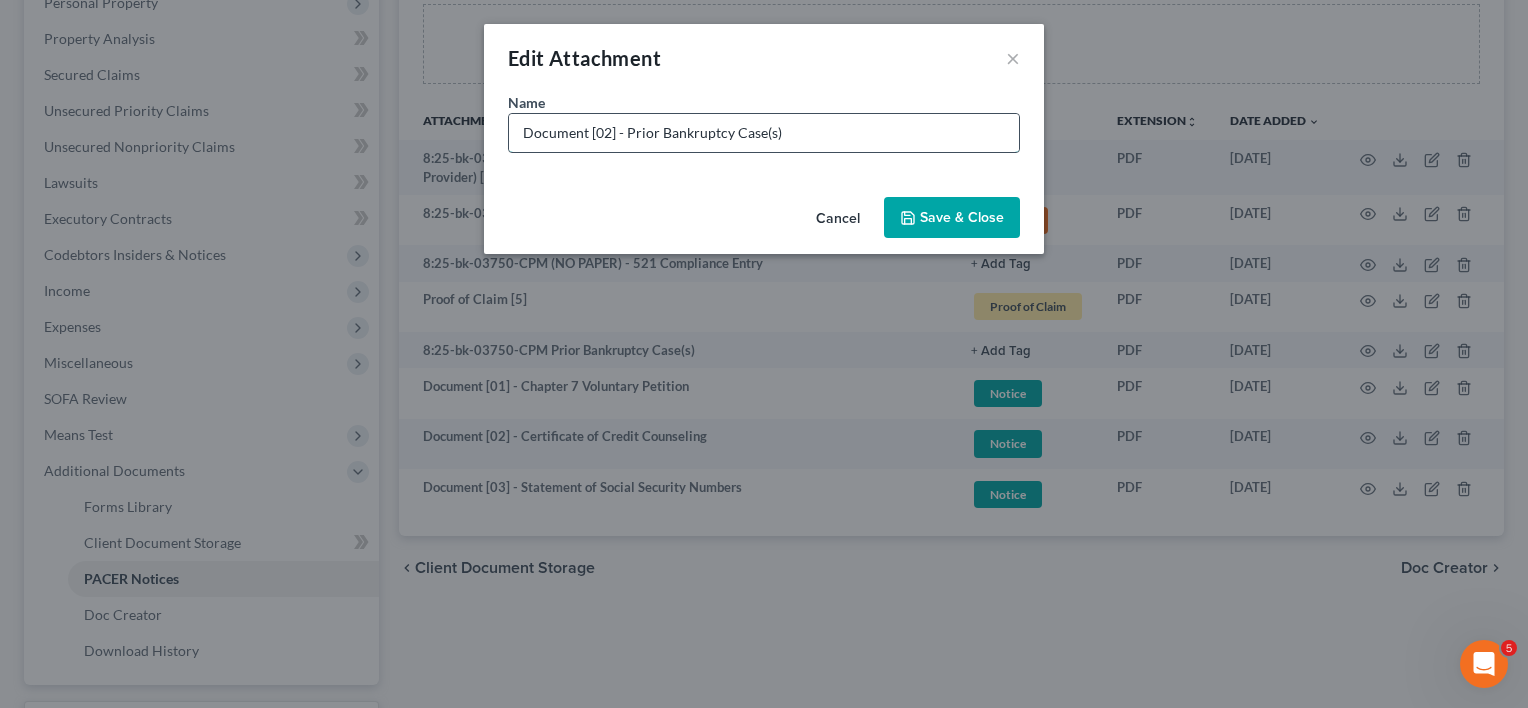 click on "Document [02] - Prior Bankruptcy Case(s)" at bounding box center [764, 133] 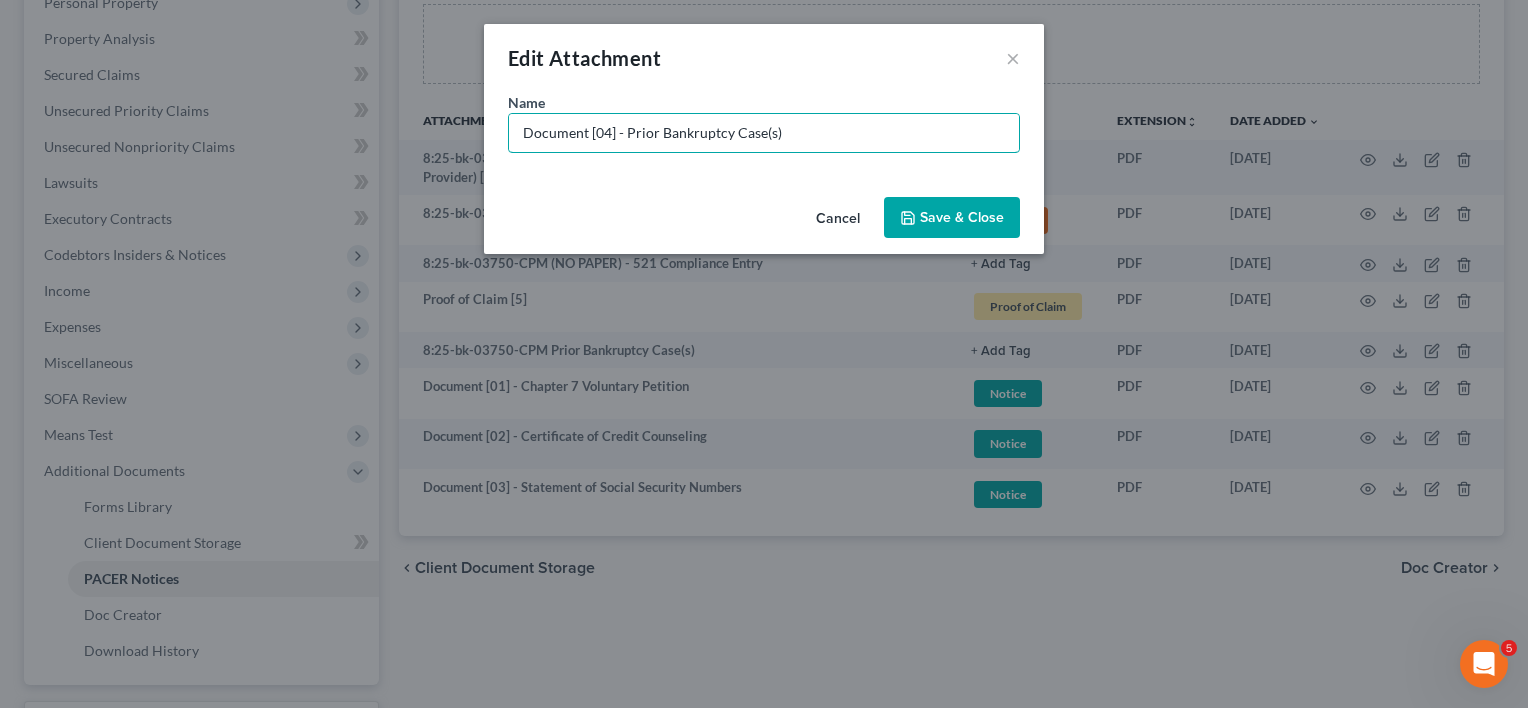 type on "Document [04] - Prior Bankruptcy Case(s)" 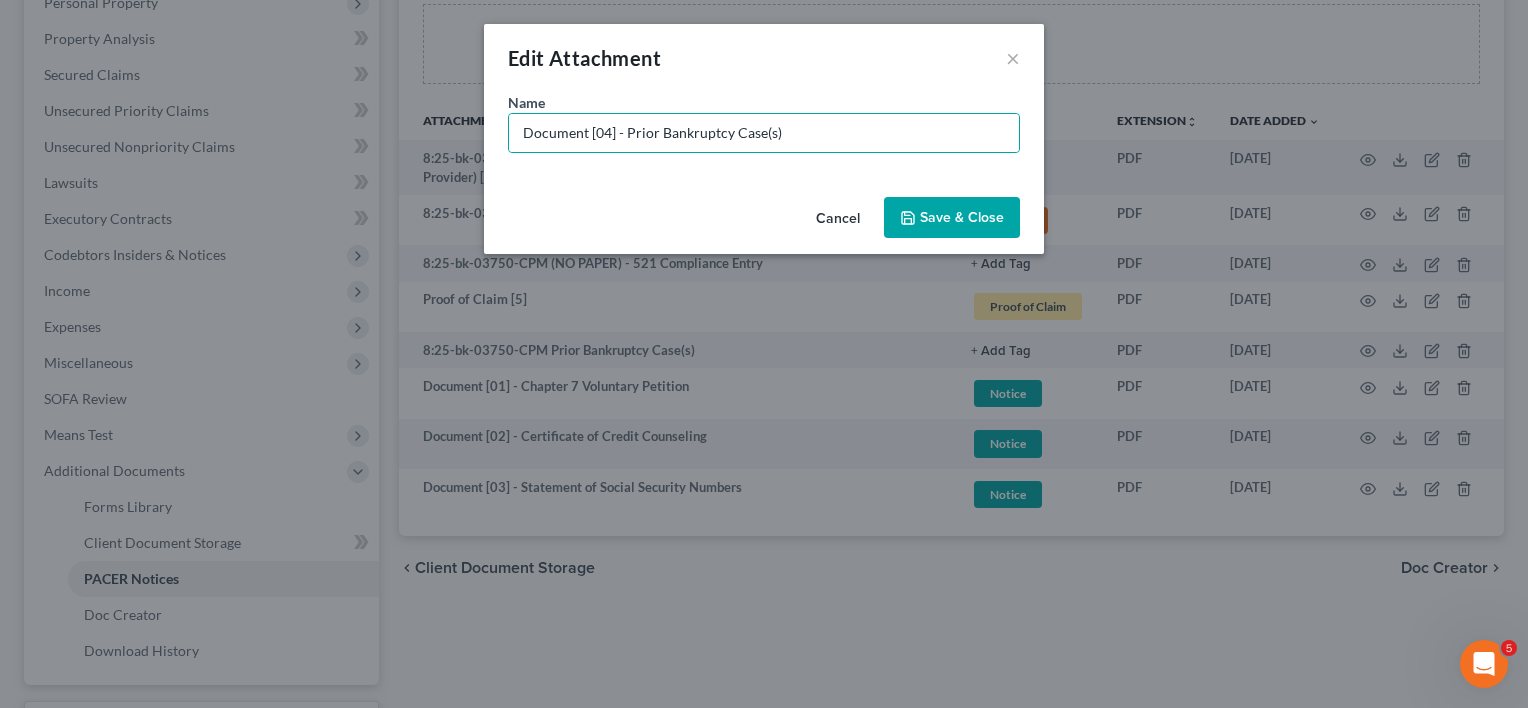 click on "Save & Close" at bounding box center (962, 217) 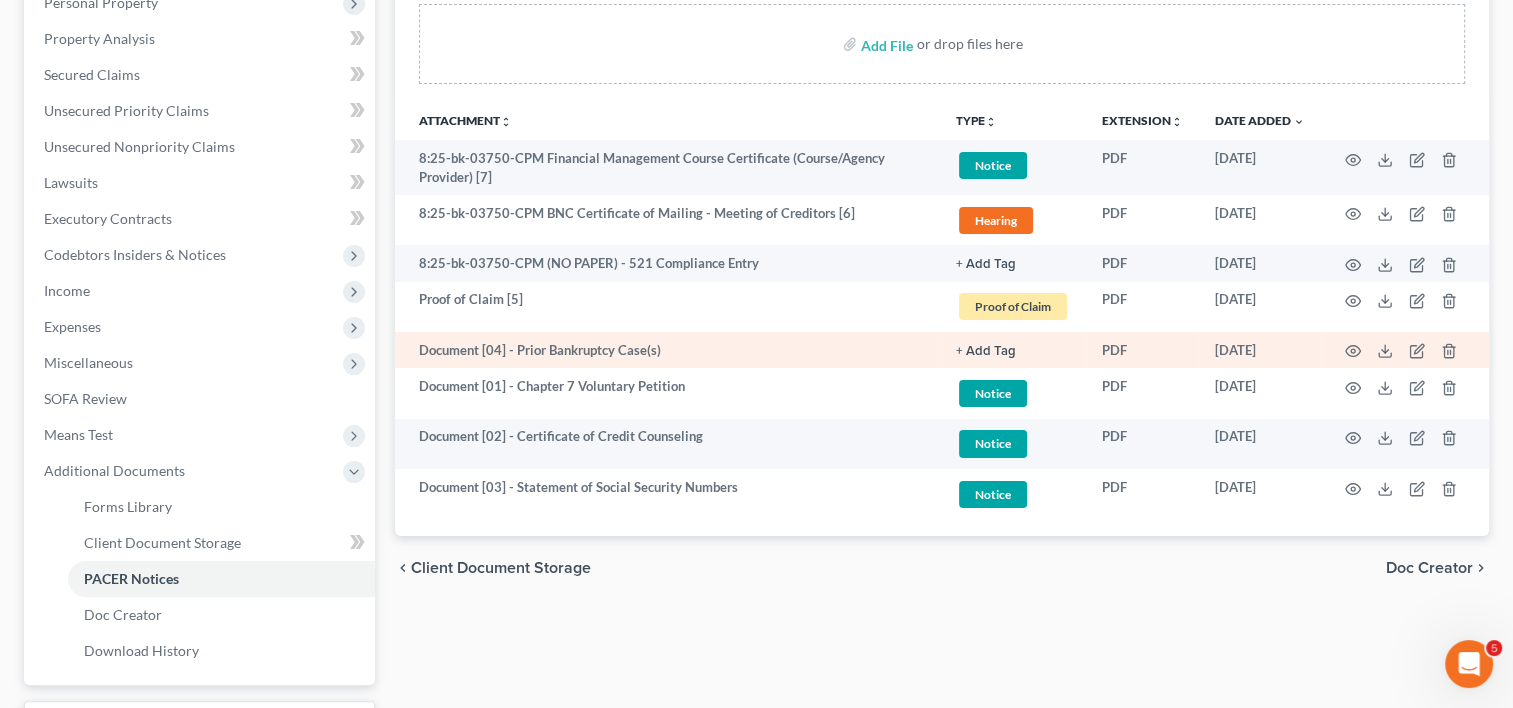 click on "+ Add Tag" at bounding box center [986, 264] 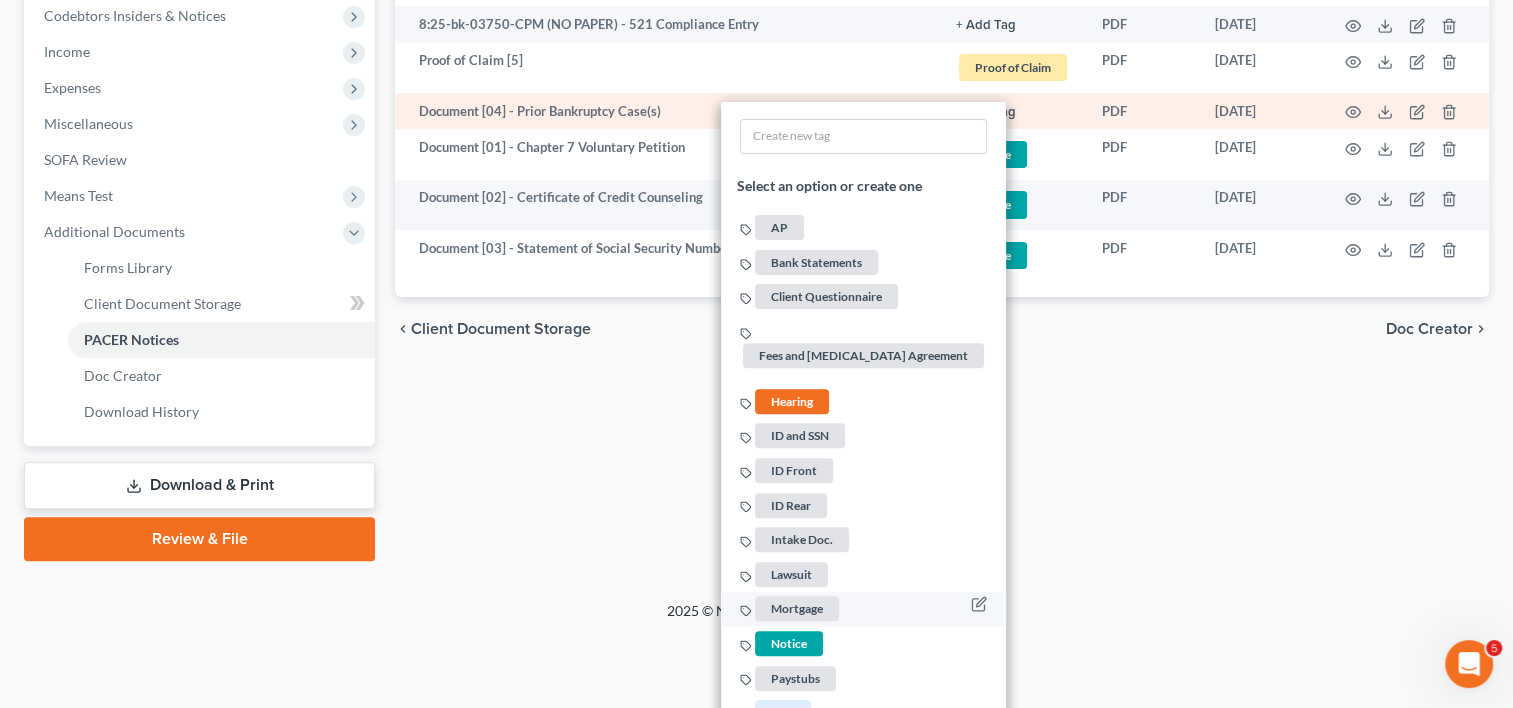 scroll, scrollTop: 700, scrollLeft: 0, axis: vertical 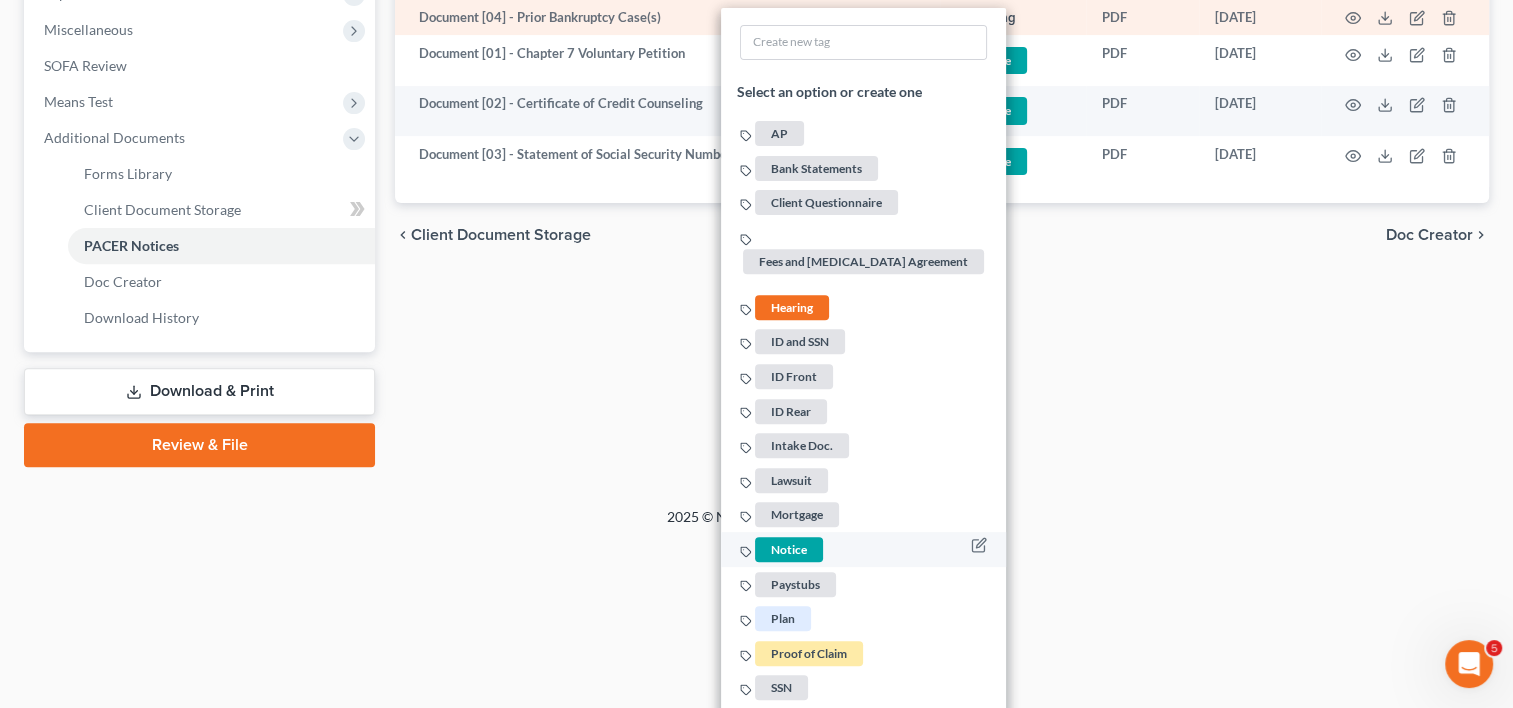 click on "Notice" at bounding box center [789, 549] 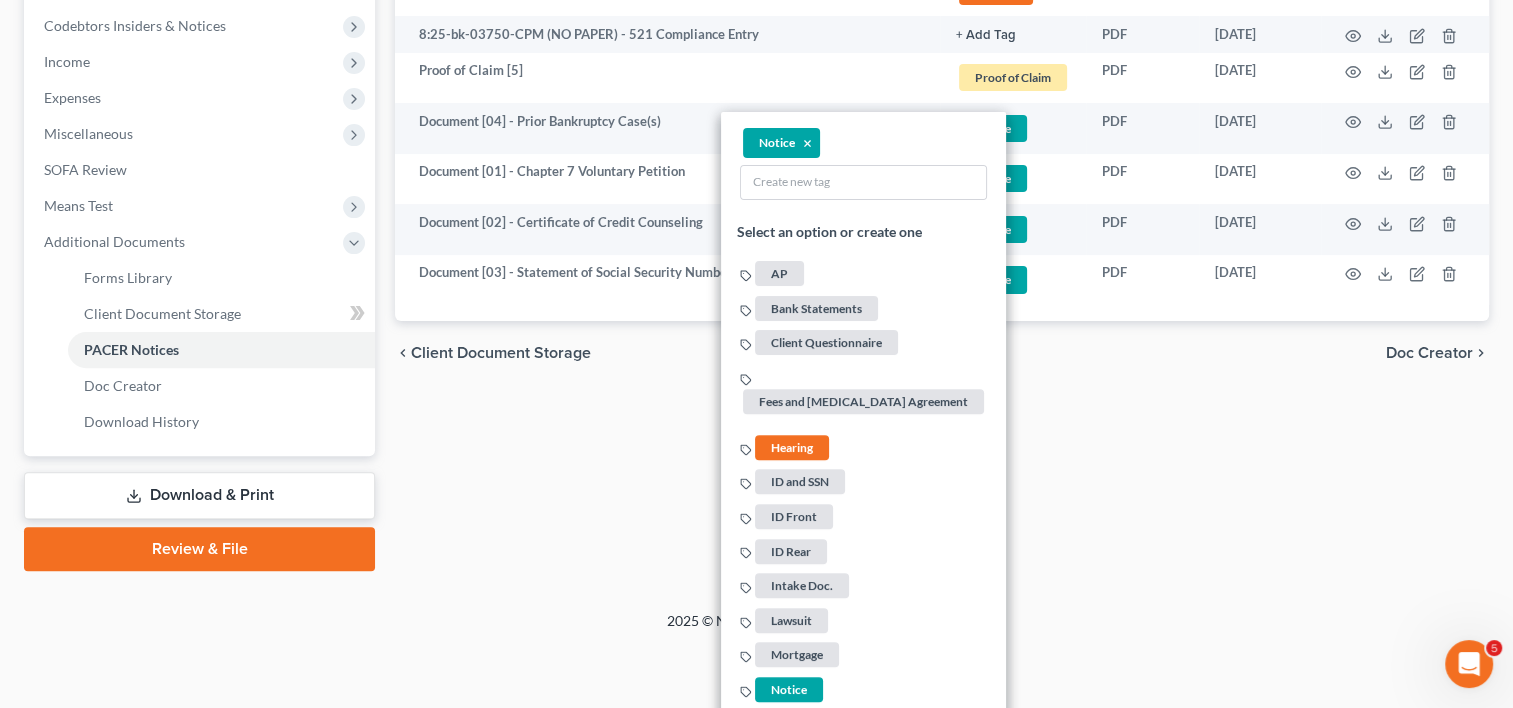 scroll, scrollTop: 533, scrollLeft: 0, axis: vertical 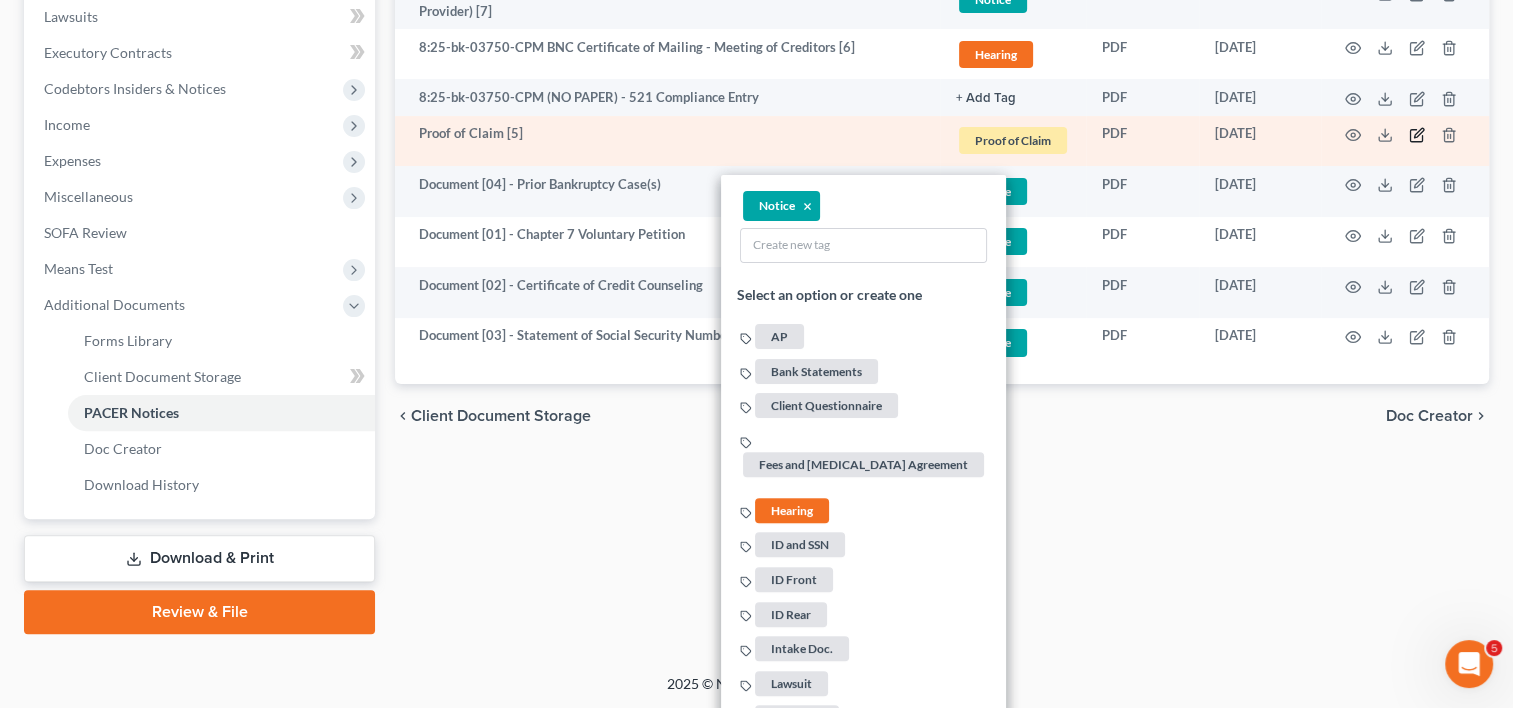 click 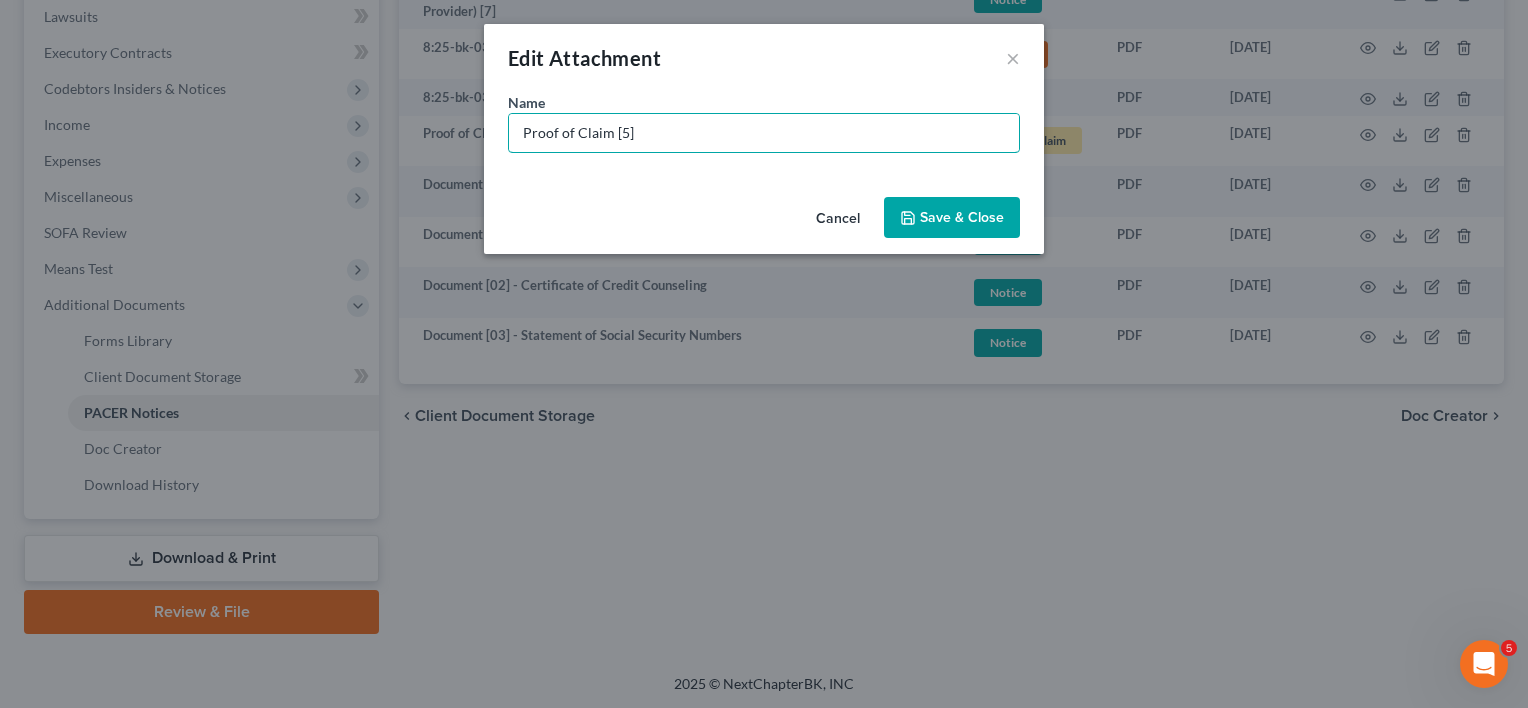 drag, startPoint x: 788, startPoint y: 132, endPoint x: 376, endPoint y: 144, distance: 412.1747 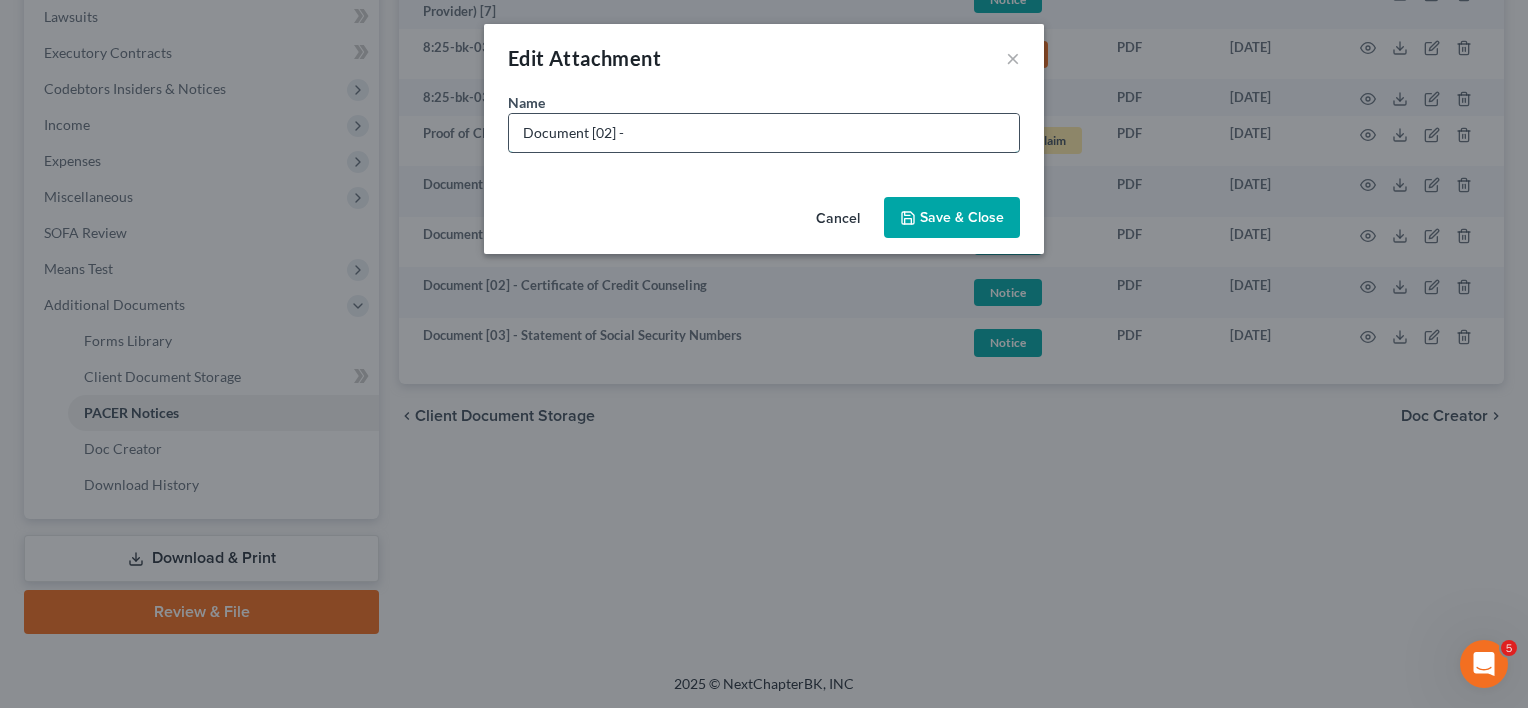 click on "Document [02] -" at bounding box center [764, 133] 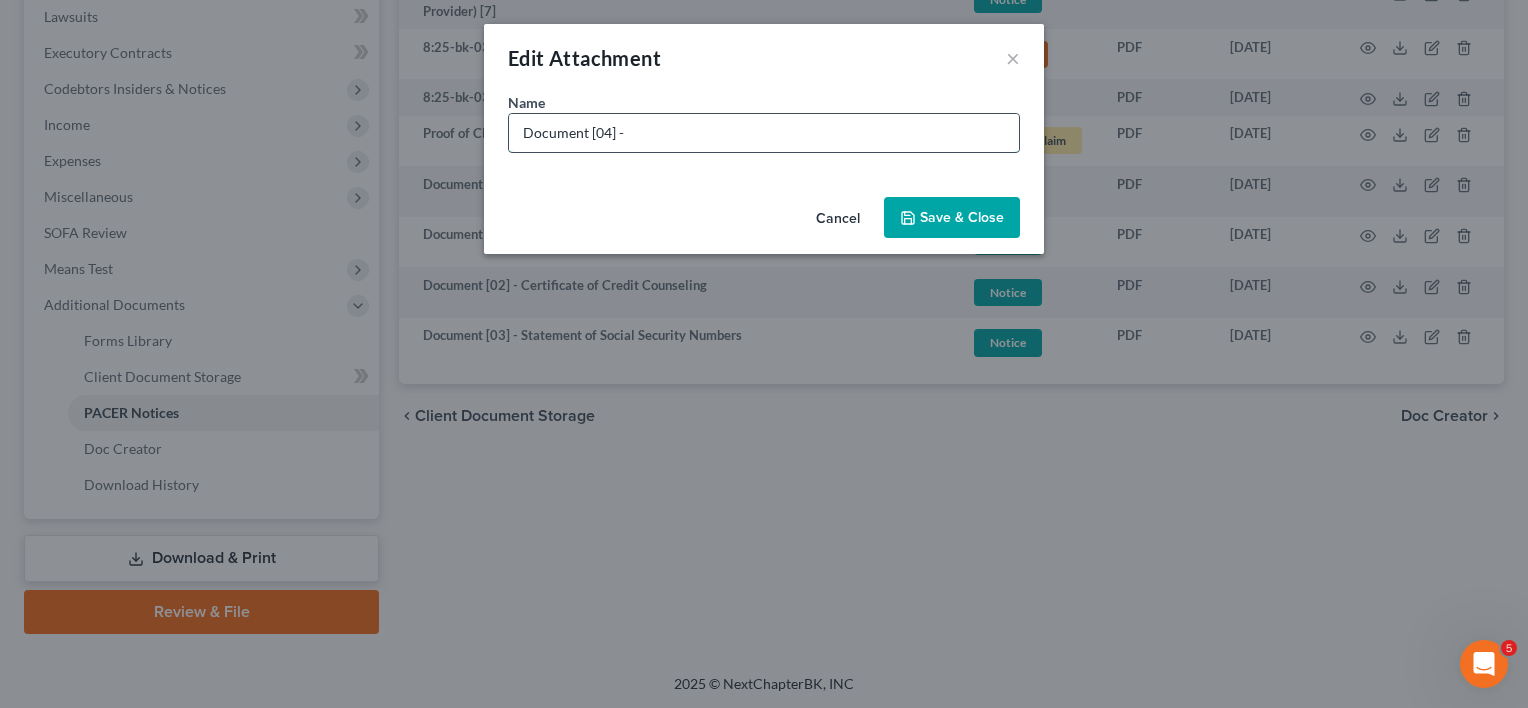 click on "Document [04] -" at bounding box center (764, 133) 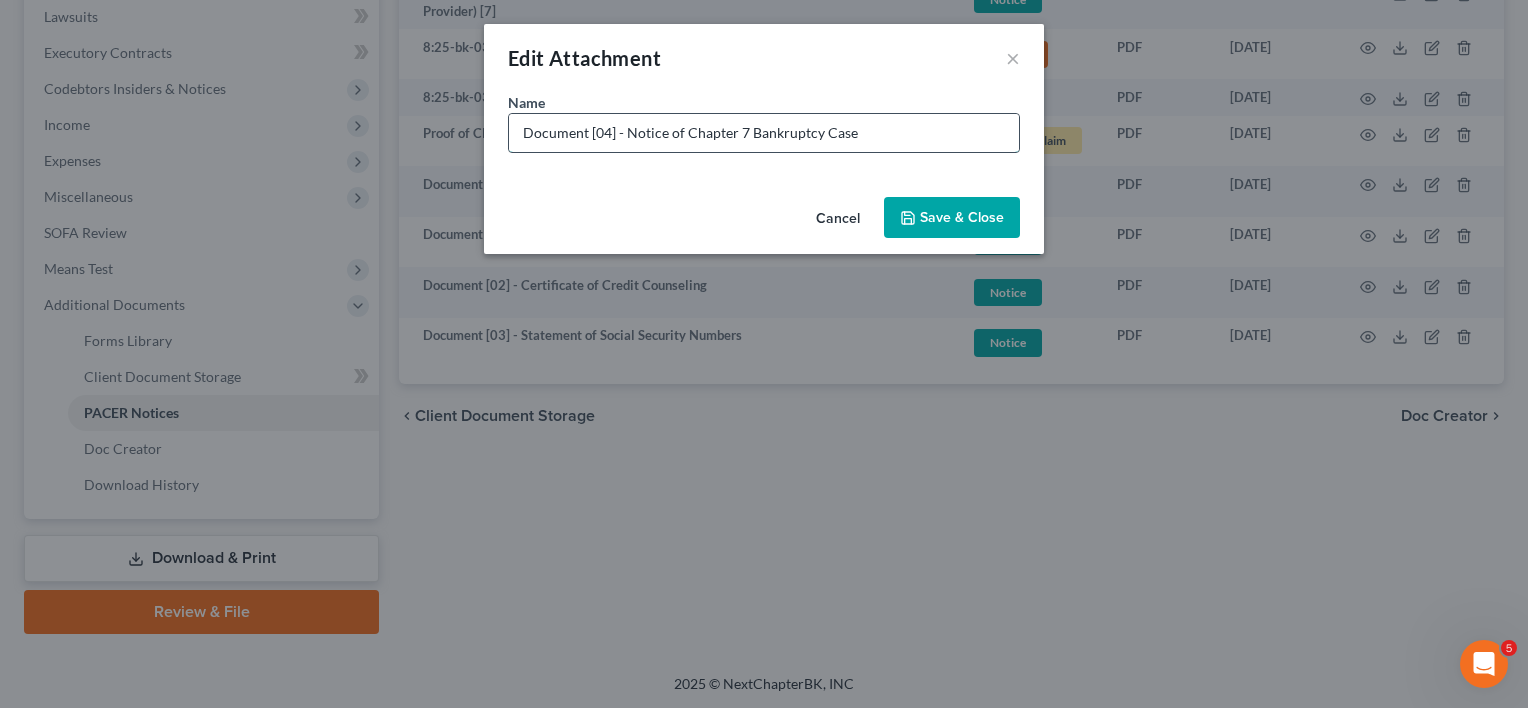 click on "Document [04] - Notice of Chapter 7 Bankruptcy Case" at bounding box center [764, 133] 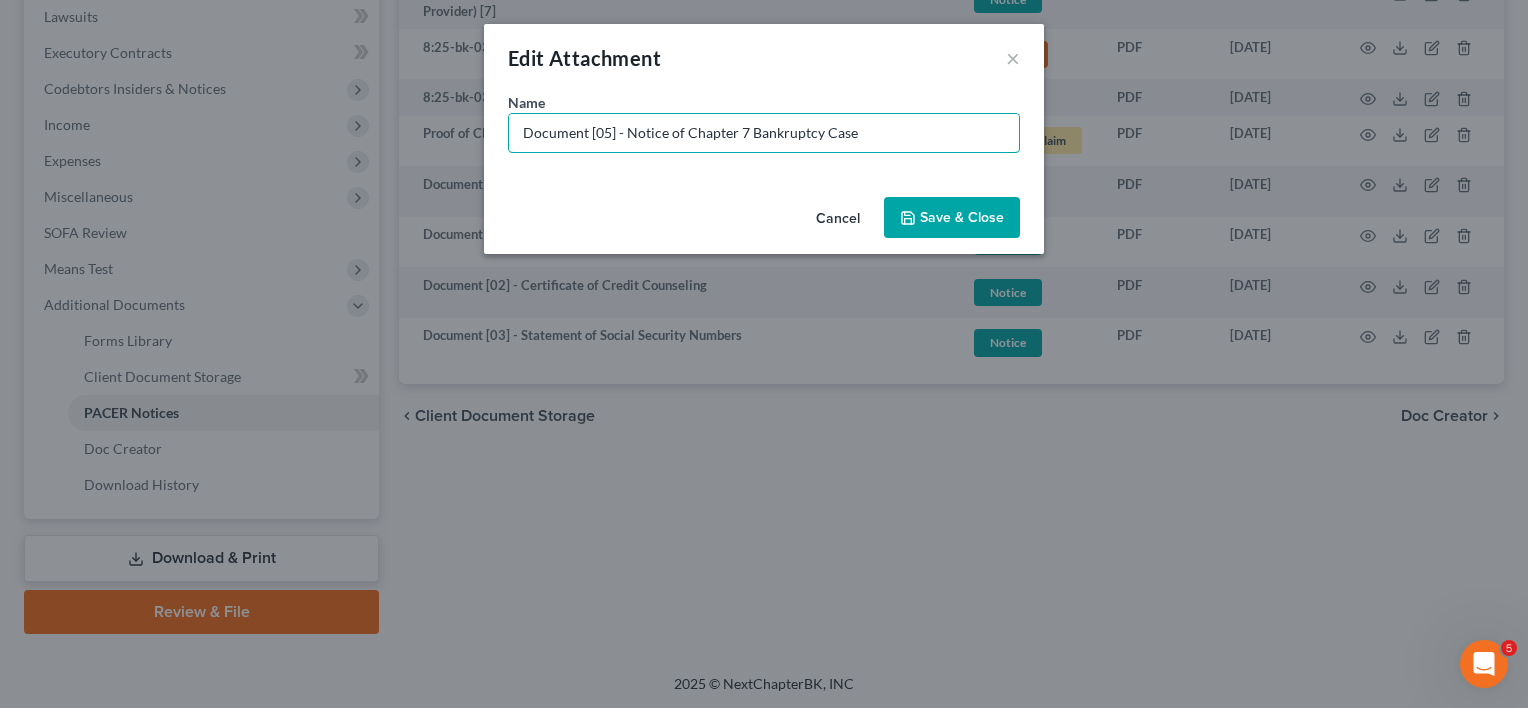 type on "Document [05] - Notice of Chapter 7 Bankruptcy Case" 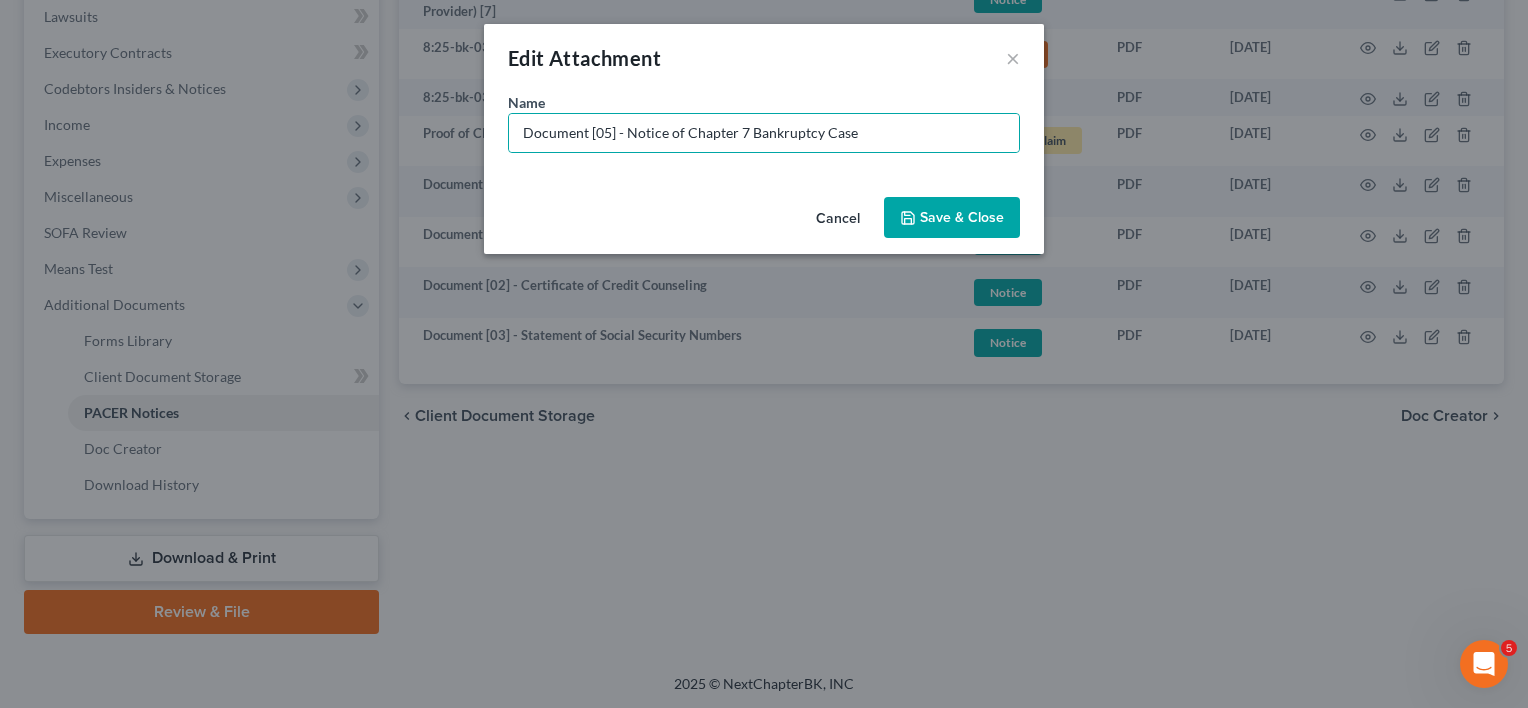 click on "Save & Close" at bounding box center [962, 217] 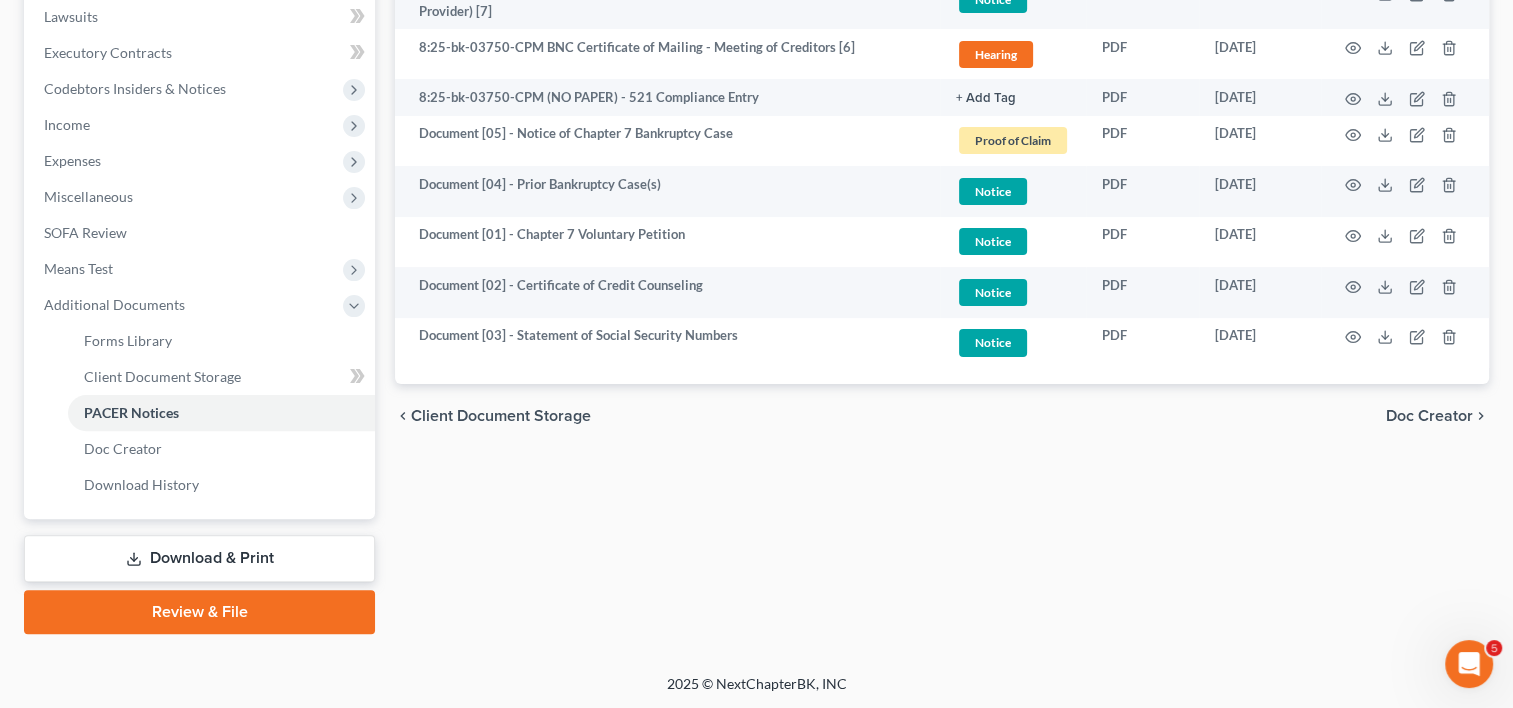 scroll, scrollTop: 200, scrollLeft: 0, axis: vertical 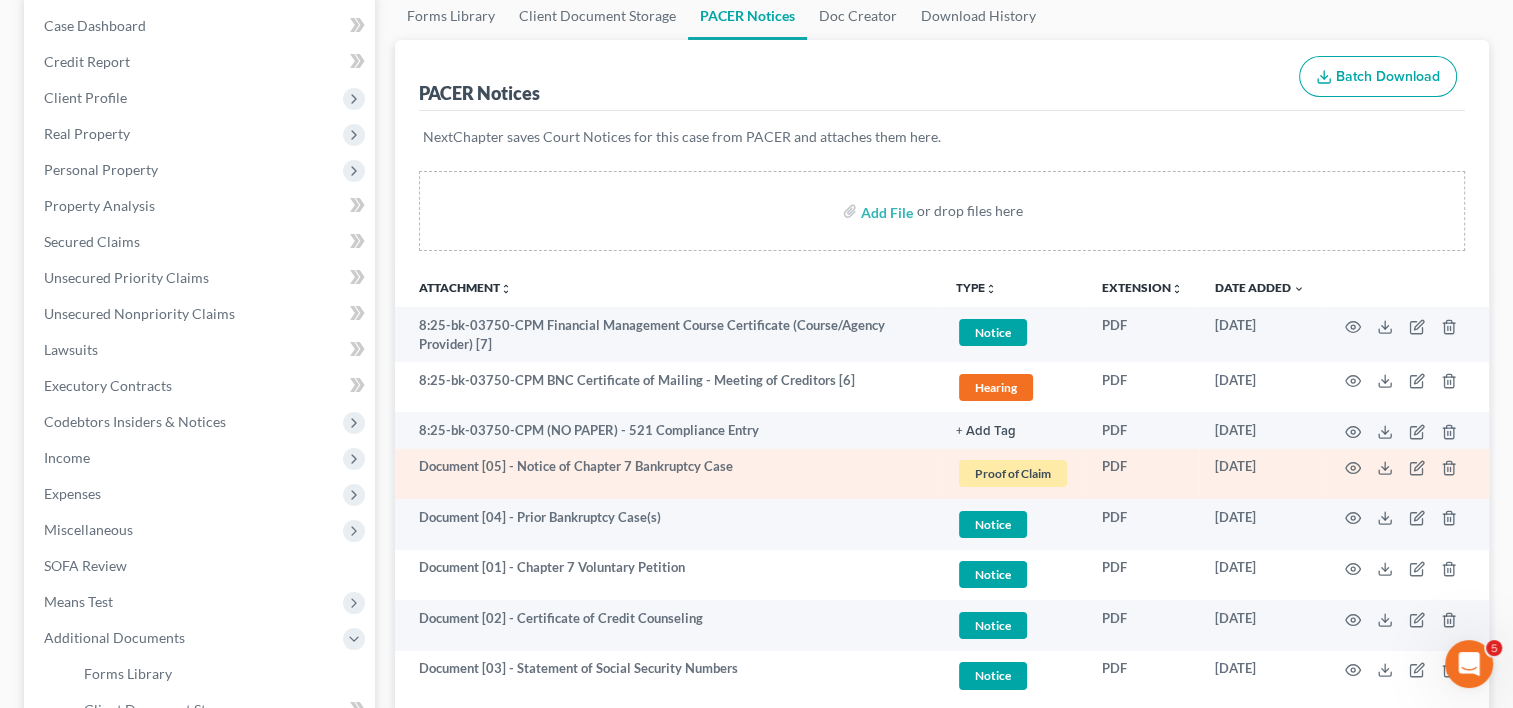 click on "Proof of Claim" at bounding box center [1013, 473] 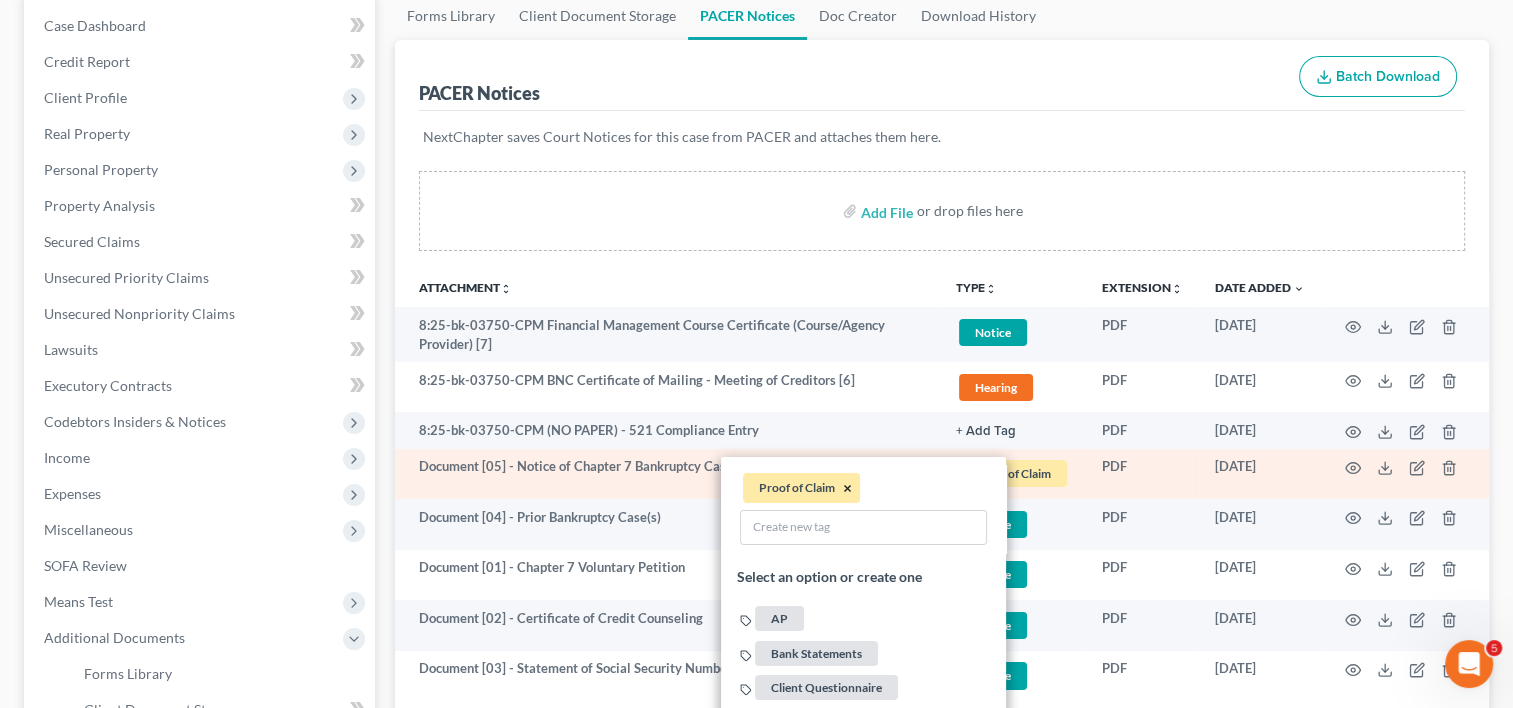 click on "×" at bounding box center [847, 489] 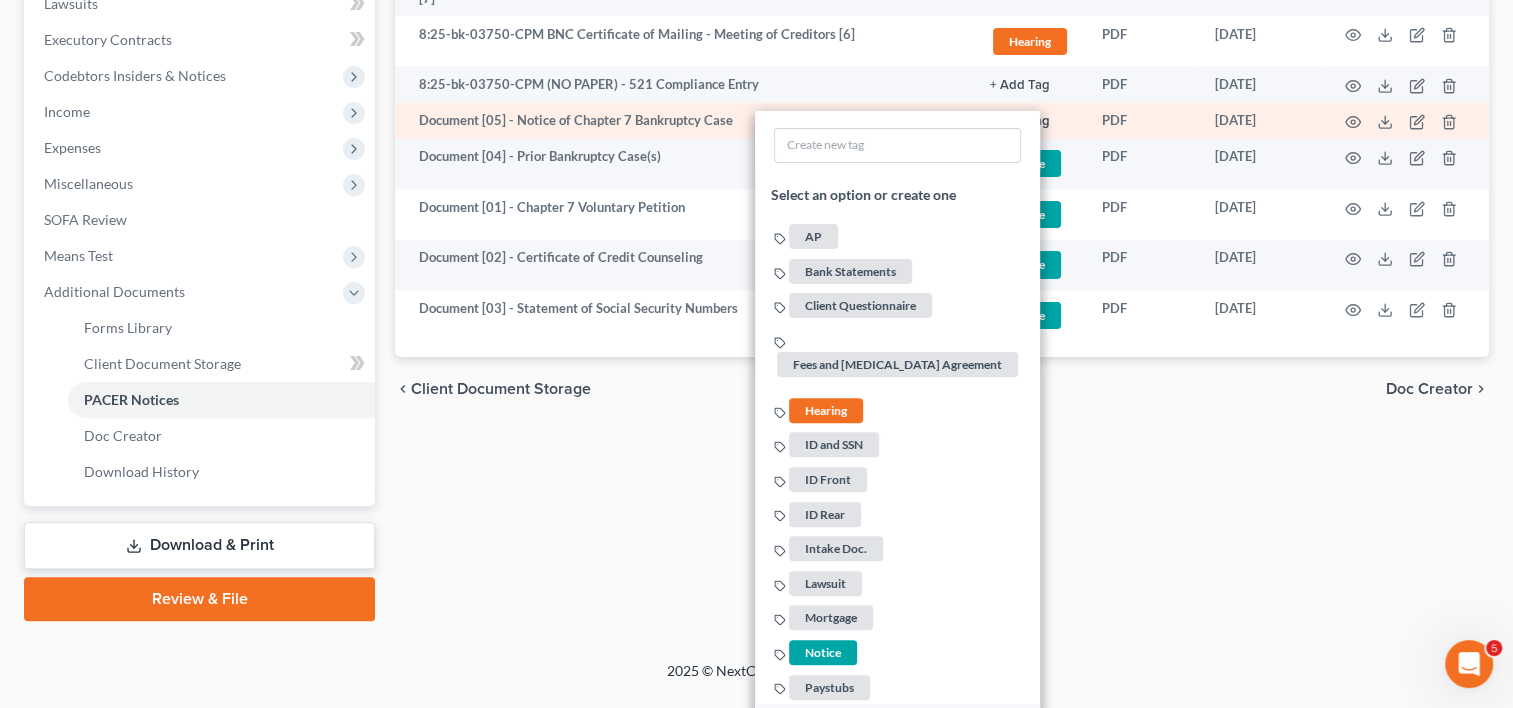 scroll, scrollTop: 700, scrollLeft: 0, axis: vertical 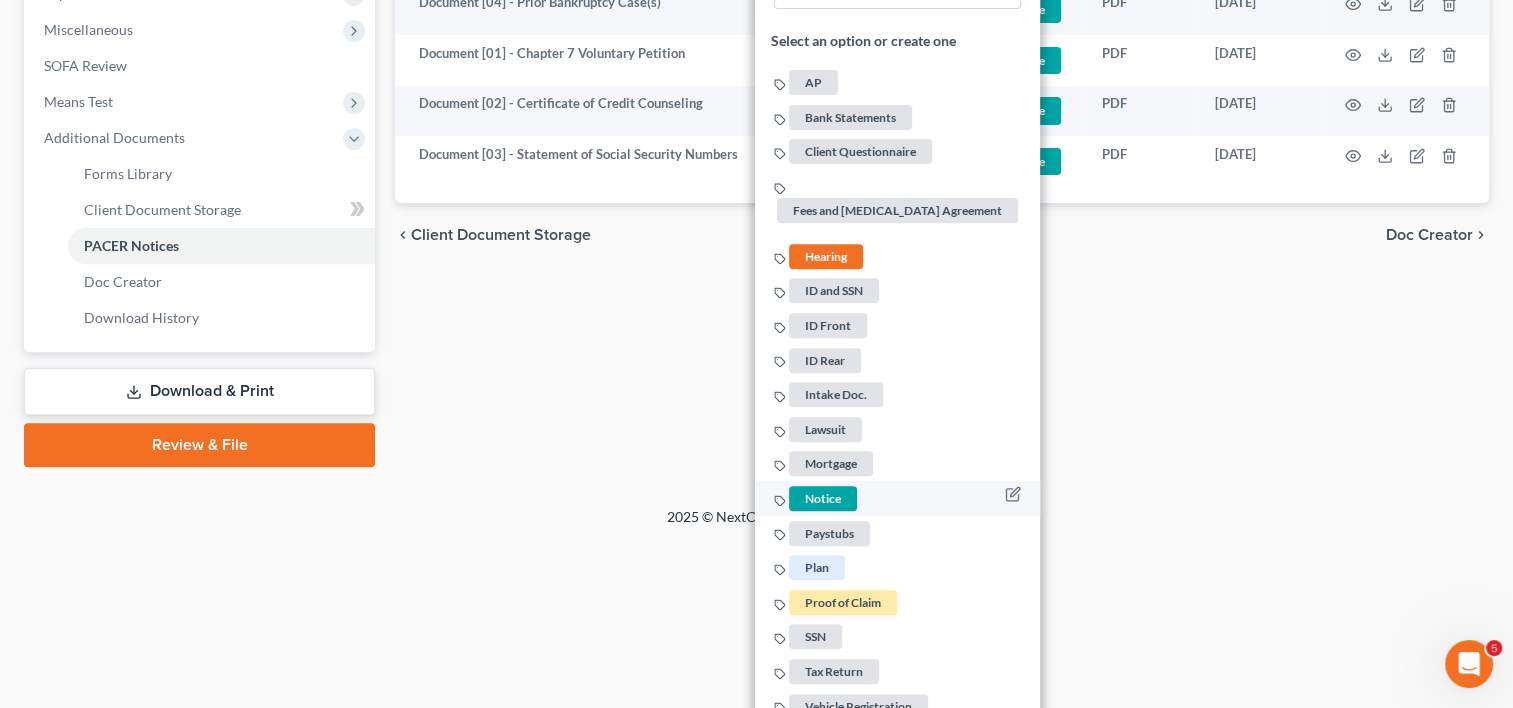 click on "Notice" at bounding box center [823, 498] 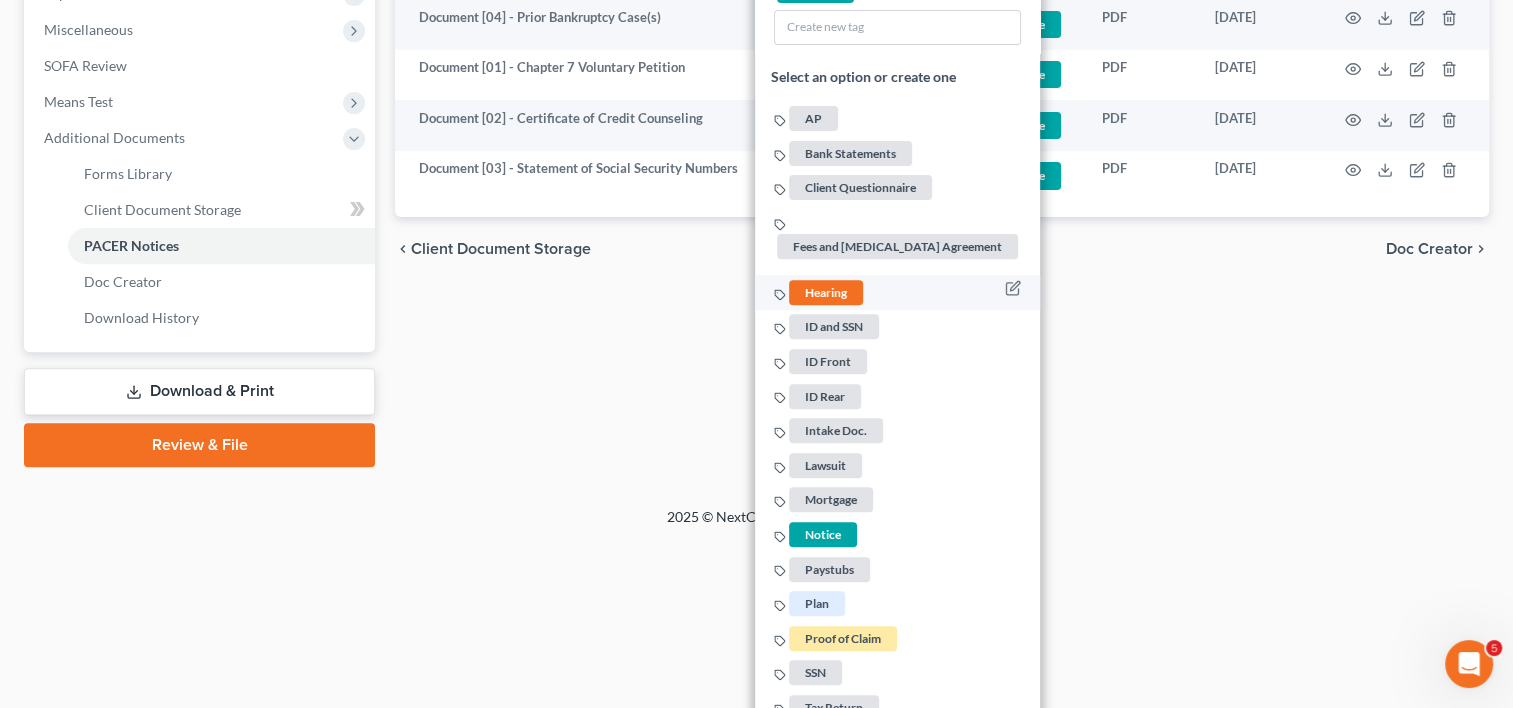 click on "Hearing" at bounding box center (826, 292) 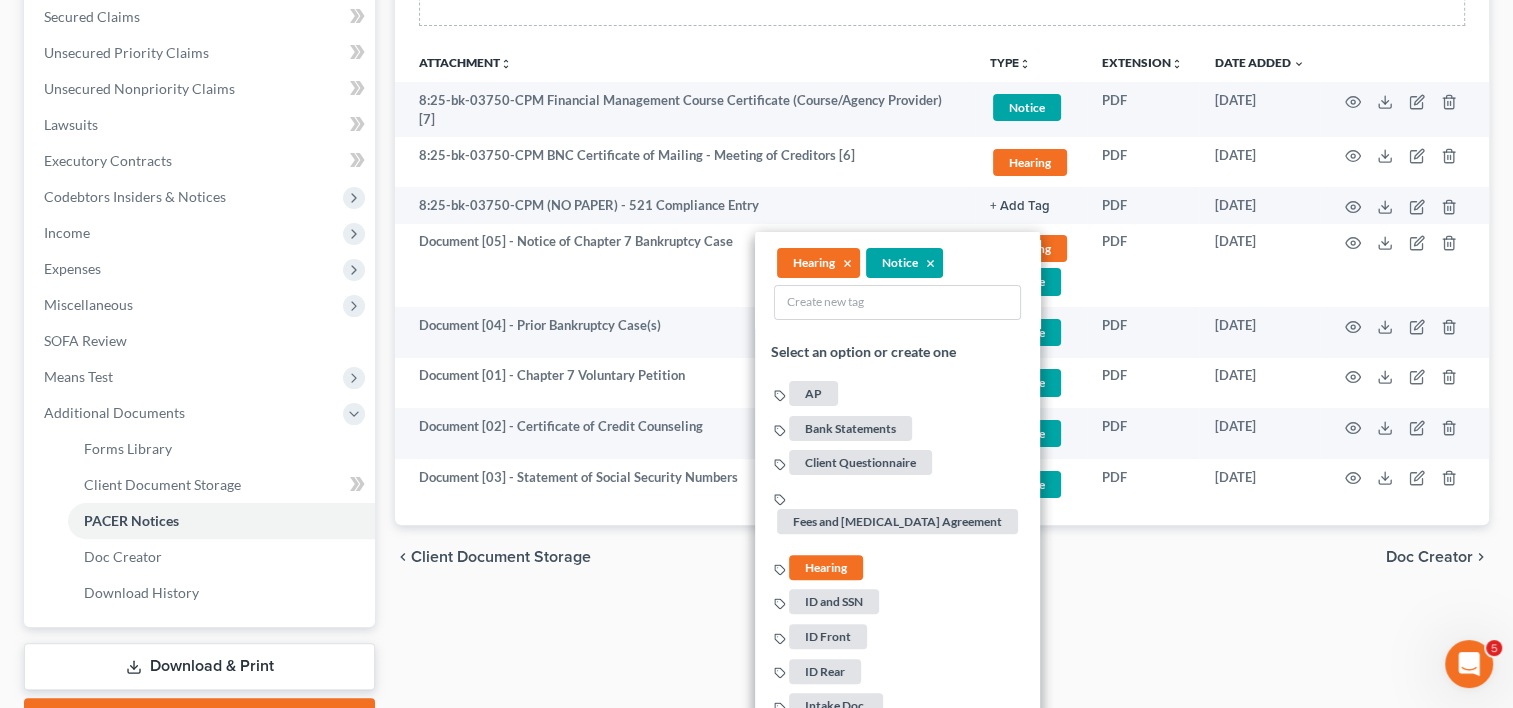 scroll, scrollTop: 366, scrollLeft: 0, axis: vertical 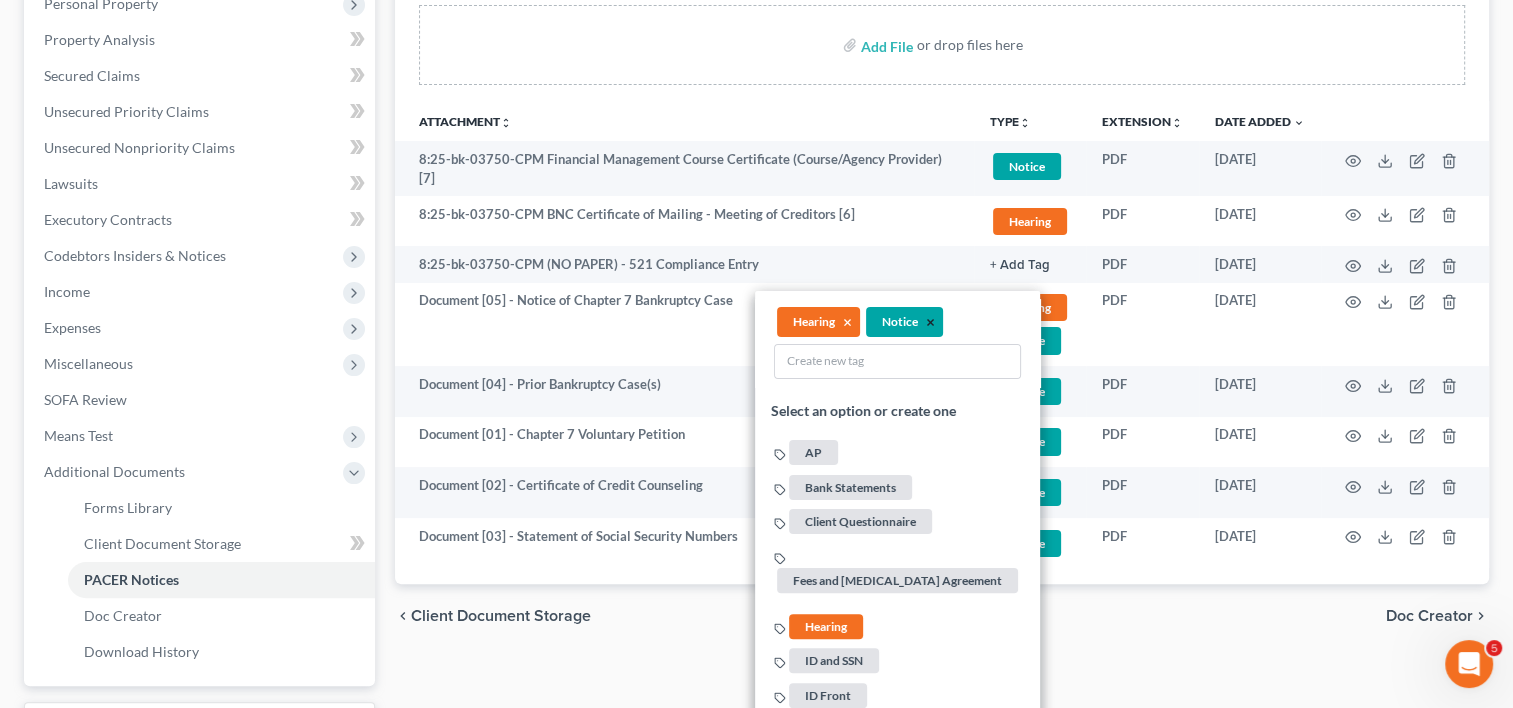click on "×" at bounding box center (930, 323) 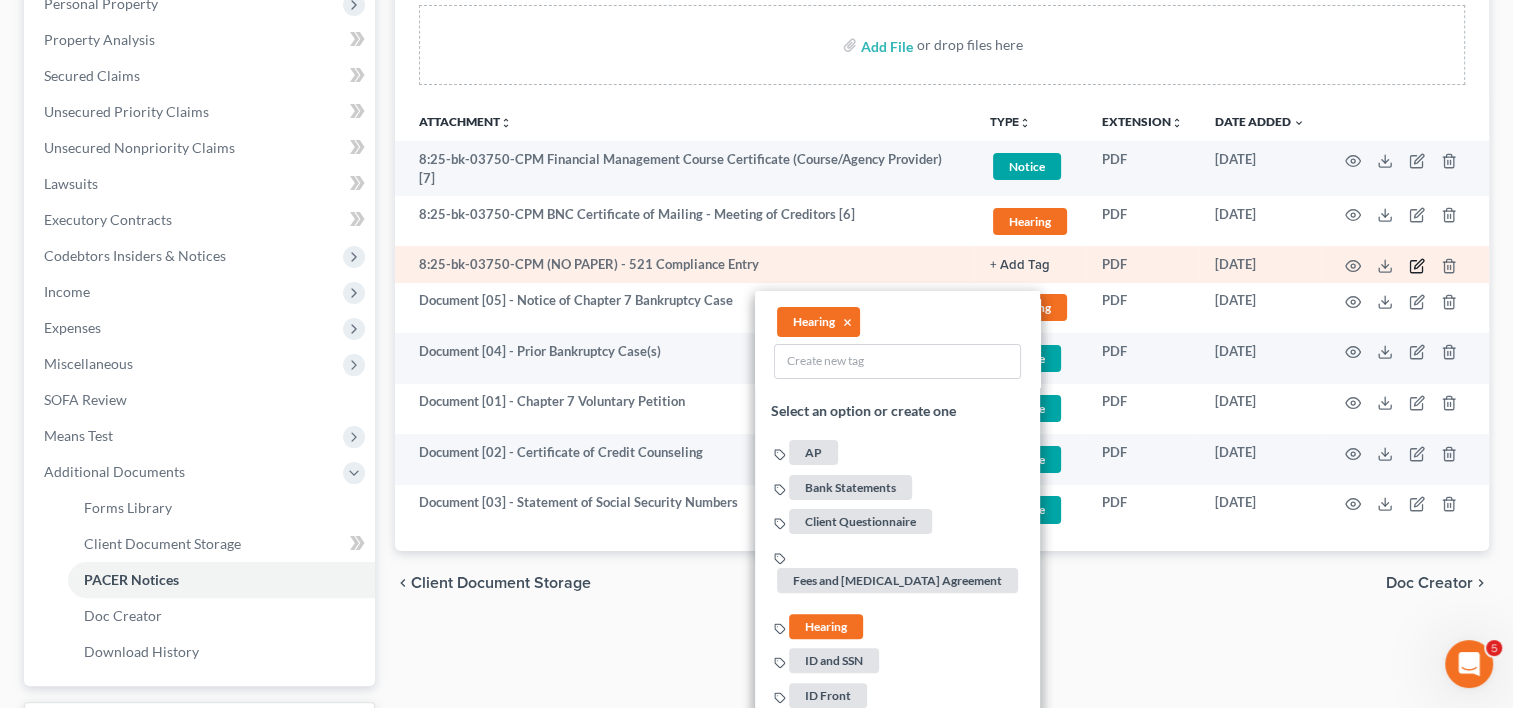 click 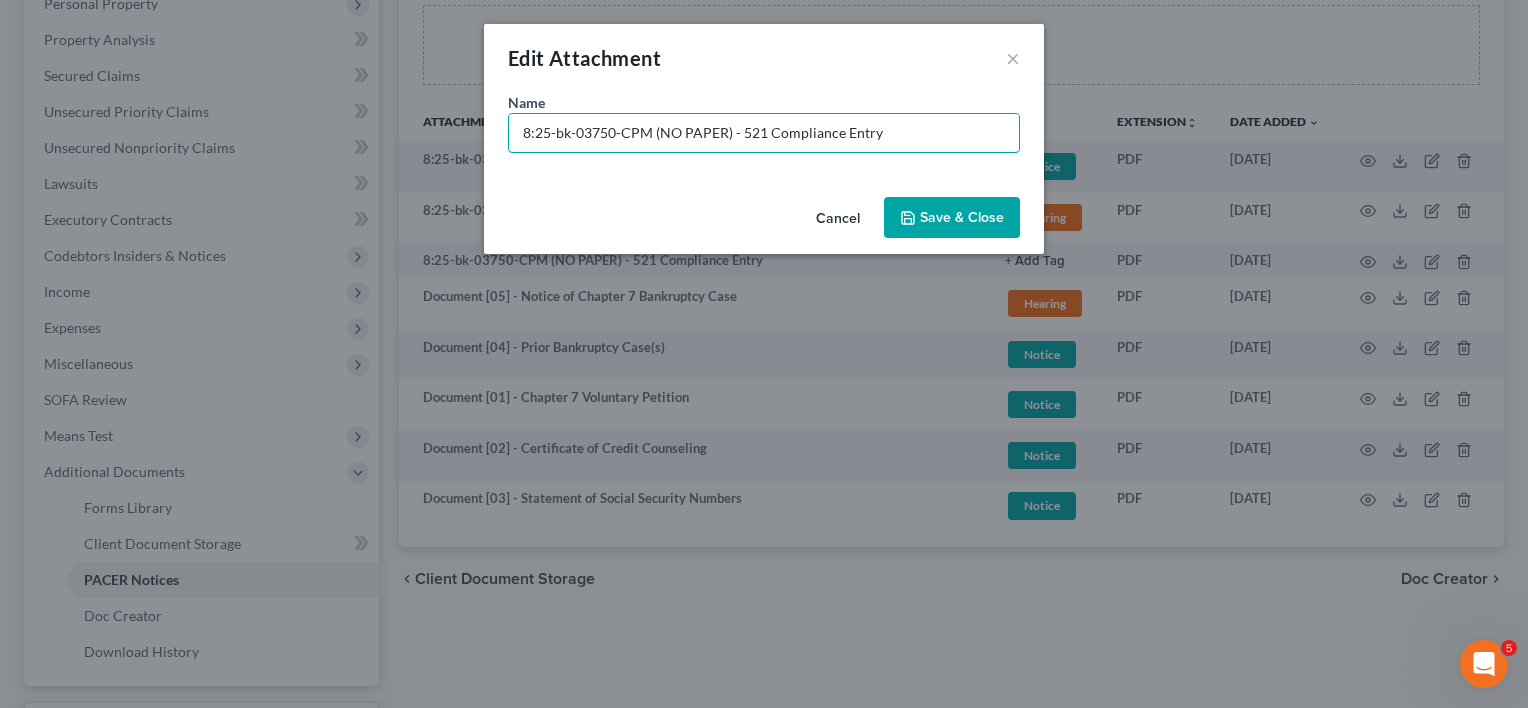 drag, startPoint x: 728, startPoint y: 127, endPoint x: 29, endPoint y: 147, distance: 699.2861 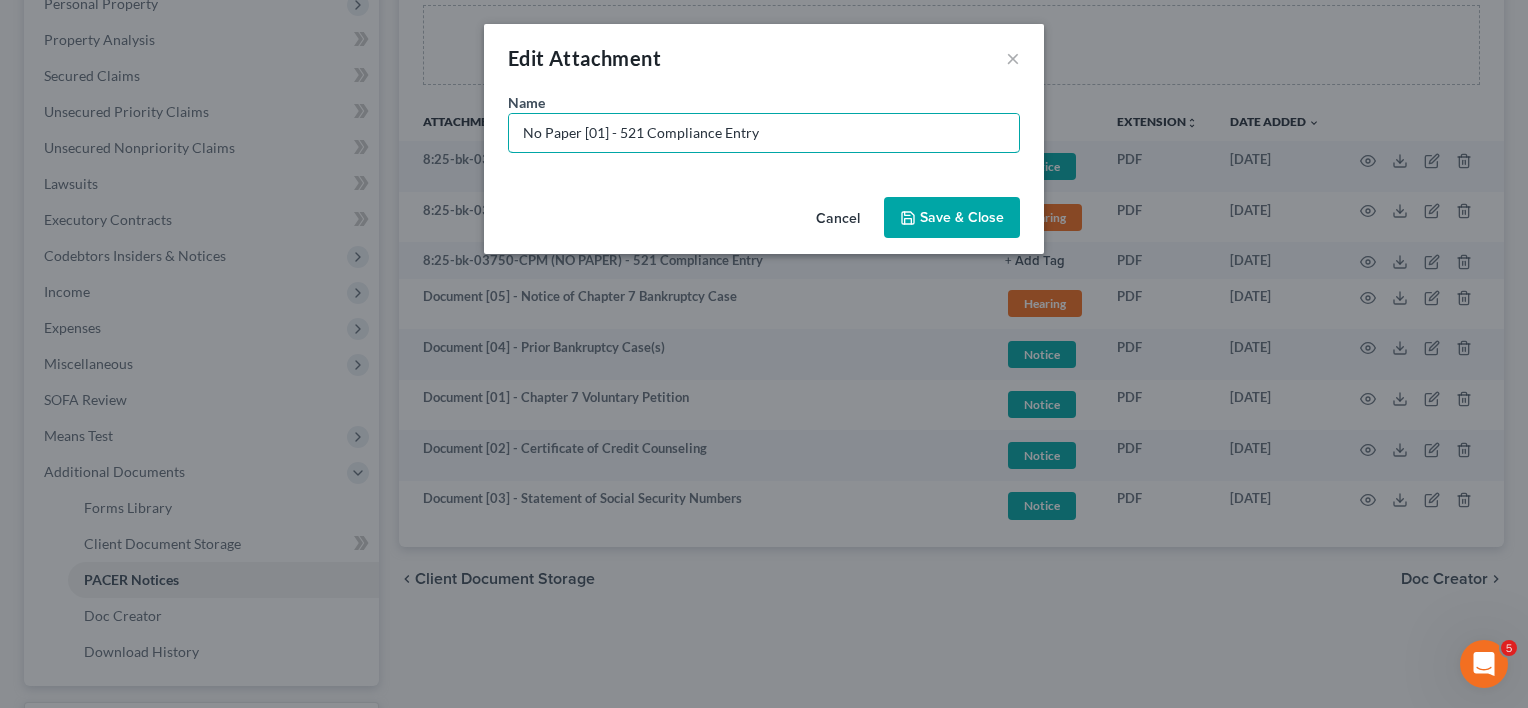 type on "No Paper [01] - 521 Compliance Entry" 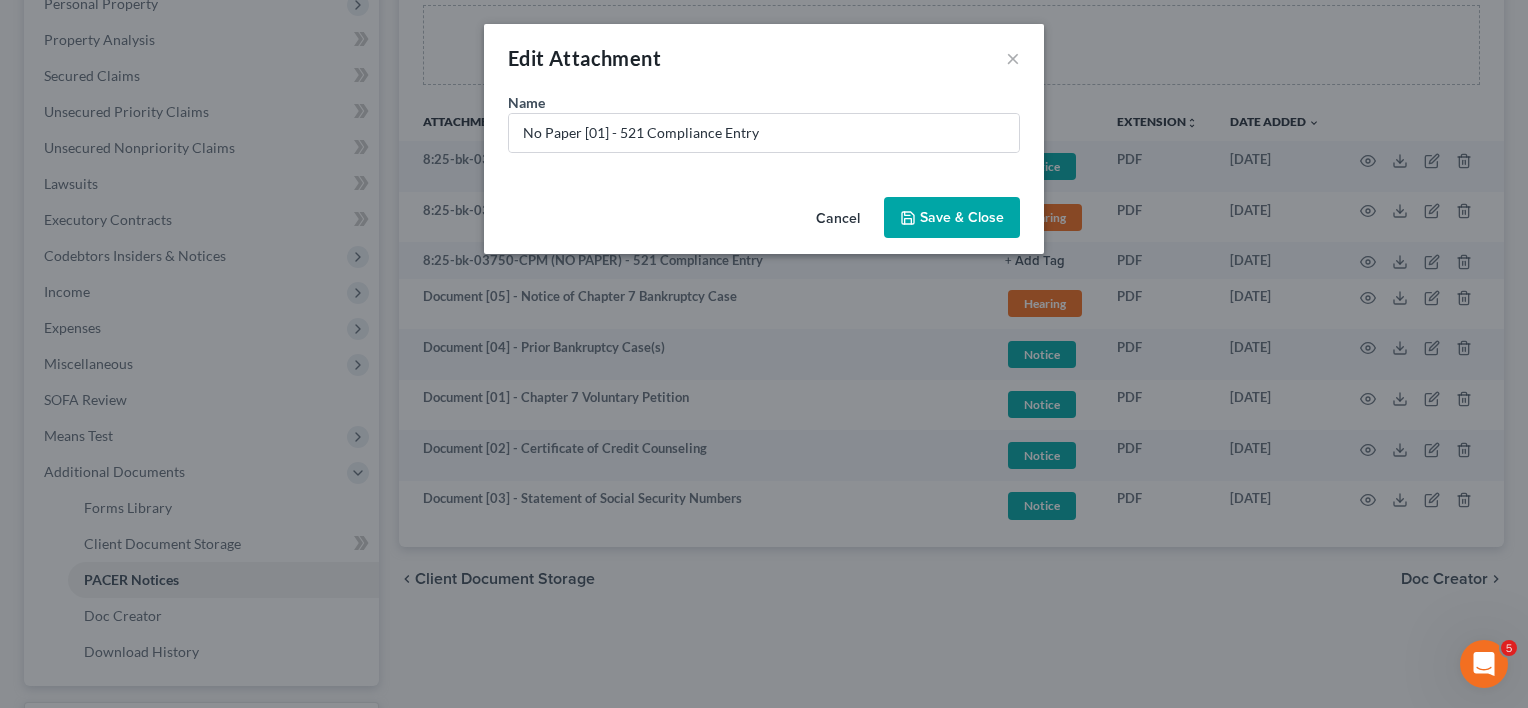 click on "Save & Close" at bounding box center [952, 218] 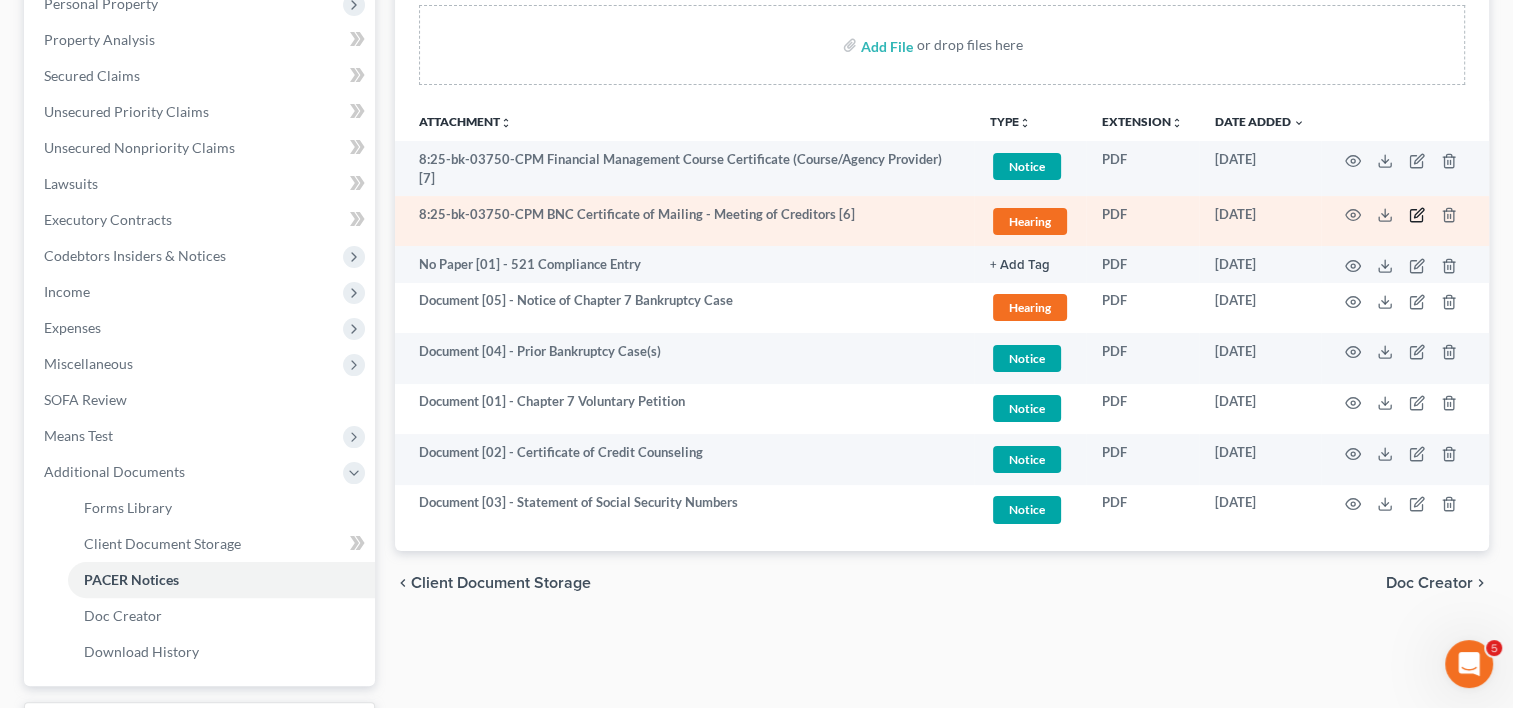 click 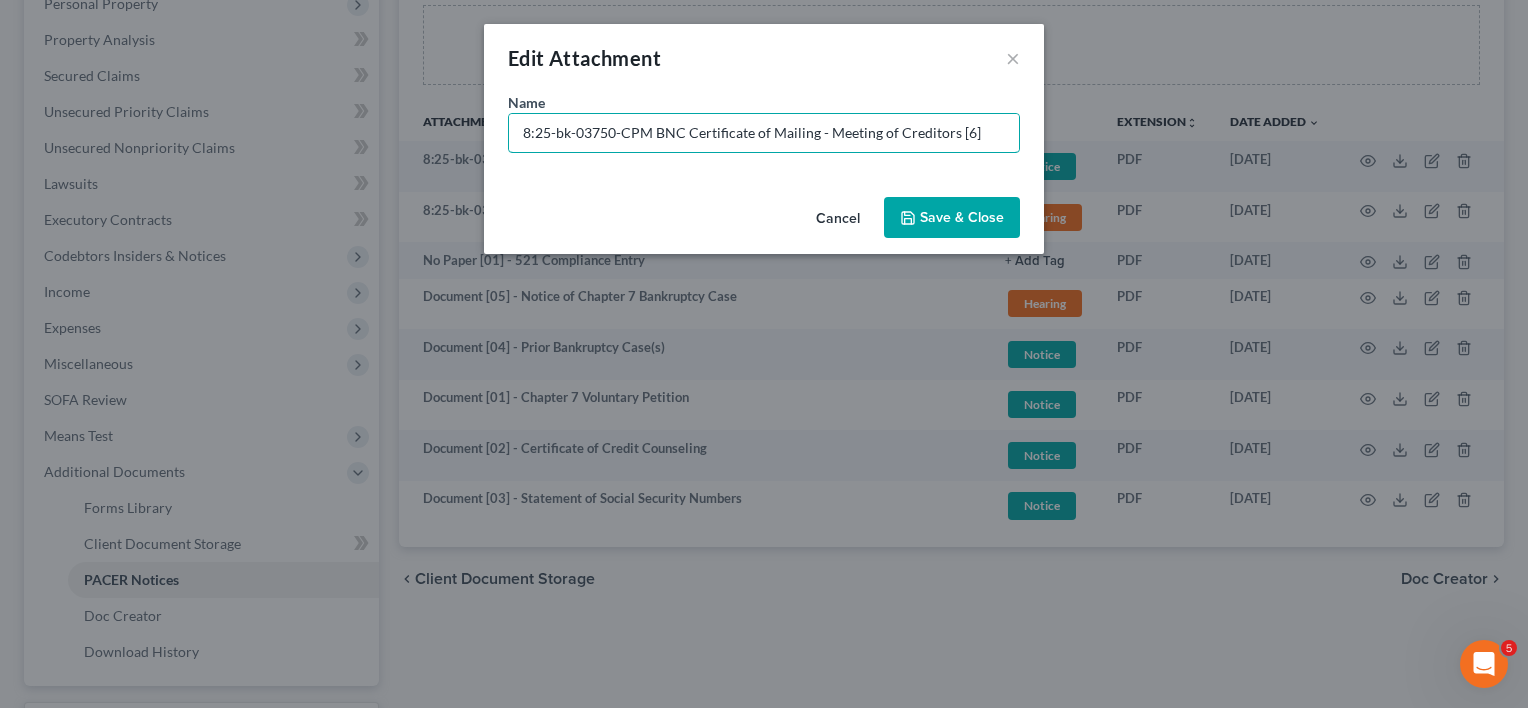 drag, startPoint x: 653, startPoint y: 131, endPoint x: 32, endPoint y: 143, distance: 621.1159 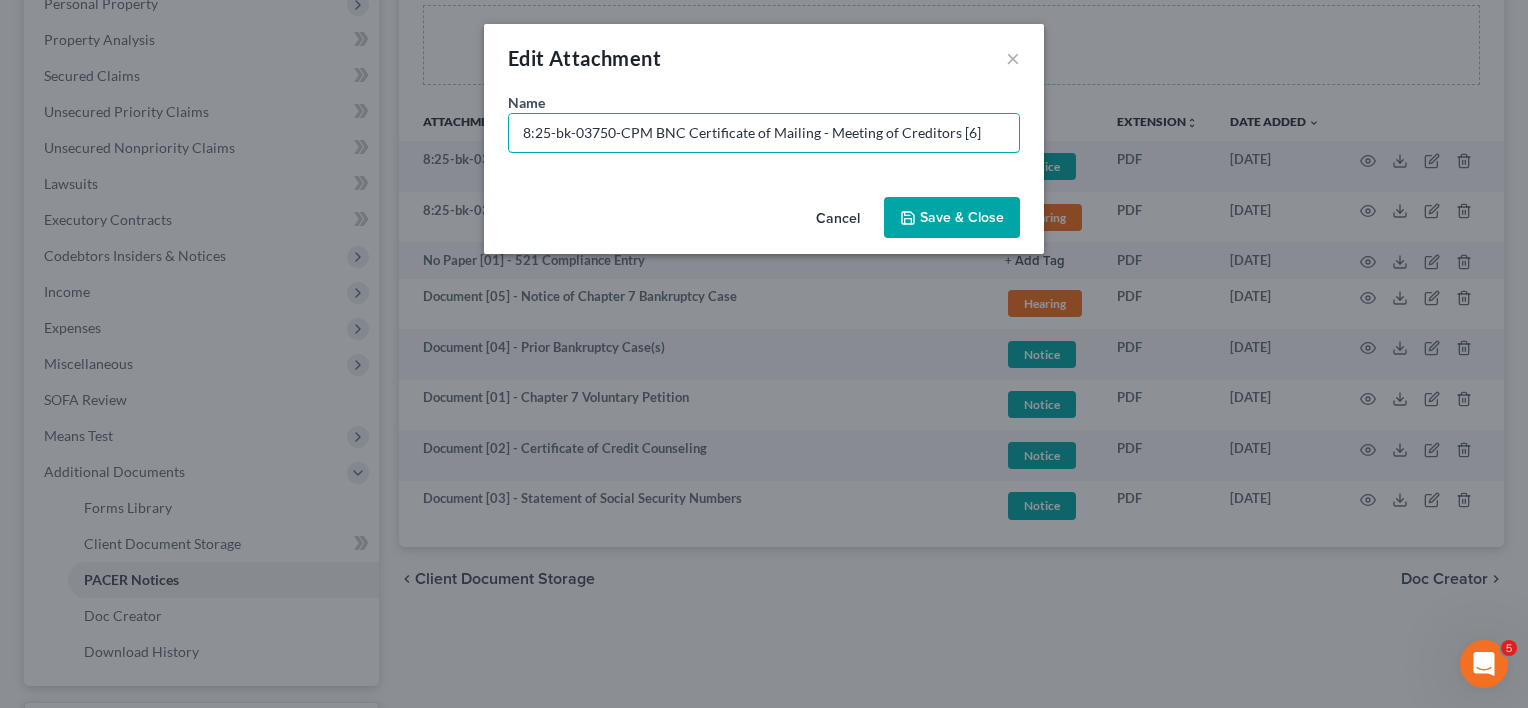 paste on "Document [02] -" 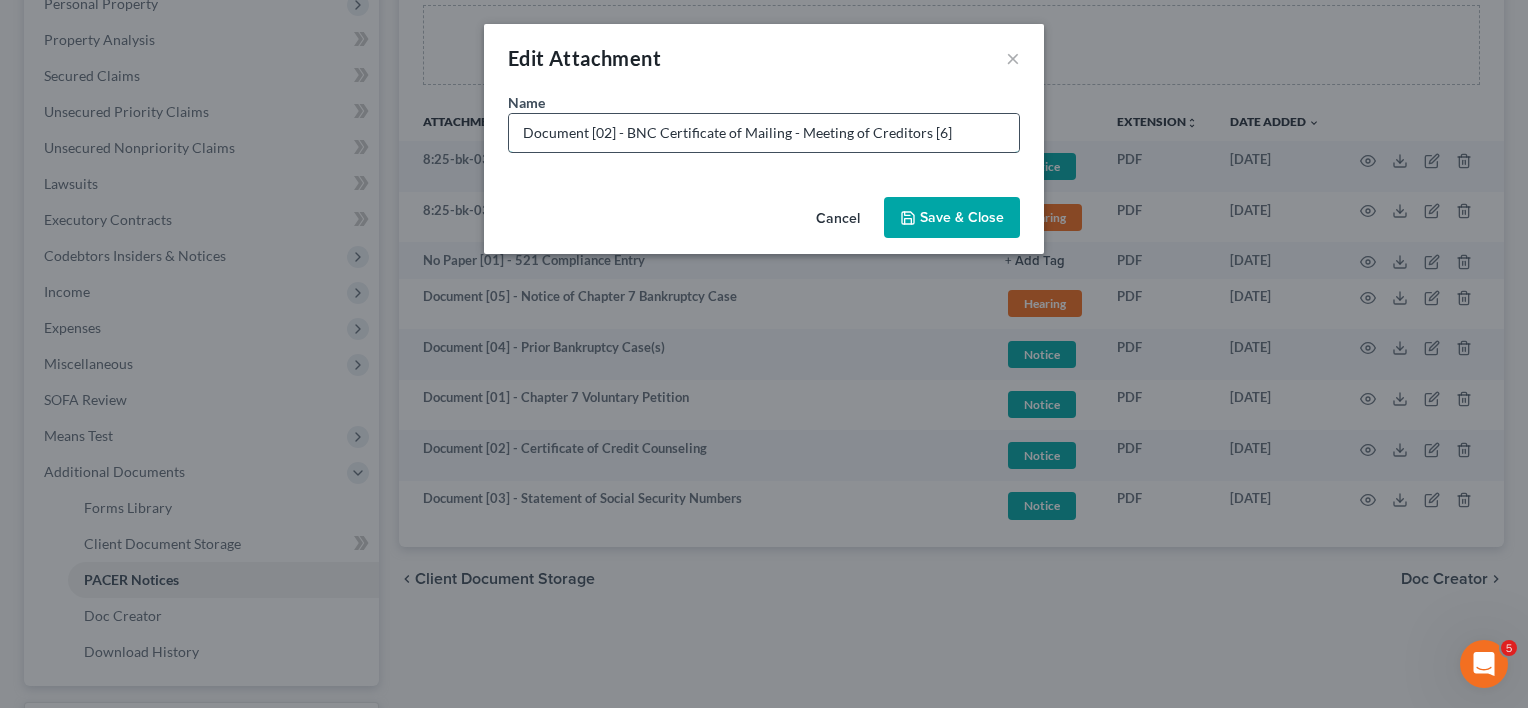click on "Document [02] - BNC Certificate of Mailing - Meeting of Creditors [6]" at bounding box center [764, 133] 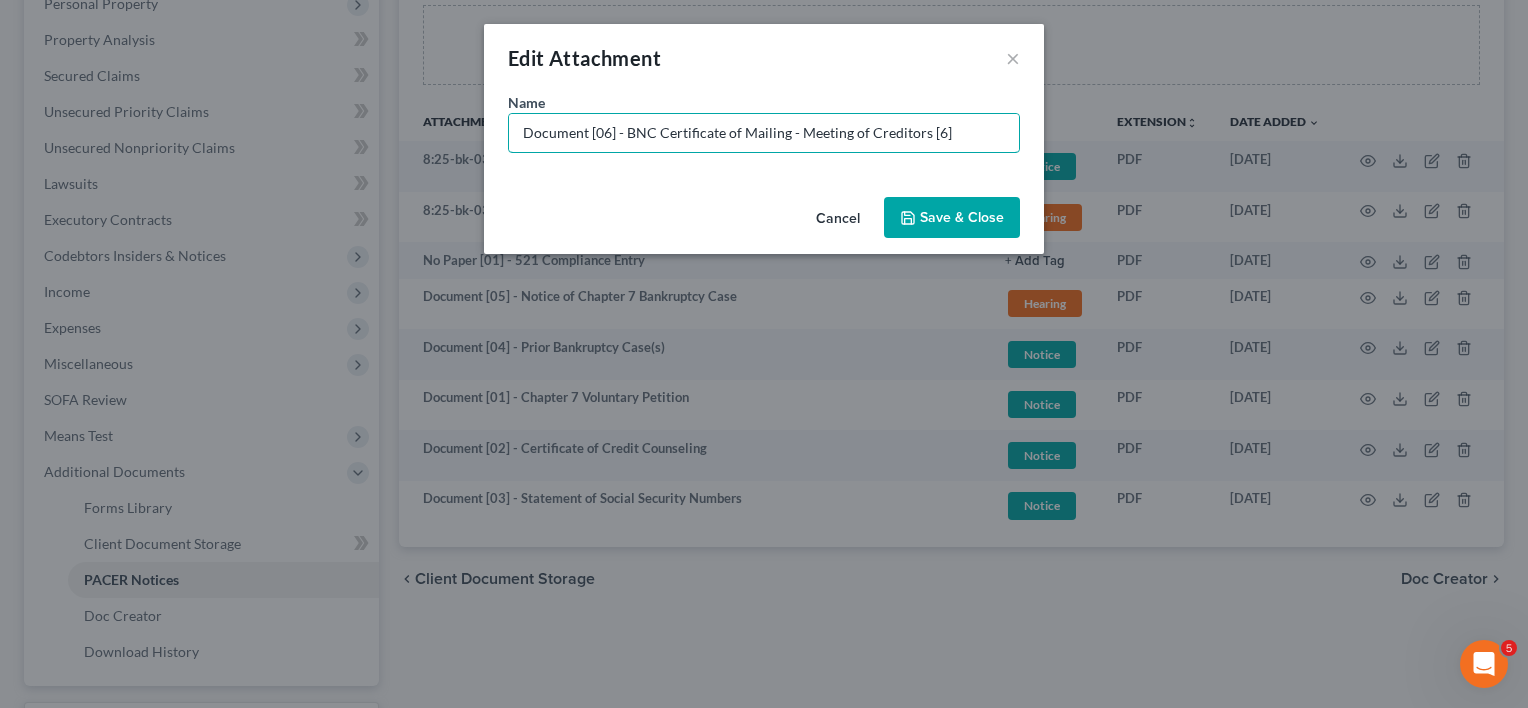 drag, startPoint x: 932, startPoint y: 132, endPoint x: 1049, endPoint y: 128, distance: 117.06836 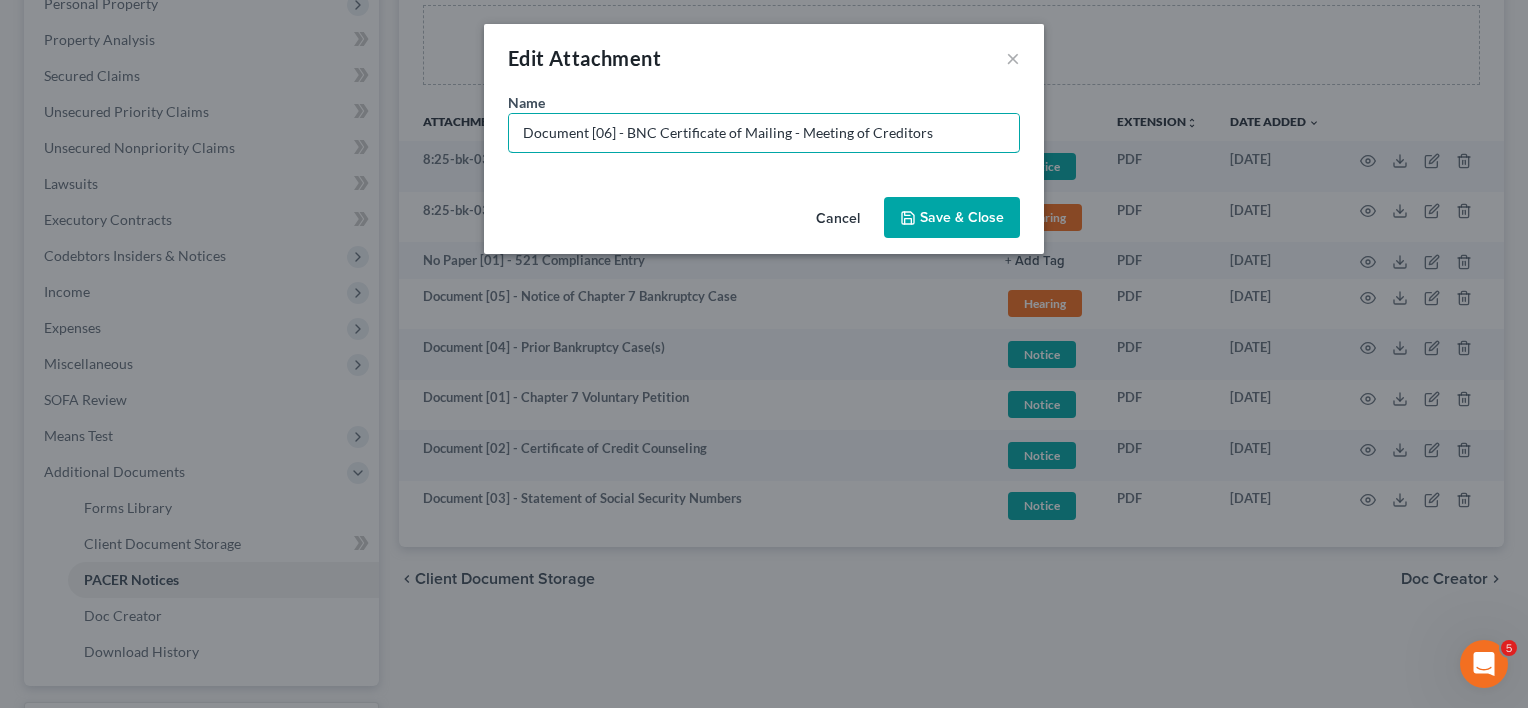 type on "Document [06] - BNC Certificate of Mailing - Meeting of Creditors" 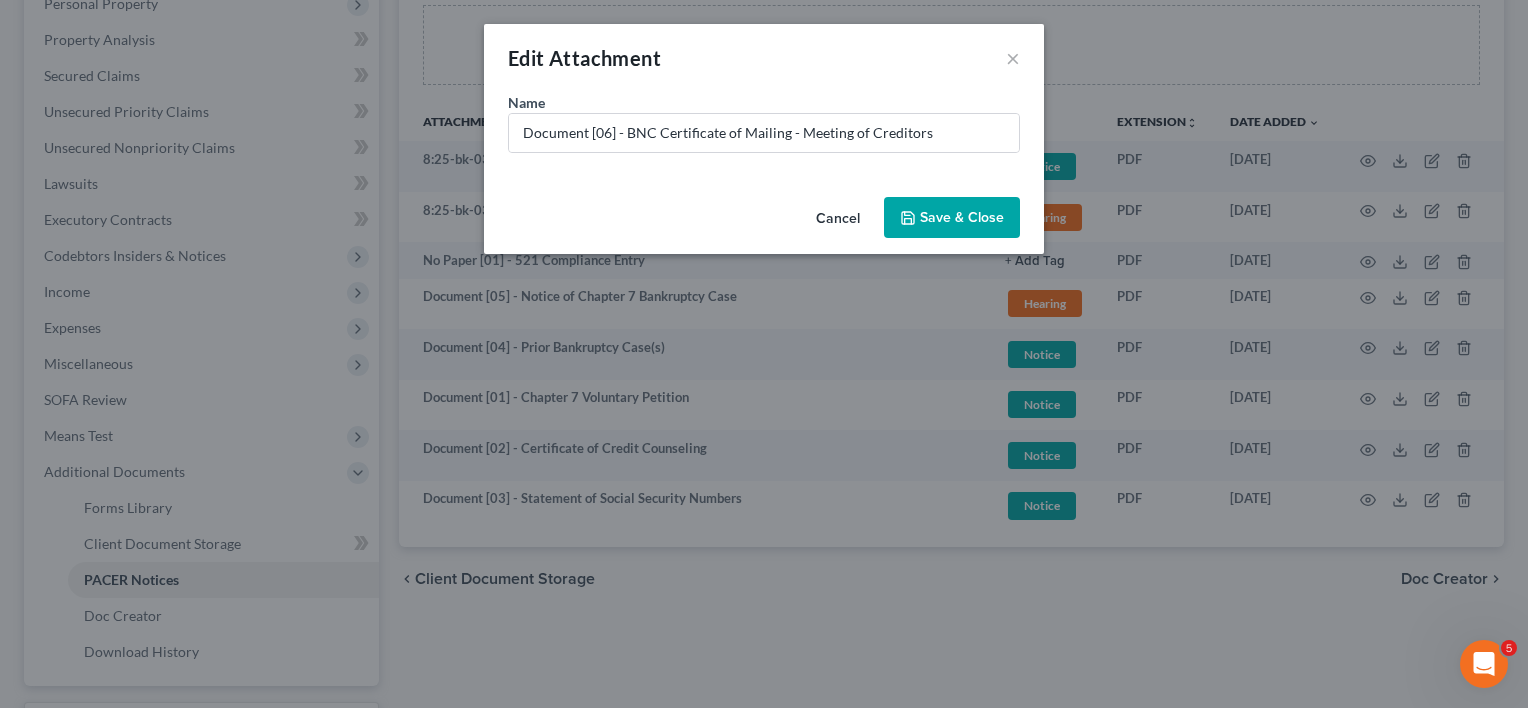 click on "Save & Close" at bounding box center [952, 218] 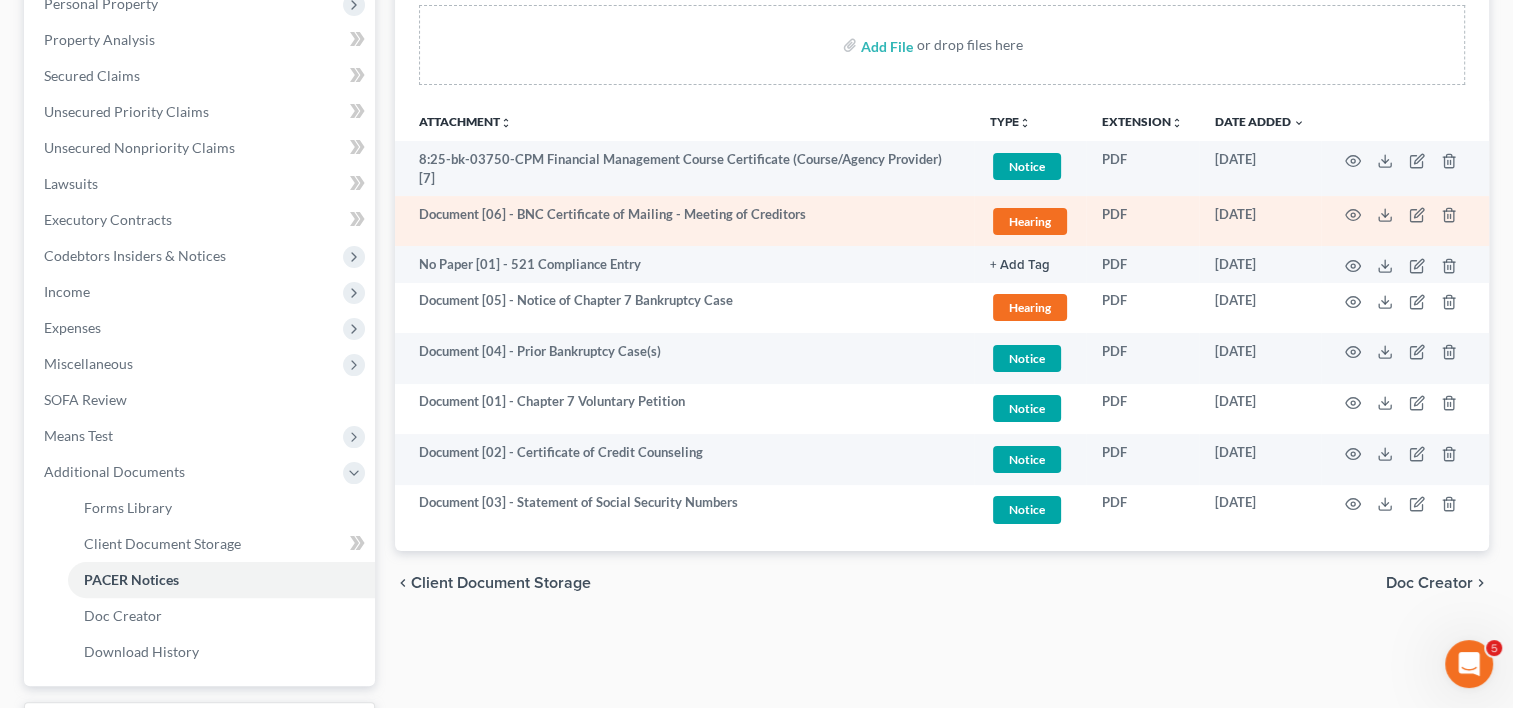 click on "Hearing" at bounding box center (1030, 221) 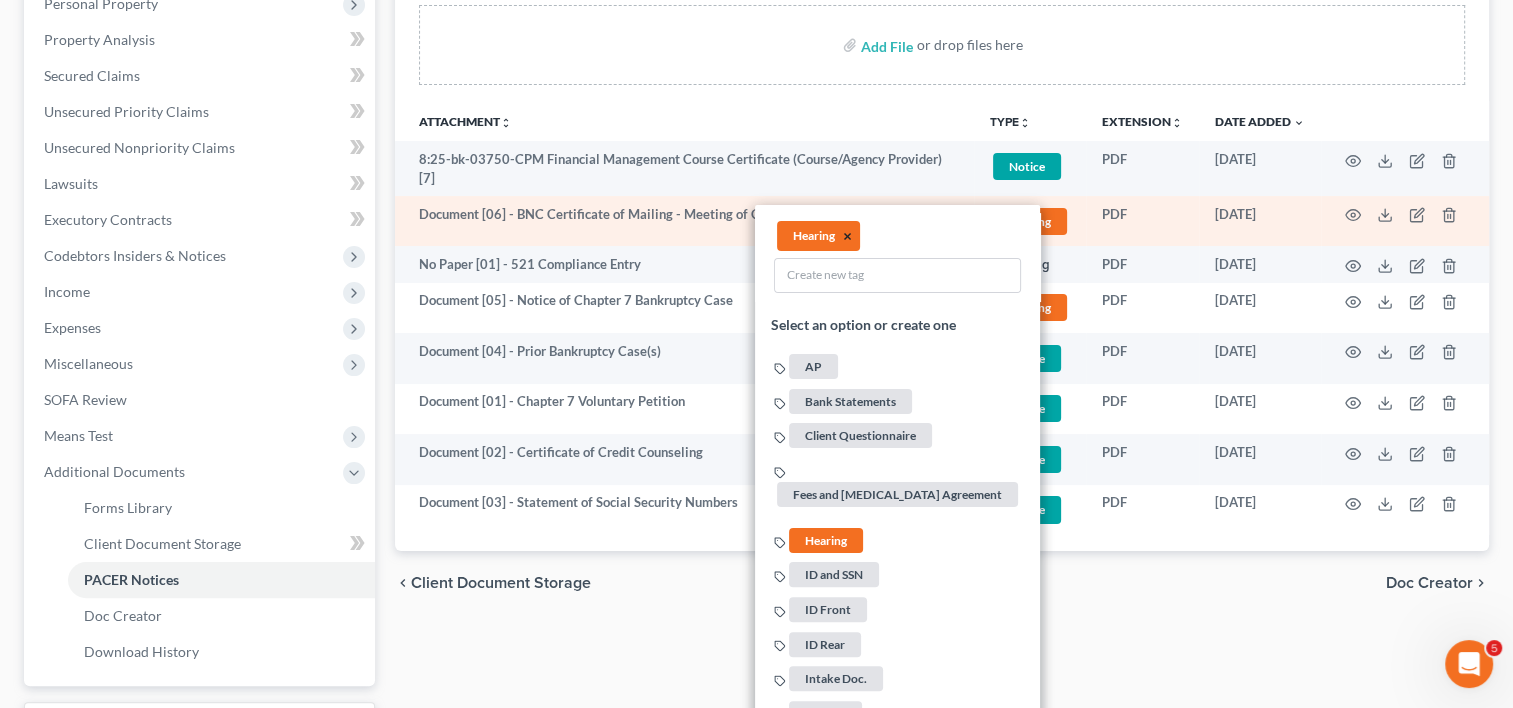click on "×" at bounding box center (847, 236) 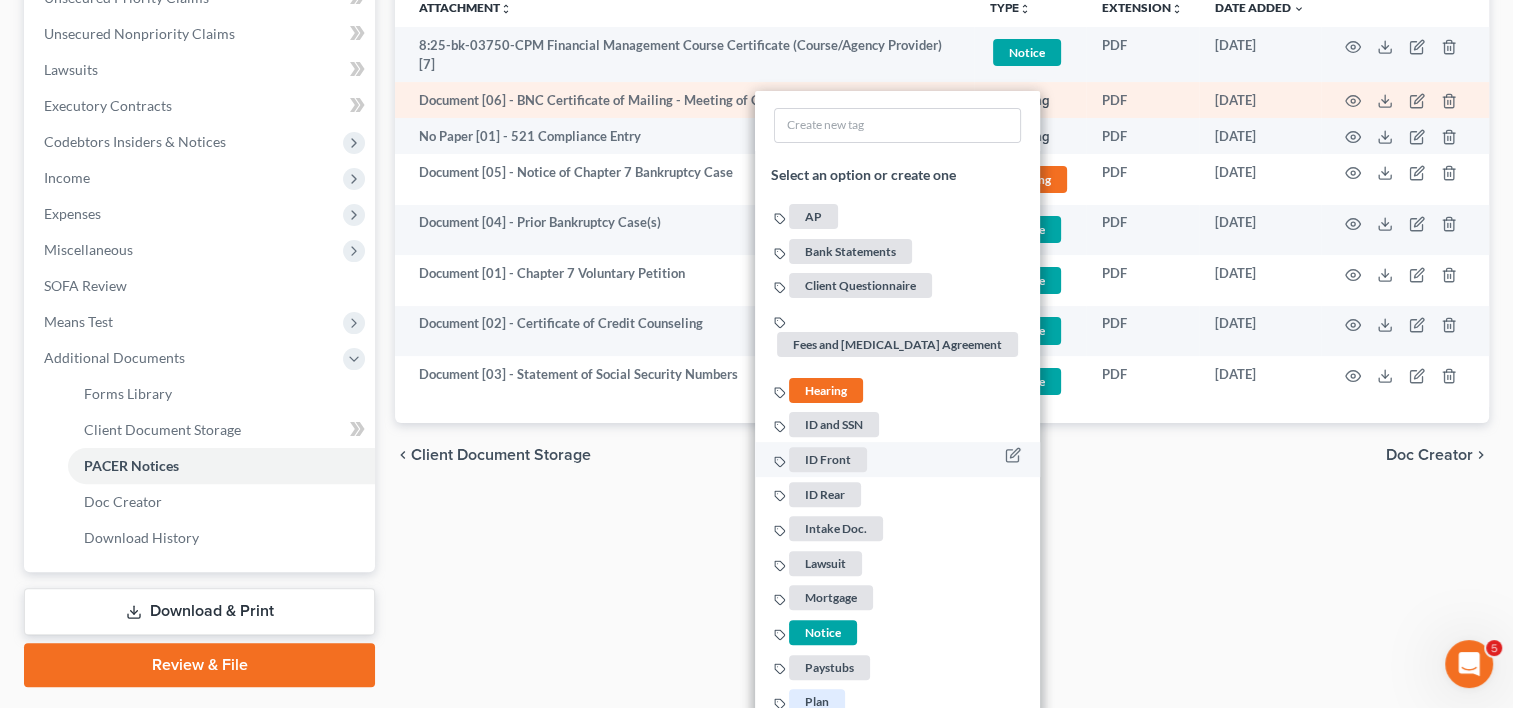 scroll, scrollTop: 613, scrollLeft: 0, axis: vertical 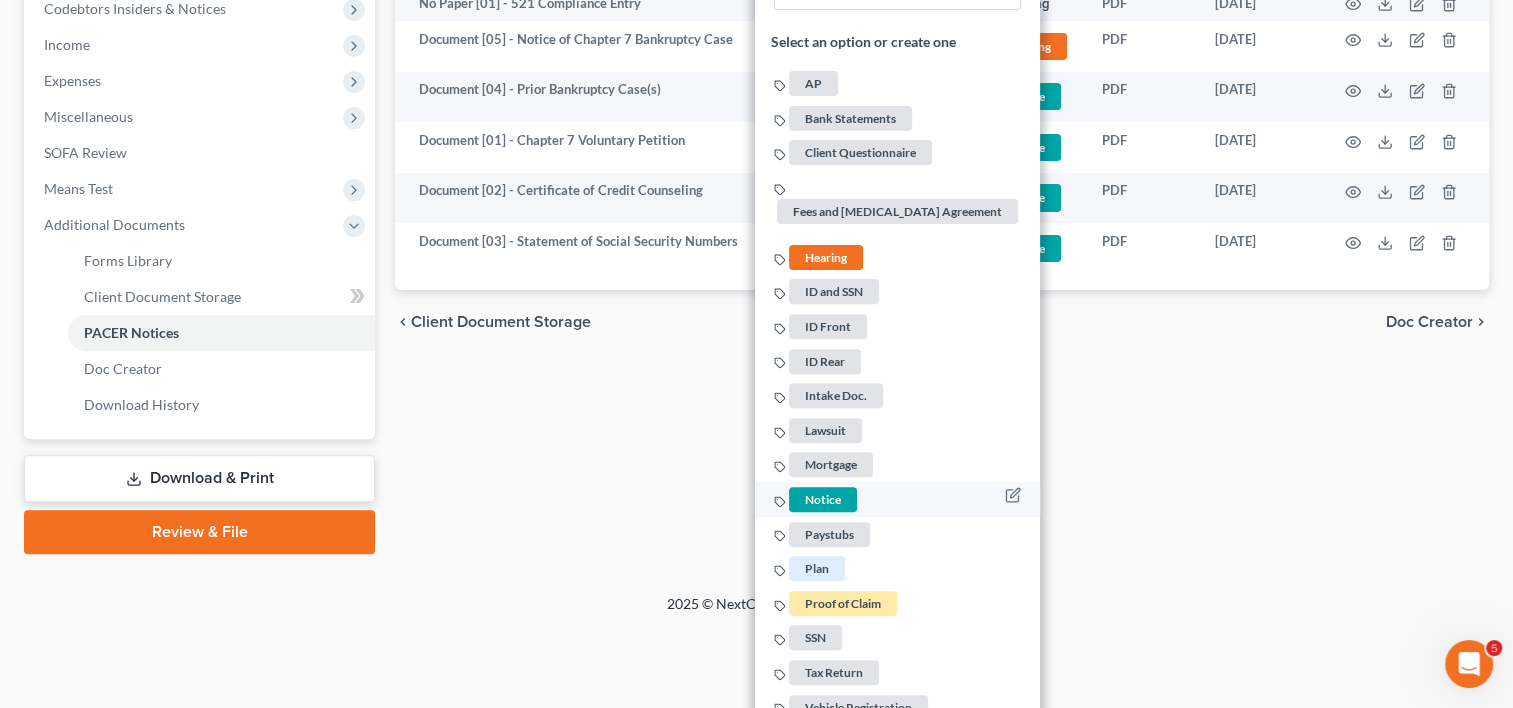 click on "Notice" at bounding box center [823, 499] 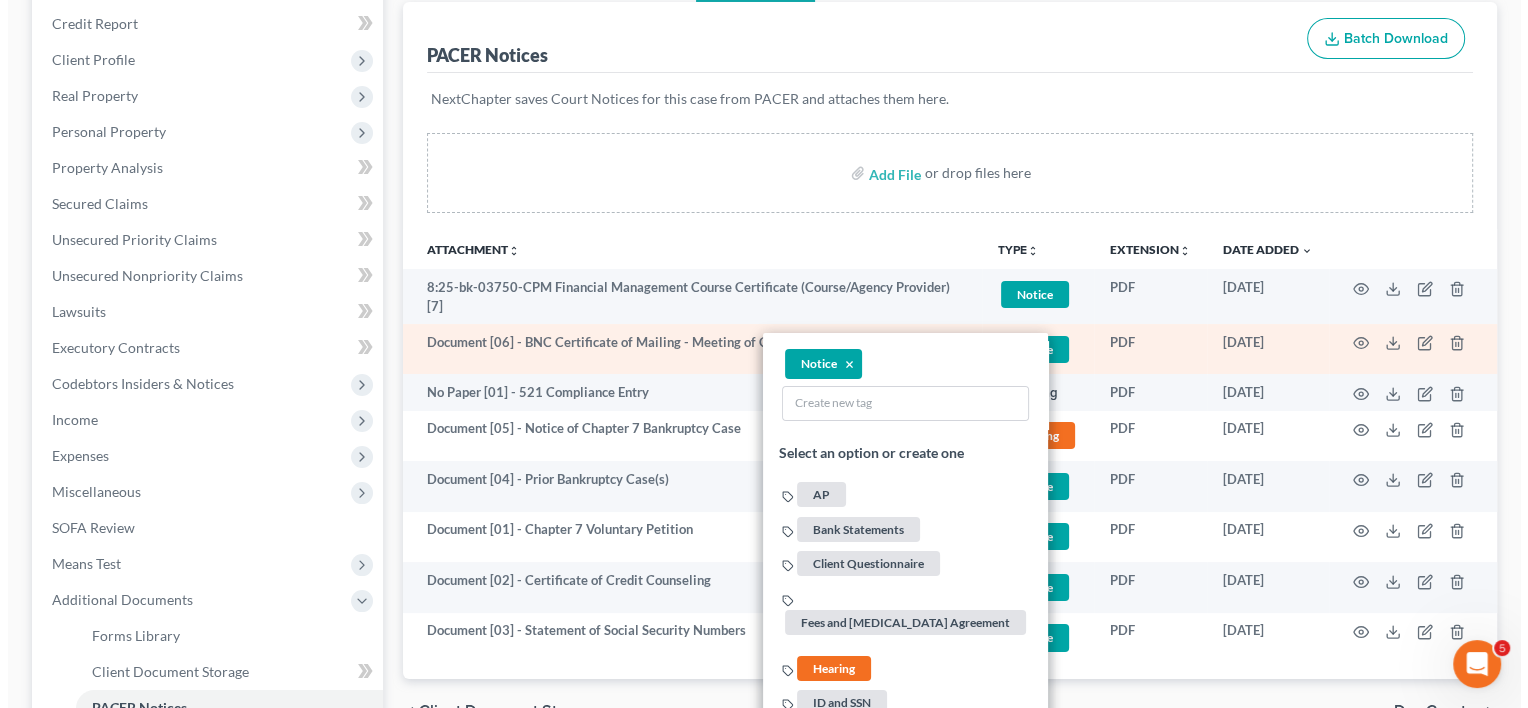 scroll, scrollTop: 113, scrollLeft: 0, axis: vertical 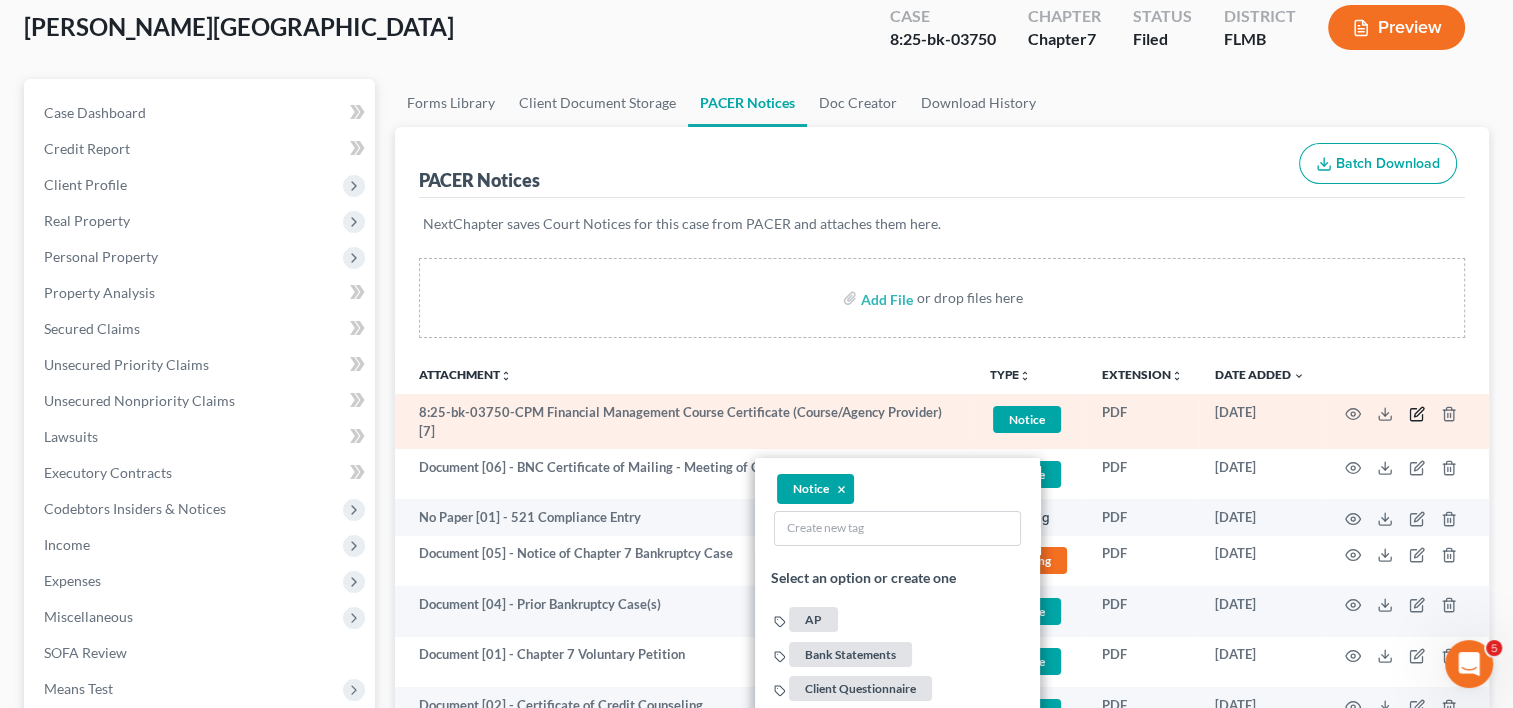 click 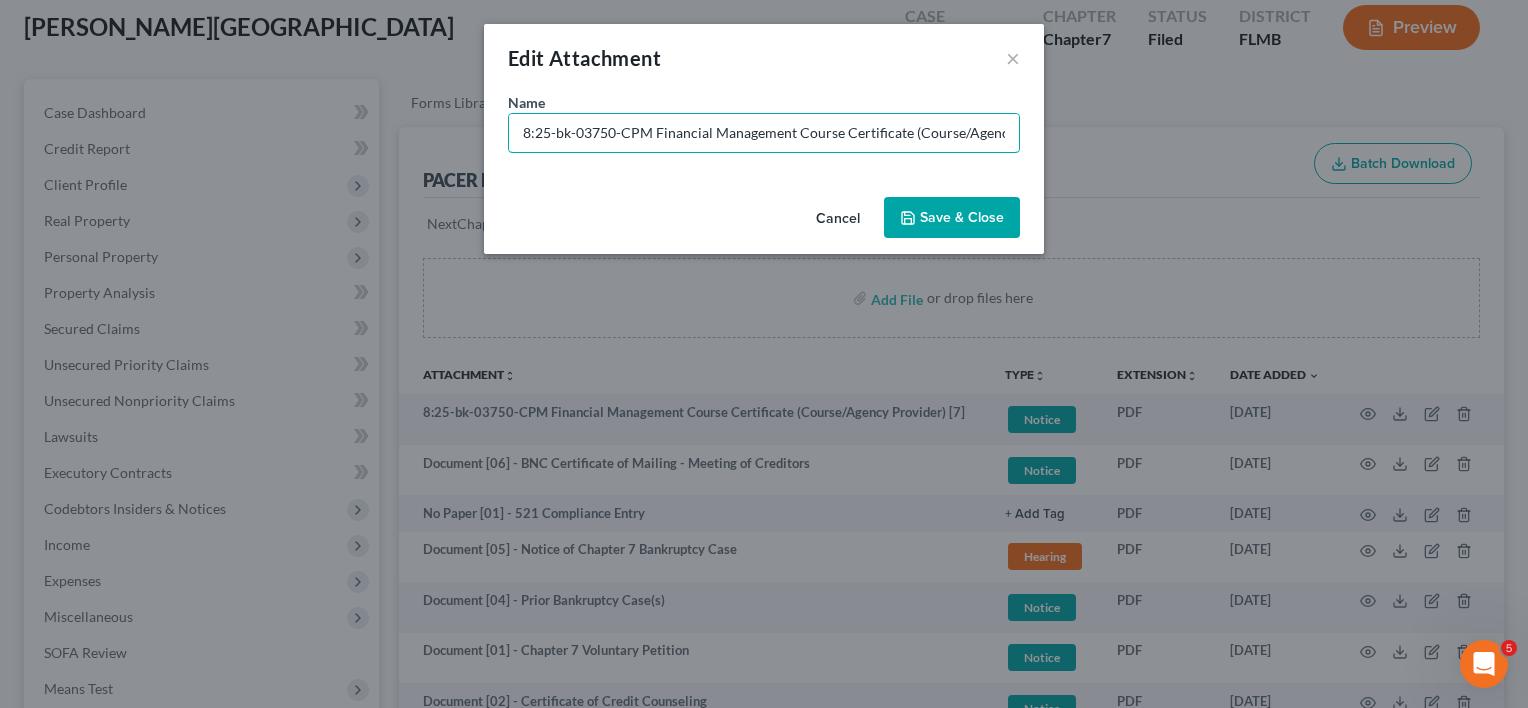 drag, startPoint x: 654, startPoint y: 129, endPoint x: -66, endPoint y: 159, distance: 720.62476 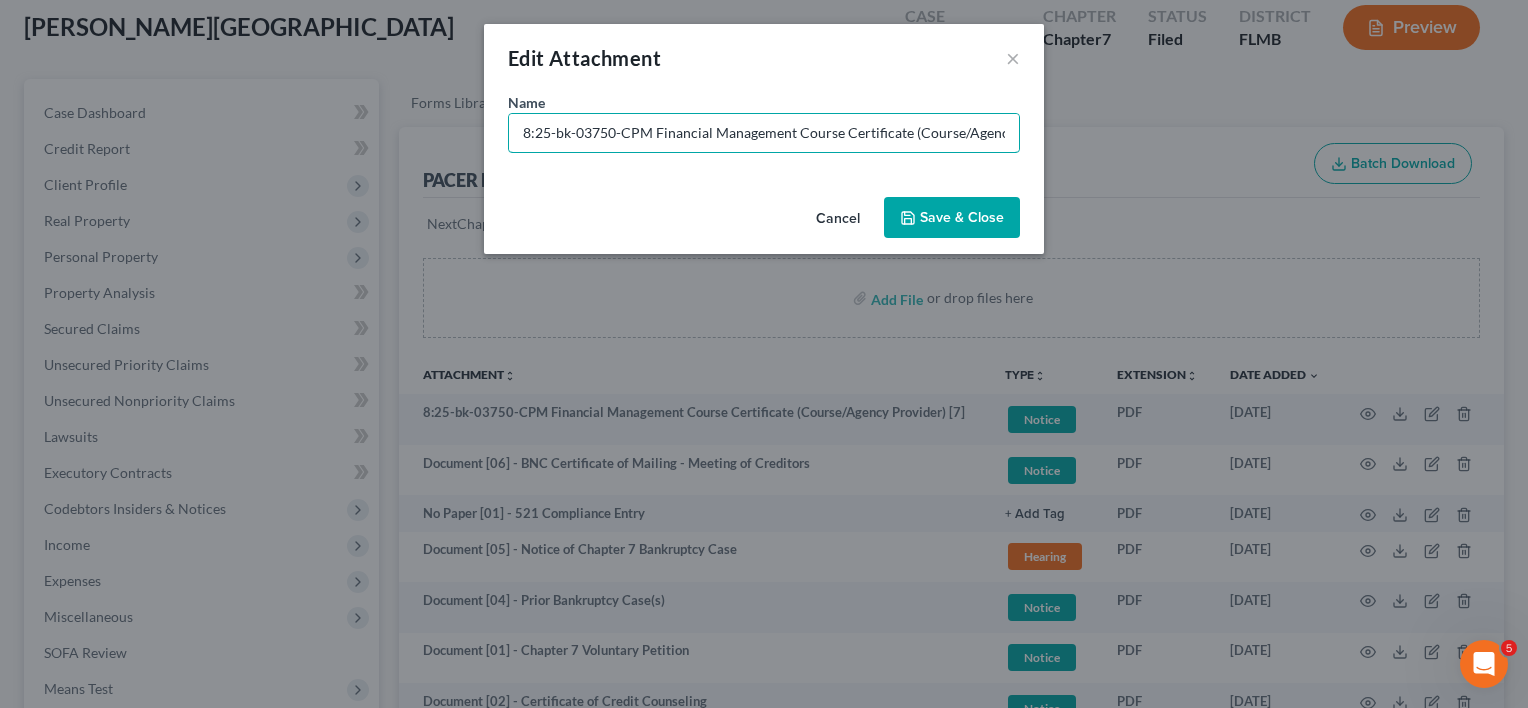 paste on "Document [02] -" 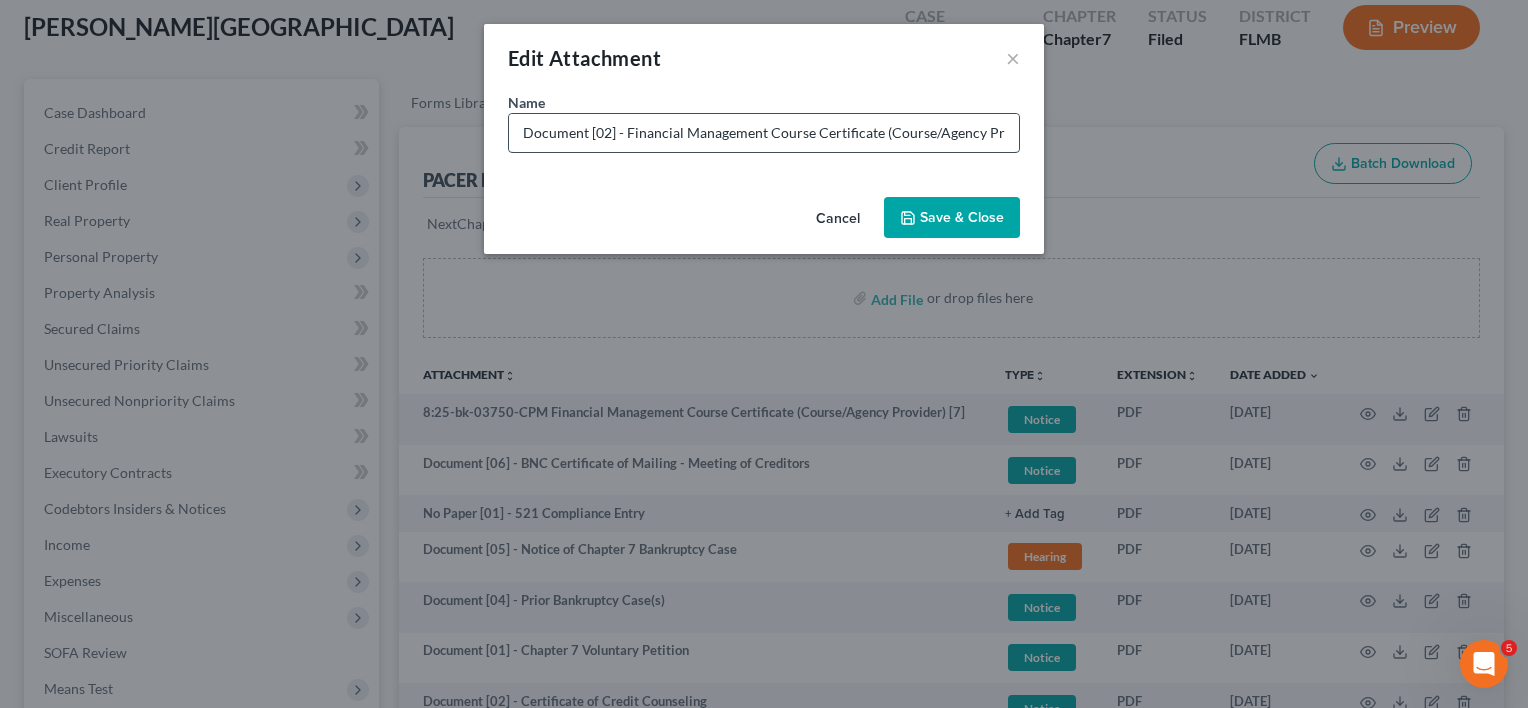 click on "Document [02] - Financial Management Course Certificate (Course/Agency Provider) [7]" at bounding box center (764, 133) 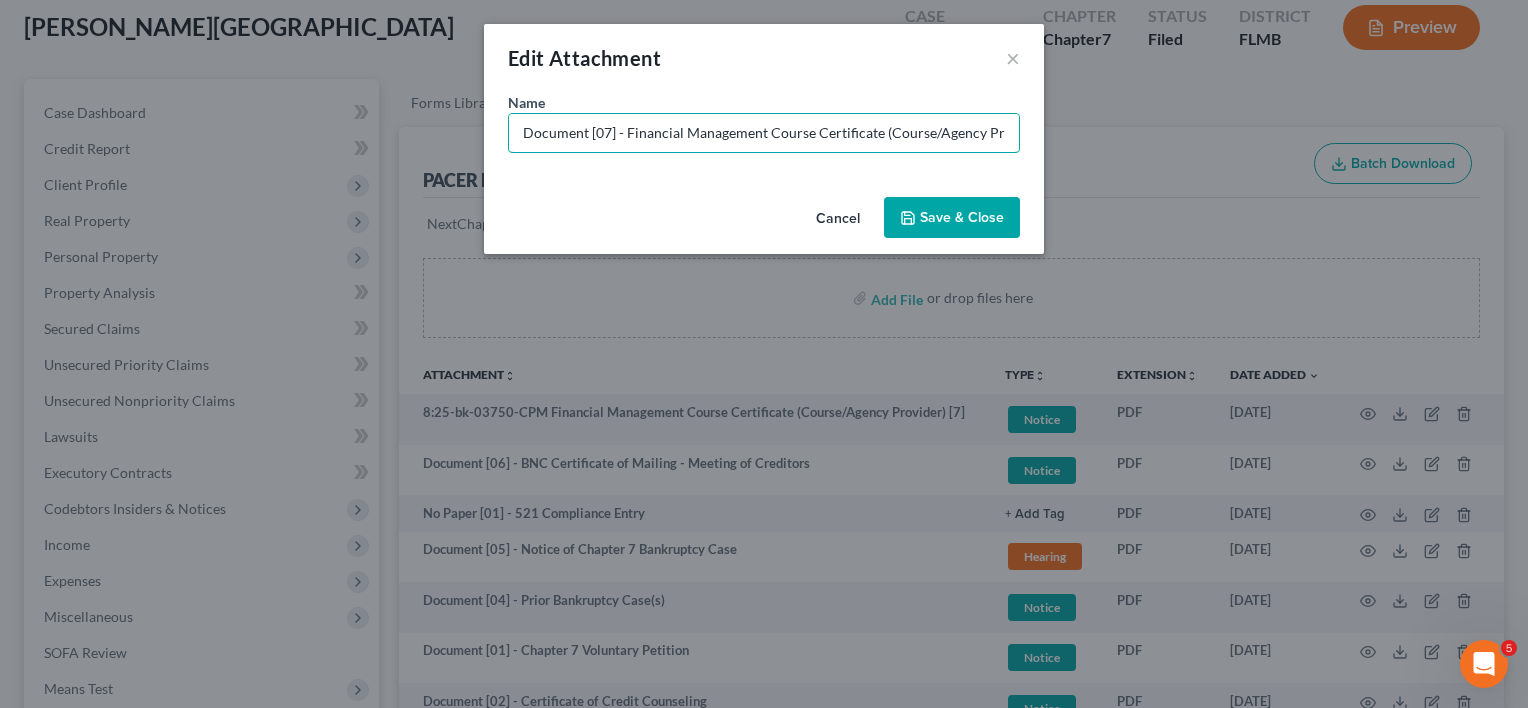 scroll, scrollTop: 0, scrollLeft: 53, axis: horizontal 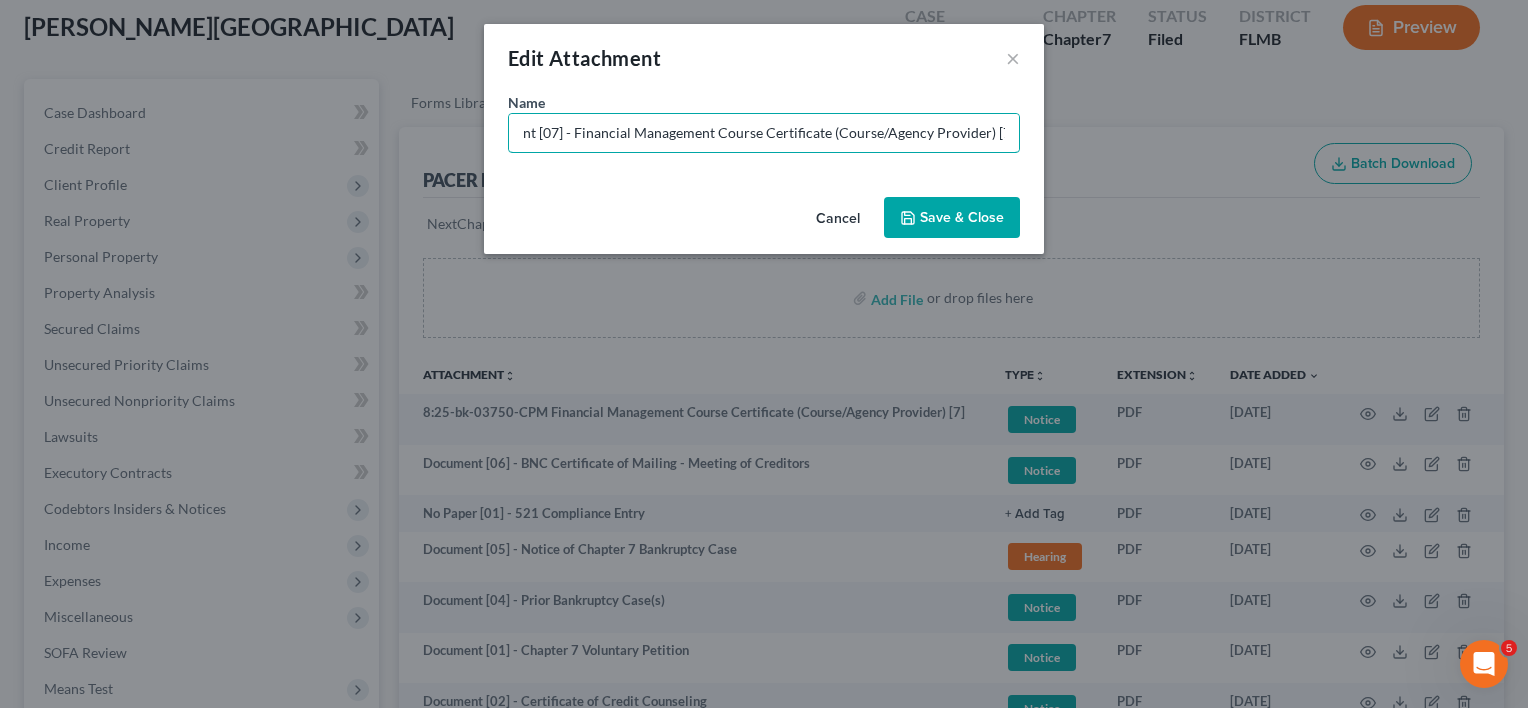 drag, startPoint x: 1130, startPoint y: 125, endPoint x: 1392, endPoint y: 134, distance: 262.15454 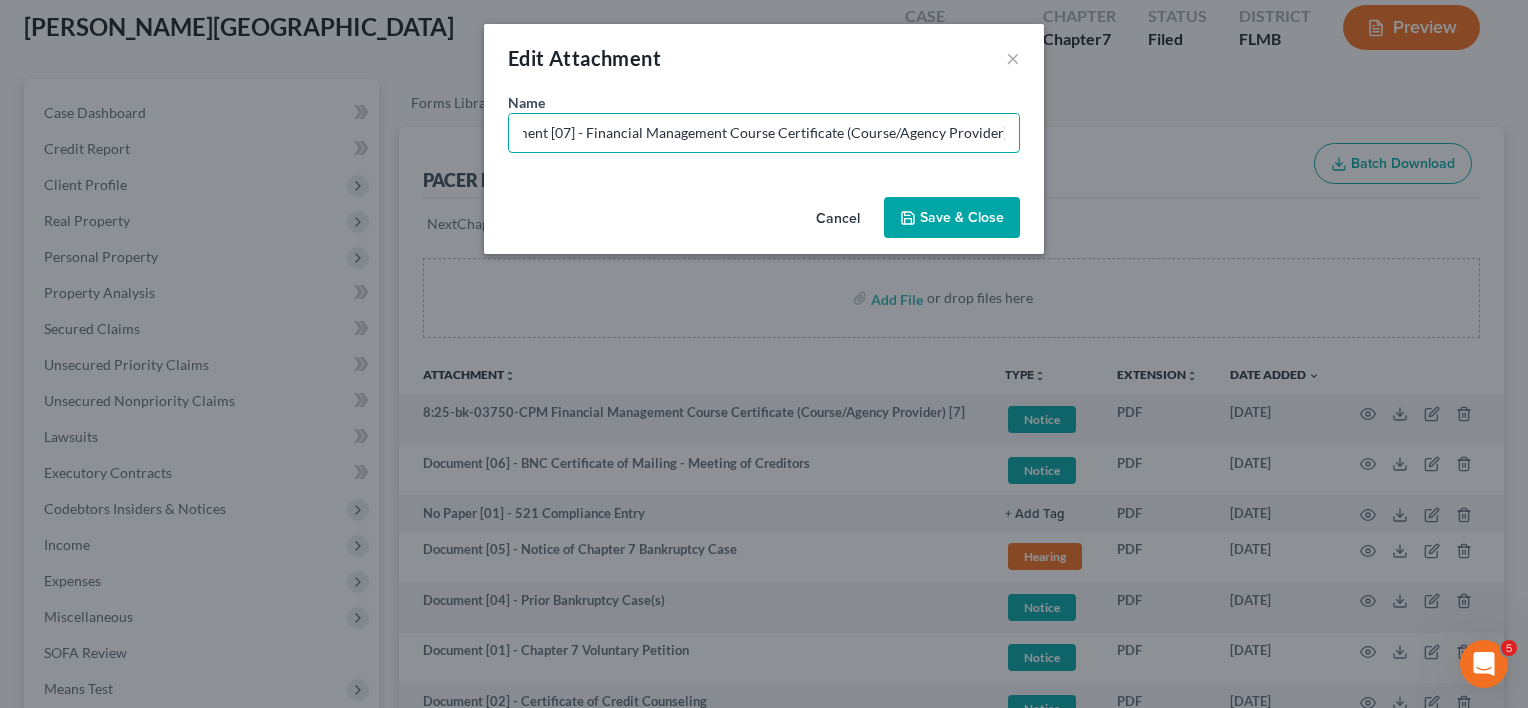 scroll, scrollTop: 0, scrollLeft: 34, axis: horizontal 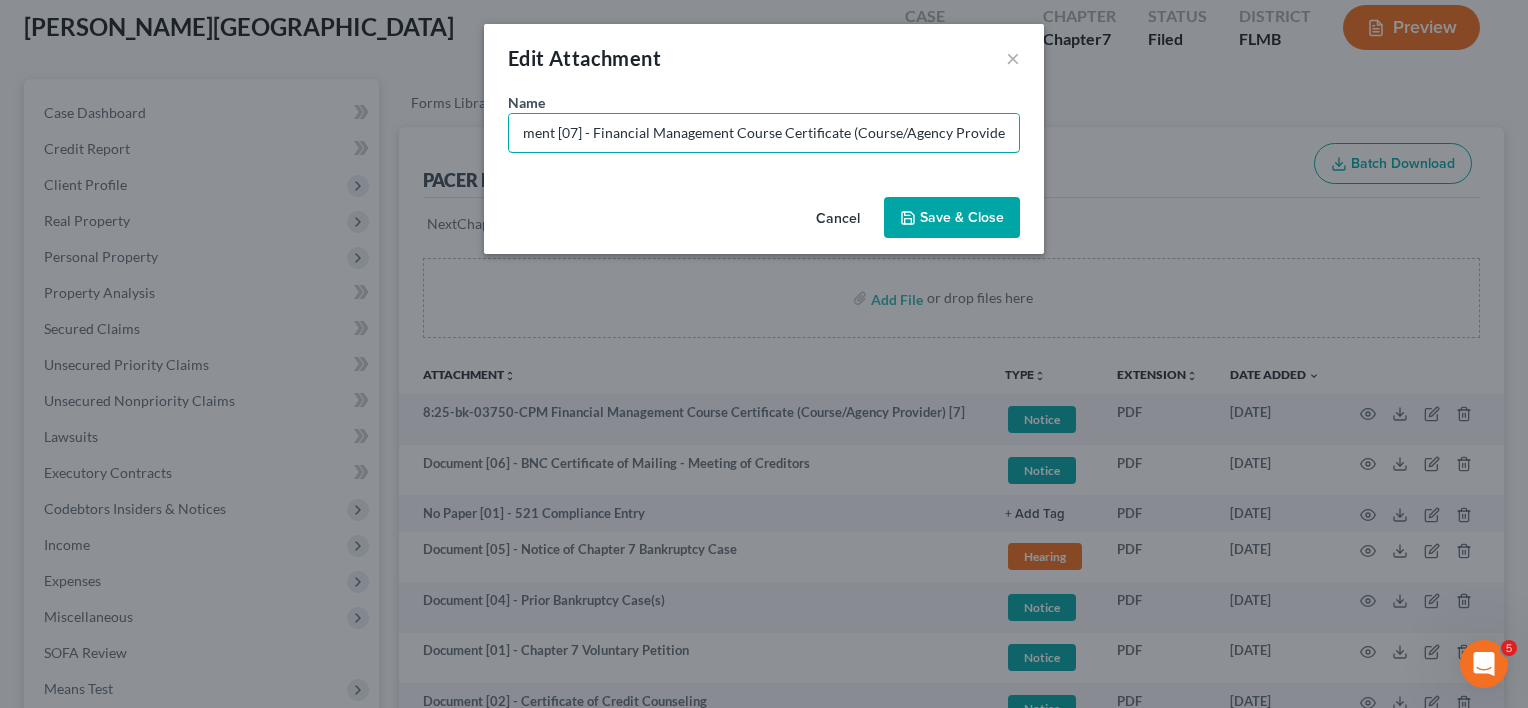 type on "Document [07] - Financial Management Course Certificate (Course/Agency Provider)" 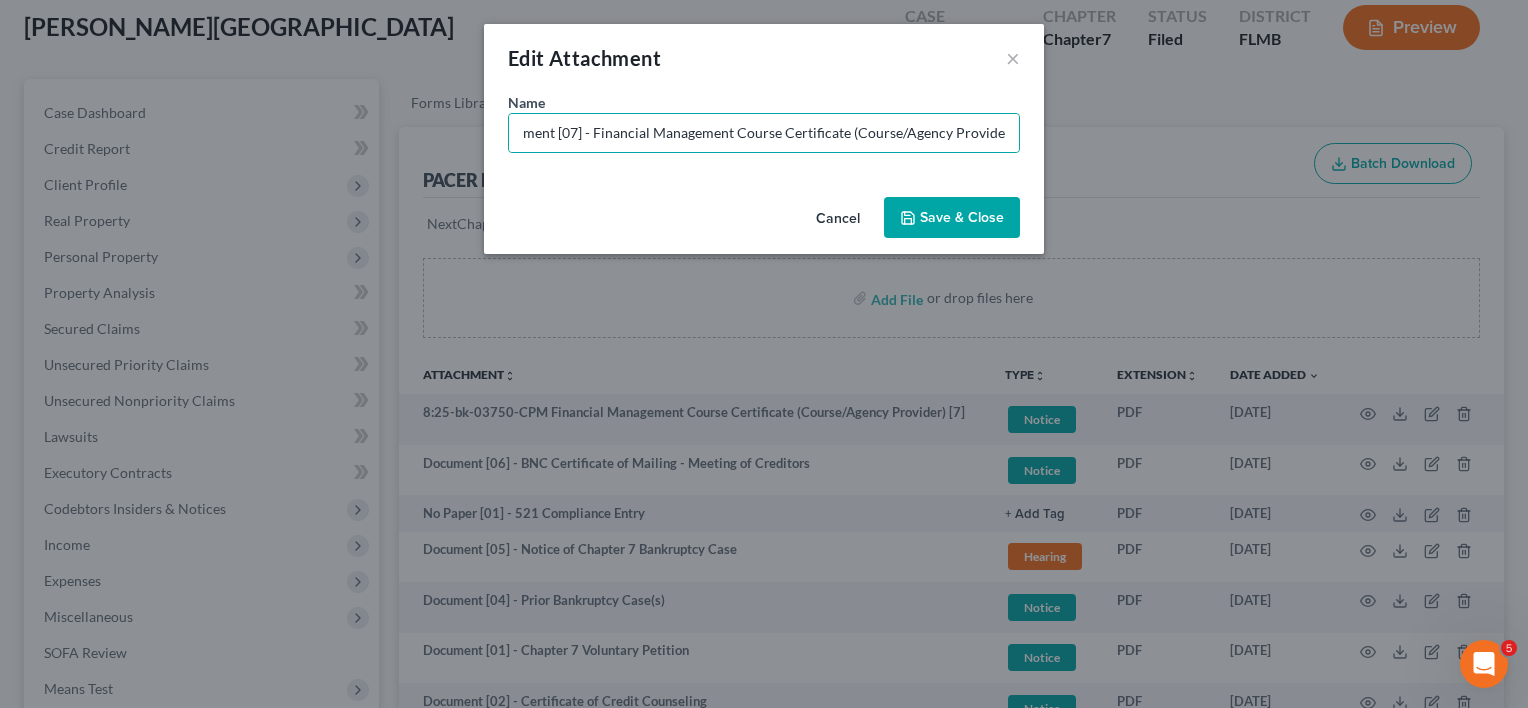 click on "Save & Close" at bounding box center [962, 217] 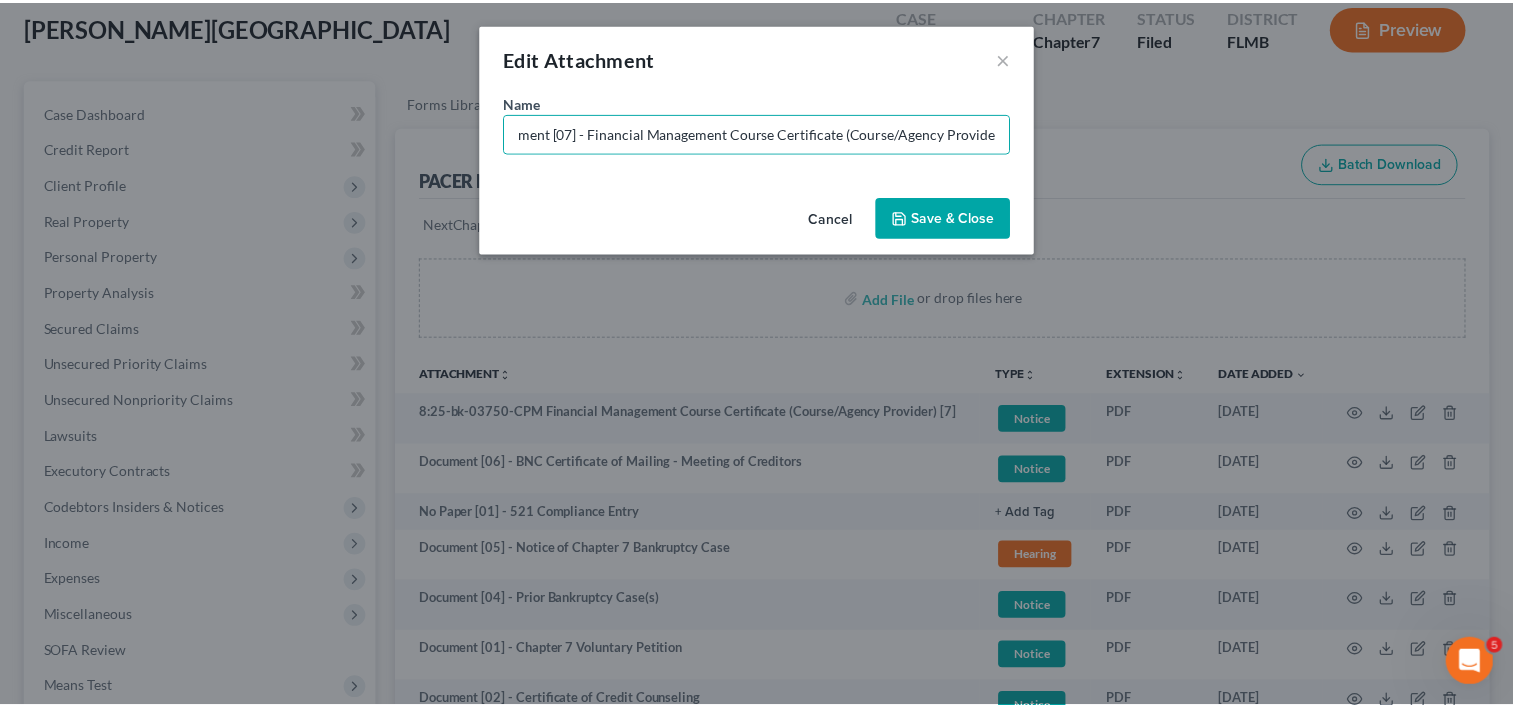 scroll, scrollTop: 0, scrollLeft: 0, axis: both 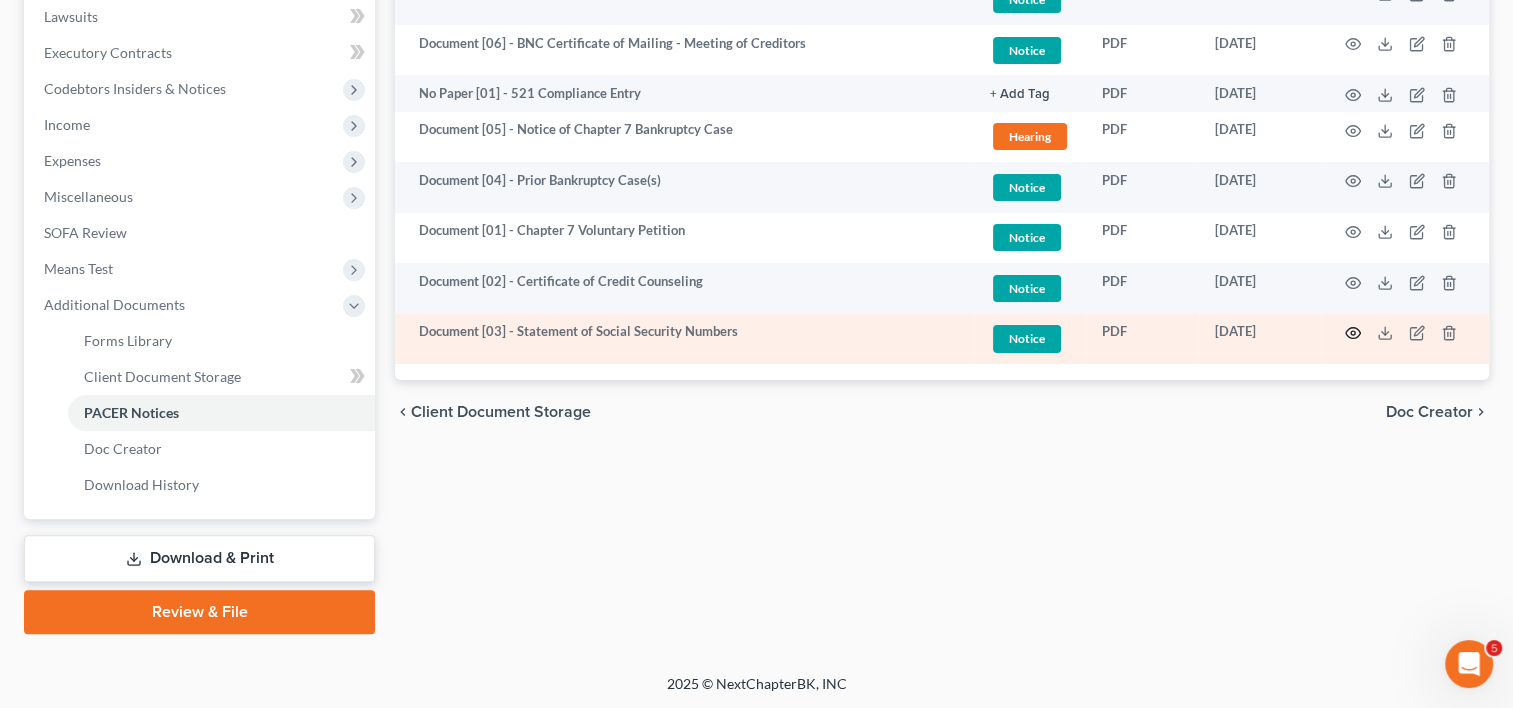 click 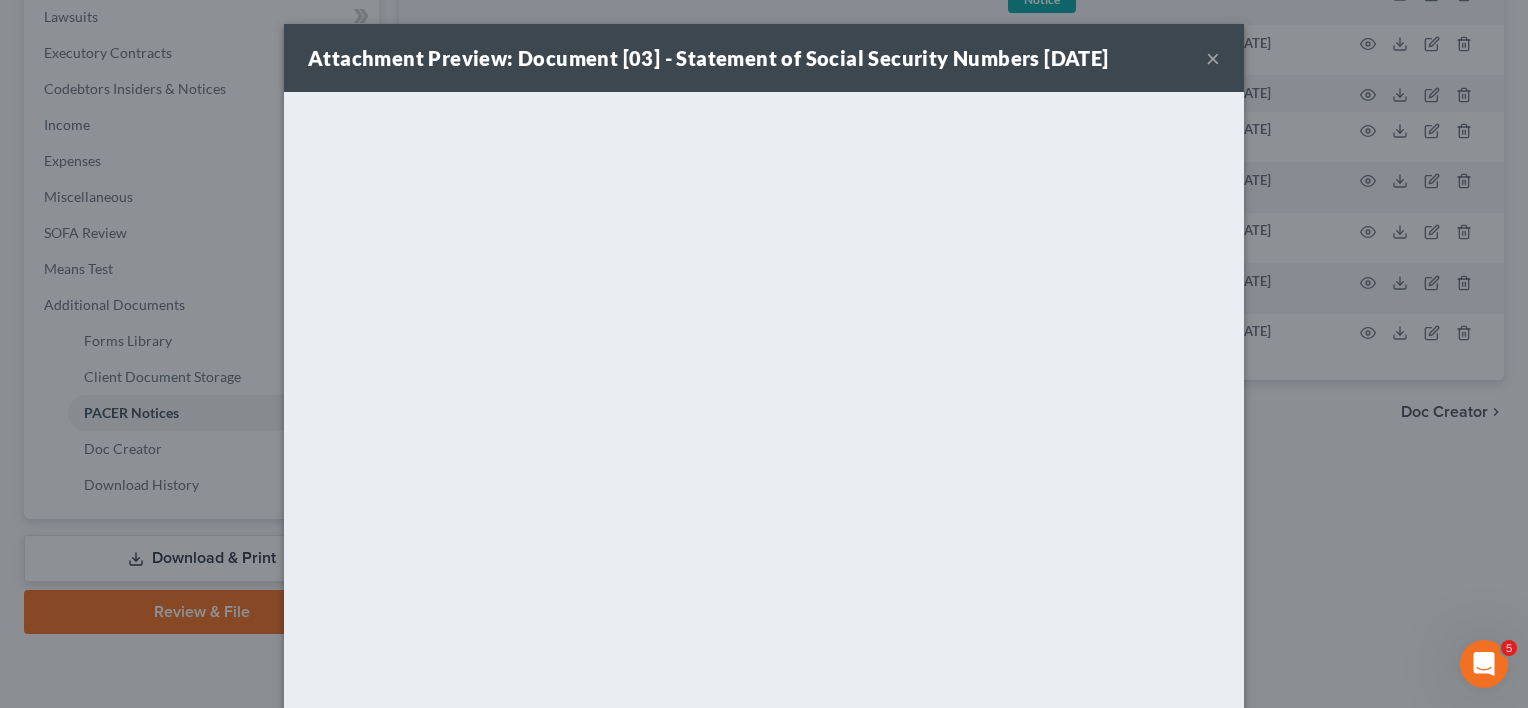 click on "×" at bounding box center (1213, 58) 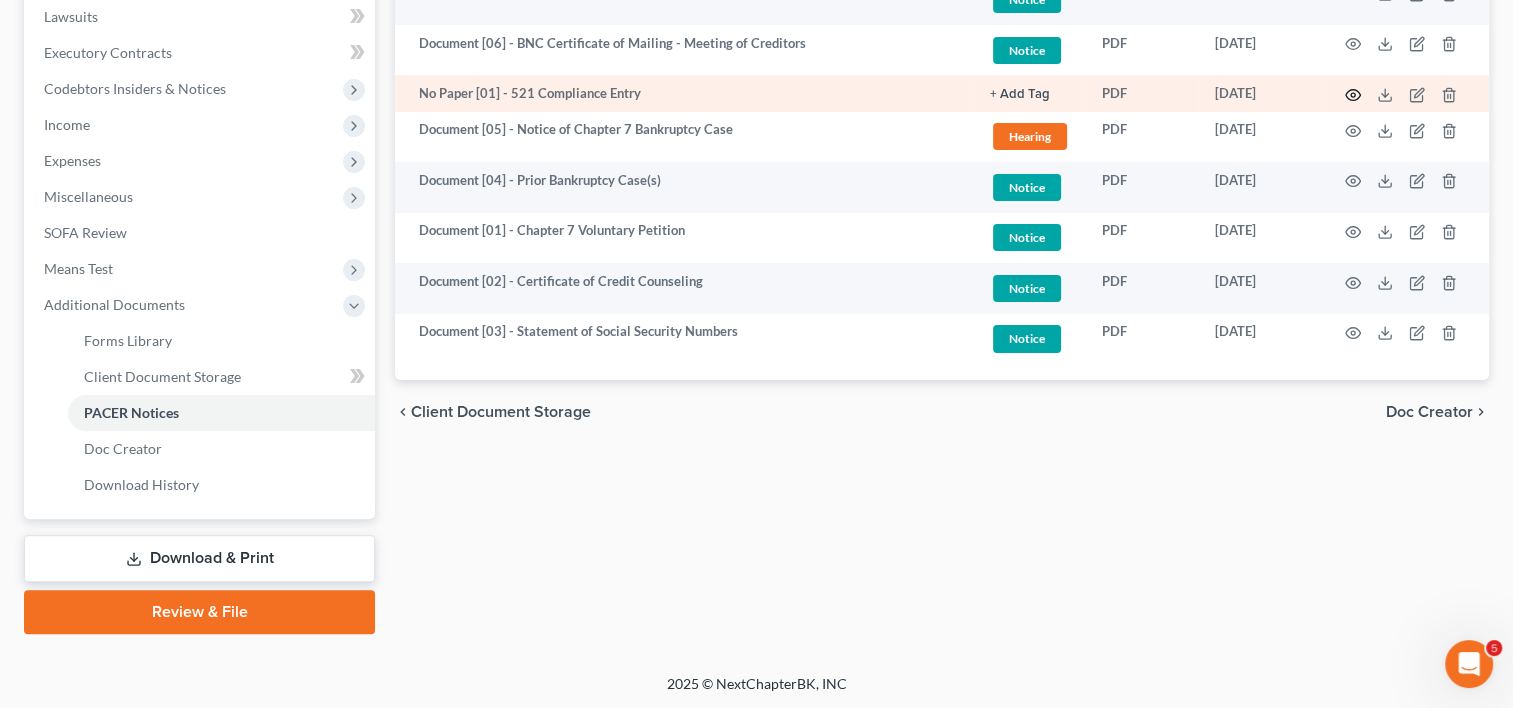 click 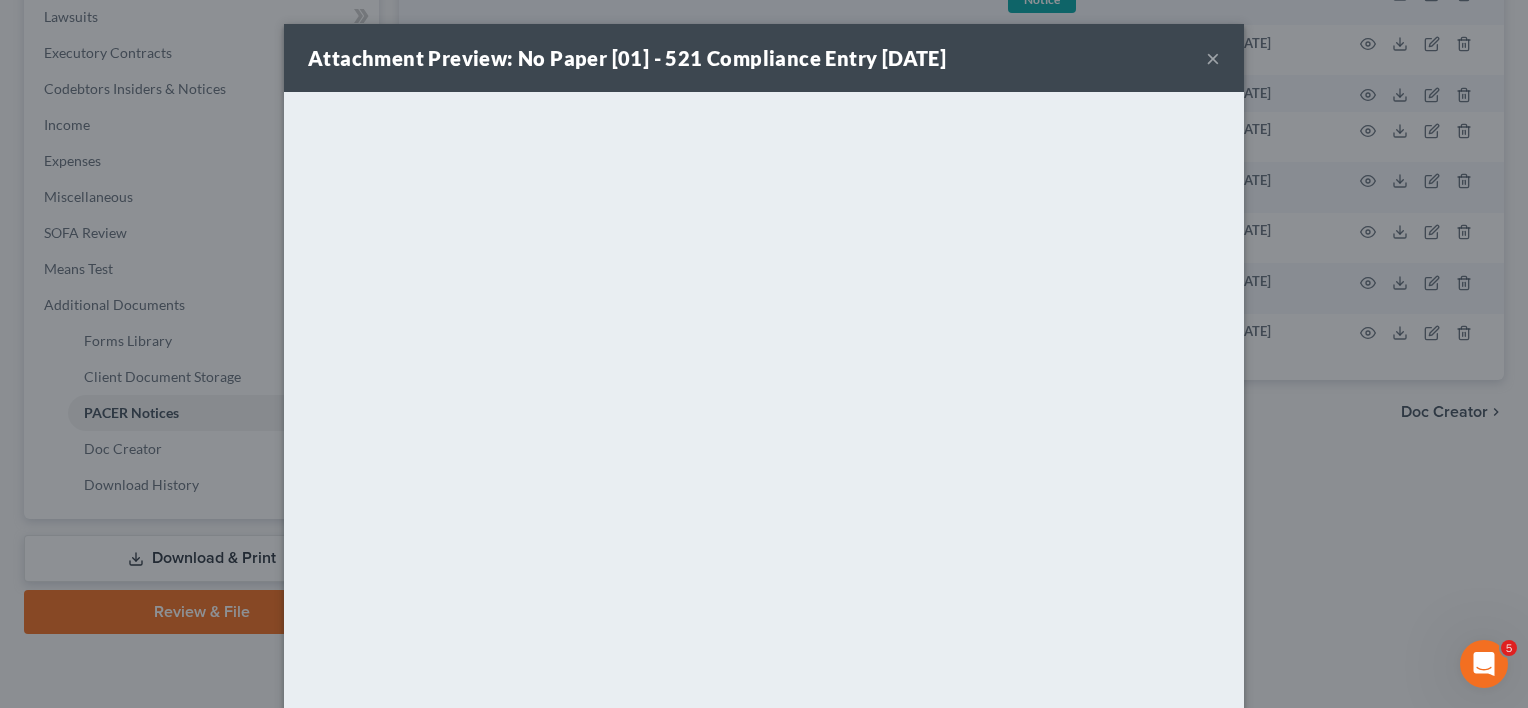 click on "×" at bounding box center [1213, 58] 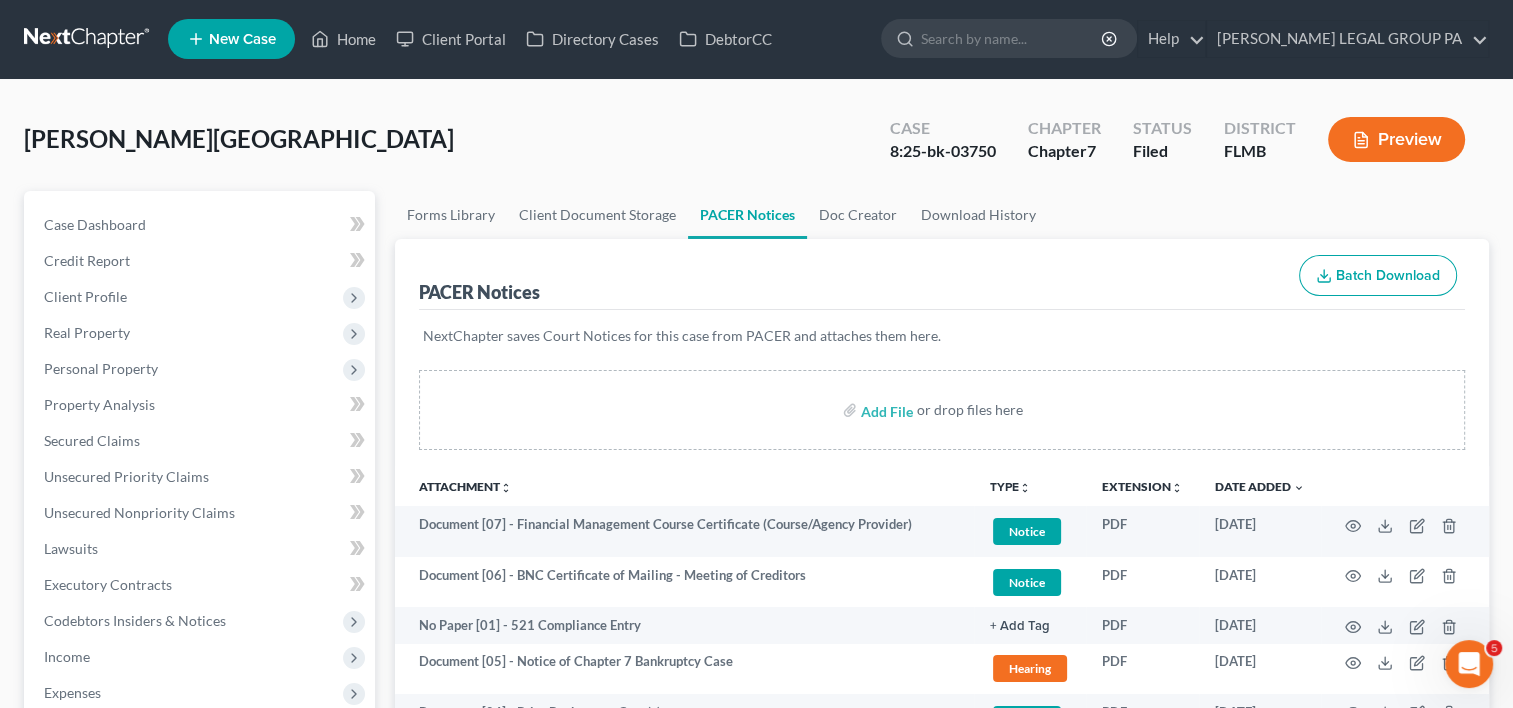 scroll, scrollTop: 0, scrollLeft: 0, axis: both 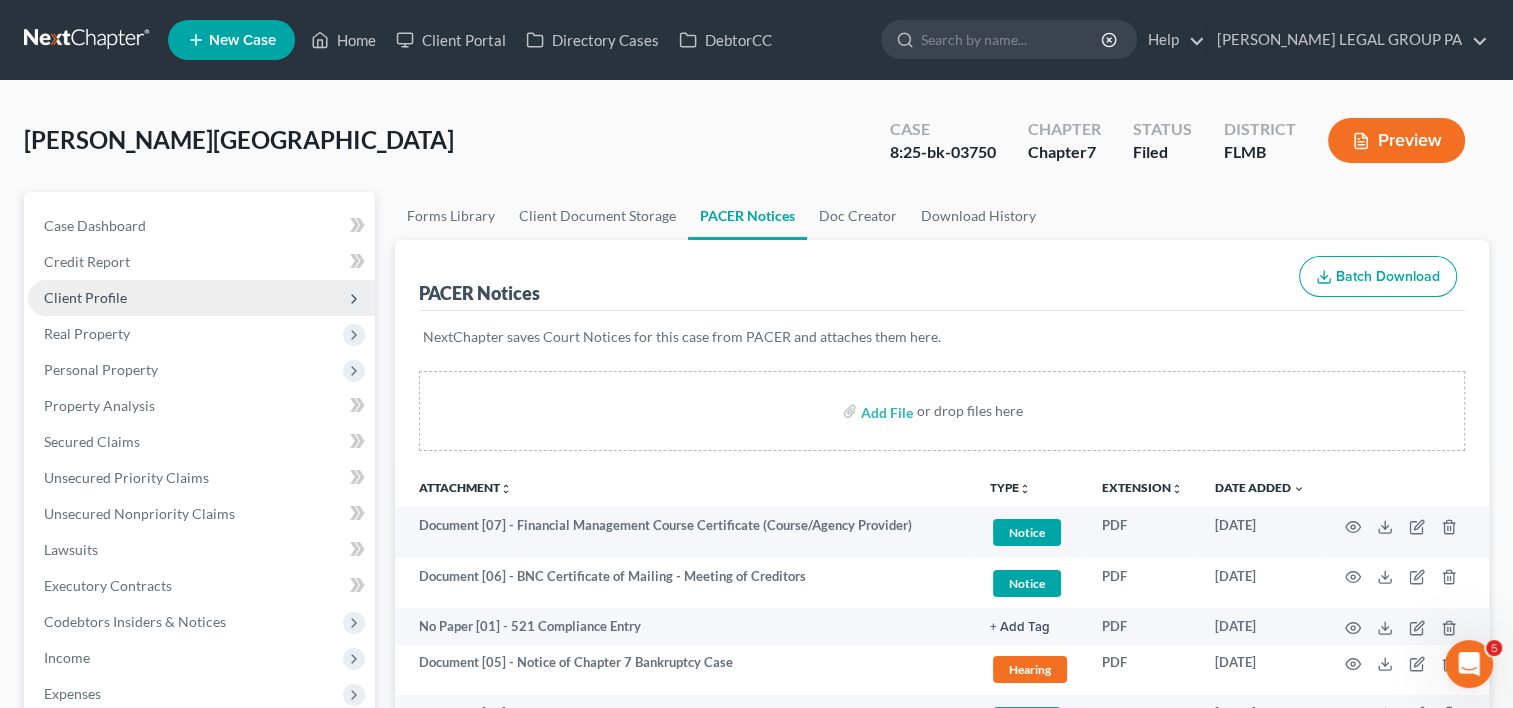 drag, startPoint x: 142, startPoint y: 299, endPoint x: 152, endPoint y: 301, distance: 10.198039 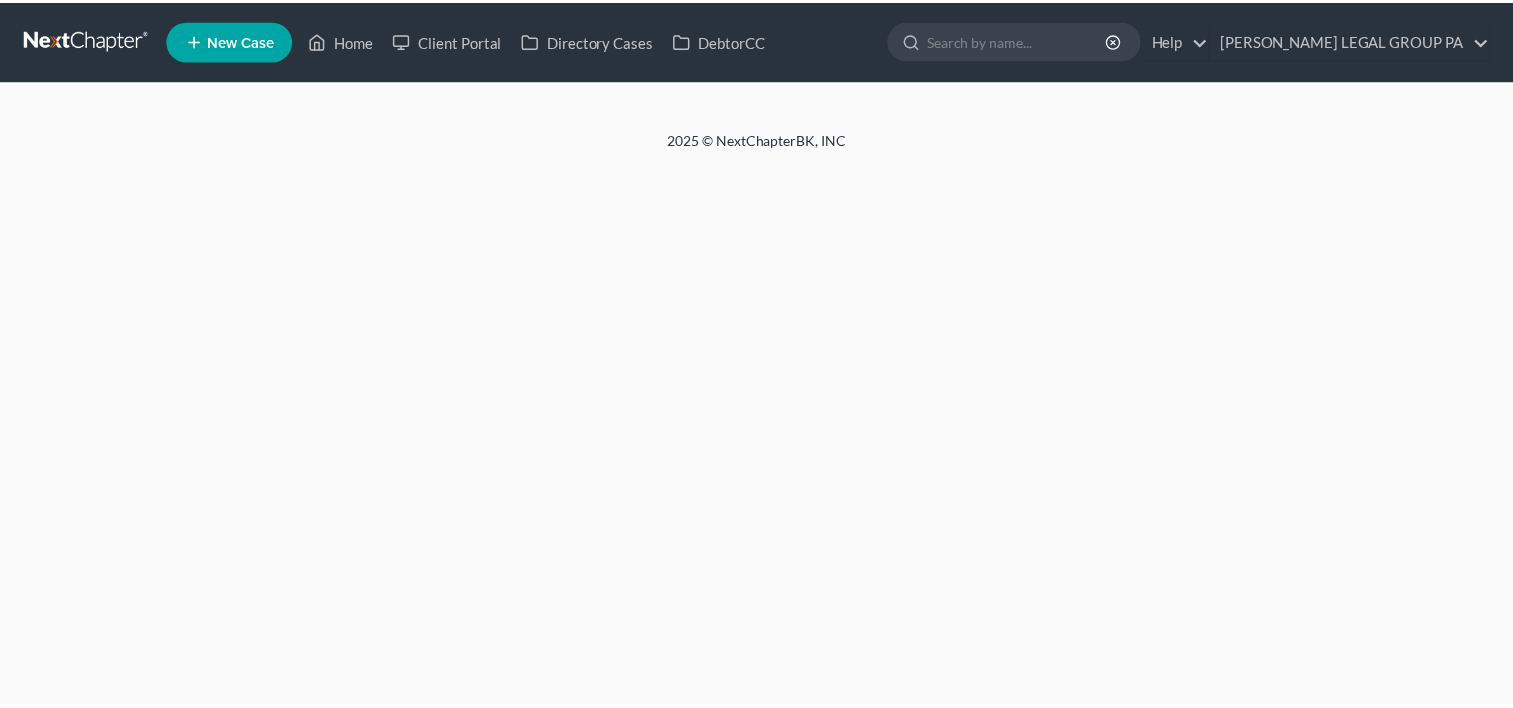 scroll, scrollTop: 0, scrollLeft: 0, axis: both 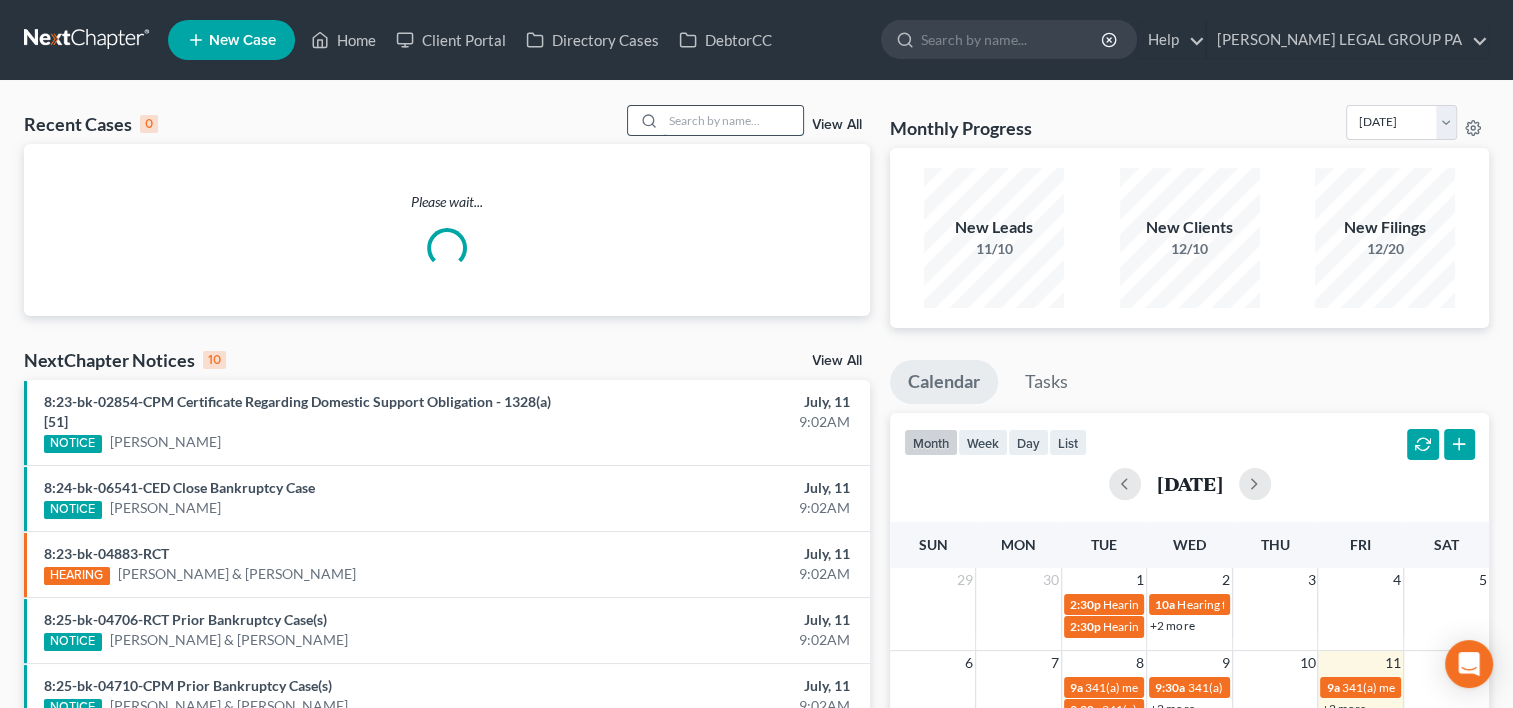 click at bounding box center [733, 120] 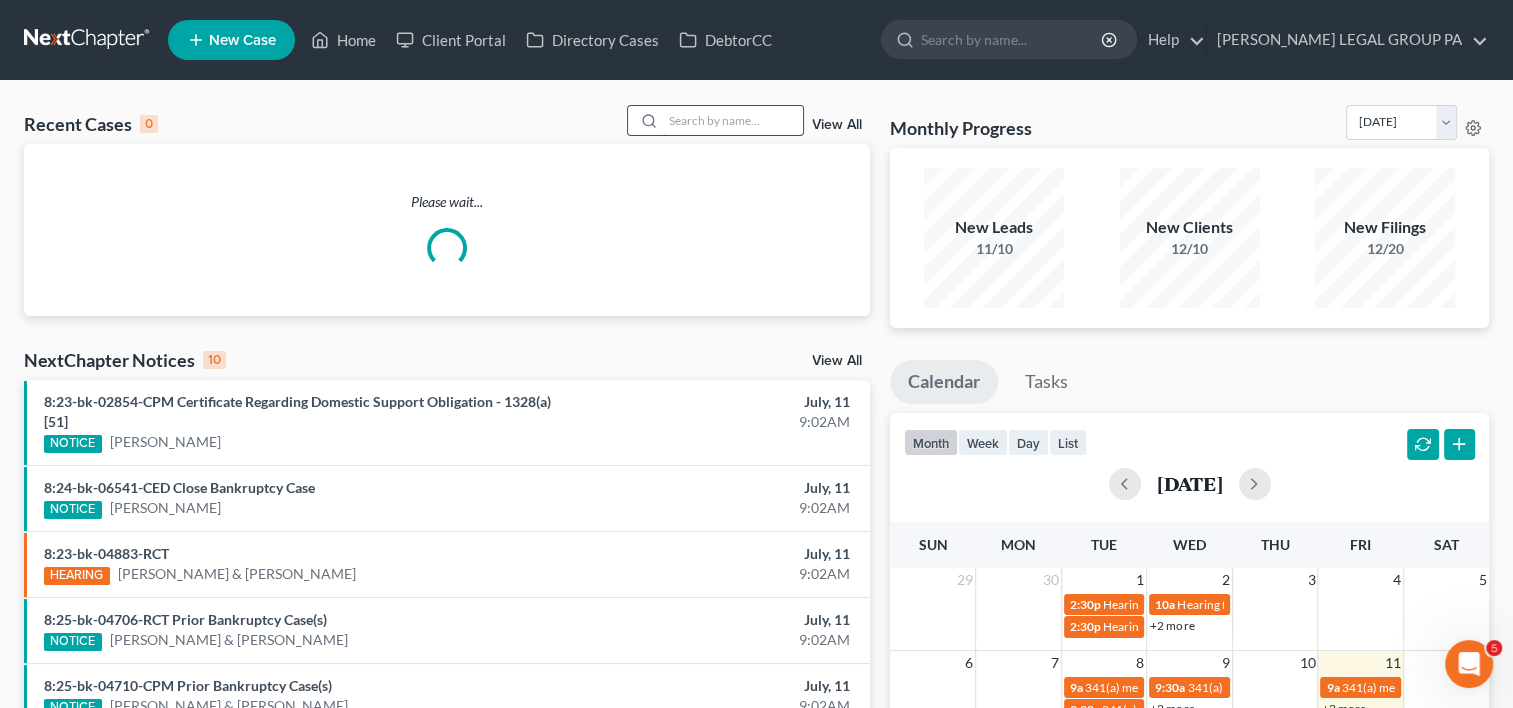 scroll, scrollTop: 0, scrollLeft: 0, axis: both 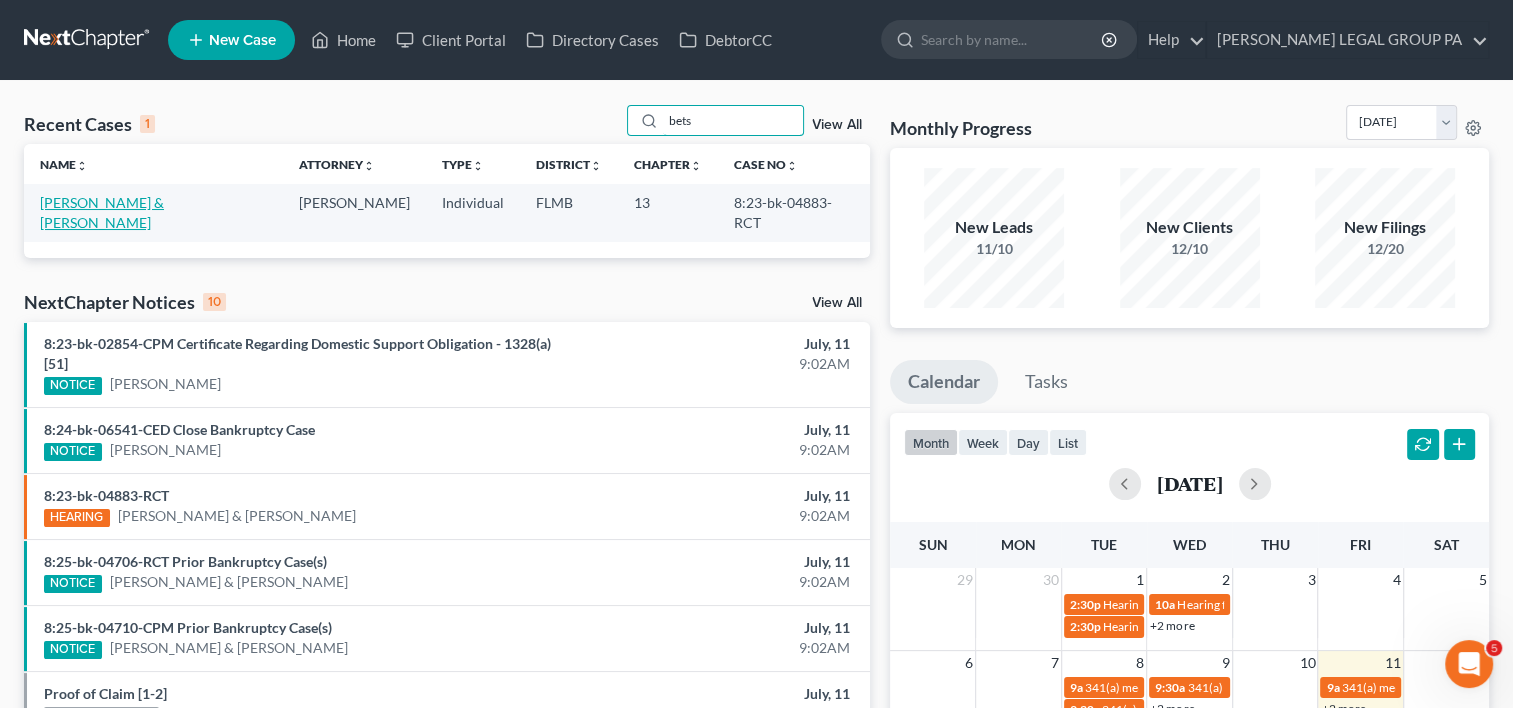 type on "bets" 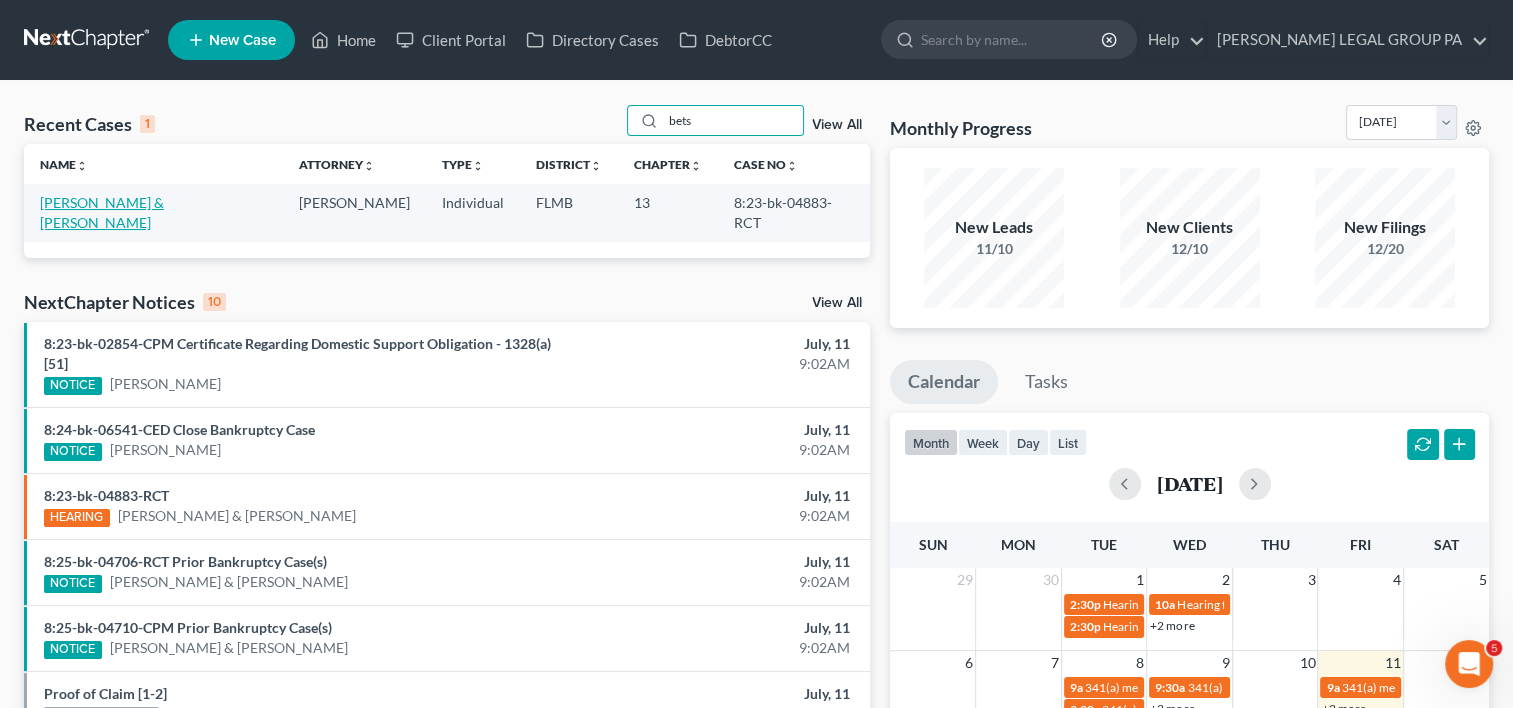 click on "[PERSON_NAME] & [PERSON_NAME]" at bounding box center [102, 212] 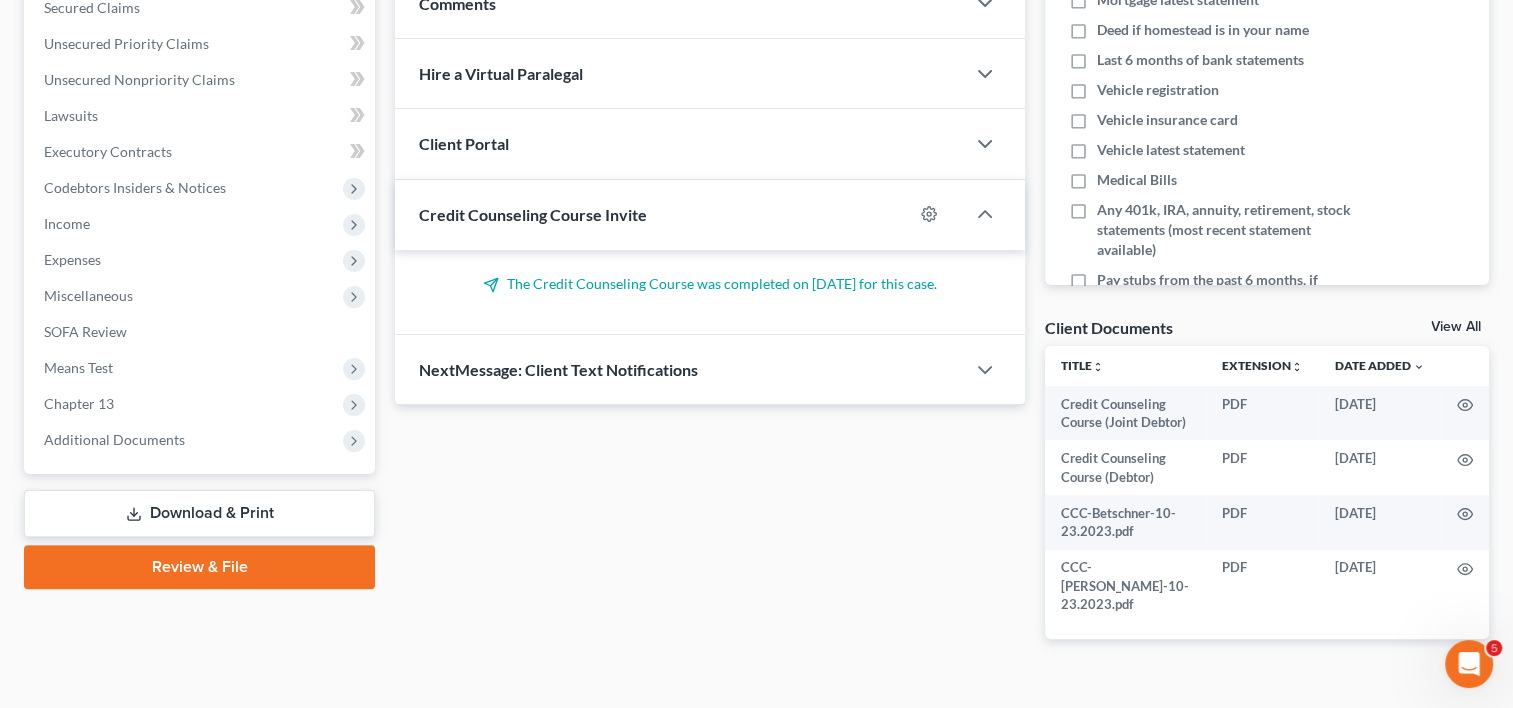 scroll, scrollTop: 453, scrollLeft: 0, axis: vertical 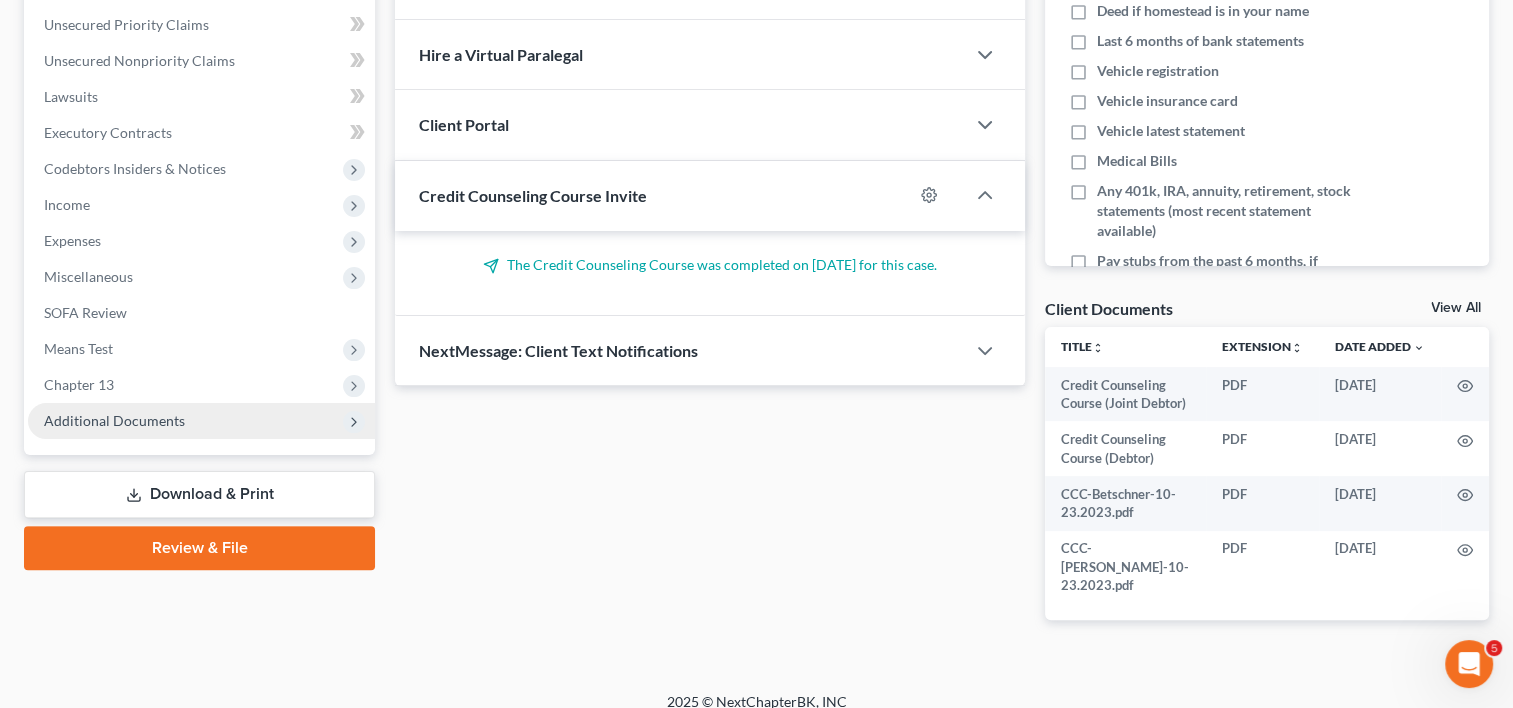 click on "Additional Documents" at bounding box center (201, 421) 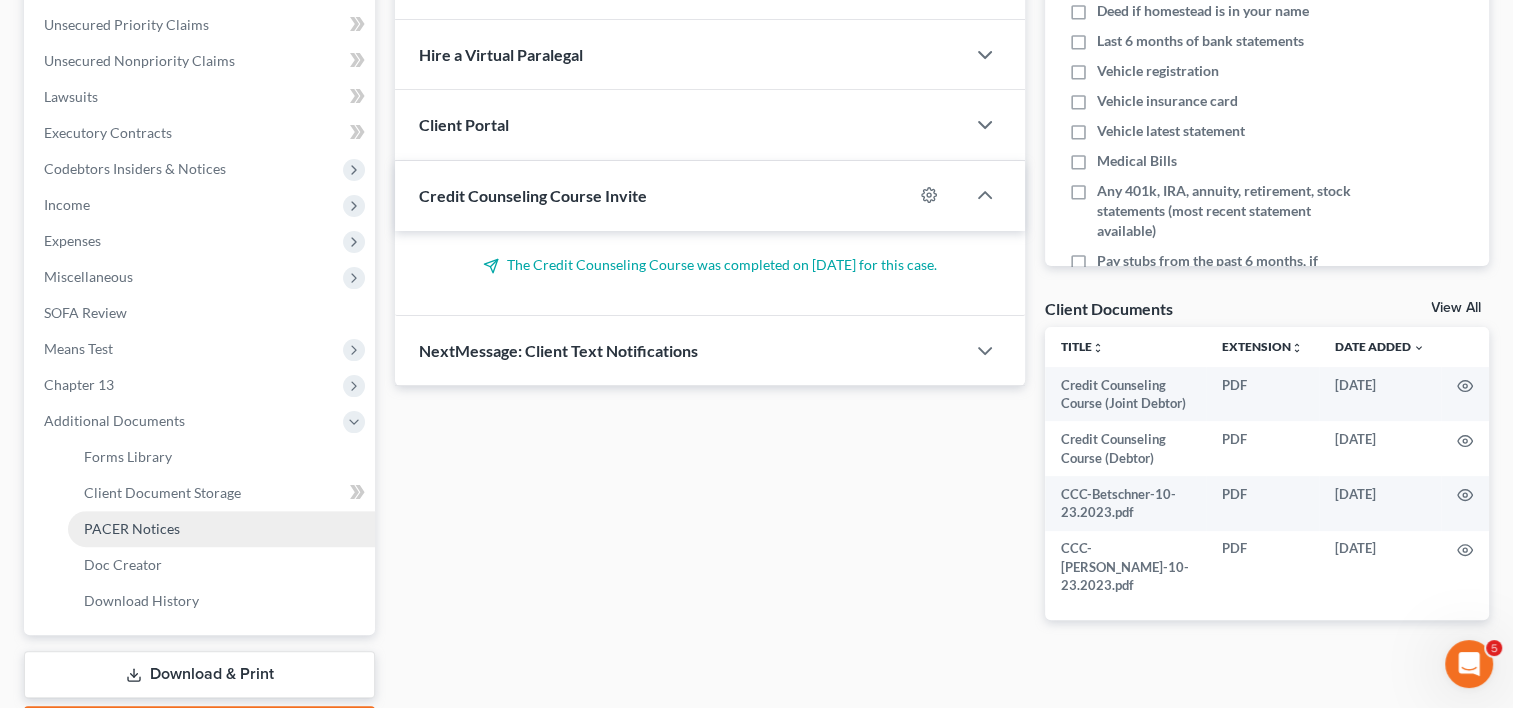 click on "PACER Notices" at bounding box center [132, 528] 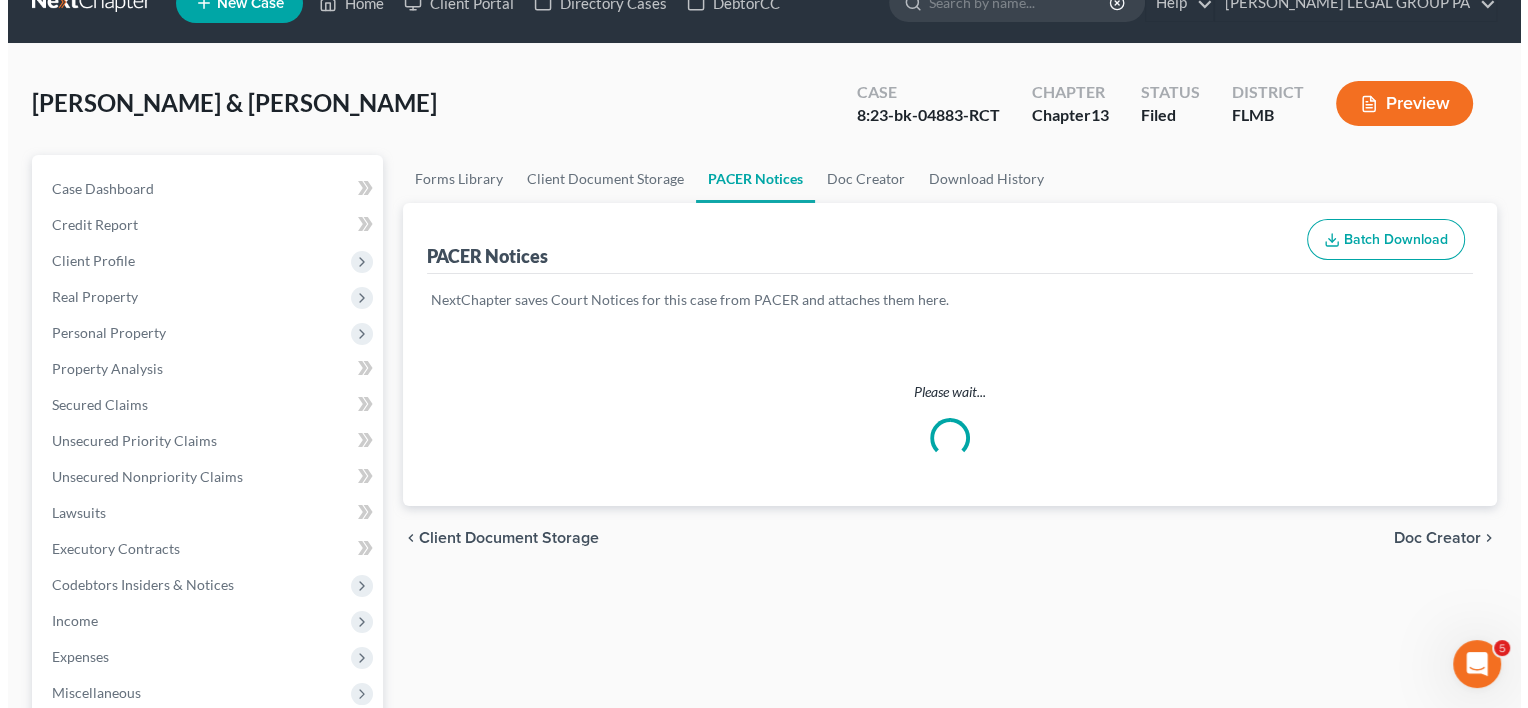 scroll, scrollTop: 0, scrollLeft: 0, axis: both 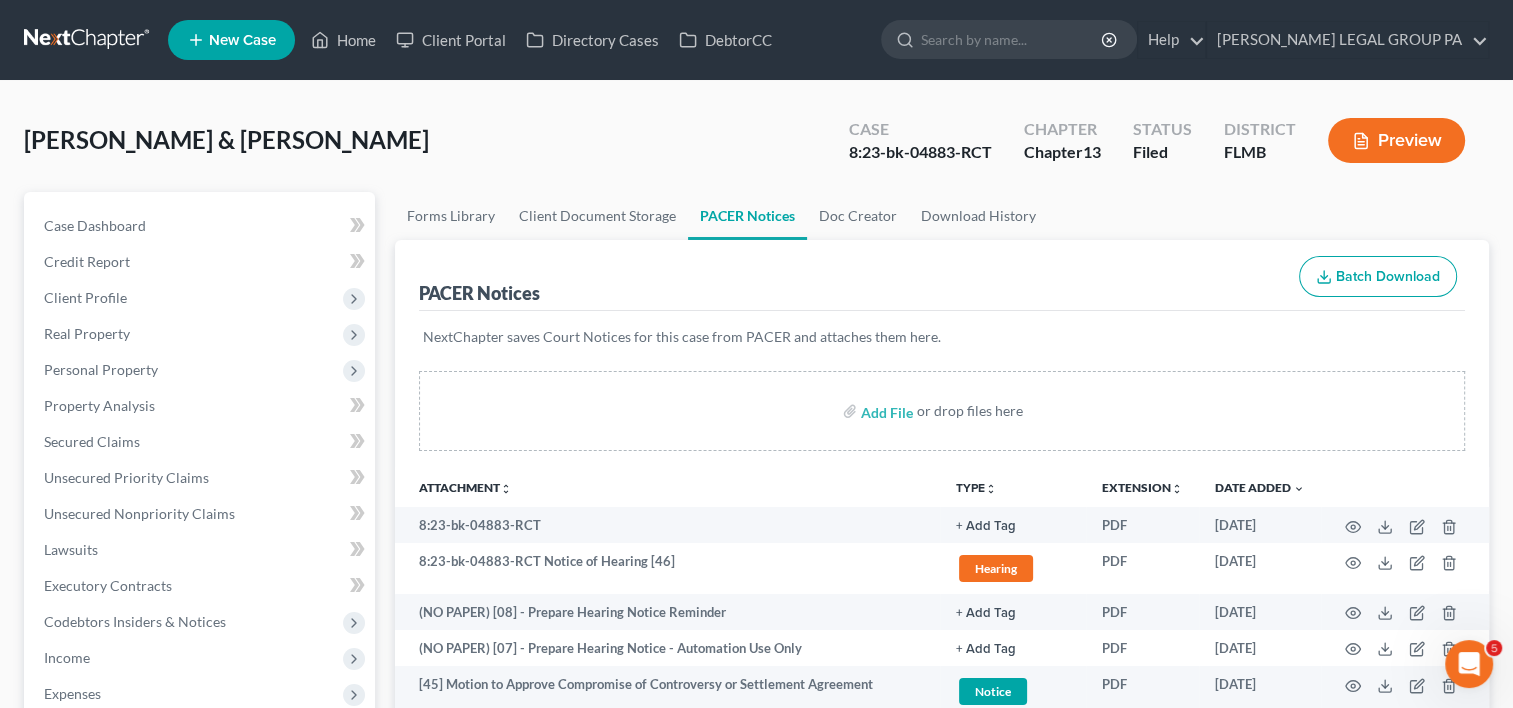 click on "PACER Notices
Batch Download" at bounding box center [942, 276] 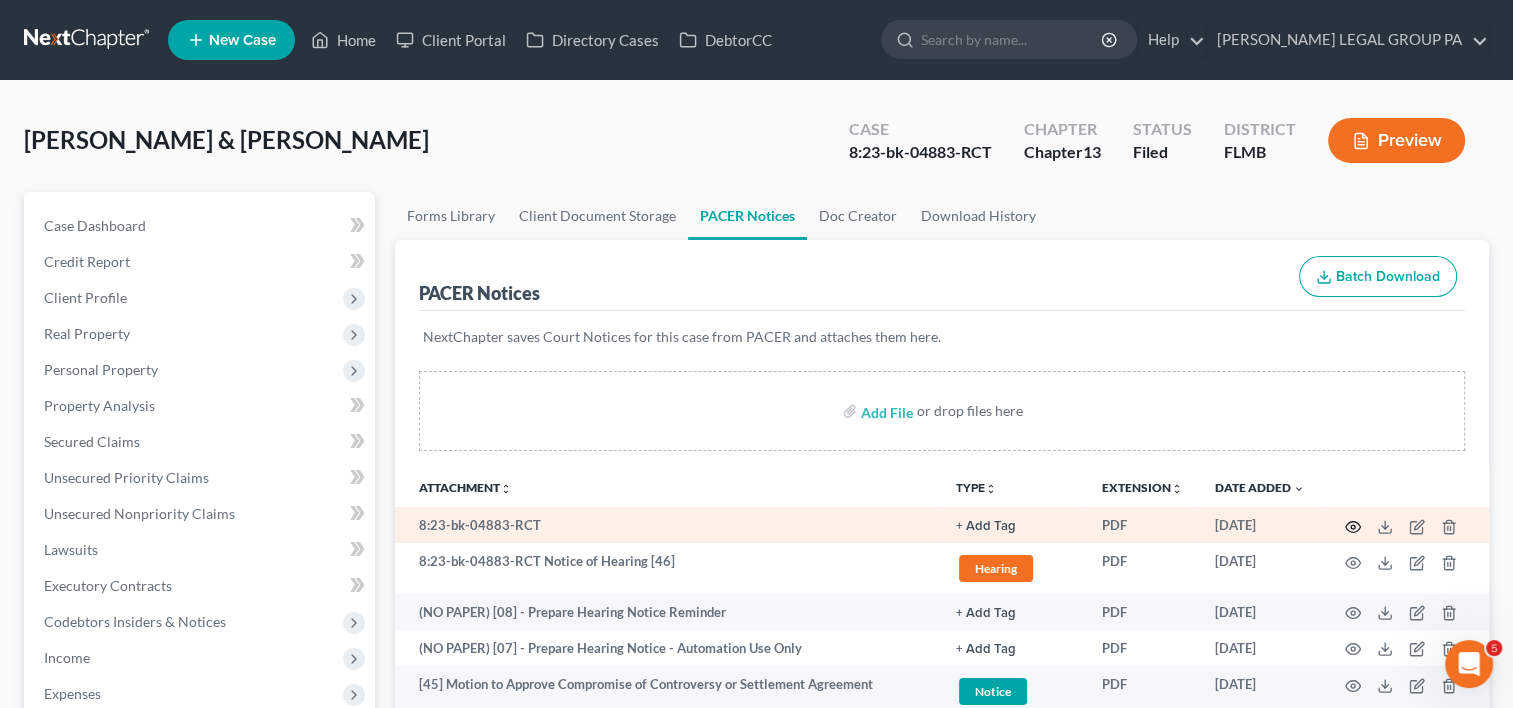 click 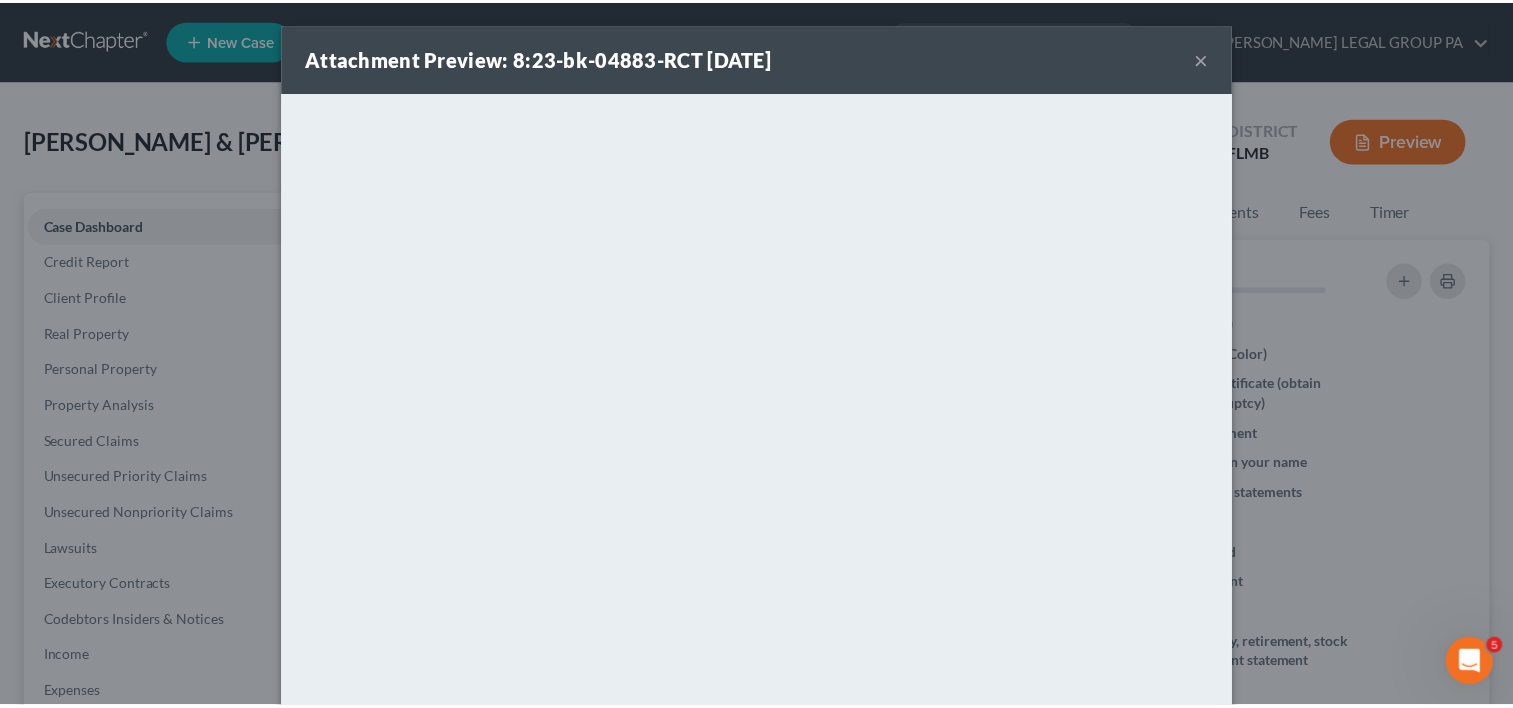scroll, scrollTop: 453, scrollLeft: 0, axis: vertical 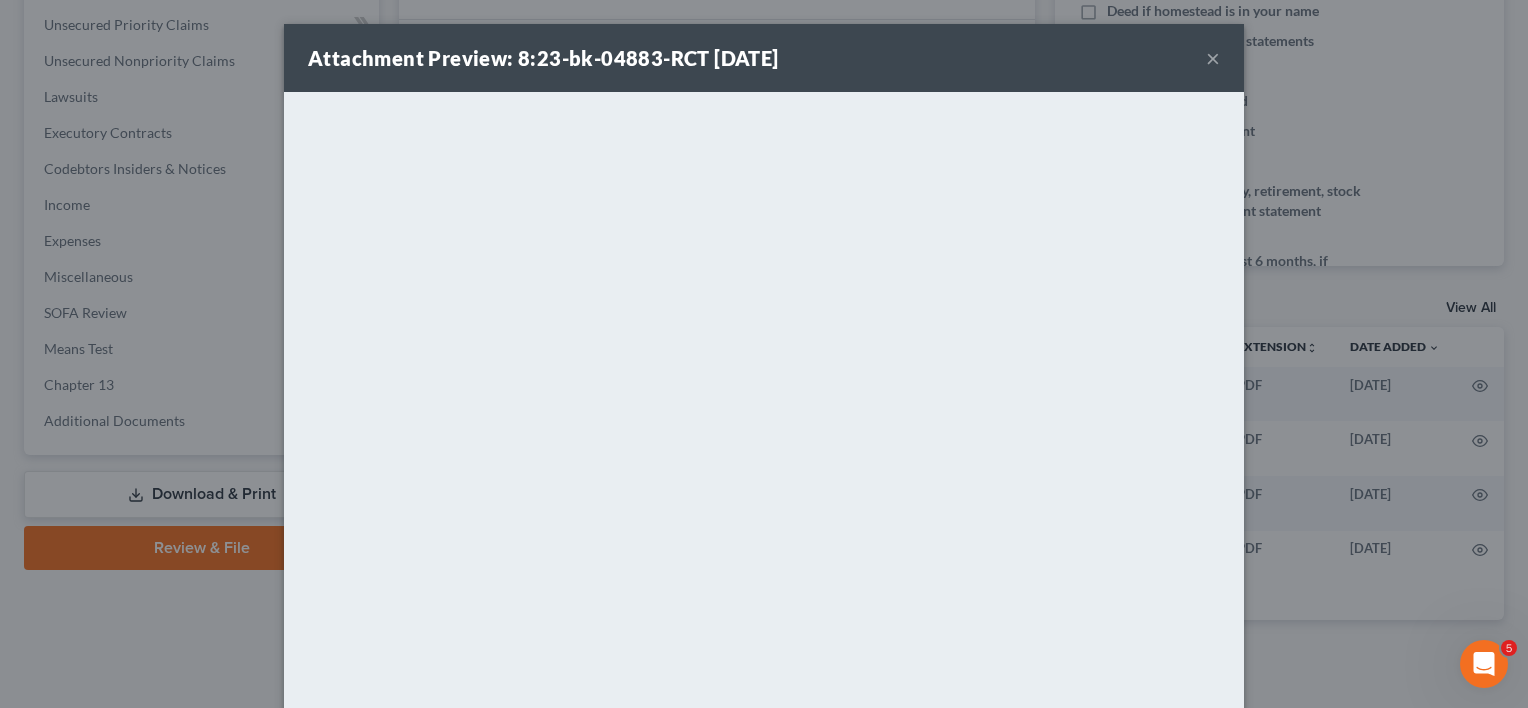 click on "×" at bounding box center [1213, 58] 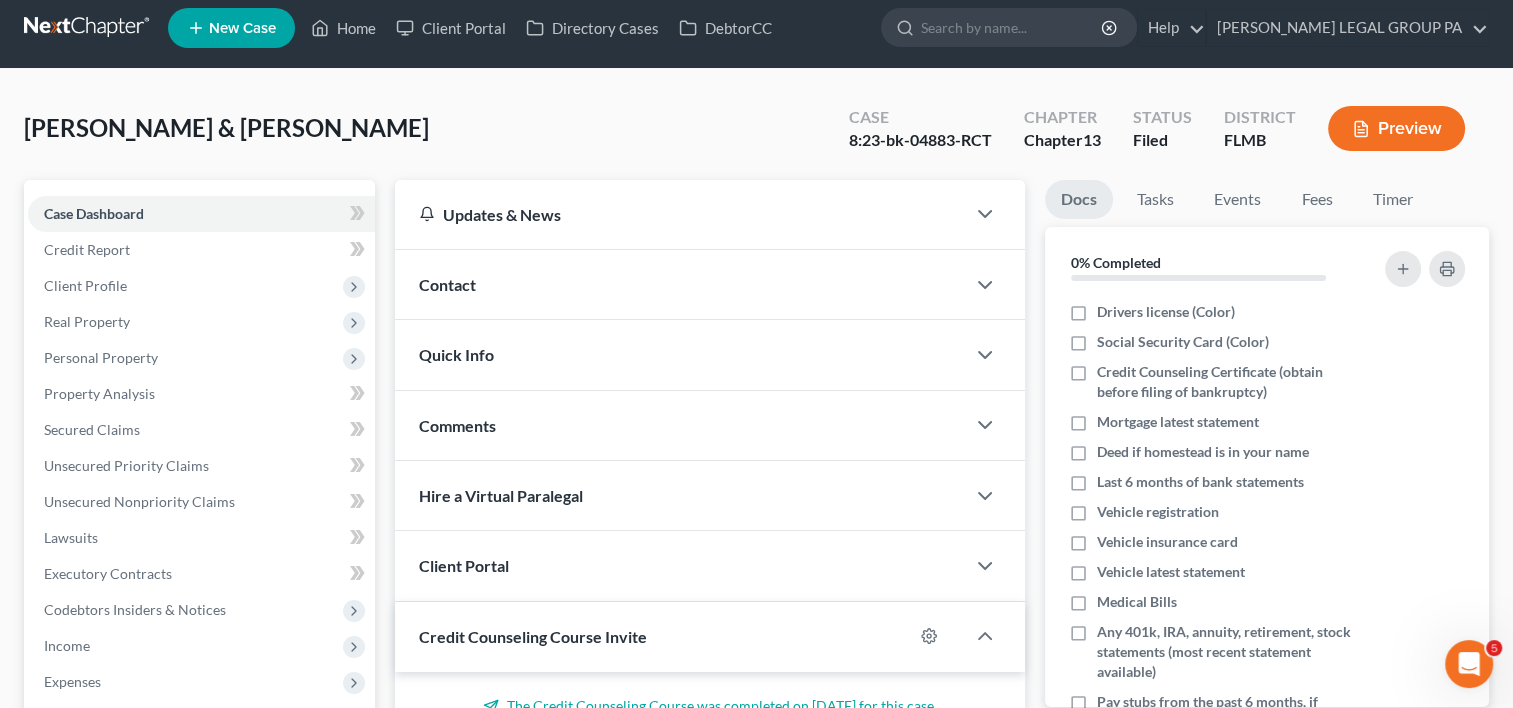 scroll, scrollTop: 0, scrollLeft: 0, axis: both 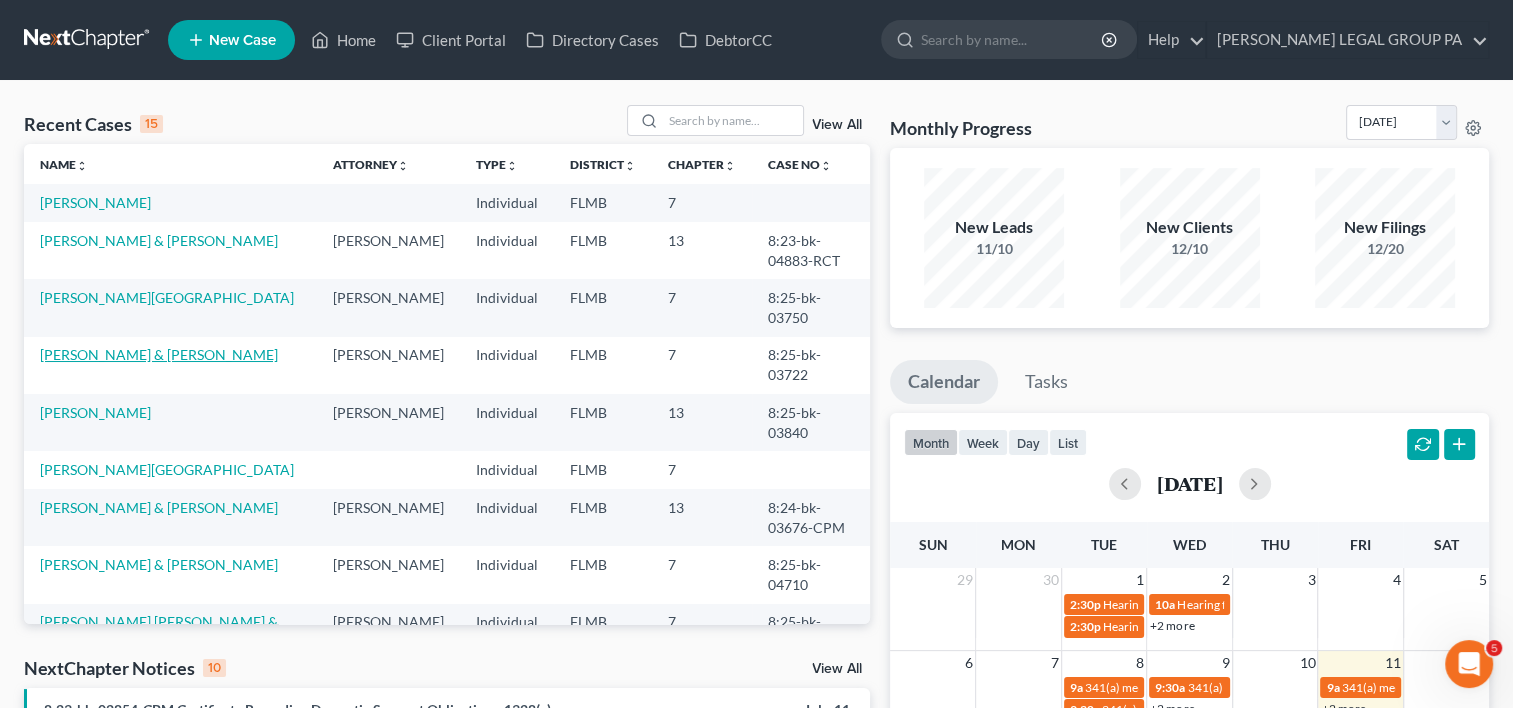 click on "[PERSON_NAME] & [PERSON_NAME]" at bounding box center [159, 354] 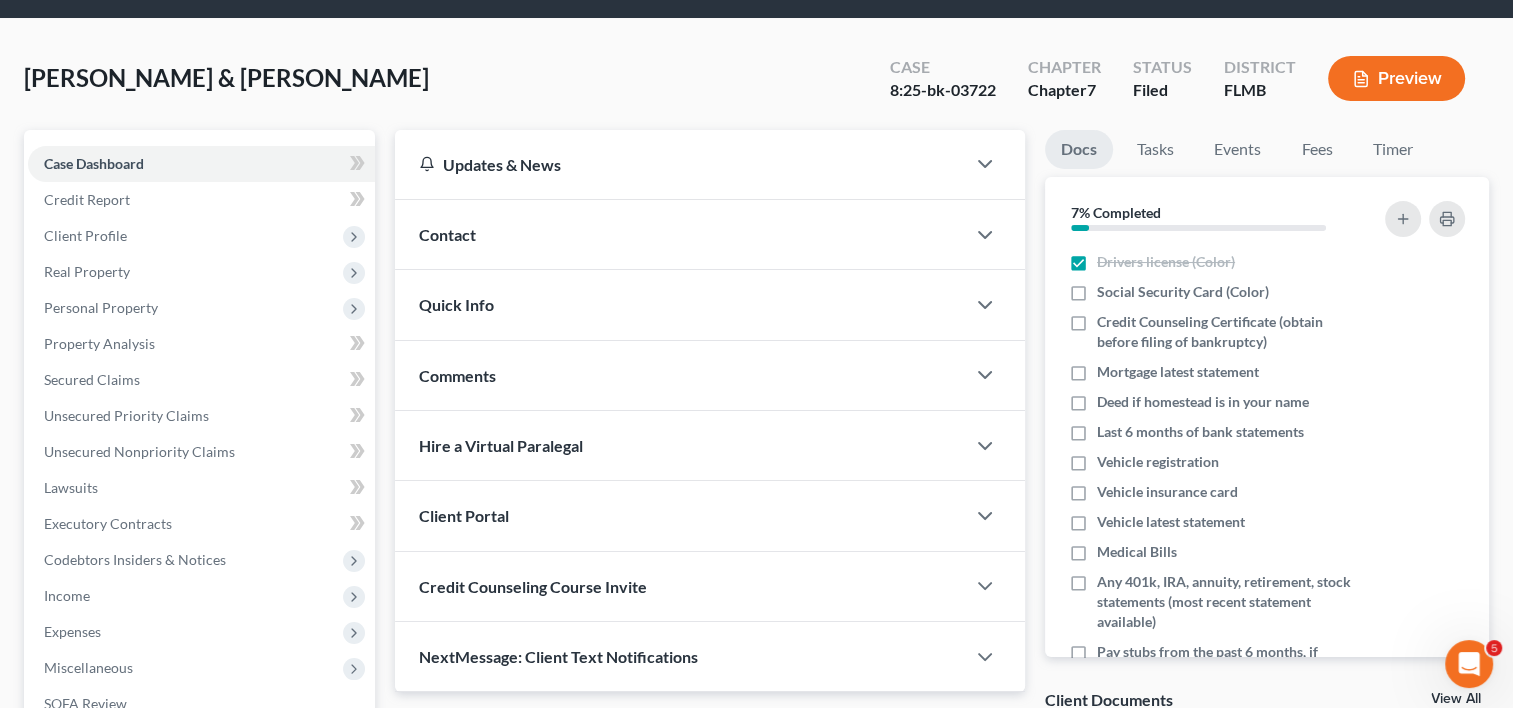 scroll, scrollTop: 0, scrollLeft: 0, axis: both 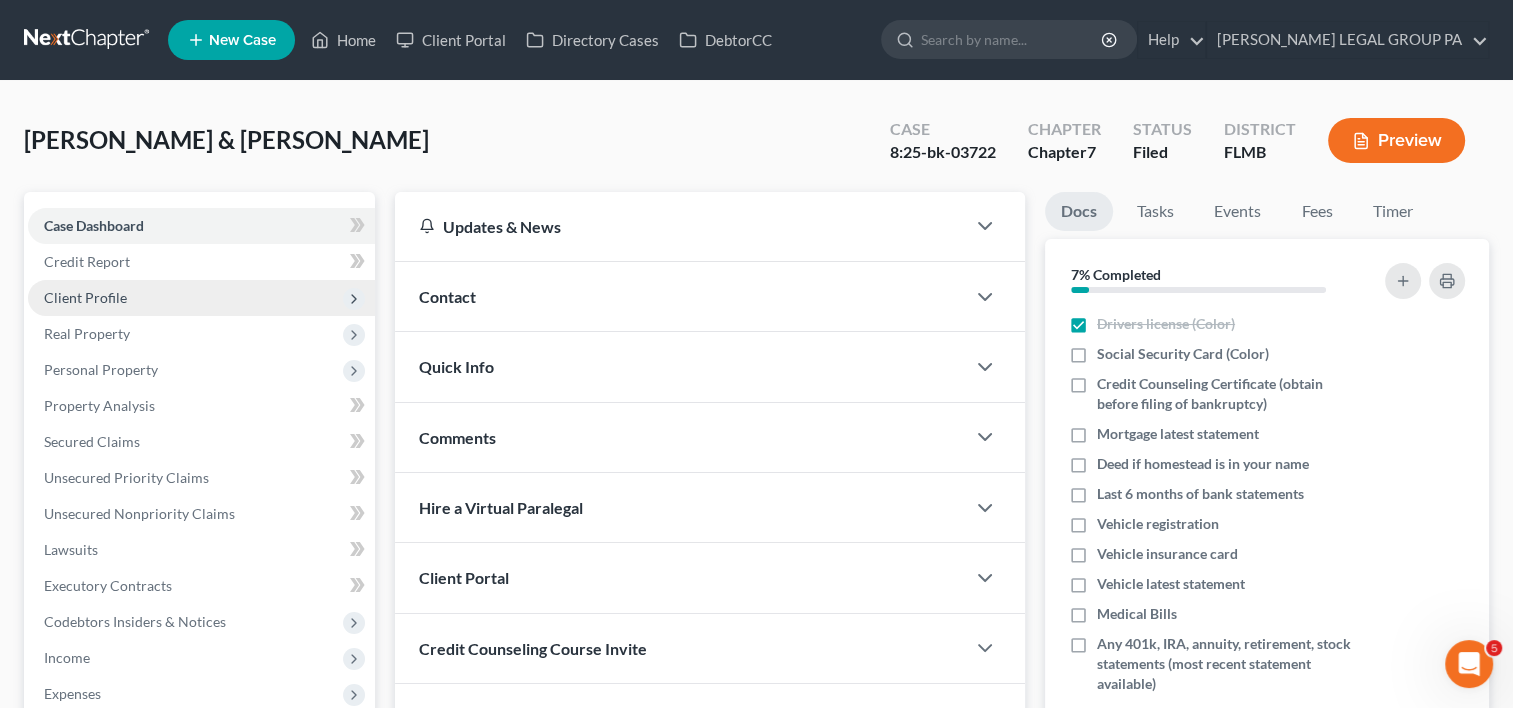 click on "Client Profile" at bounding box center (201, 298) 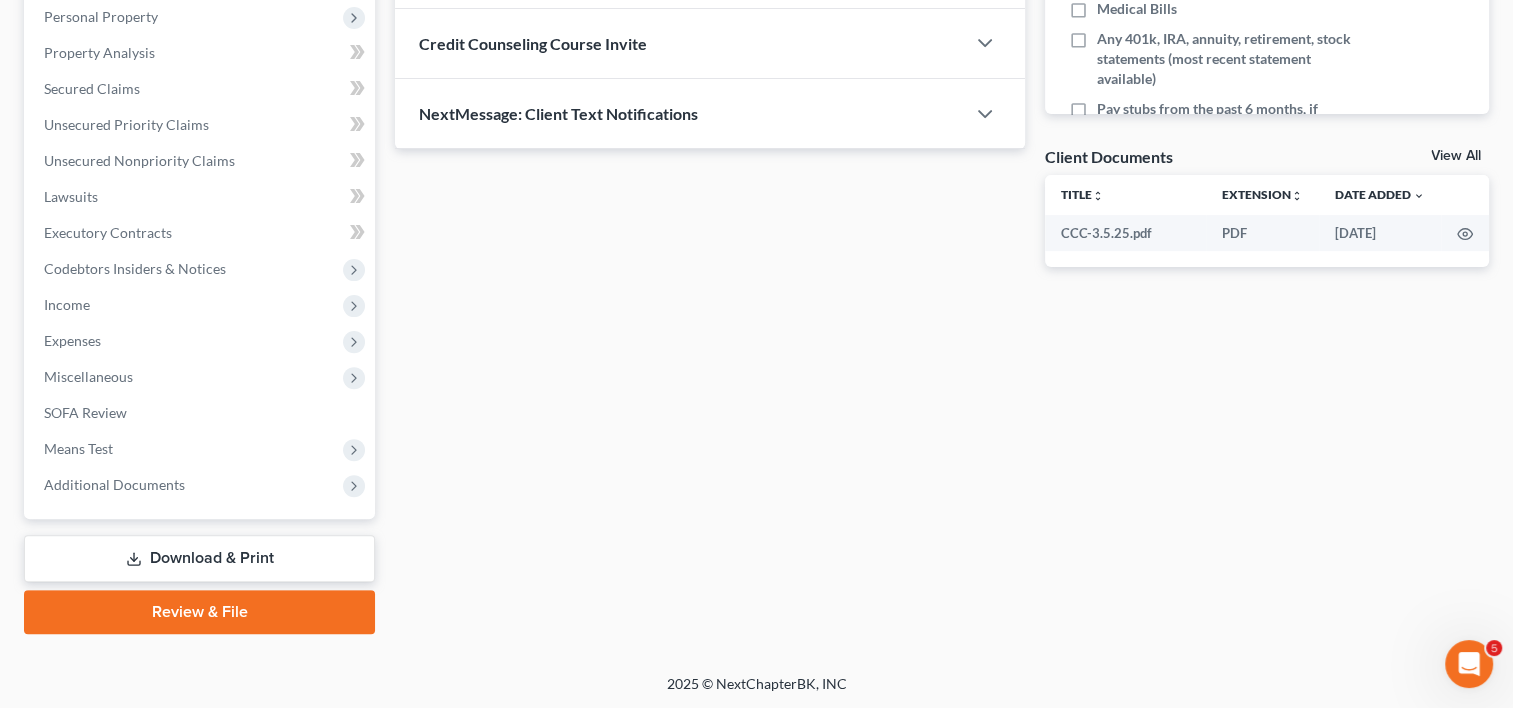 scroll, scrollTop: 0, scrollLeft: 0, axis: both 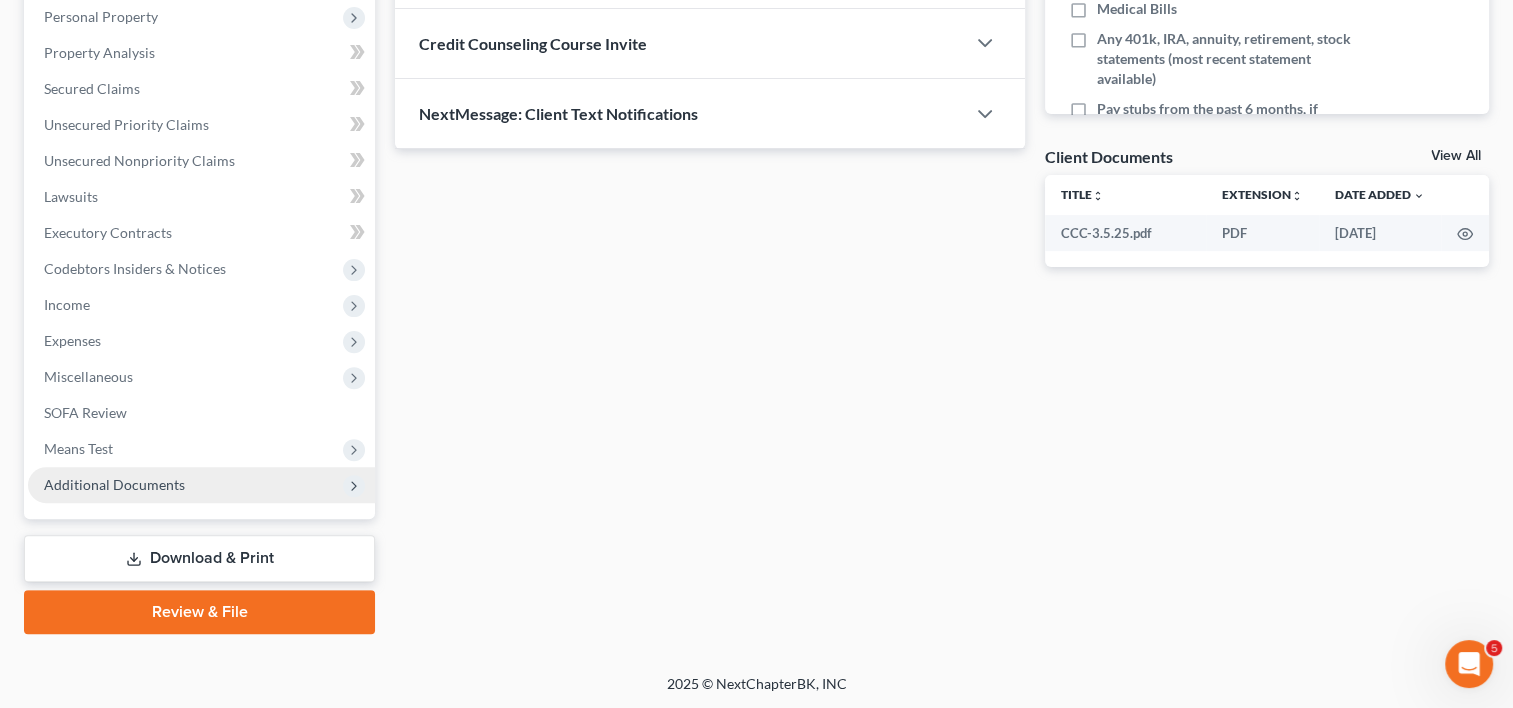 click on "Additional Documents" at bounding box center [114, 484] 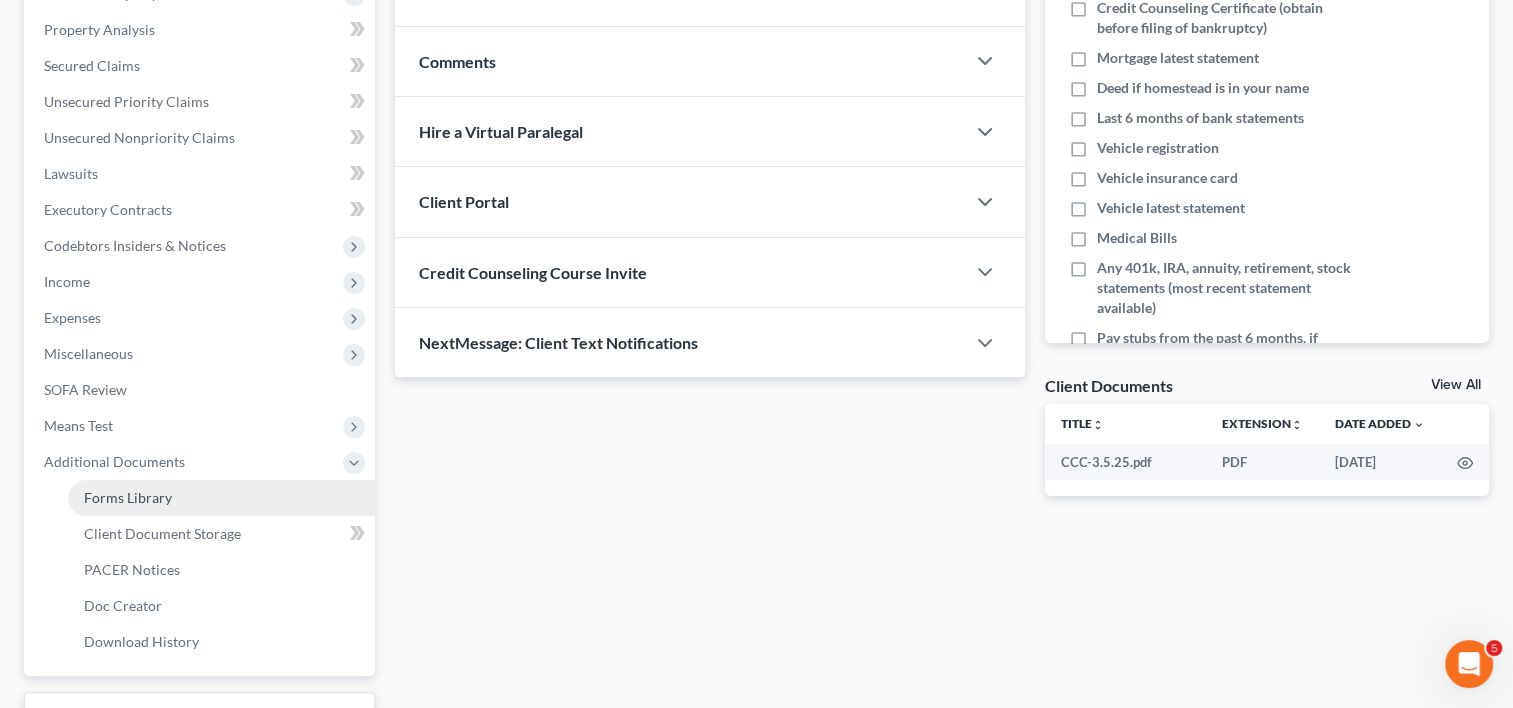 scroll, scrollTop: 353, scrollLeft: 0, axis: vertical 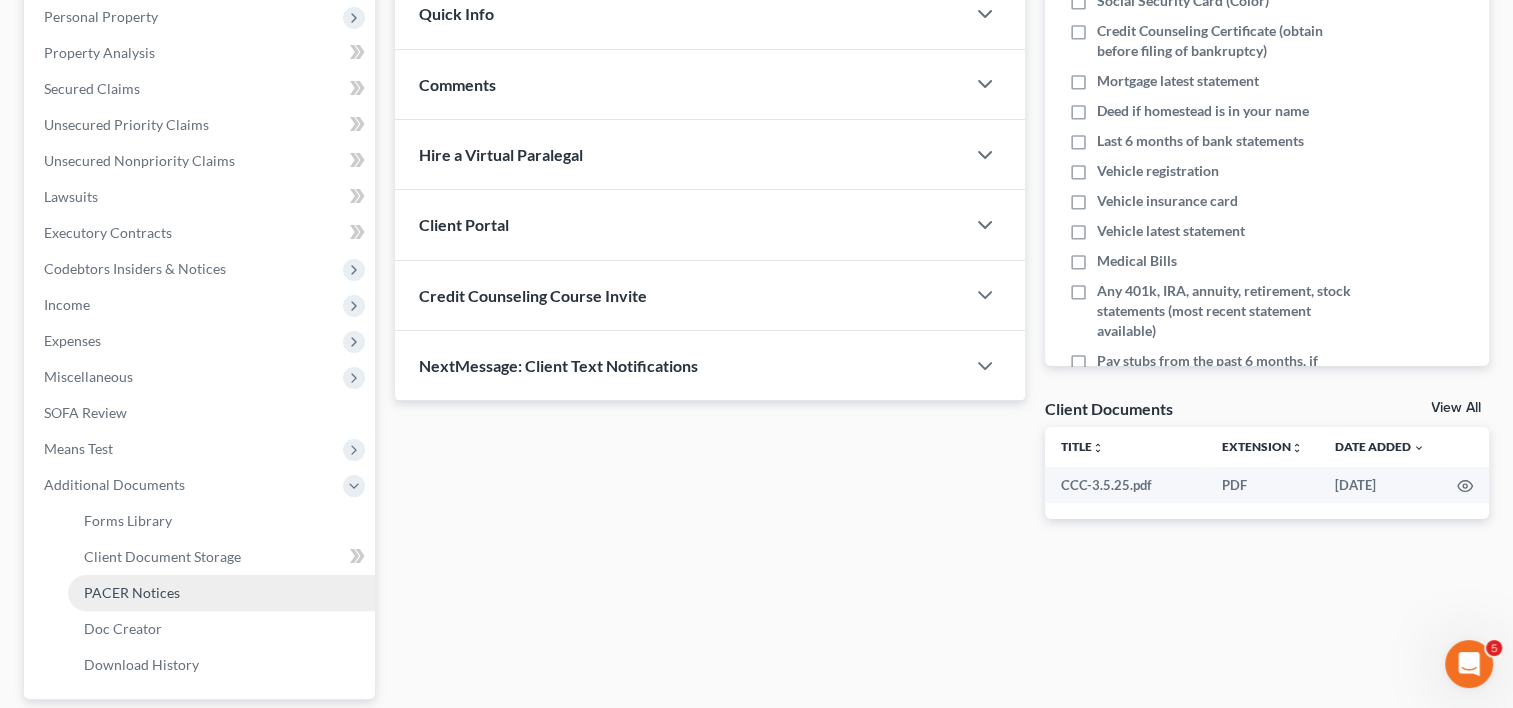 click on "PACER Notices" at bounding box center [221, 593] 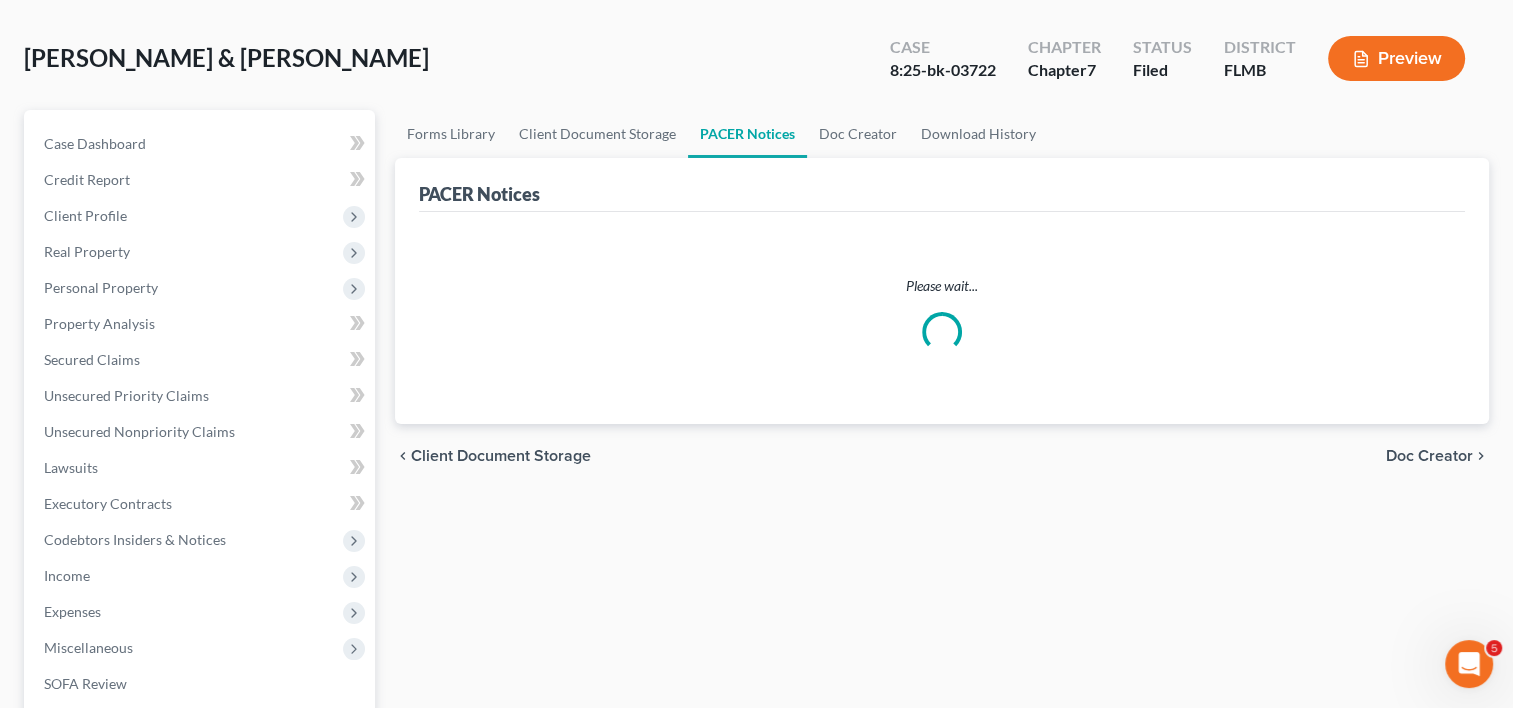 scroll, scrollTop: 0, scrollLeft: 0, axis: both 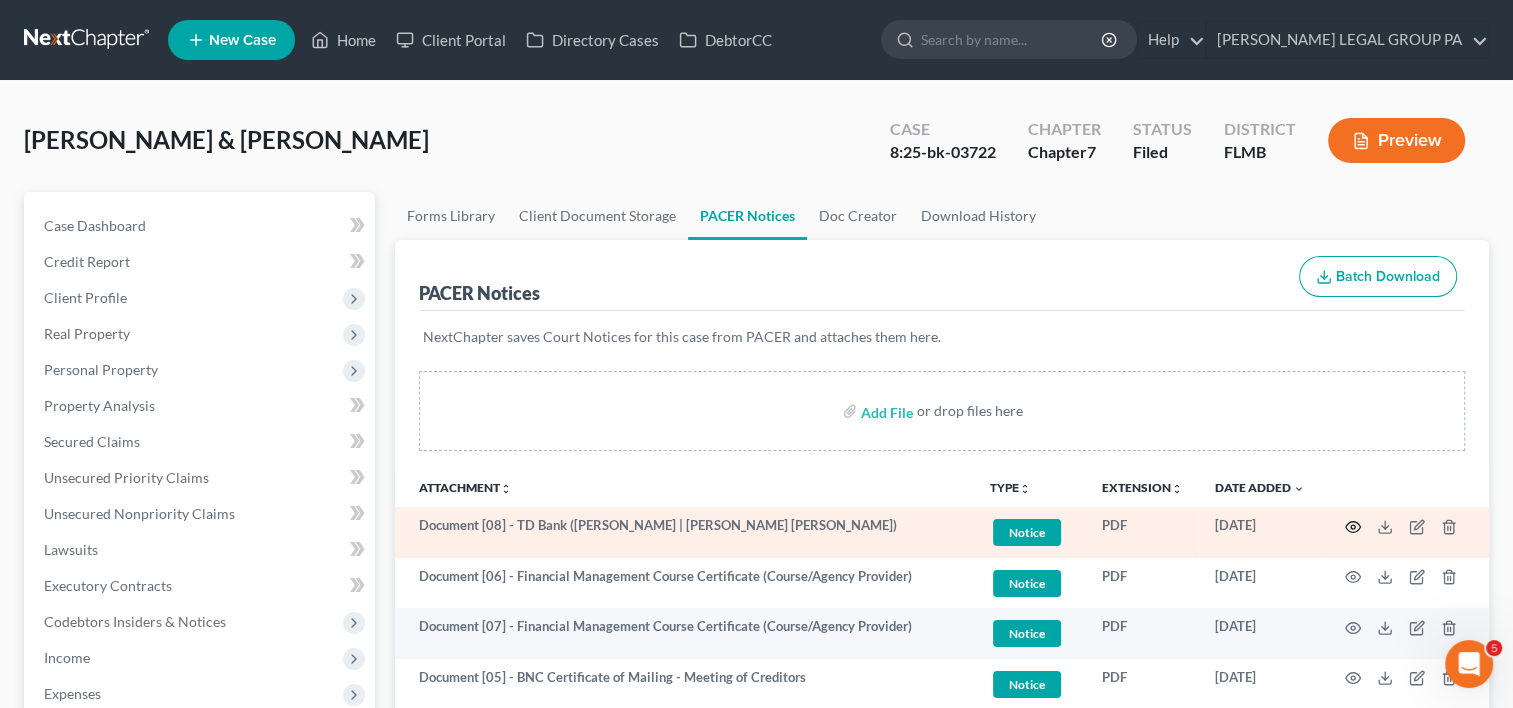click 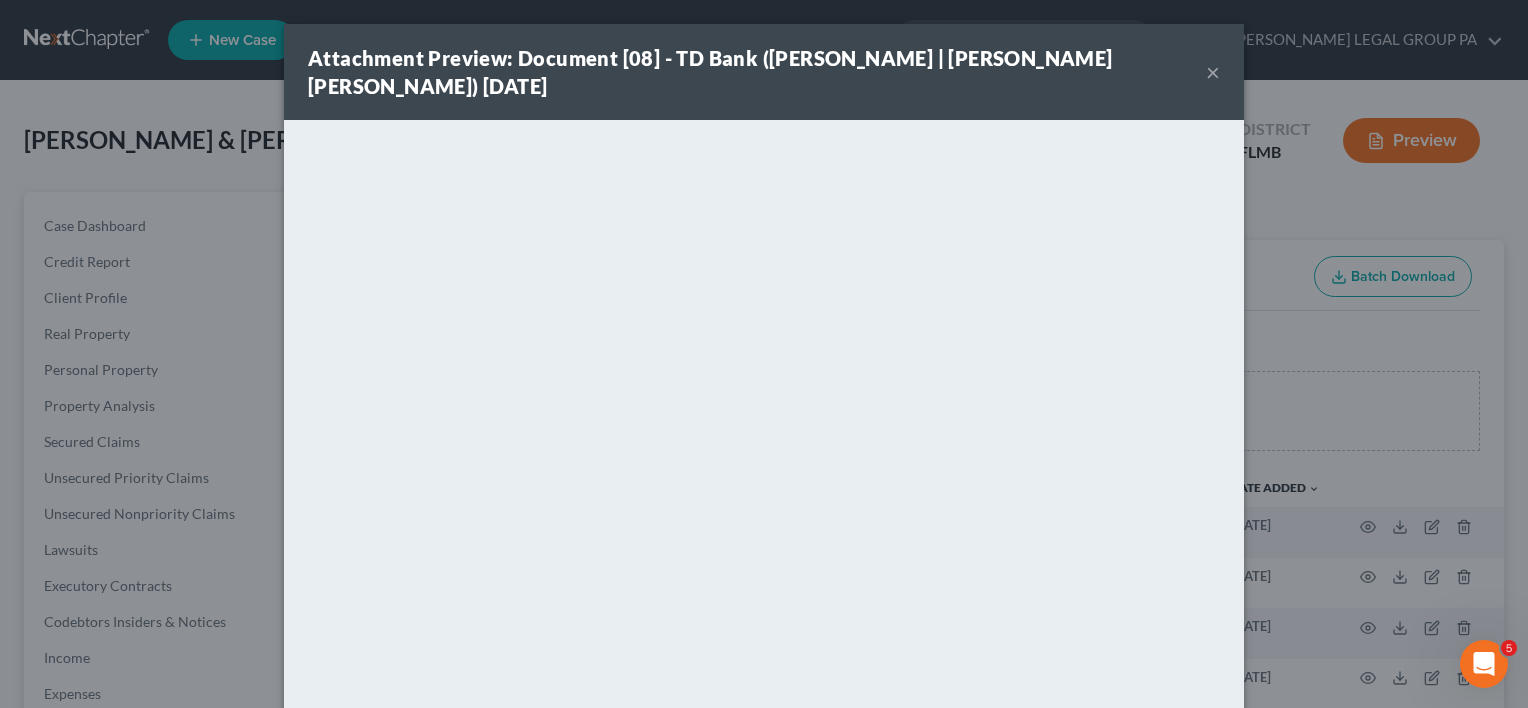 click on "×" at bounding box center (1213, 72) 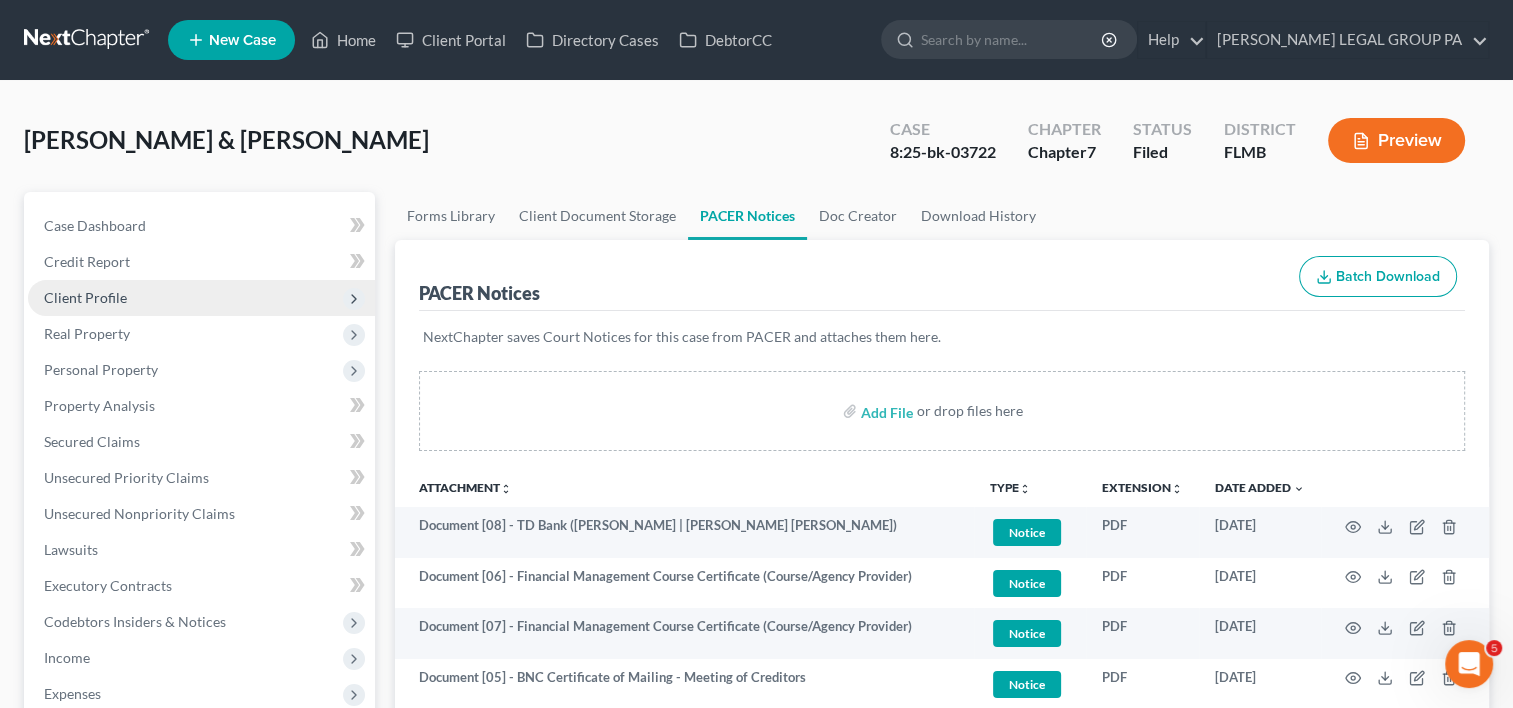 click on "Client Profile" at bounding box center [85, 297] 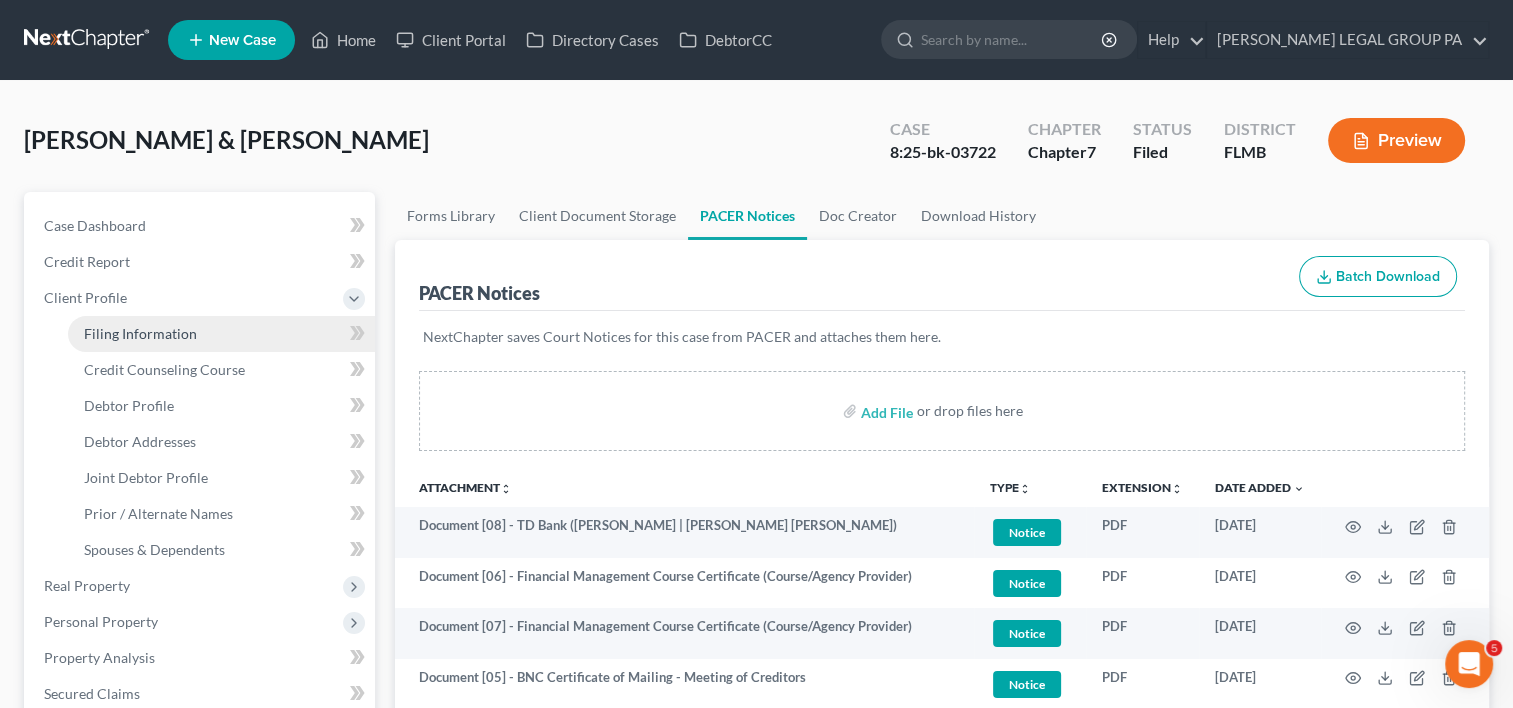 click on "Filing Information" at bounding box center [221, 334] 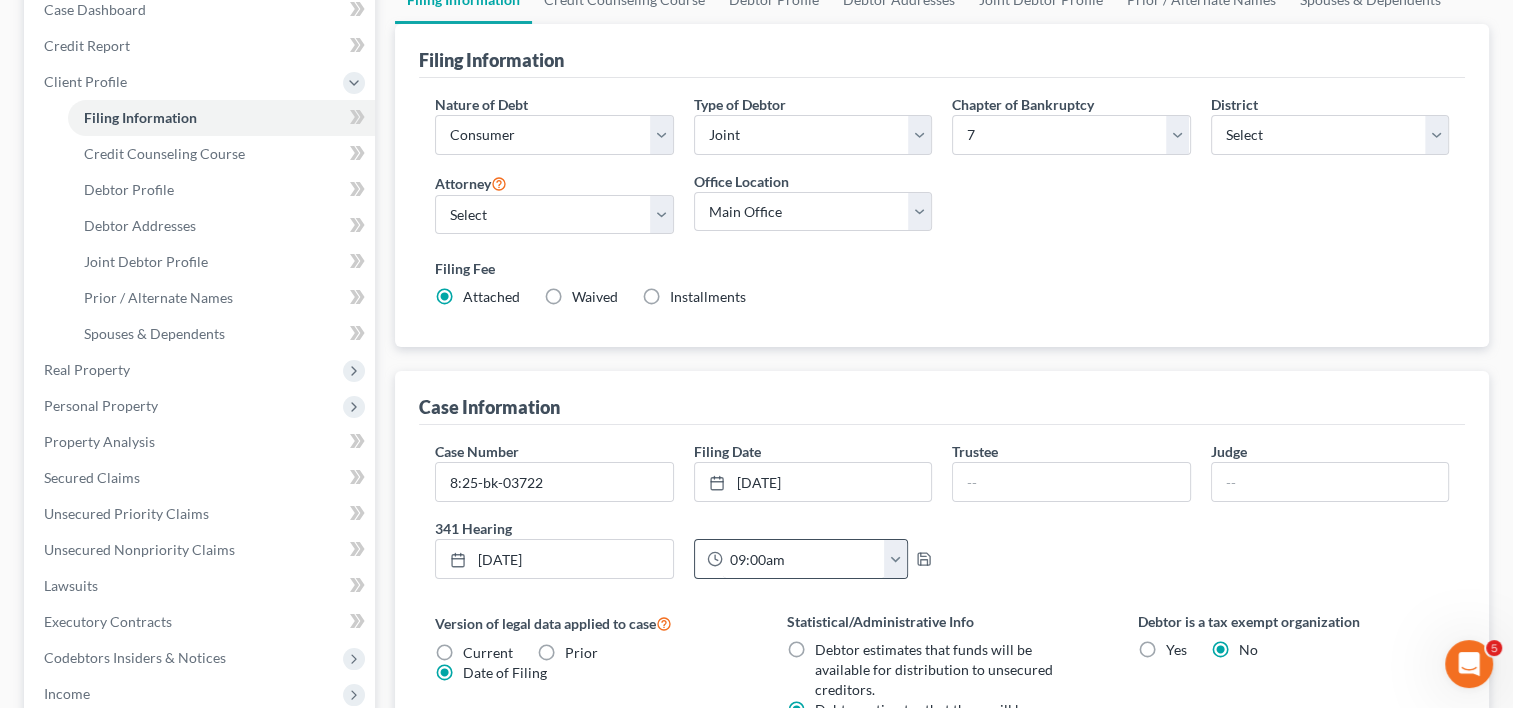 scroll, scrollTop: 333, scrollLeft: 0, axis: vertical 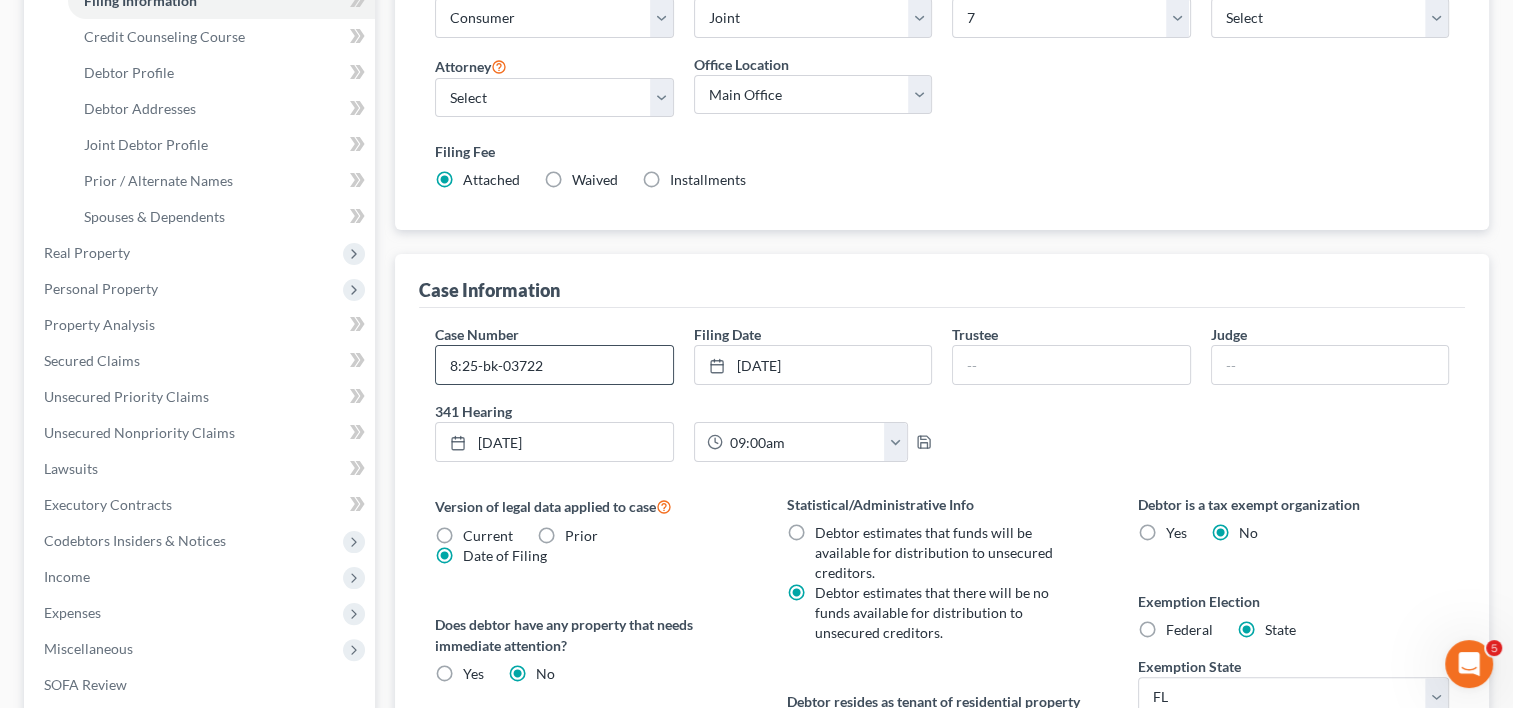 click on "8:25-bk-03722" at bounding box center [554, 365] 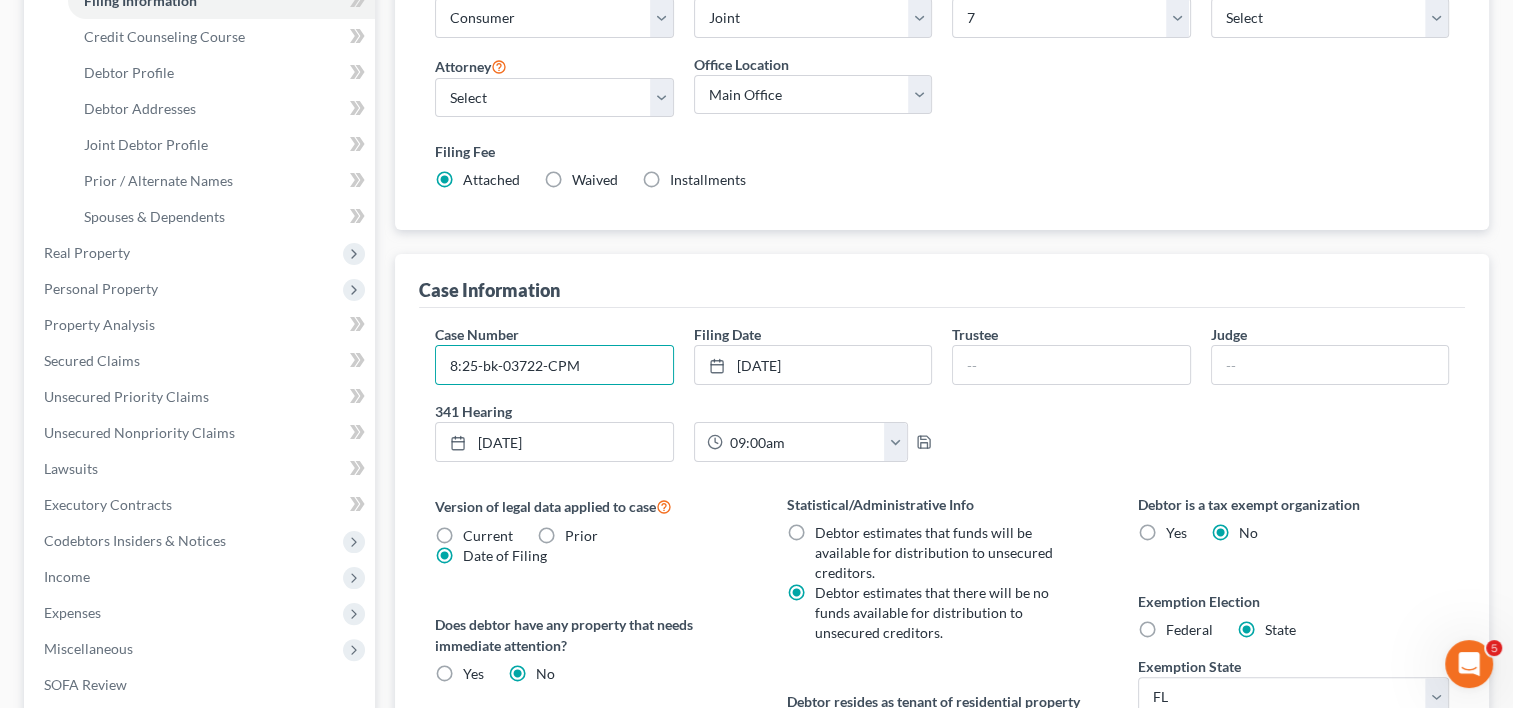 drag, startPoint x: 615, startPoint y: 362, endPoint x: 412, endPoint y: 352, distance: 203.24615 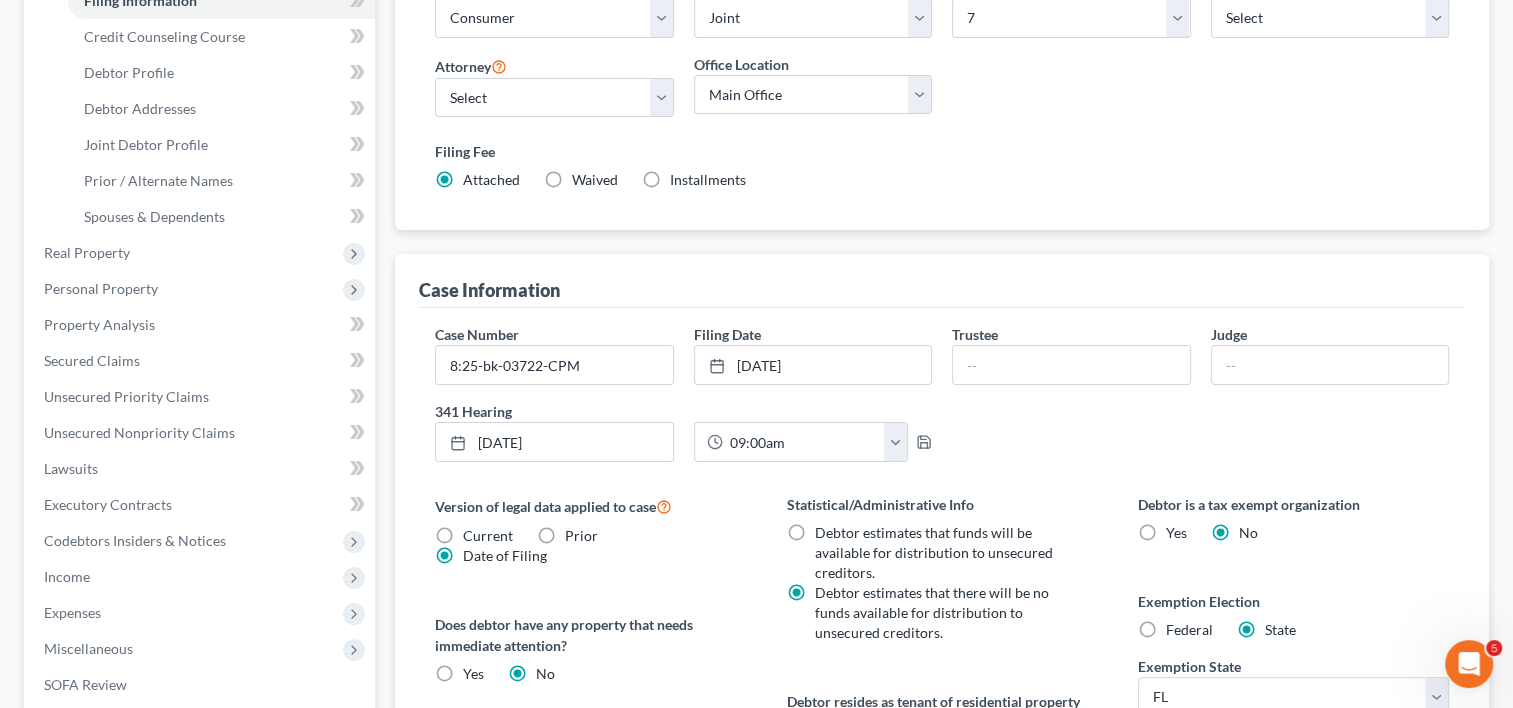 click on "Case Information" at bounding box center (942, 281) 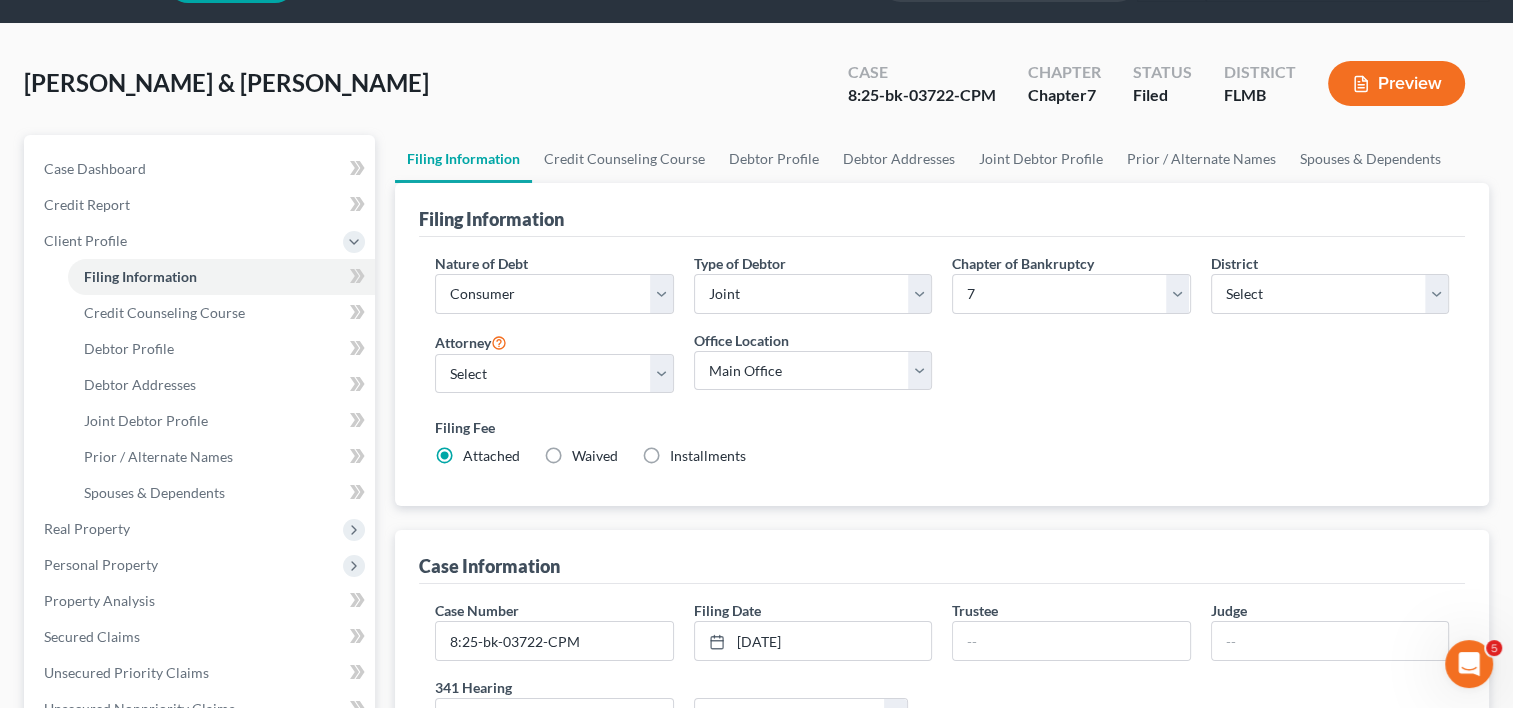 scroll, scrollTop: 0, scrollLeft: 0, axis: both 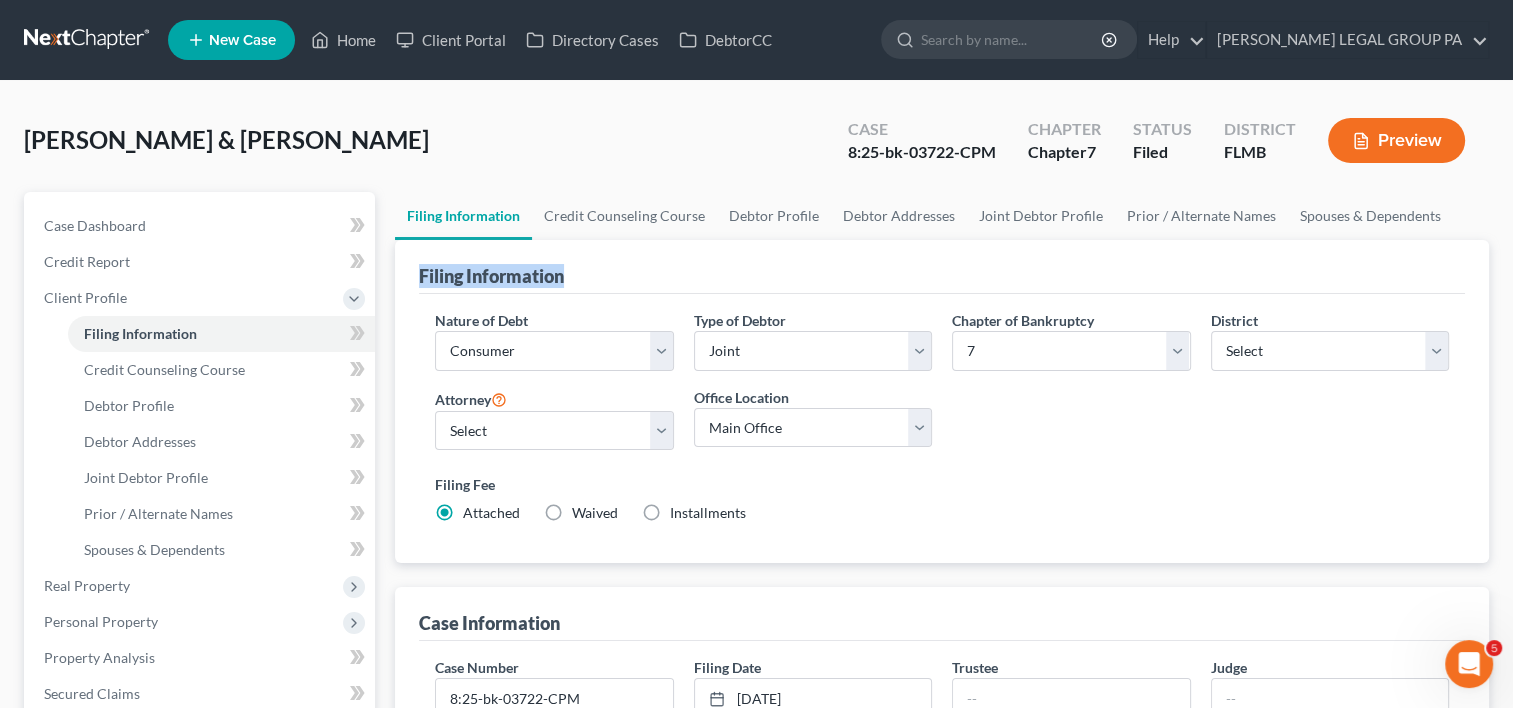 drag, startPoint x: 572, startPoint y: 266, endPoint x: 391, endPoint y: 271, distance: 181.06905 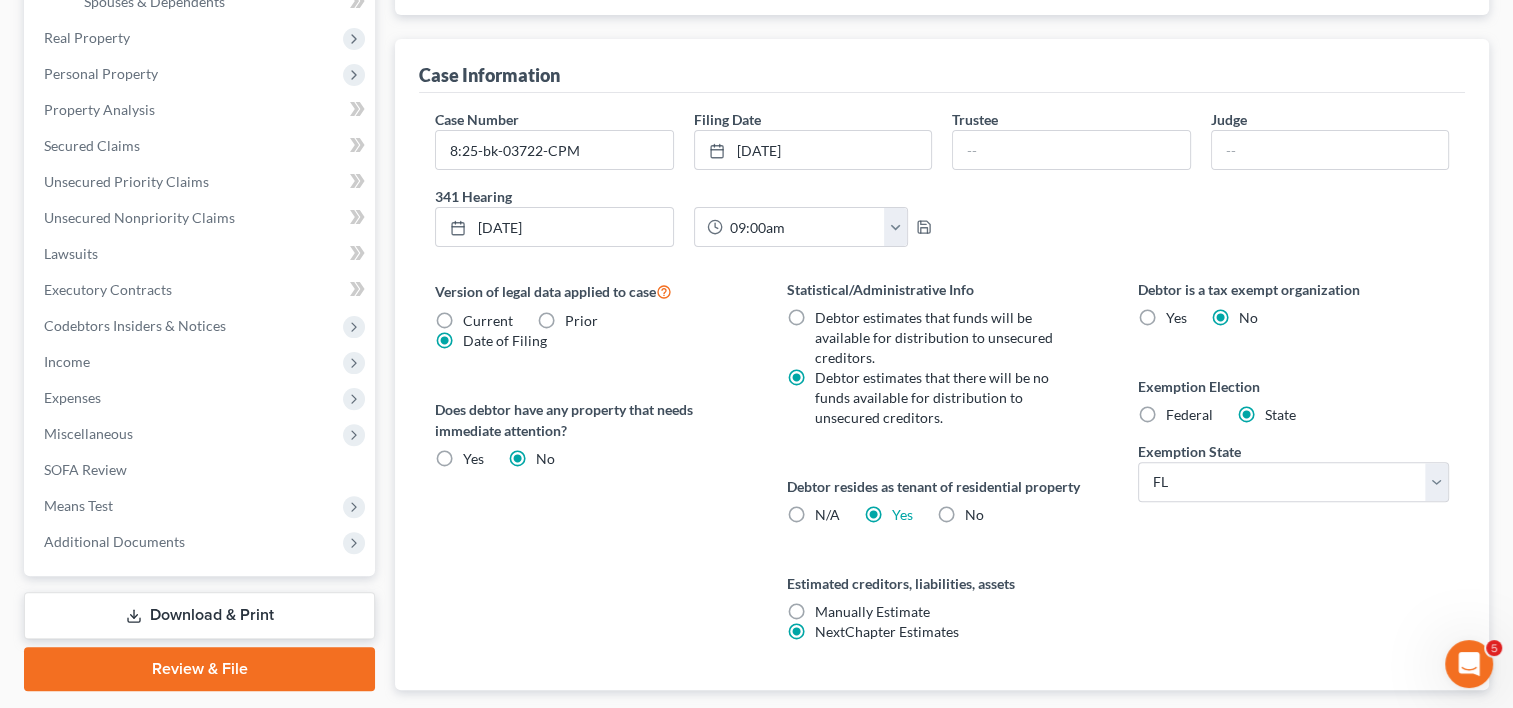 scroll, scrollTop: 667, scrollLeft: 0, axis: vertical 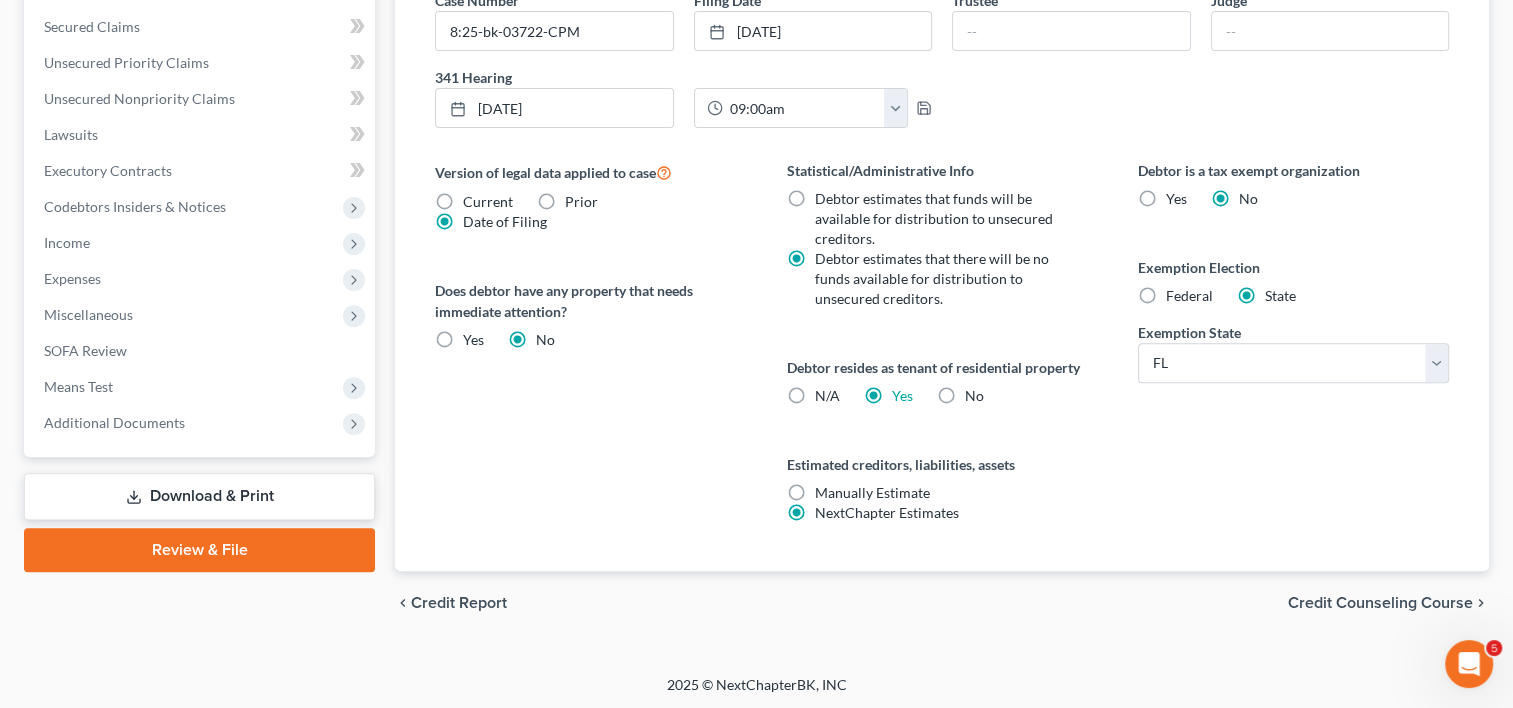 drag, startPoint x: 137, startPoint y: 424, endPoint x: 137, endPoint y: 463, distance: 39 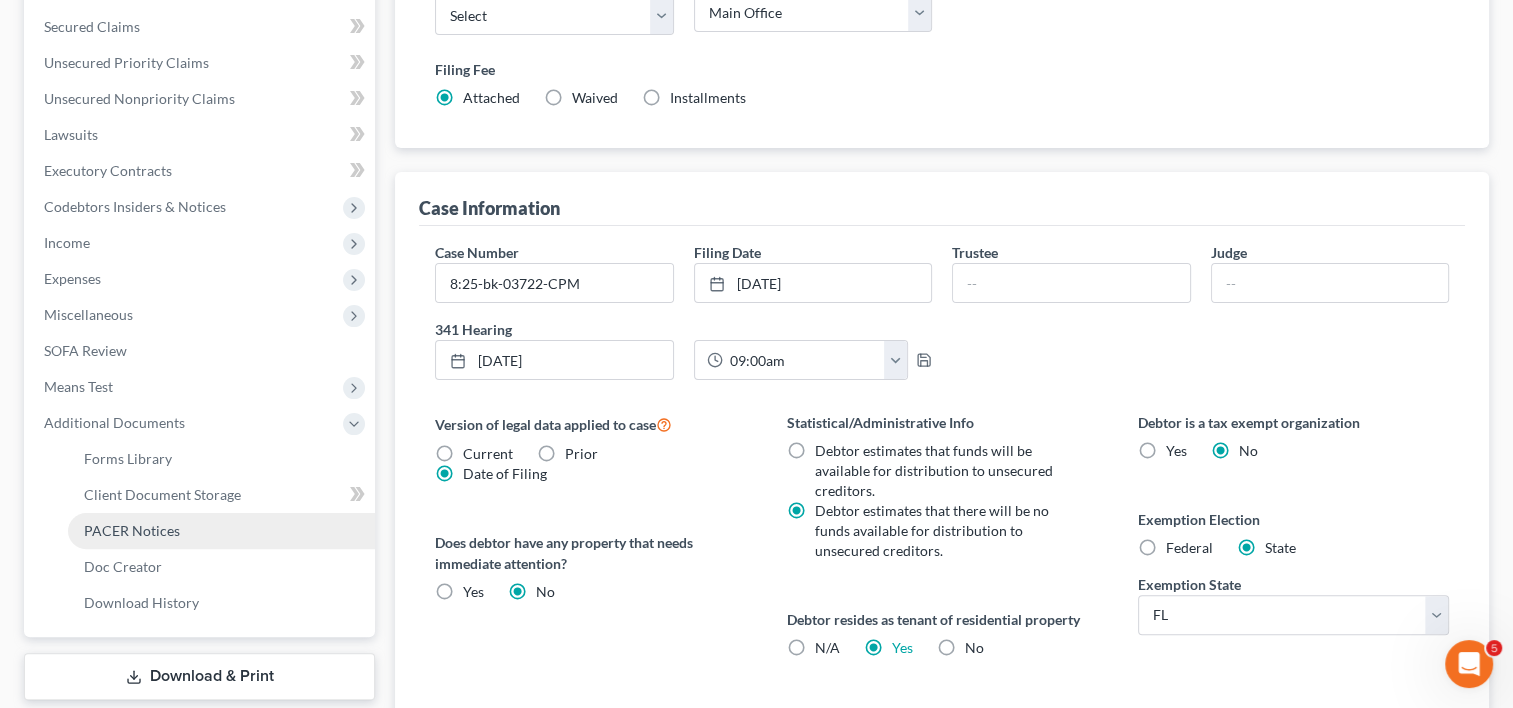 click on "PACER Notices" at bounding box center [132, 530] 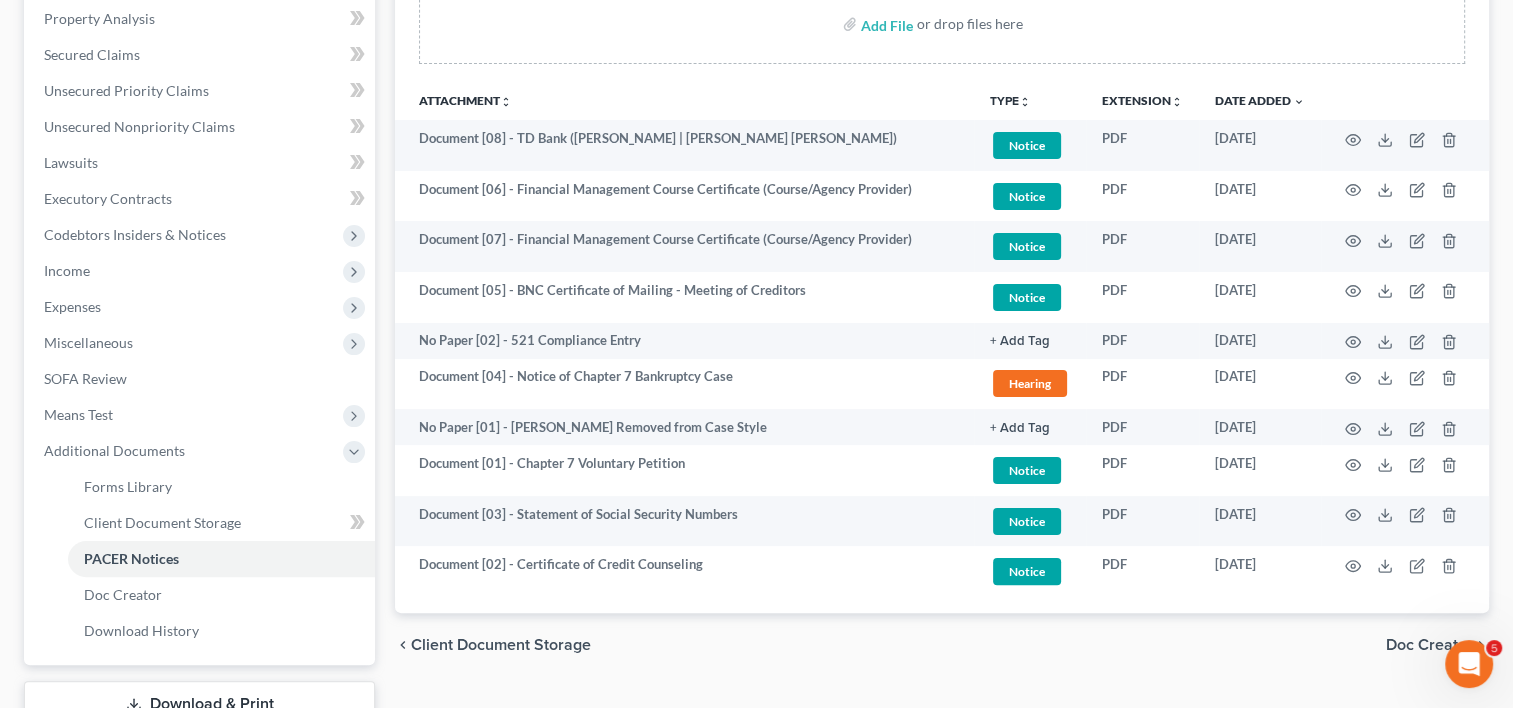 scroll, scrollTop: 533, scrollLeft: 0, axis: vertical 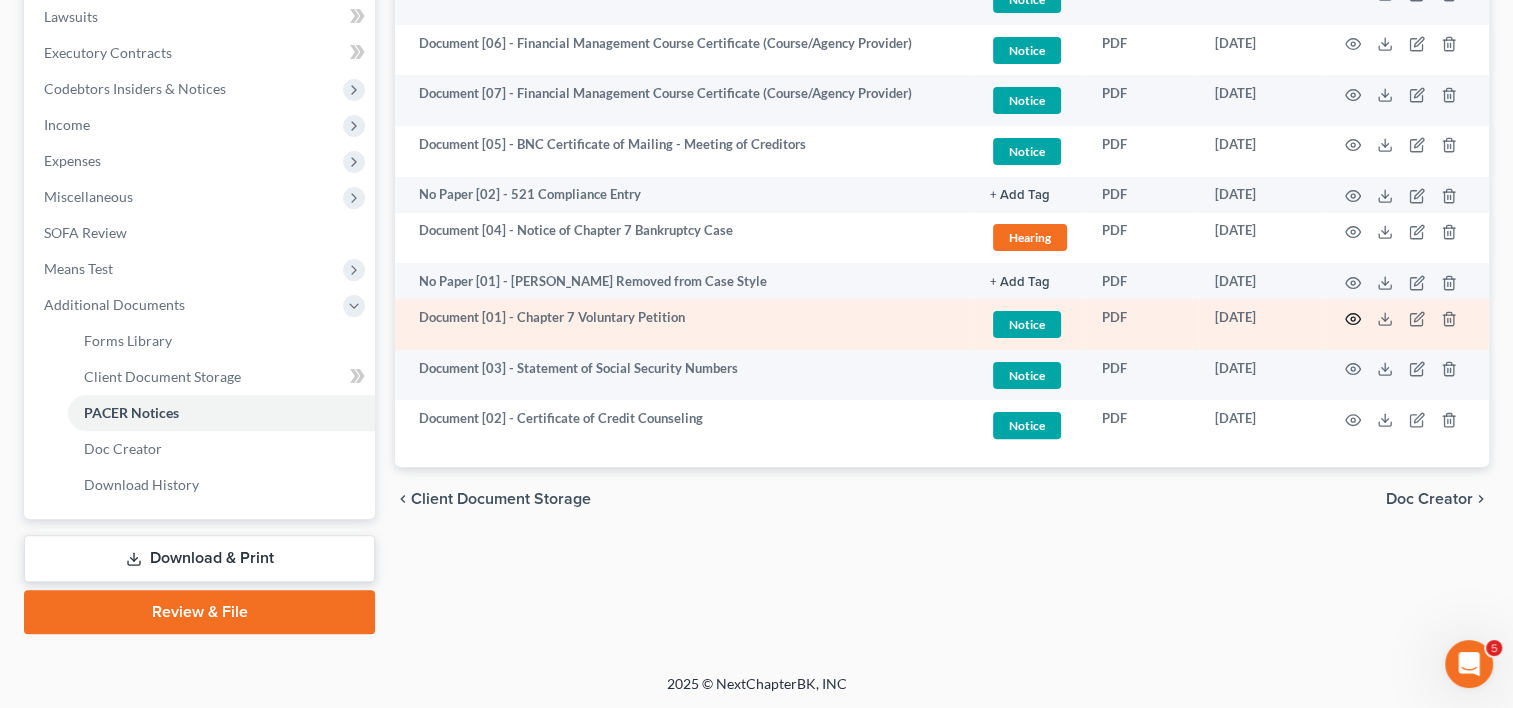 click 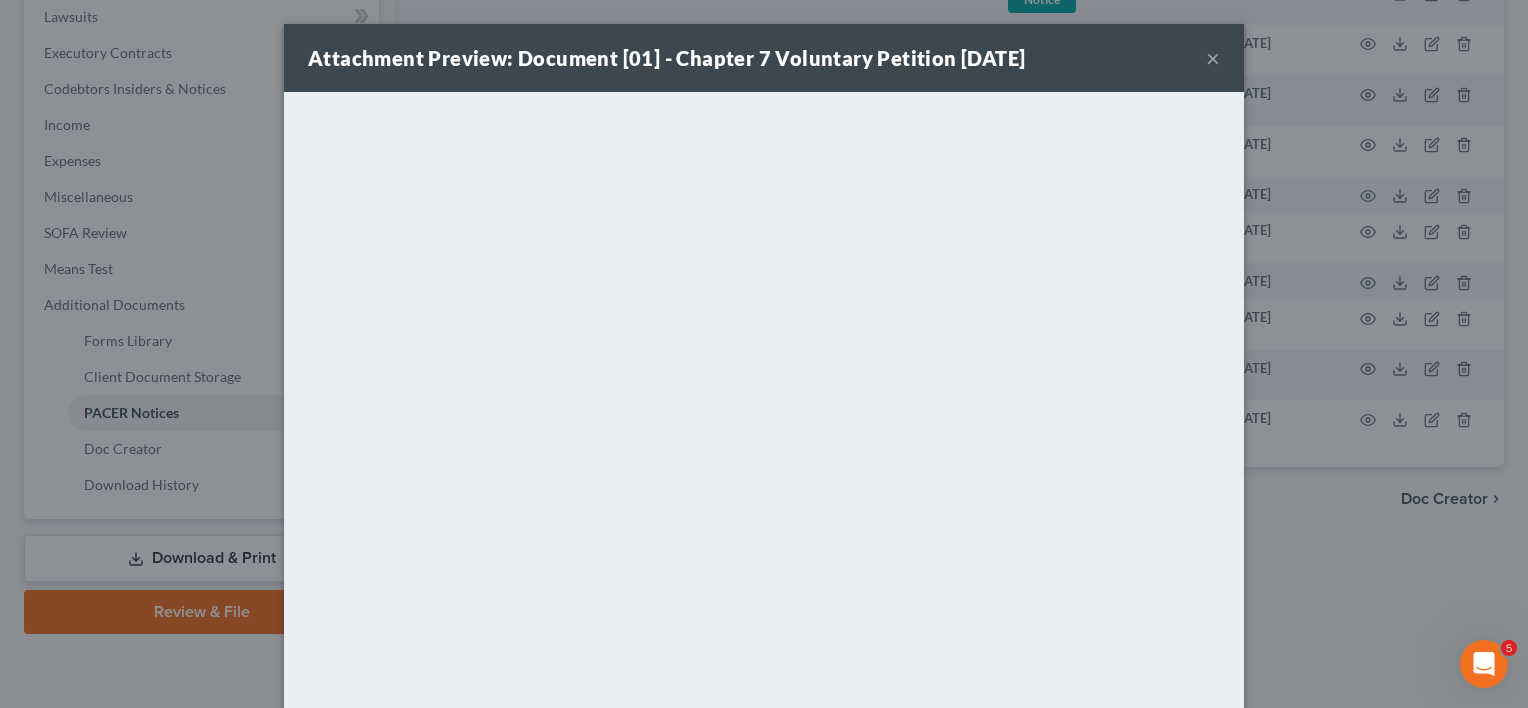 click on "×" at bounding box center (1213, 58) 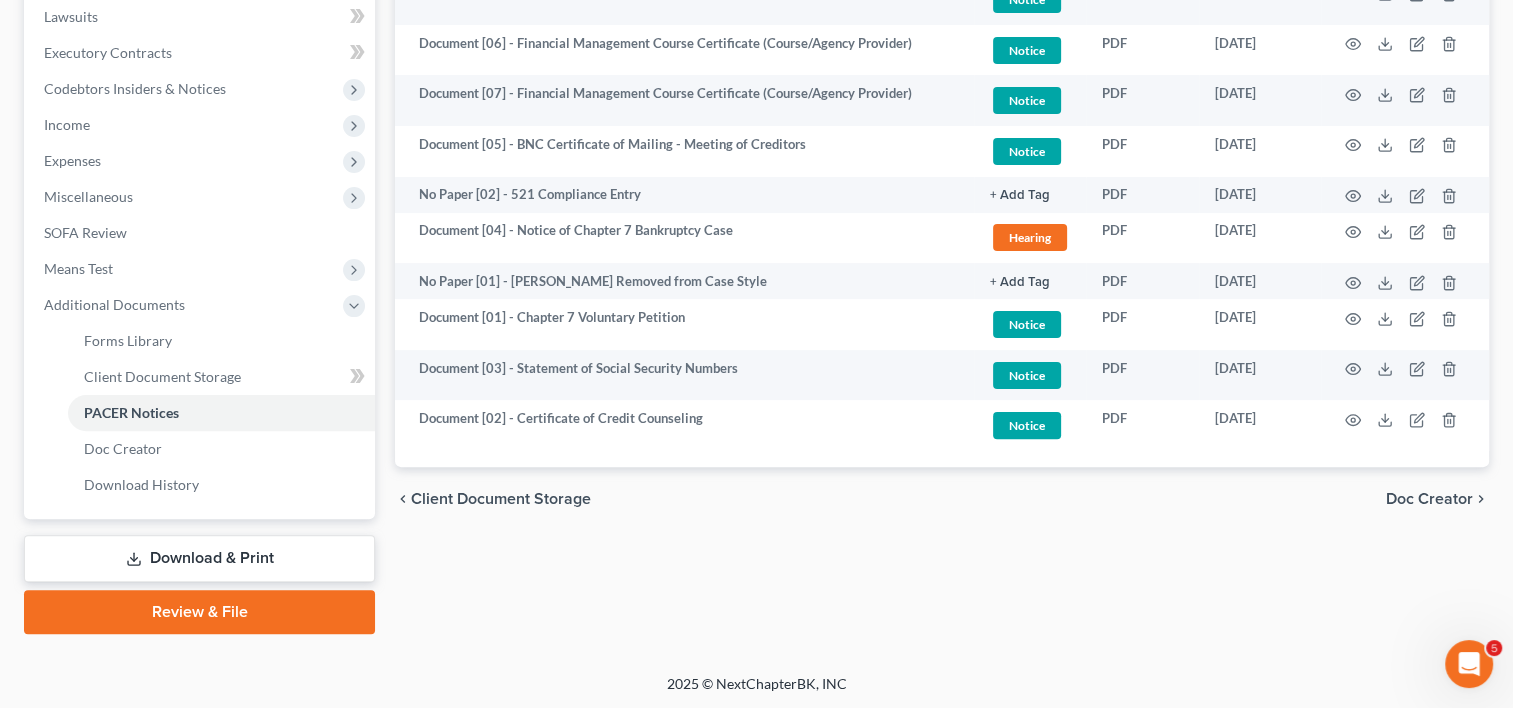 click on "Forms Library
Client Document Storage
PACER Notices
Doc Creator
Download History
PACER Notices
Batch Download
NextChapter saves Court Notices for this case from PACER and attaches them here.
Add File
or drop files here
Attachment
unfold_more
expand_more
expand_less
TYPE unfold_more NONE AP Bank Statements Client Questionnaire Fees and [MEDICAL_DATA] Agreement Hearing ID and SSN ID Front ID Rear Intake Doc. Lawsuit Mortgage Notice Paystubs Plan Proof of Claim SSN Tax Return Vehicle Registration
Extension
unfold_more
expand_more
expand_less
Date Added
unfold_more
expand_more
expand_less
Document [08] - TD Bank ([PERSON_NAME] | [PERSON_NAME] [PERSON_NAME]) Notice + Add Tag Notice × Select an option or create one AP Bank Statements Client Questionnaire Fees and [MEDICAL_DATA] Agreement Hearing ID and SSN ID Front ID Rear Intake Doc. Lawsuit Mortgage Notice Plan" at bounding box center [942, 146] 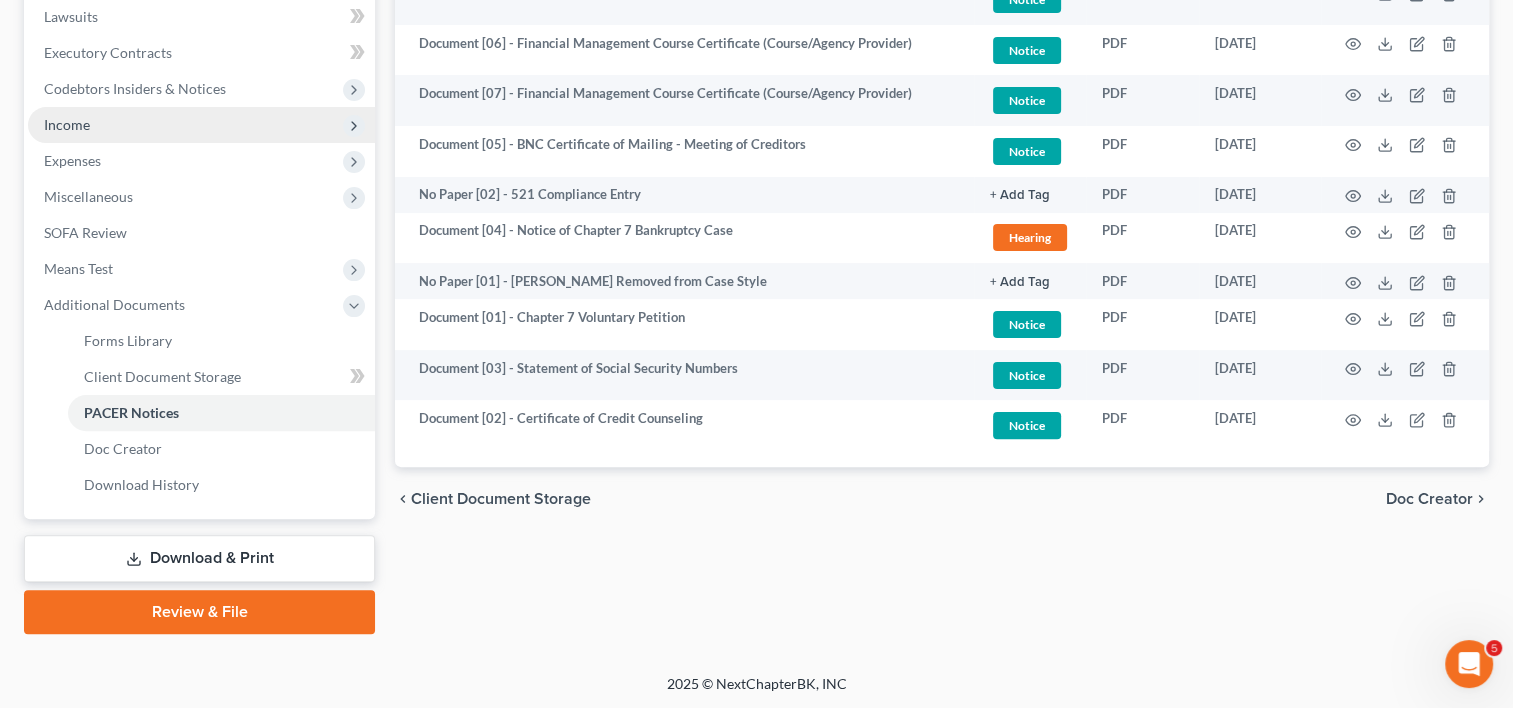 click on "Income" at bounding box center (201, 125) 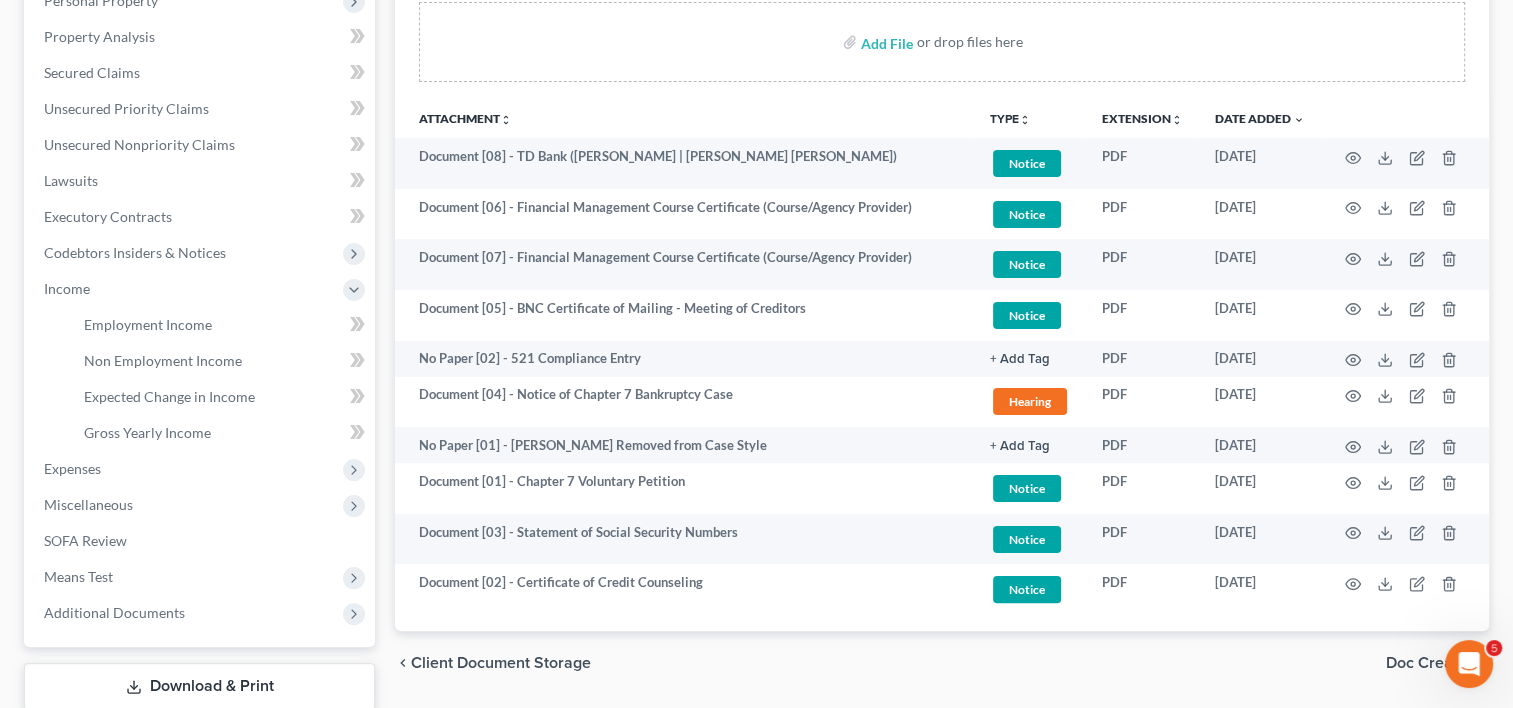 scroll, scrollTop: 331, scrollLeft: 0, axis: vertical 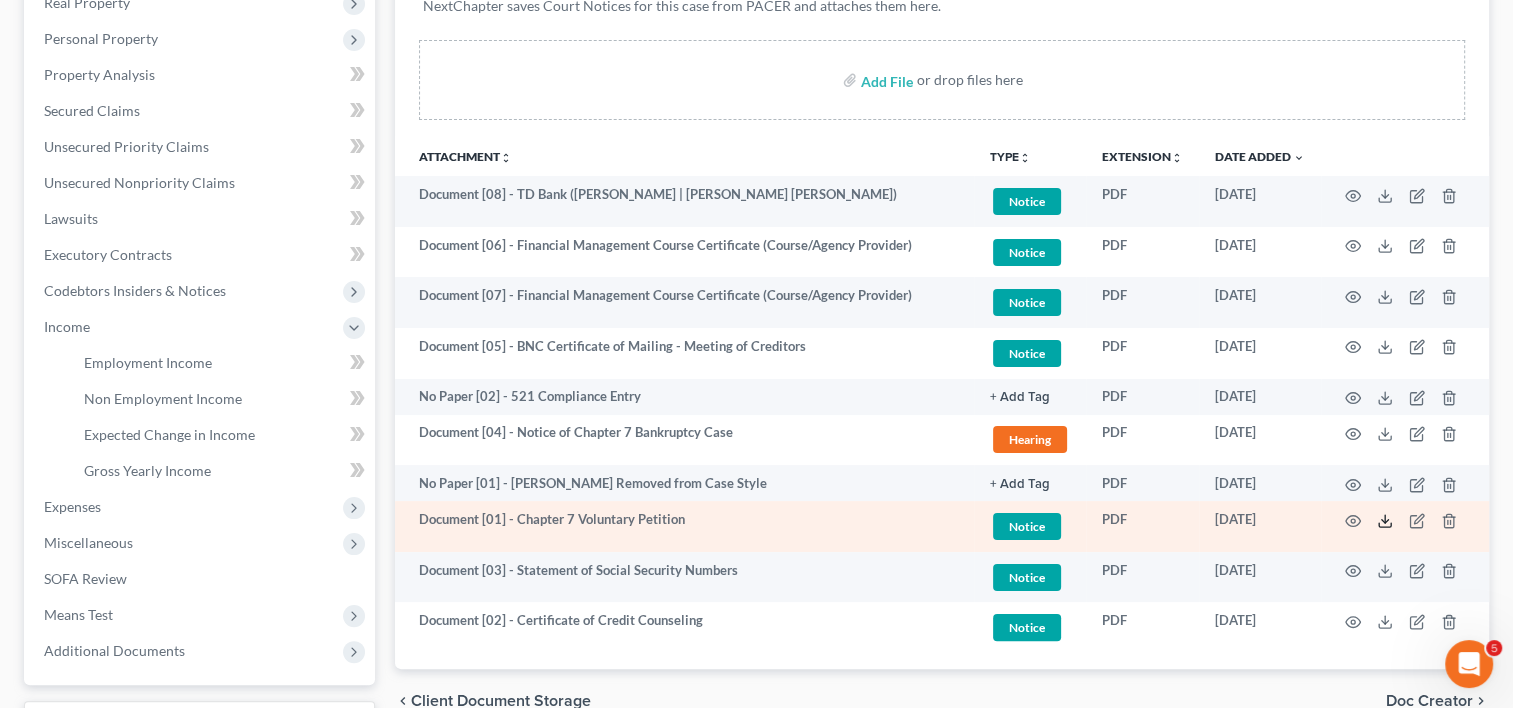 click 